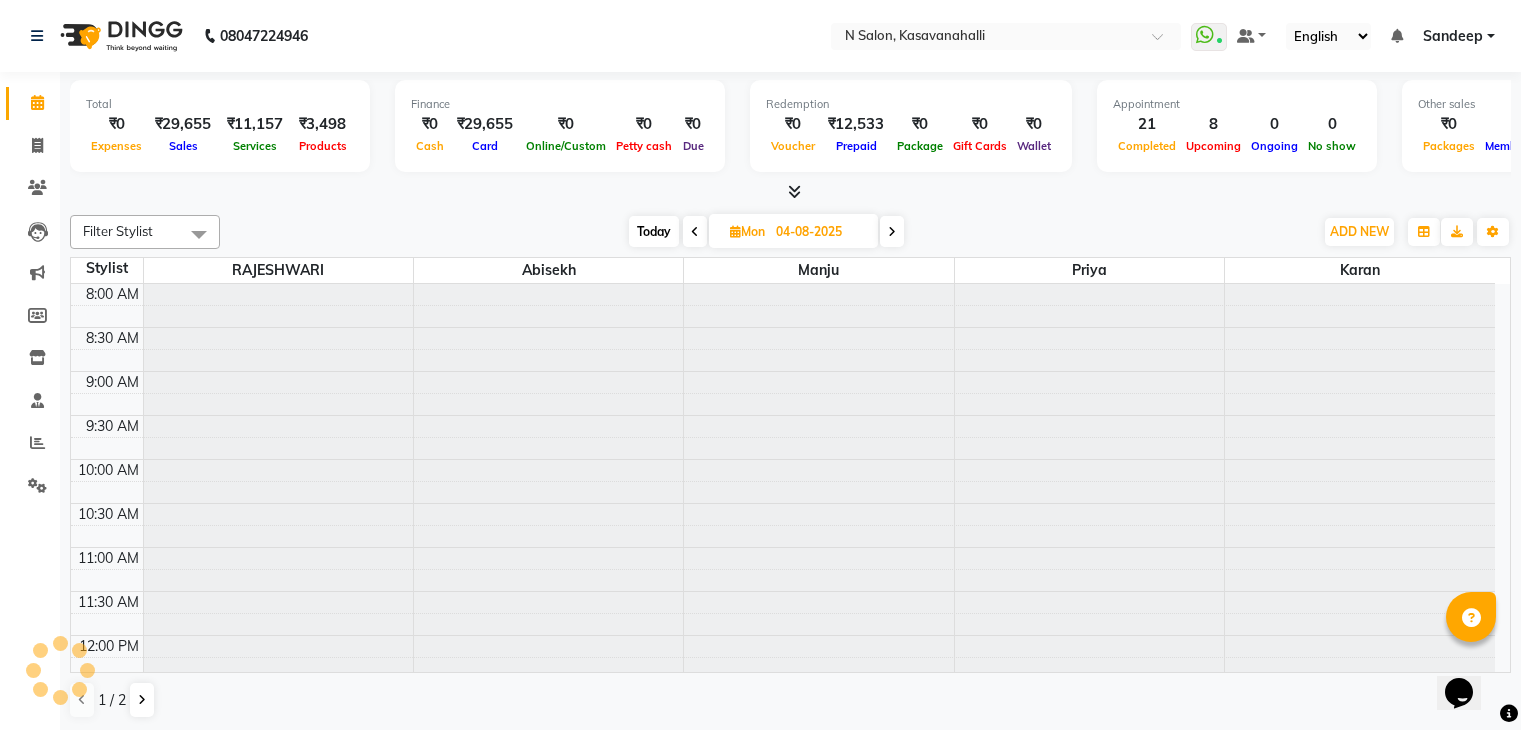 scroll, scrollTop: 0, scrollLeft: 0, axis: both 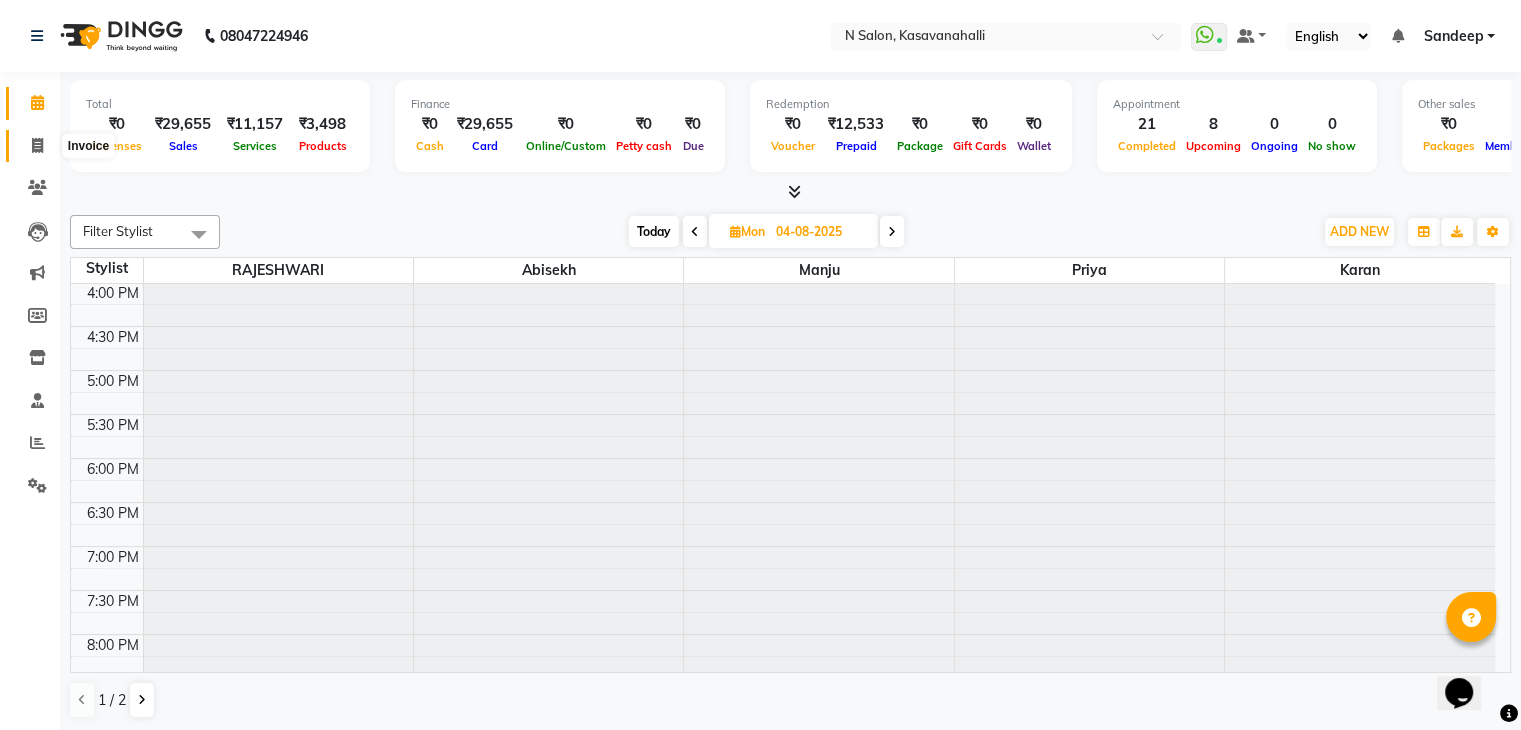 drag, startPoint x: 28, startPoint y: 152, endPoint x: 30, endPoint y: 142, distance: 10.198039 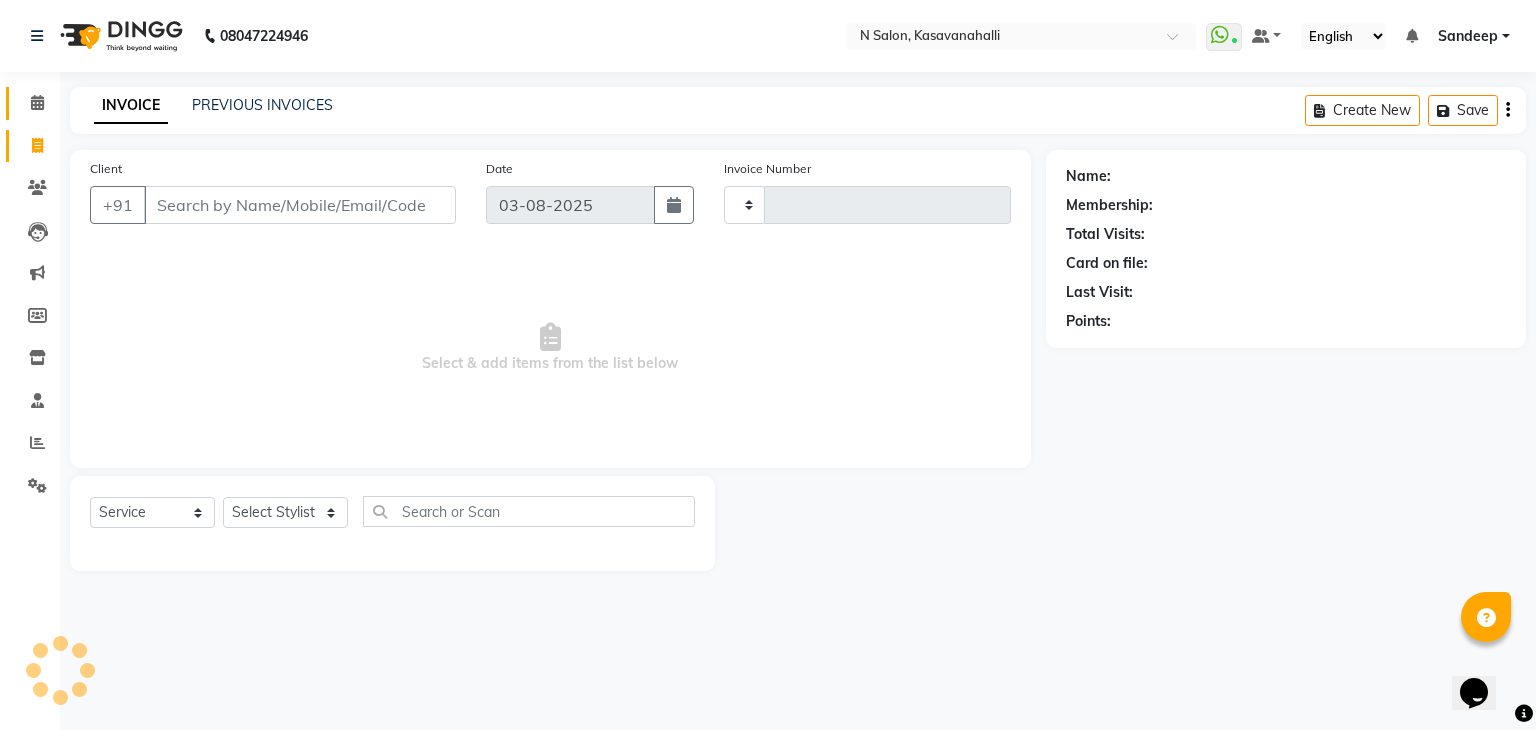 type on "1546" 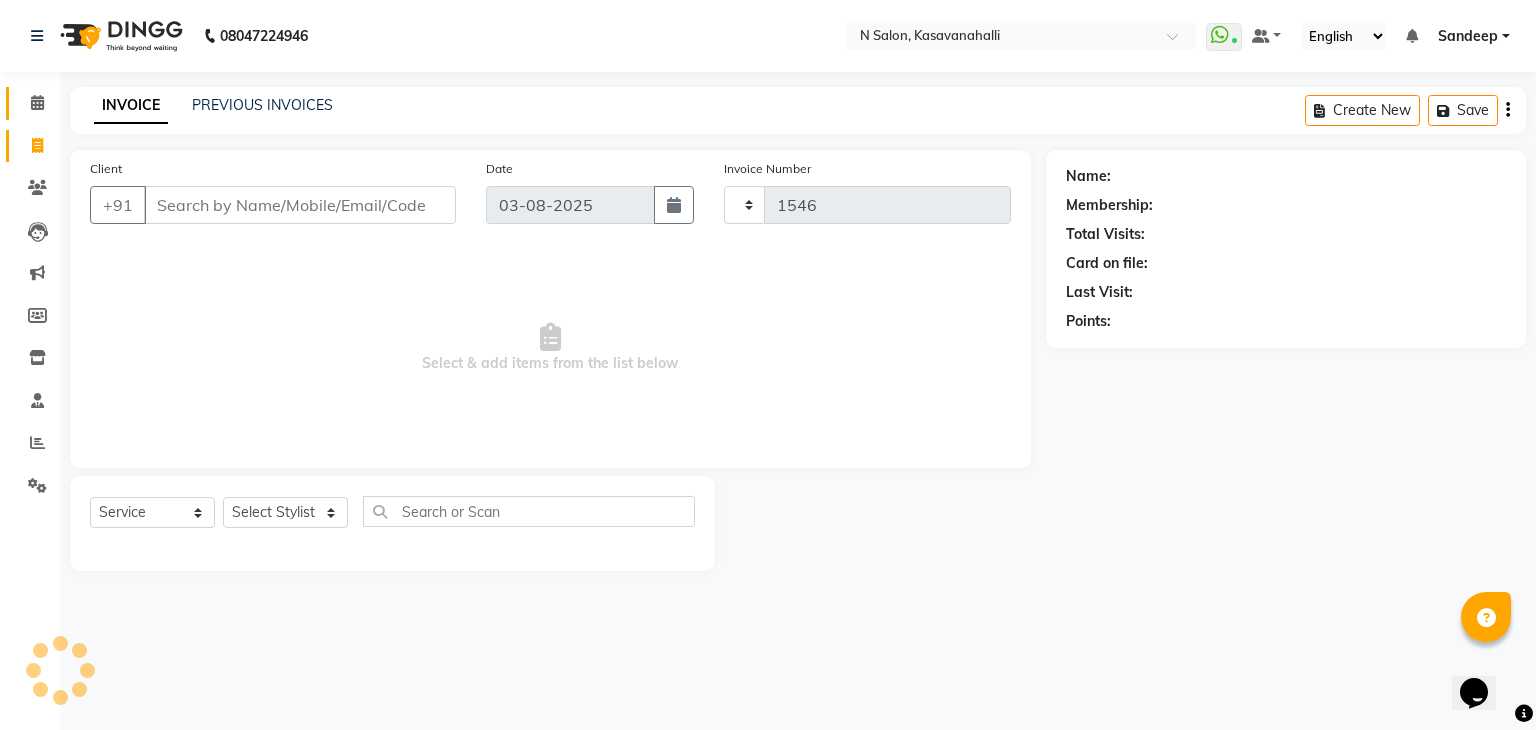 select on "7111" 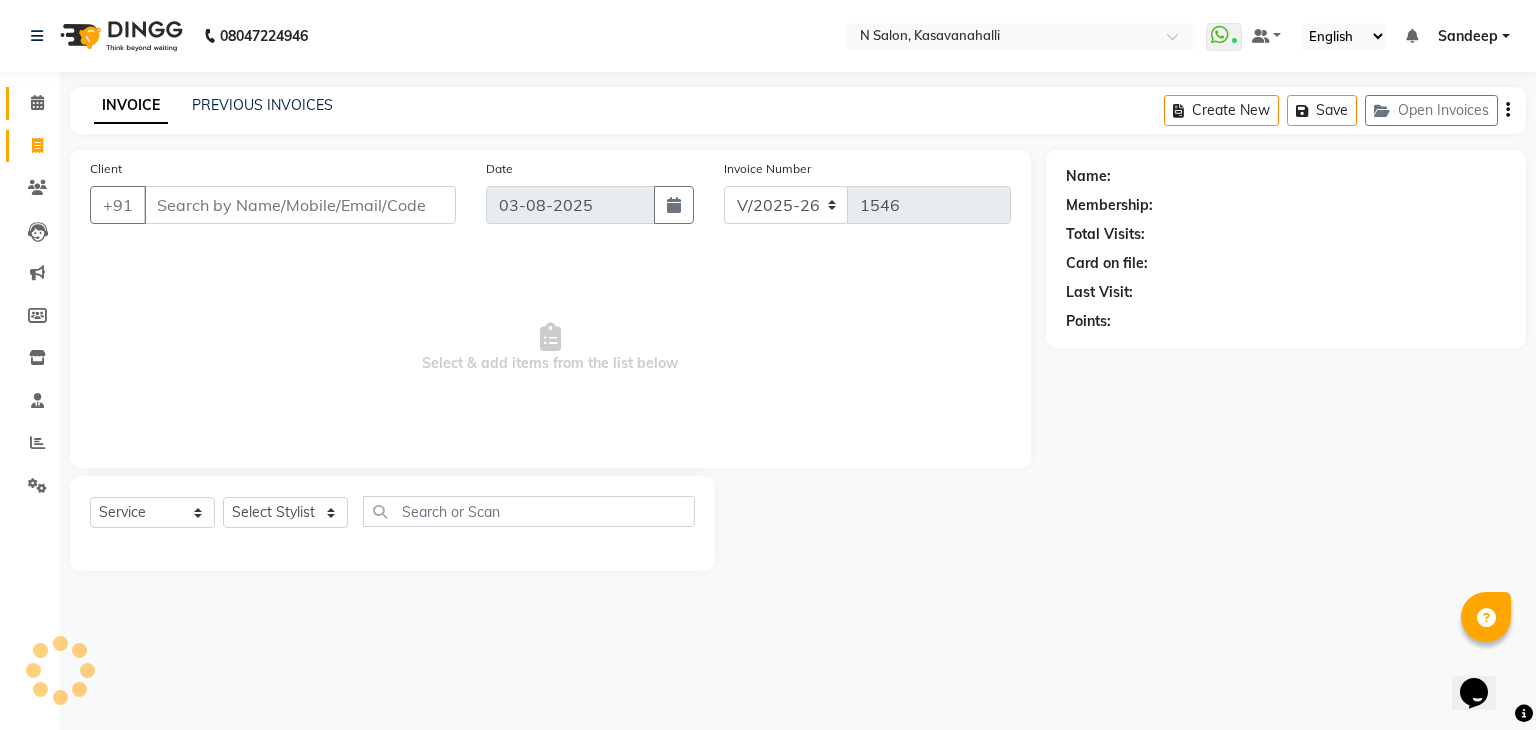 click 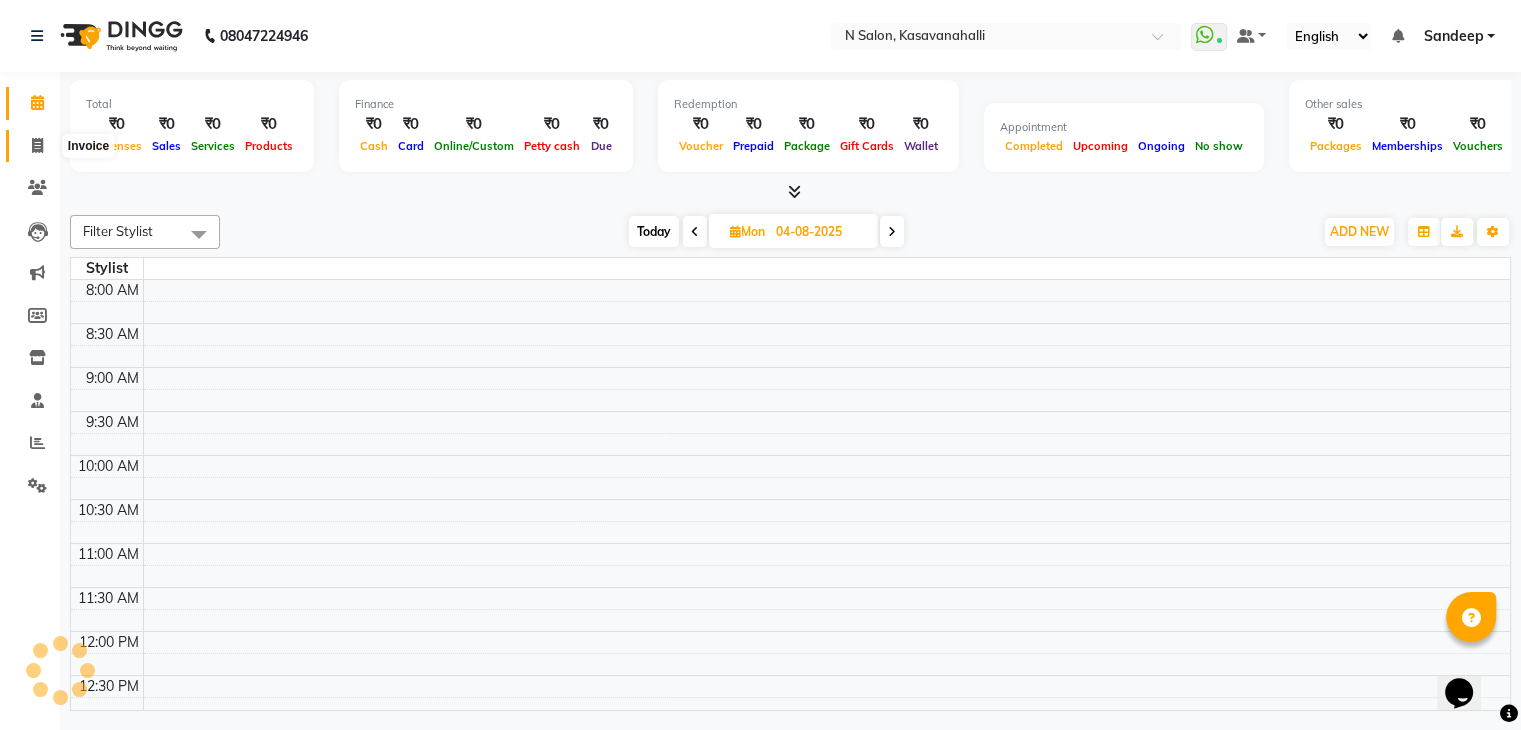 scroll, scrollTop: 0, scrollLeft: 0, axis: both 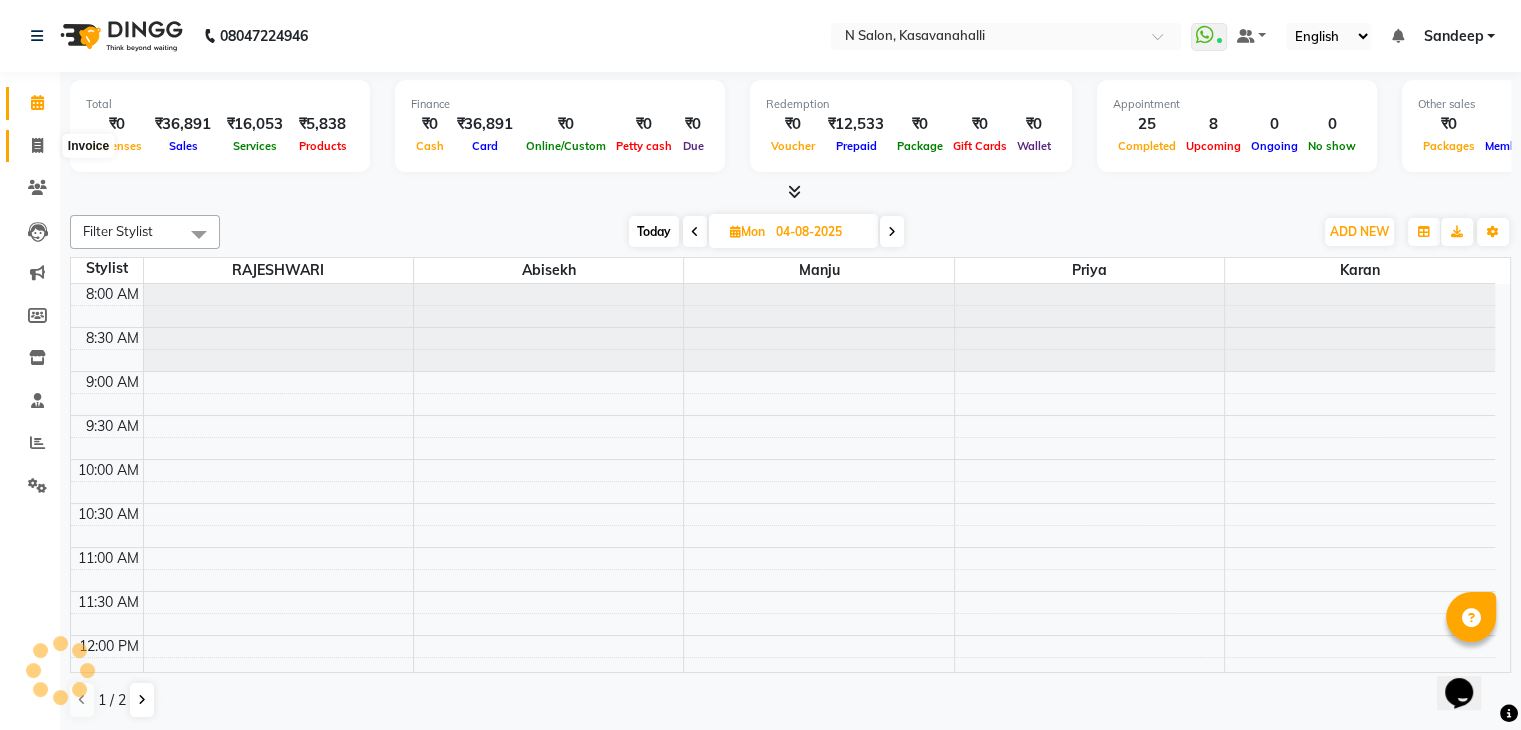 click 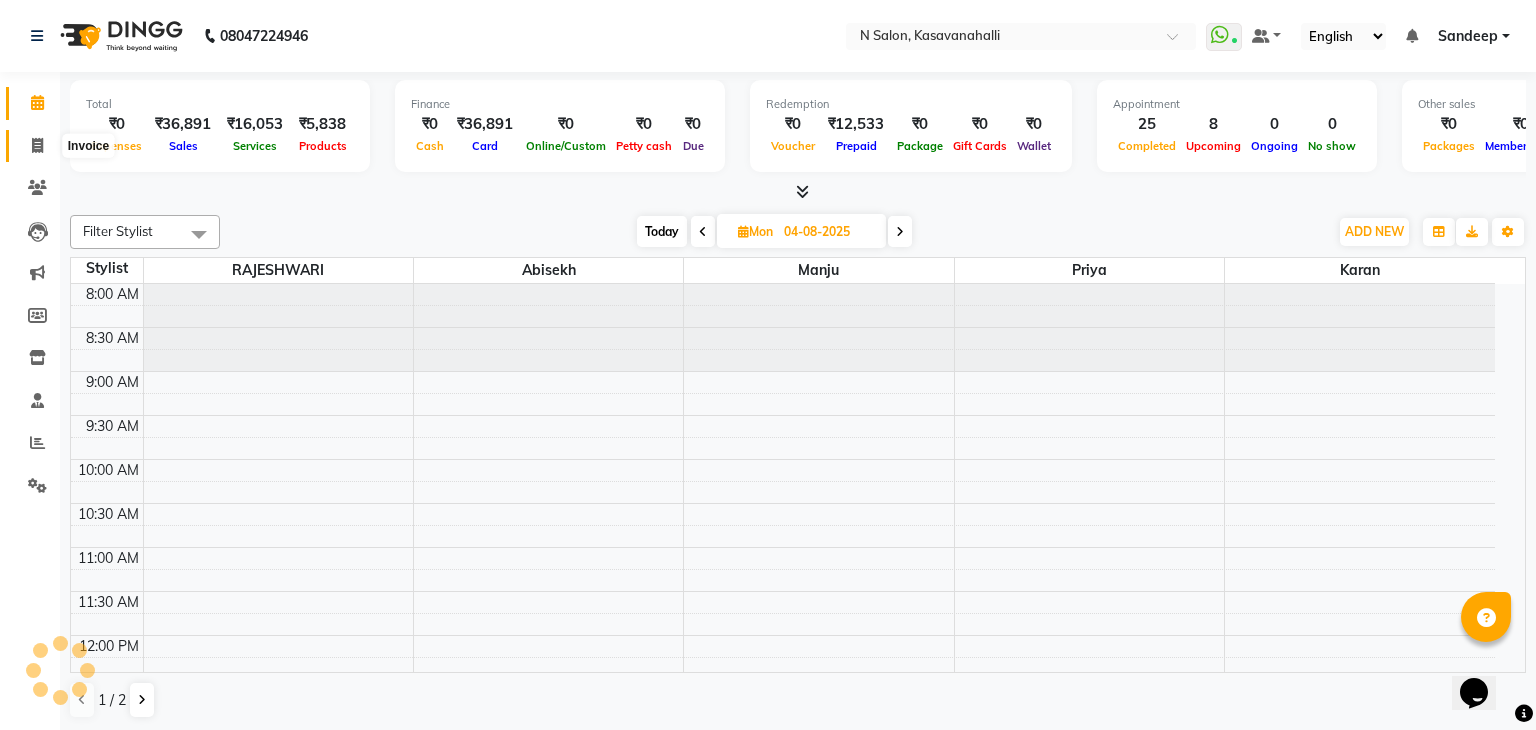 select on "service" 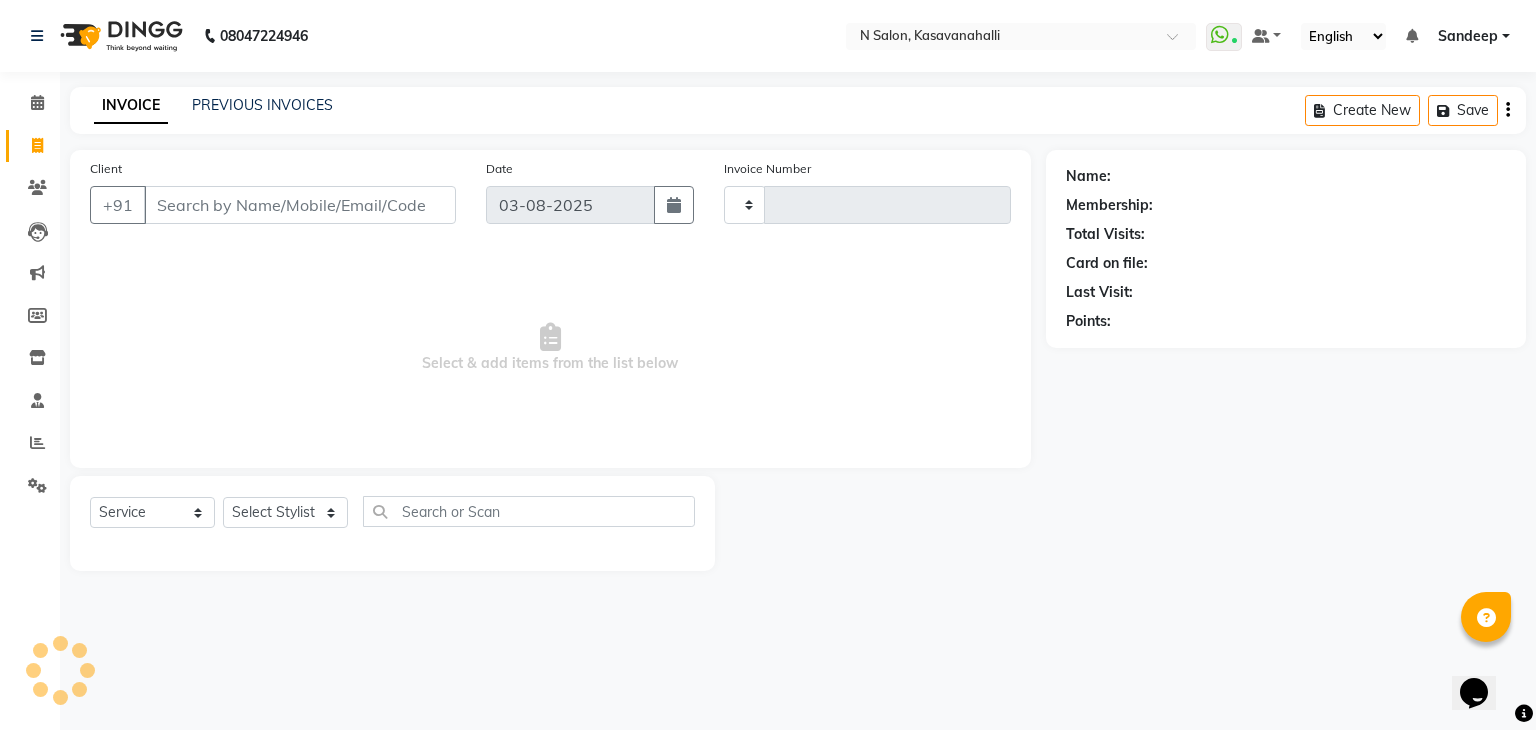 type on "1546" 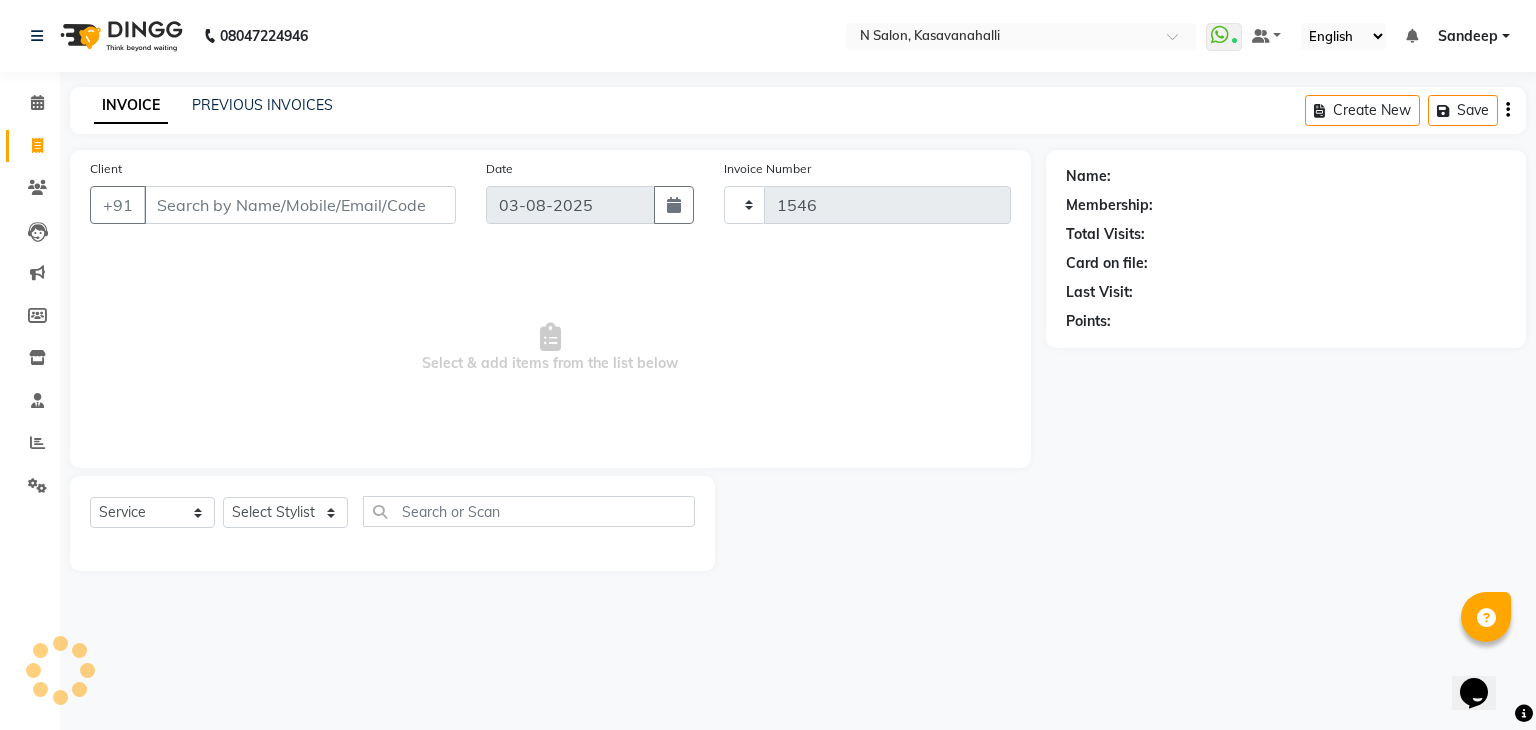 select on "7111" 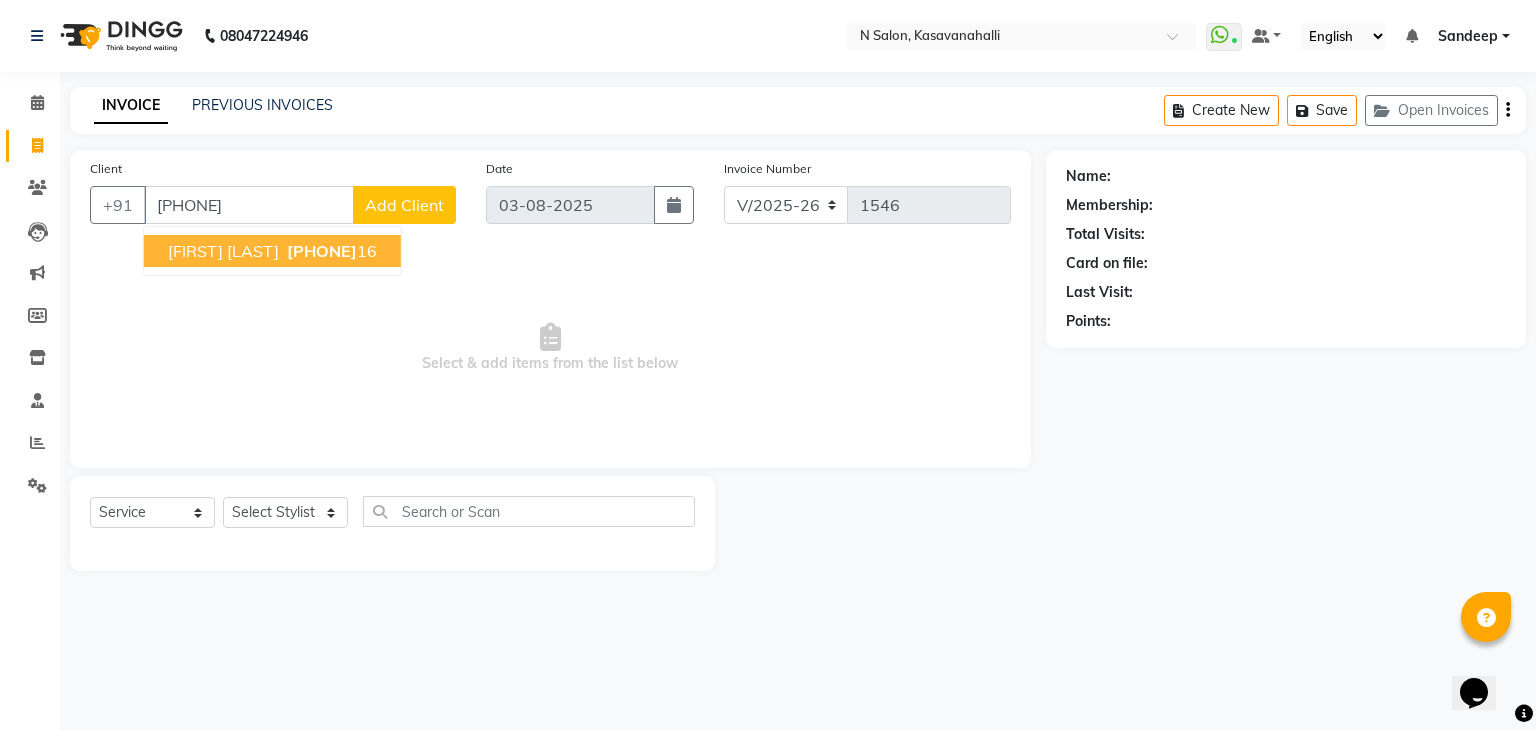 click on "70654519" at bounding box center [322, 251] 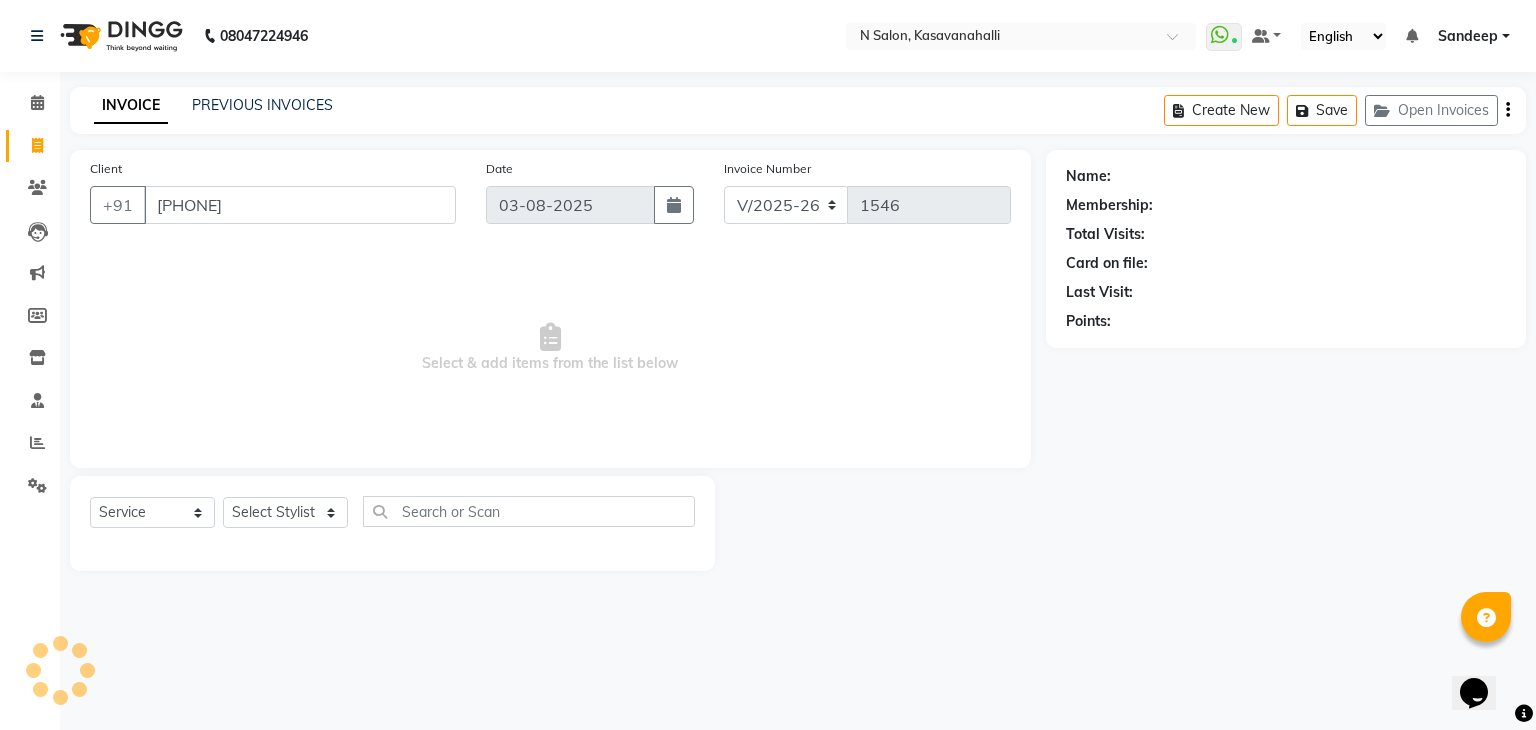 type on "7065451916" 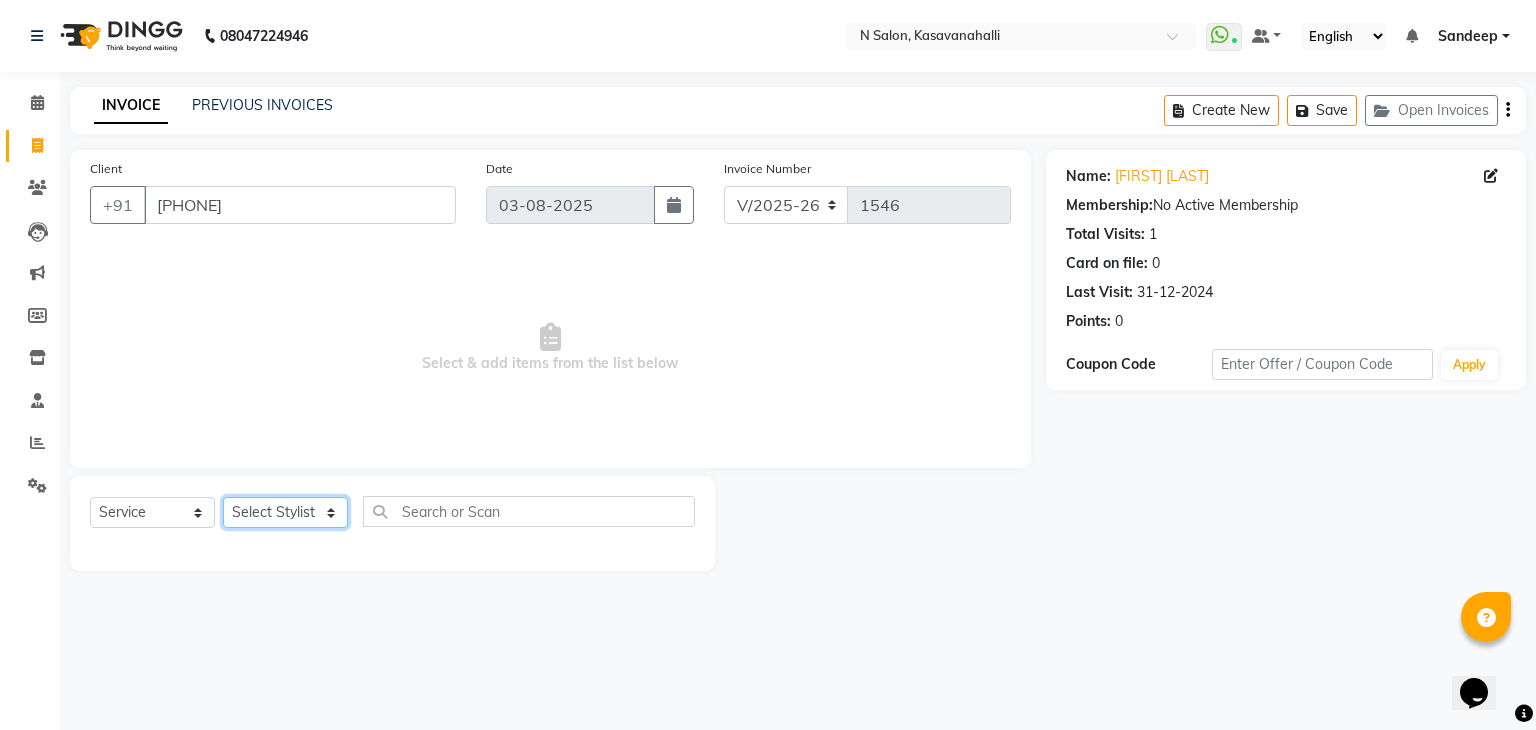 click on "Select Stylist Abisekh Karan  Manju Owner Priya RAJESHWARI  Sandeep Tika" 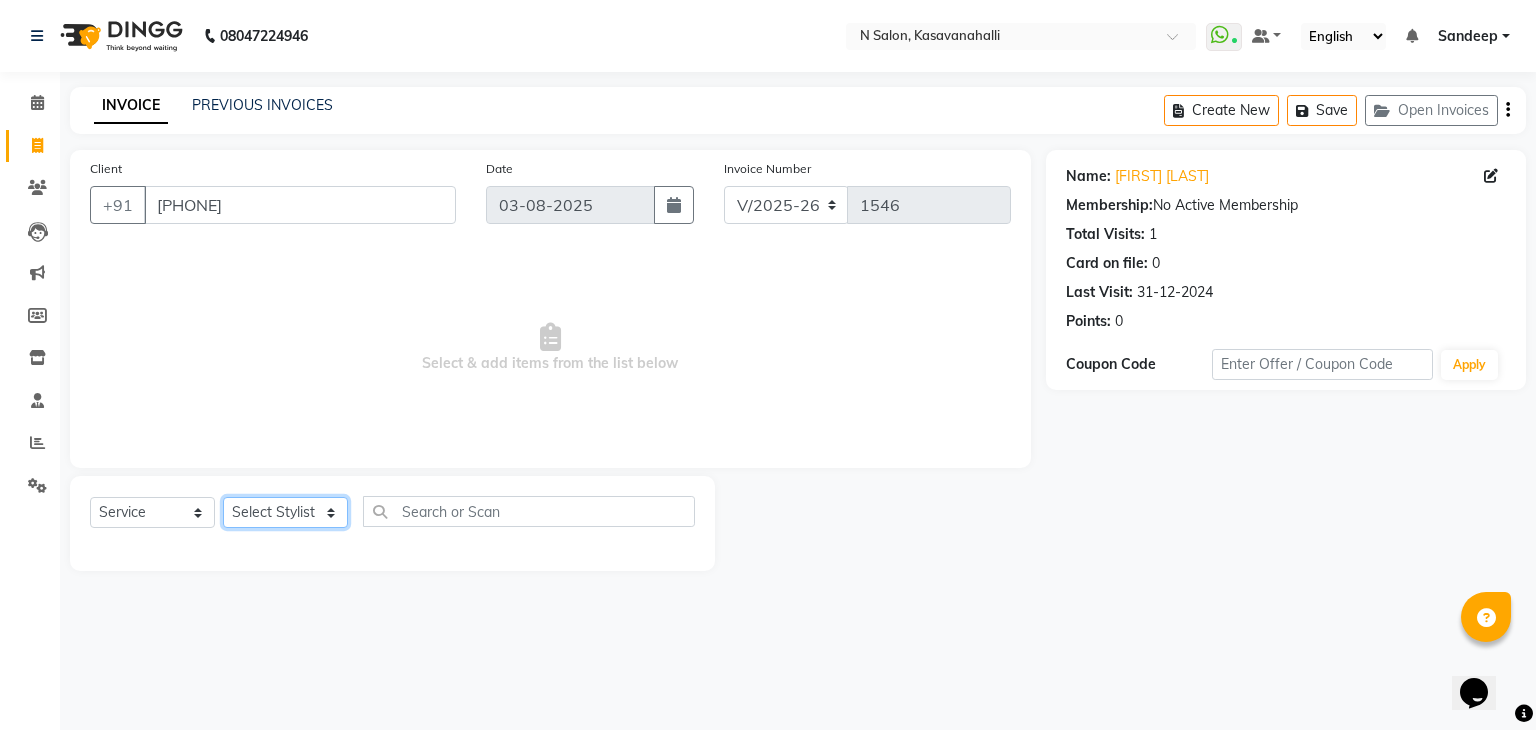 select on "78172" 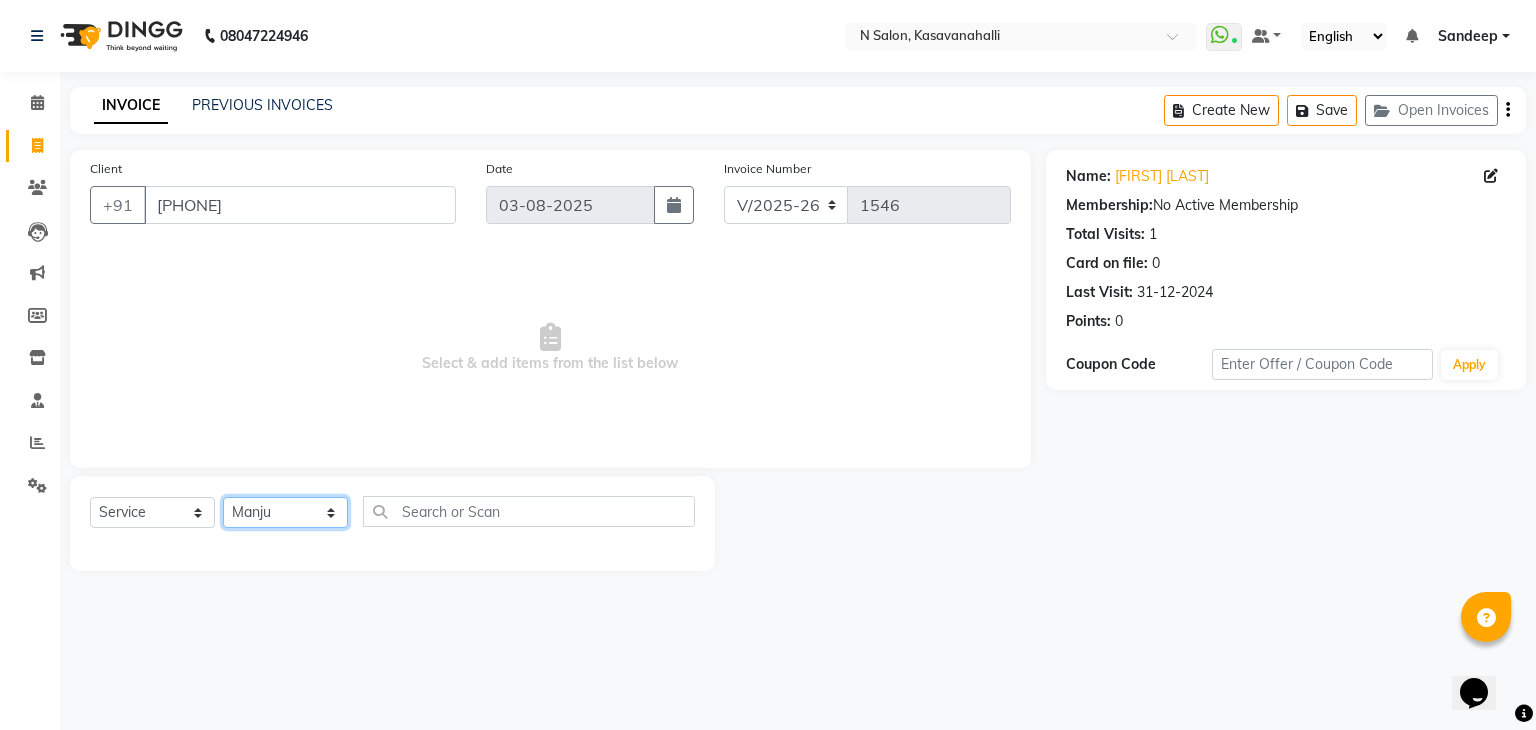 click on "Select Stylist Abisekh Karan  Manju Owner Priya RAJESHWARI  Sandeep Tika" 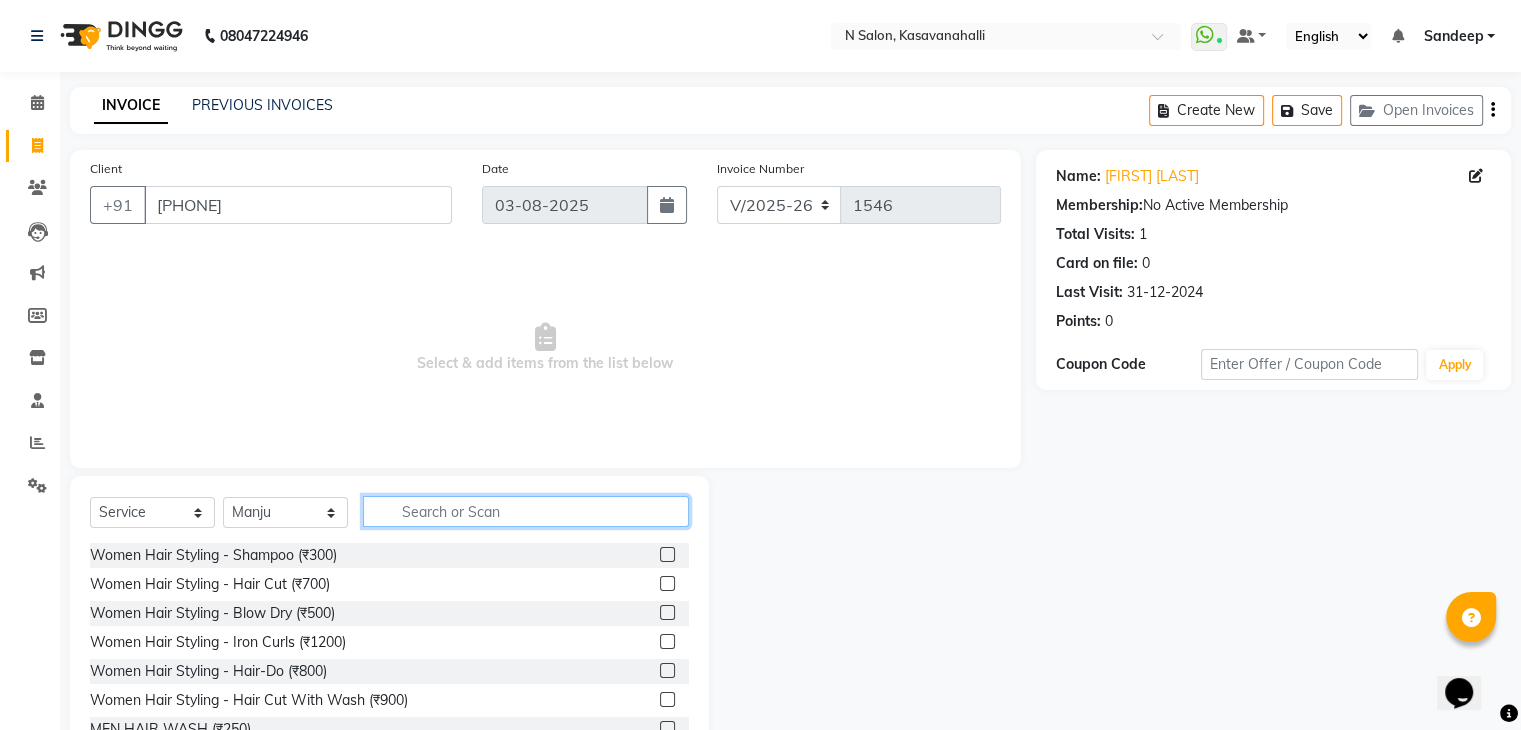 click 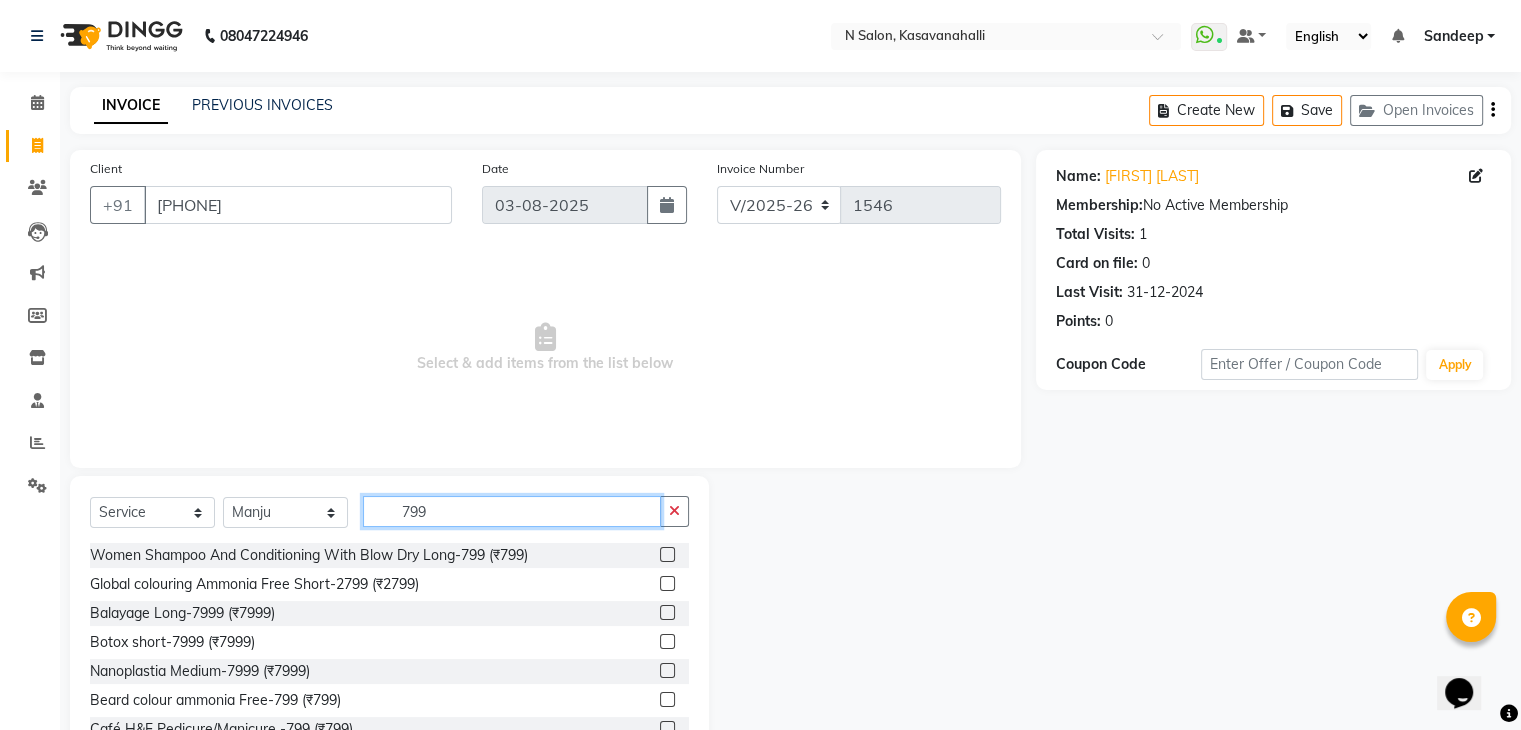 type on "799" 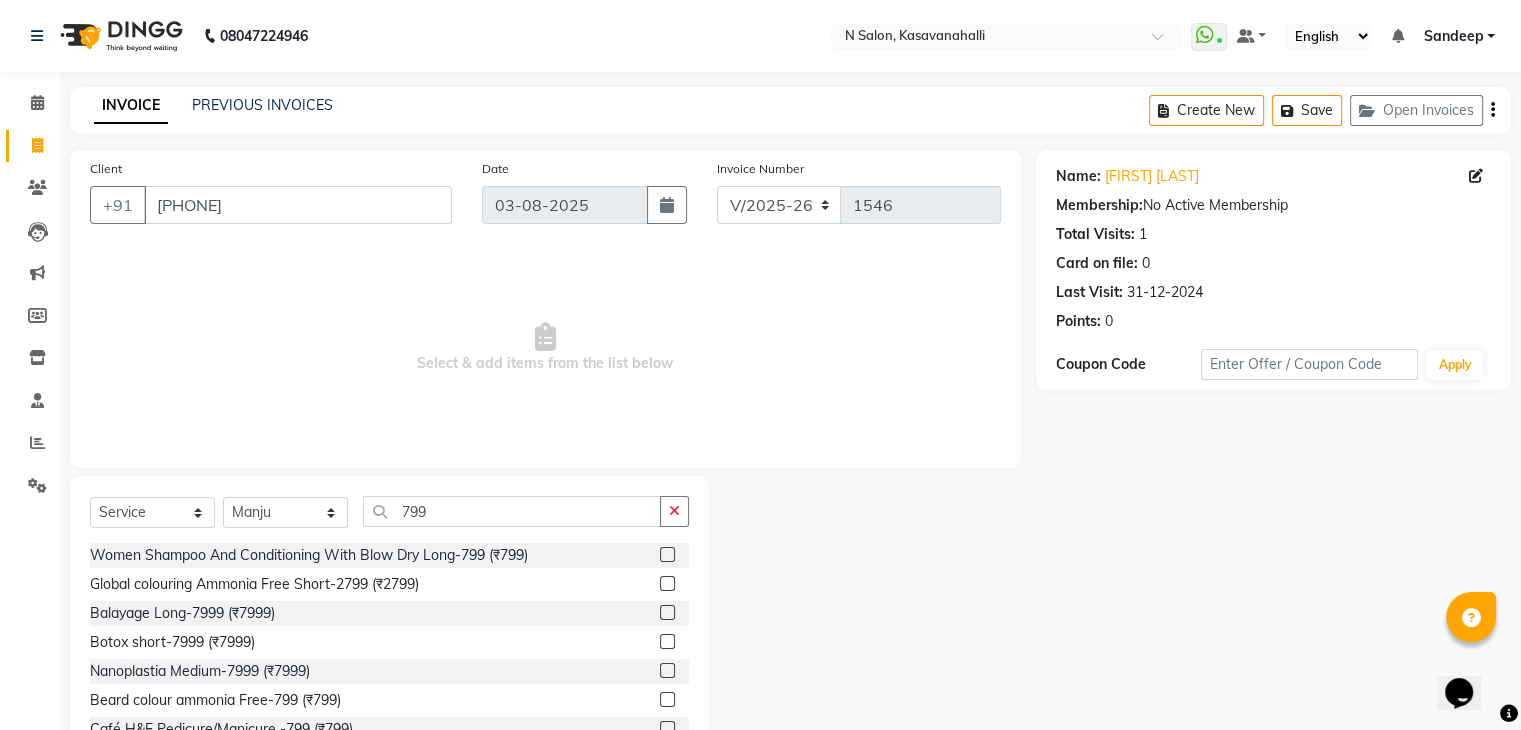 click 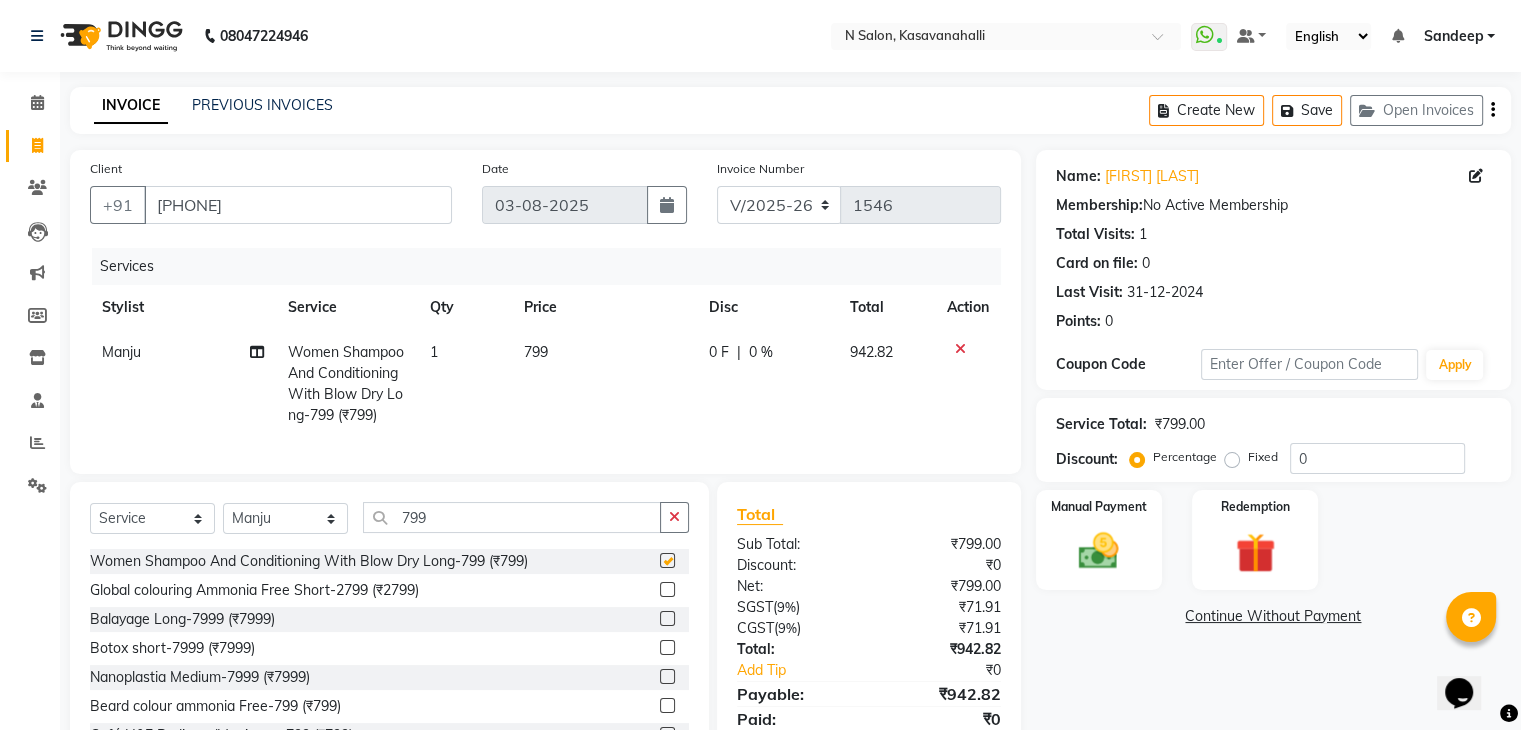 checkbox on "false" 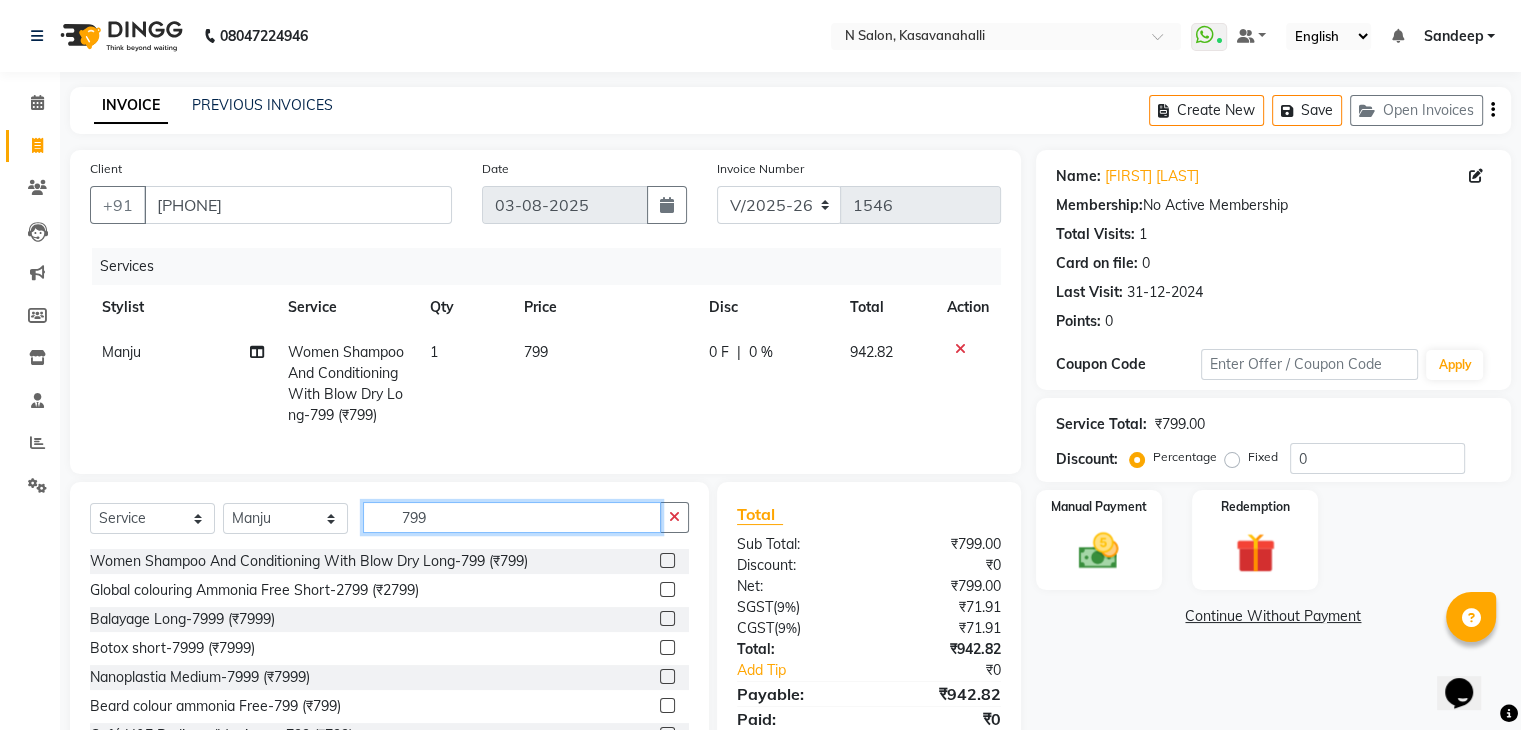 click on "799" 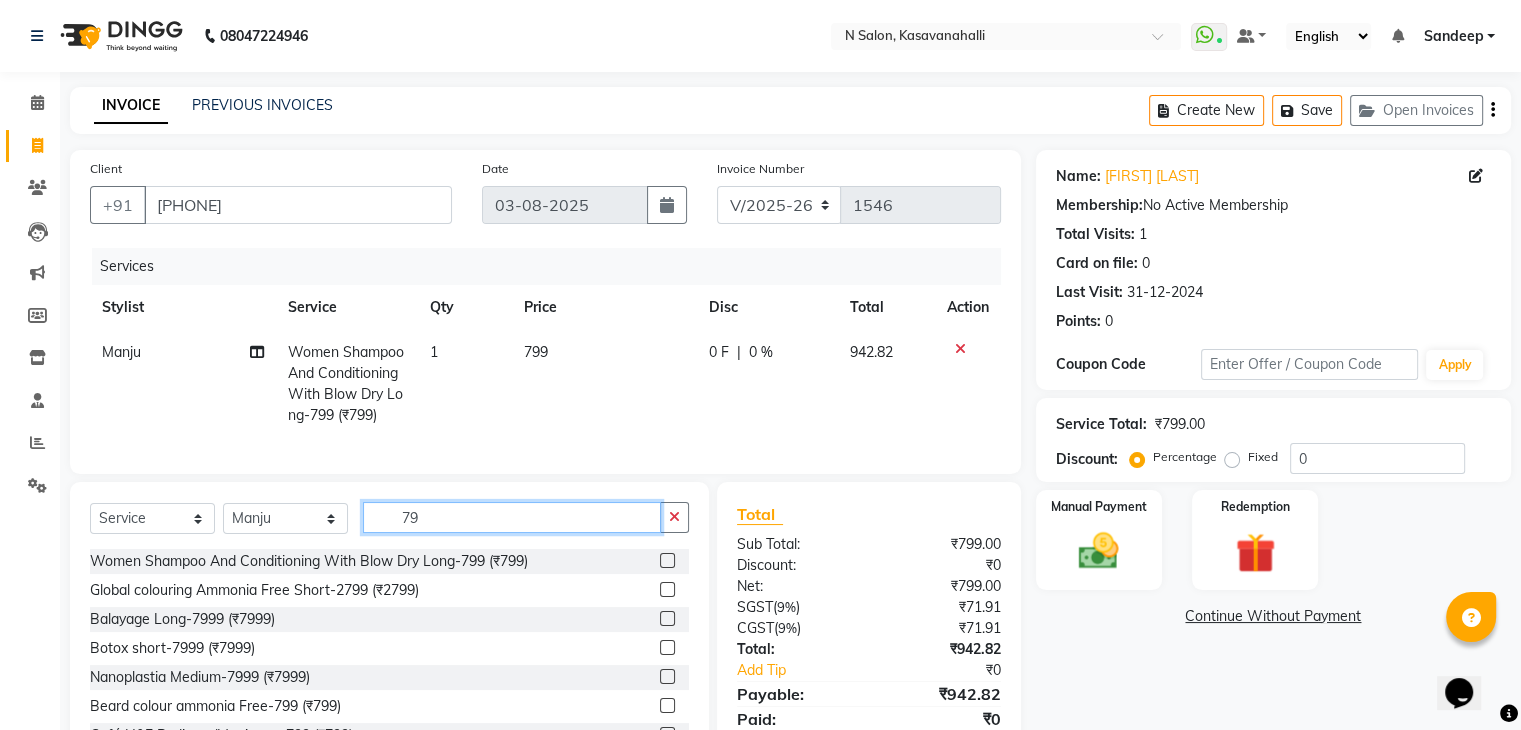 type on "7" 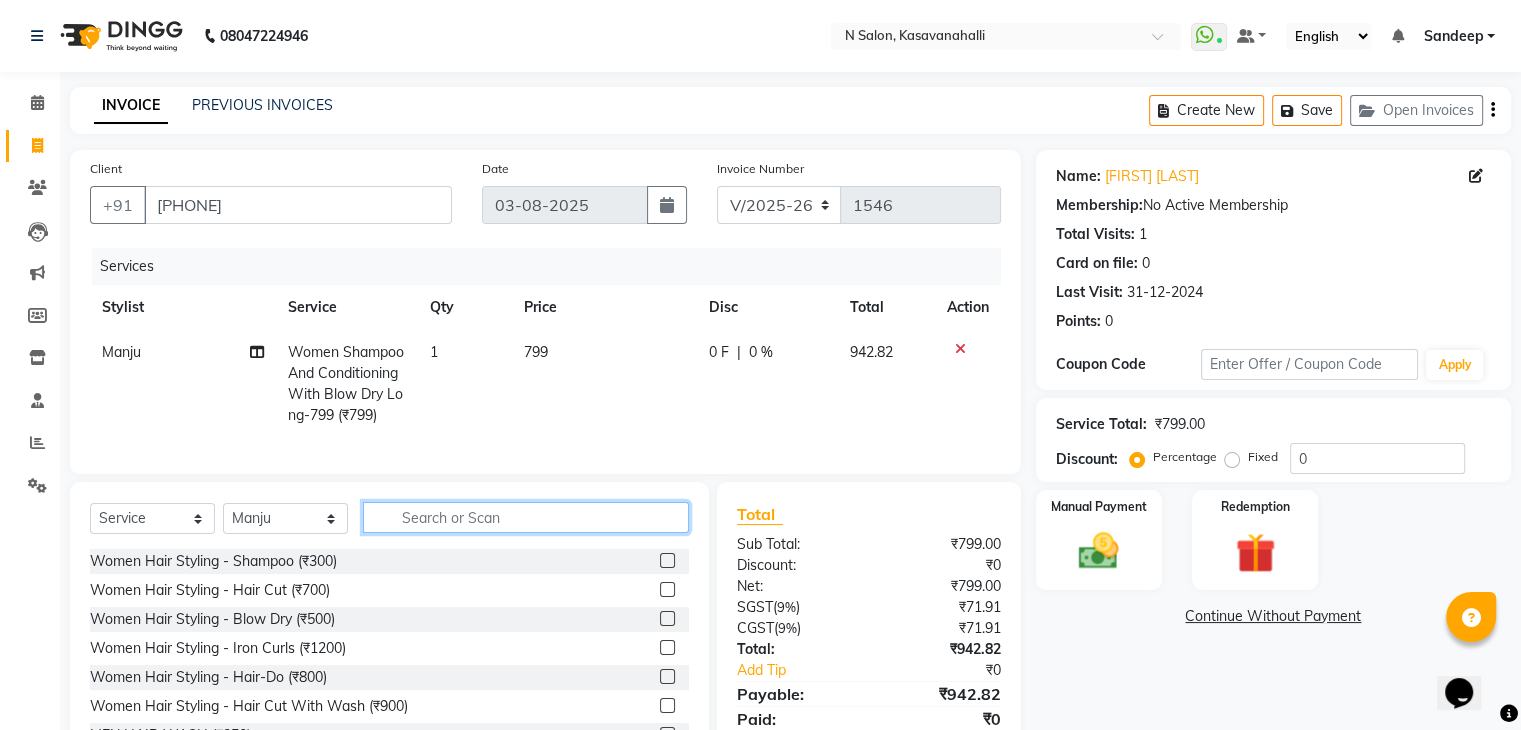 type 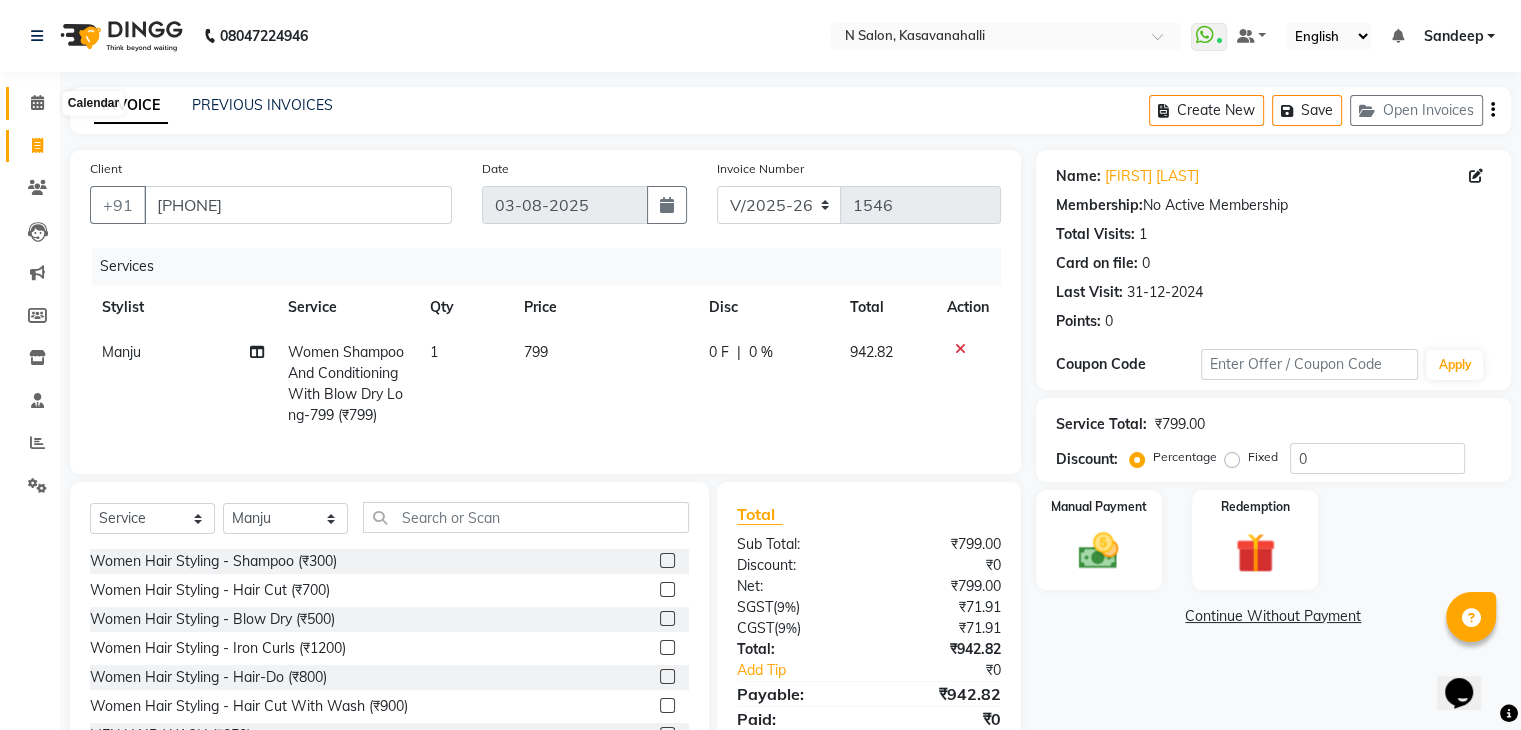 click 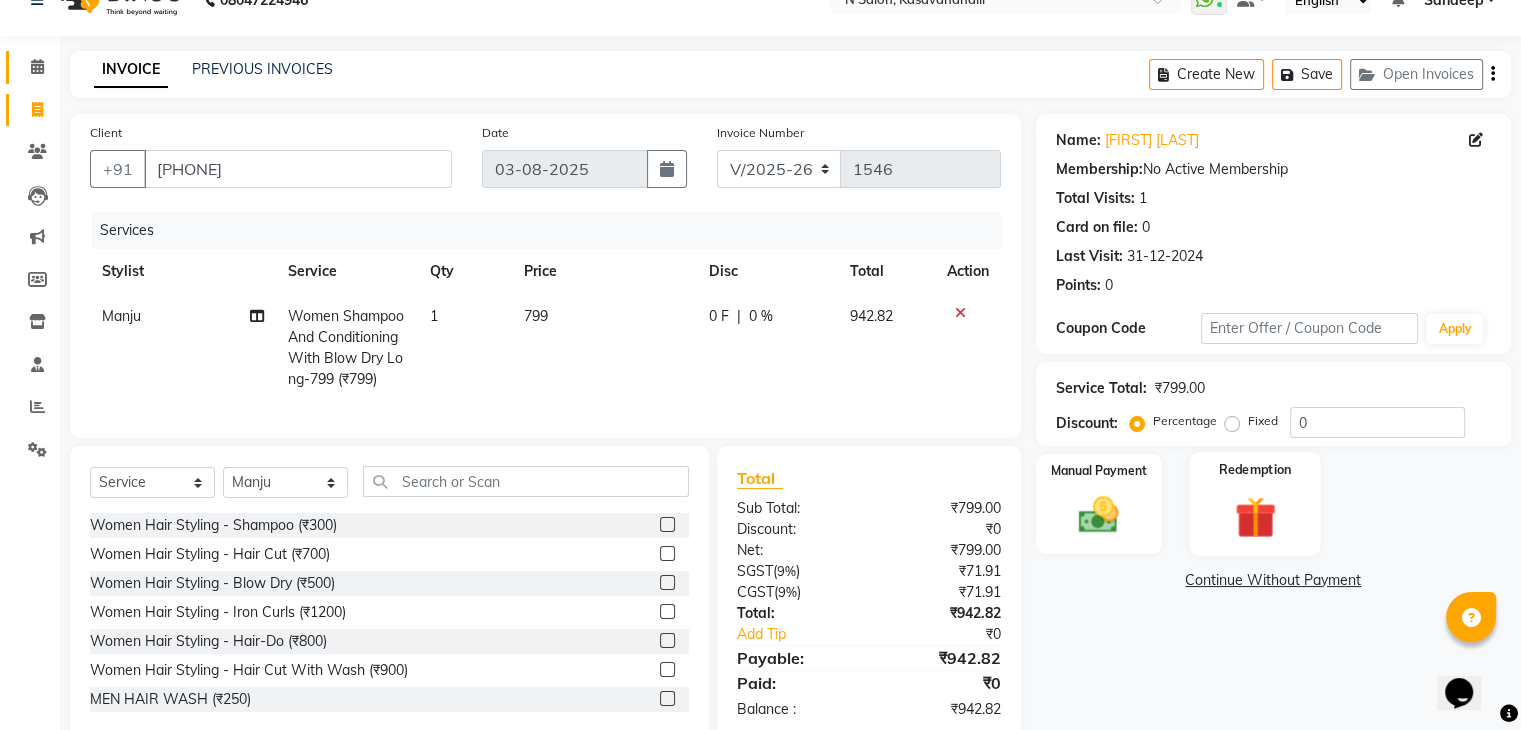 scroll, scrollTop: 93, scrollLeft: 0, axis: vertical 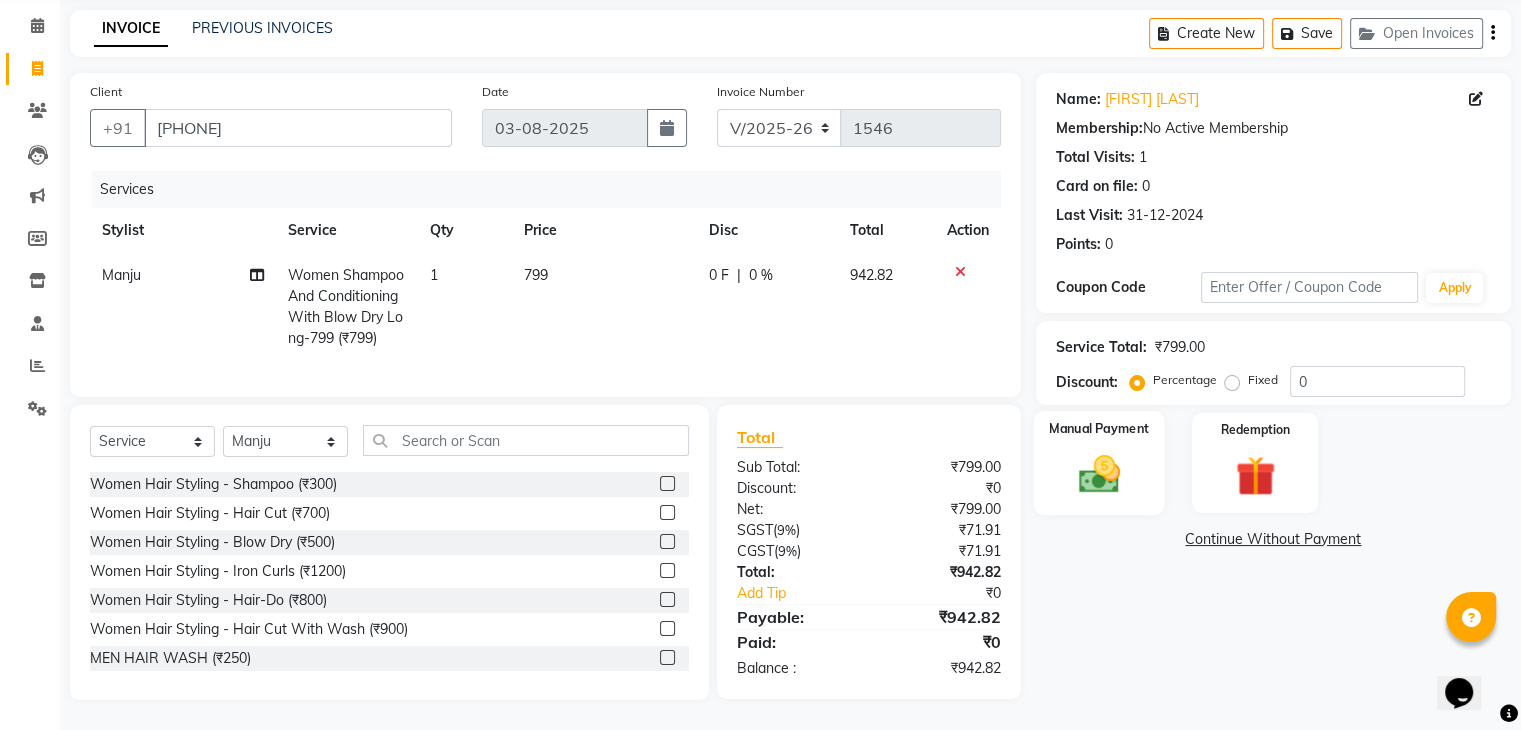 click 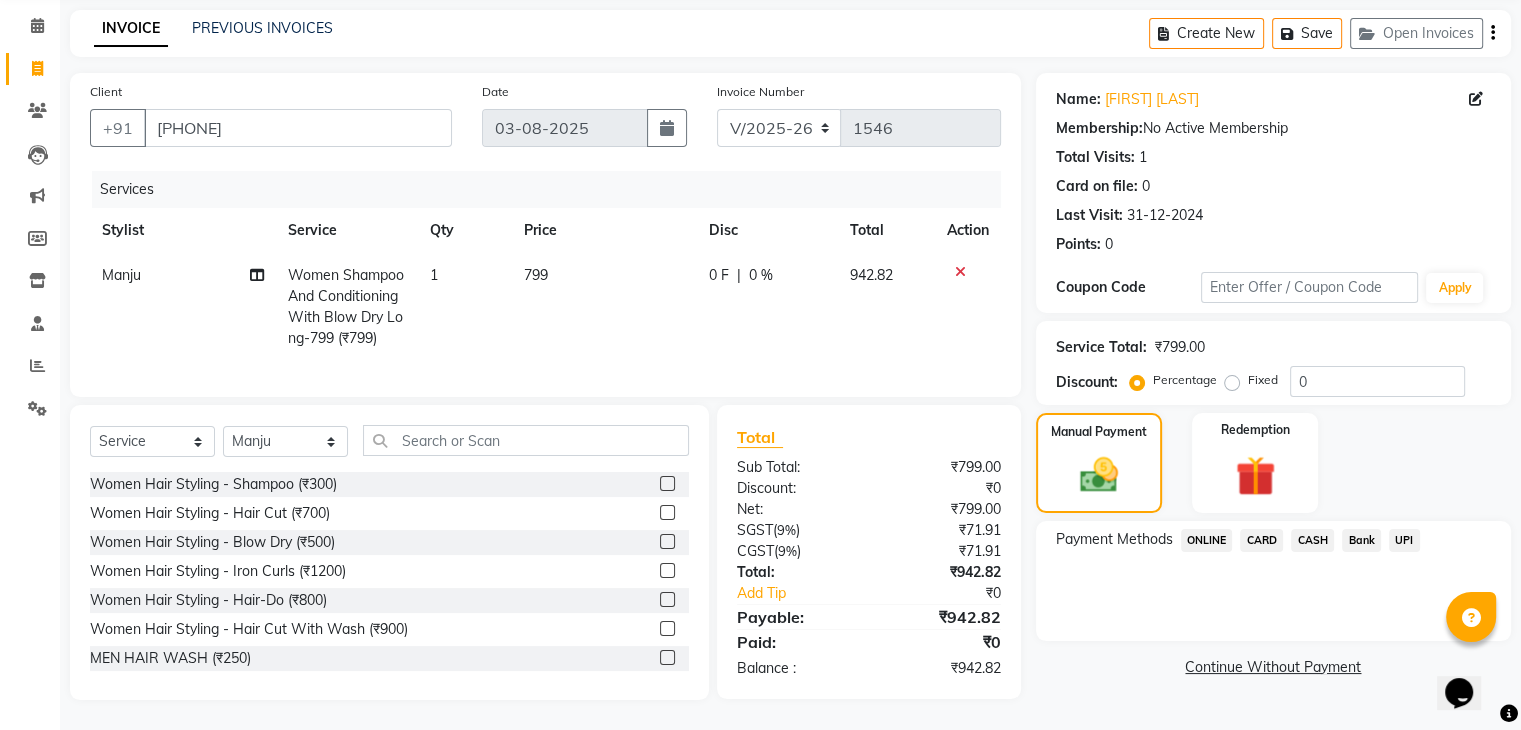 click on "CARD" 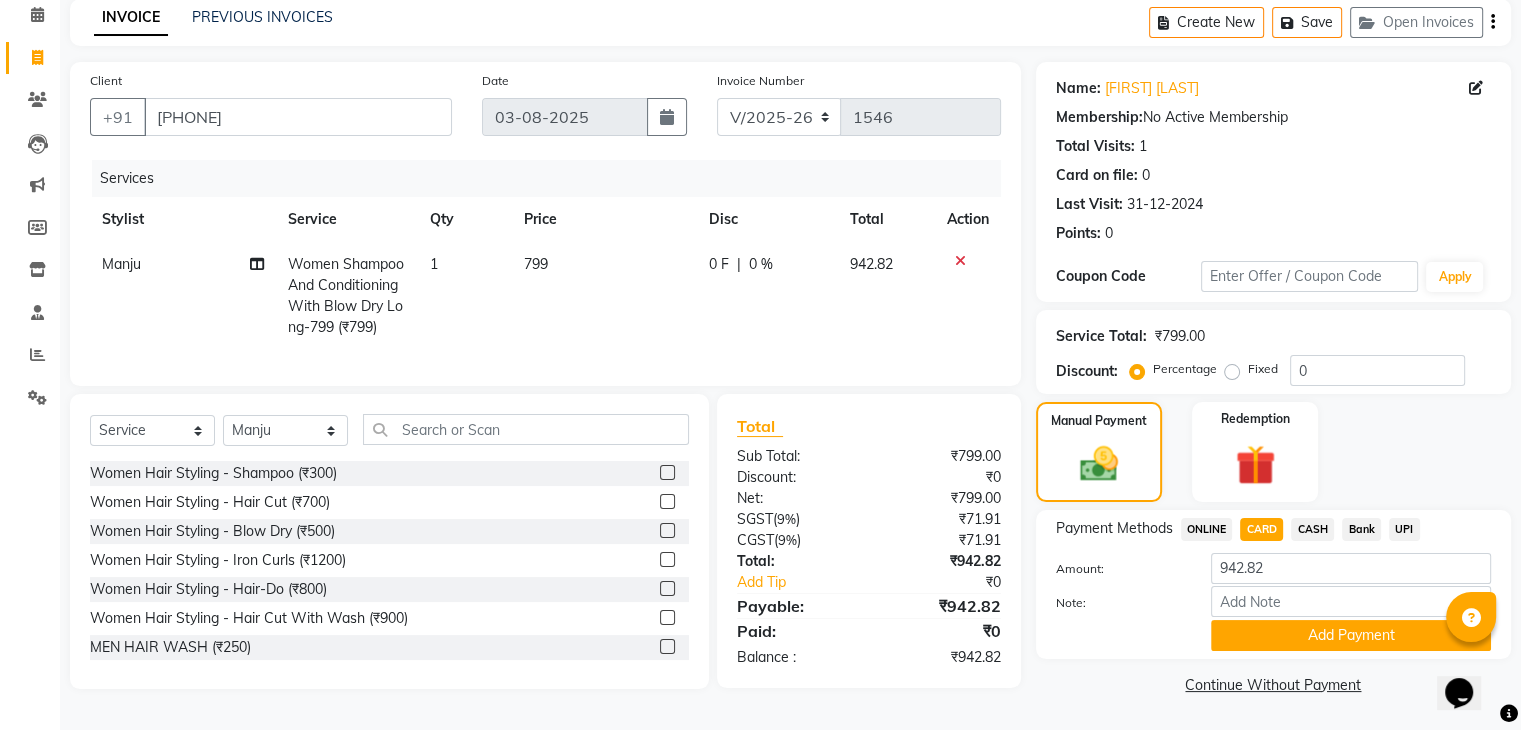 drag, startPoint x: 1270, startPoint y: 625, endPoint x: 1266, endPoint y: 611, distance: 14.56022 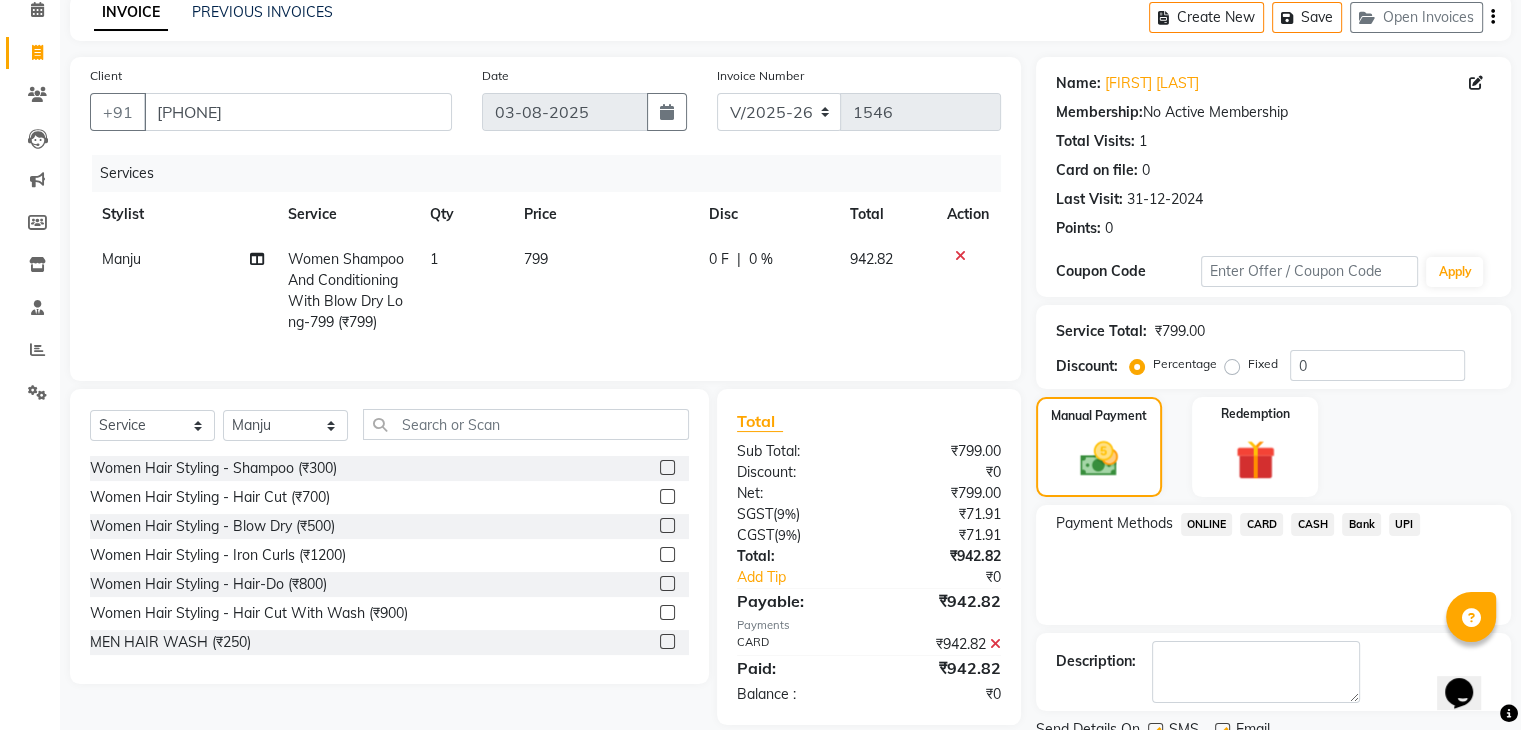 scroll, scrollTop: 171, scrollLeft: 0, axis: vertical 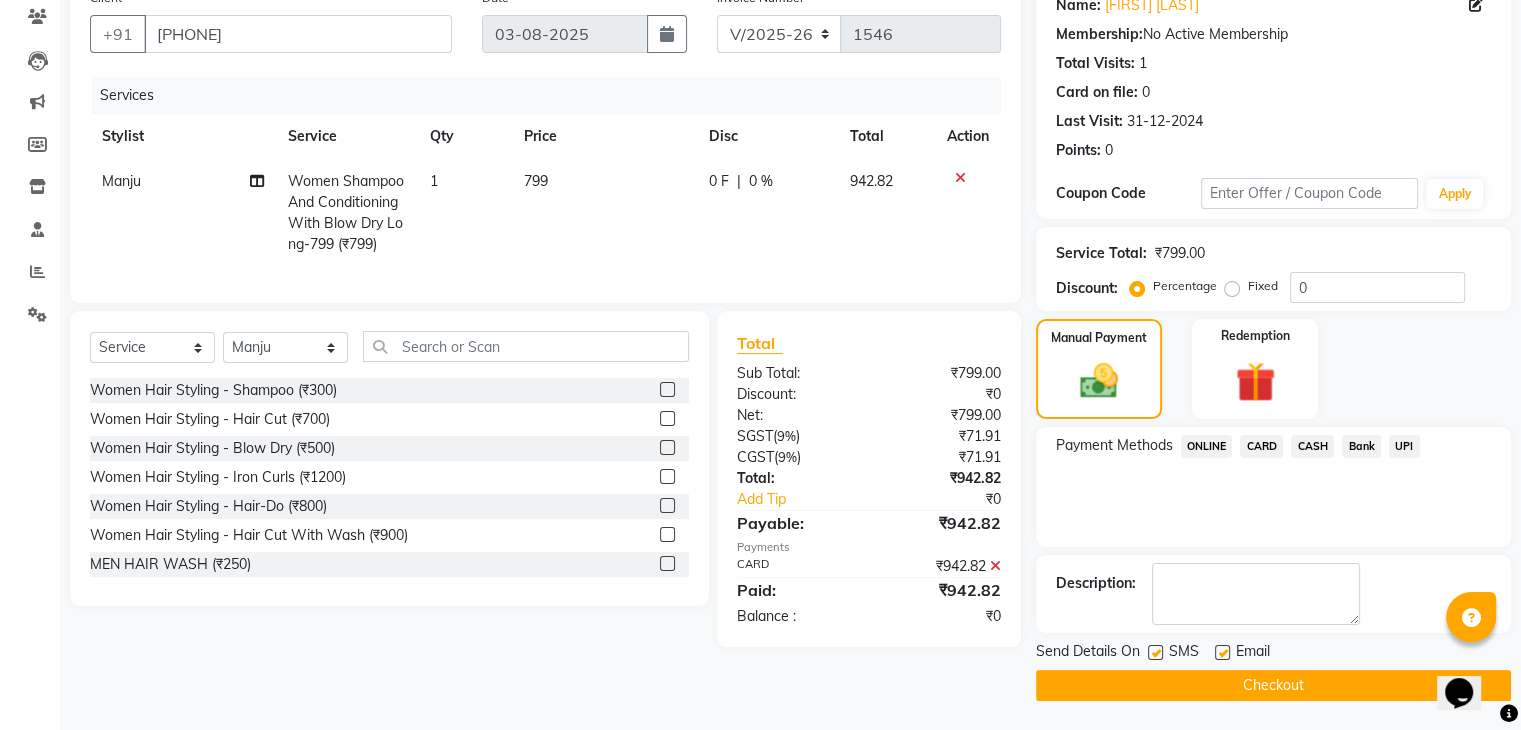 click on "Checkout" 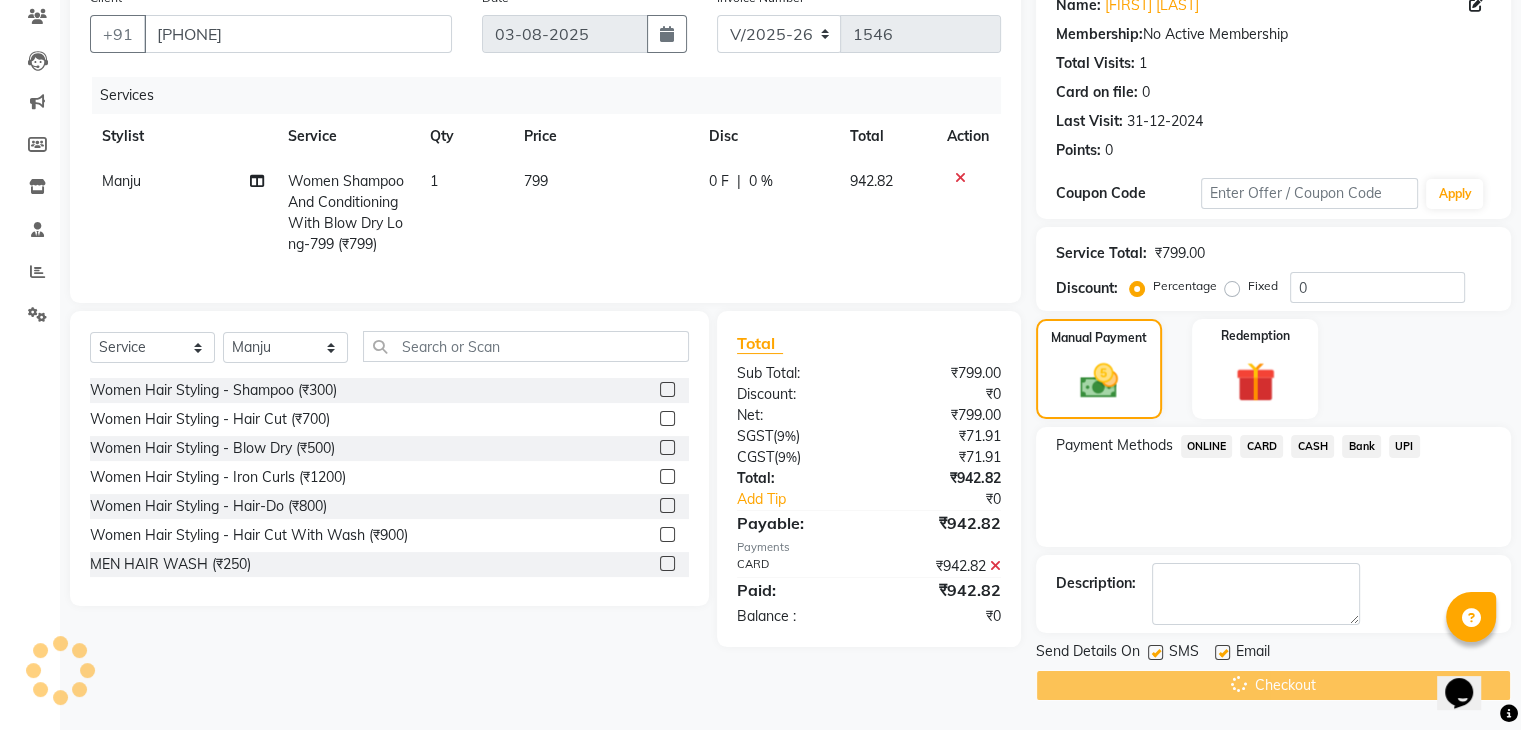 scroll, scrollTop: 0, scrollLeft: 0, axis: both 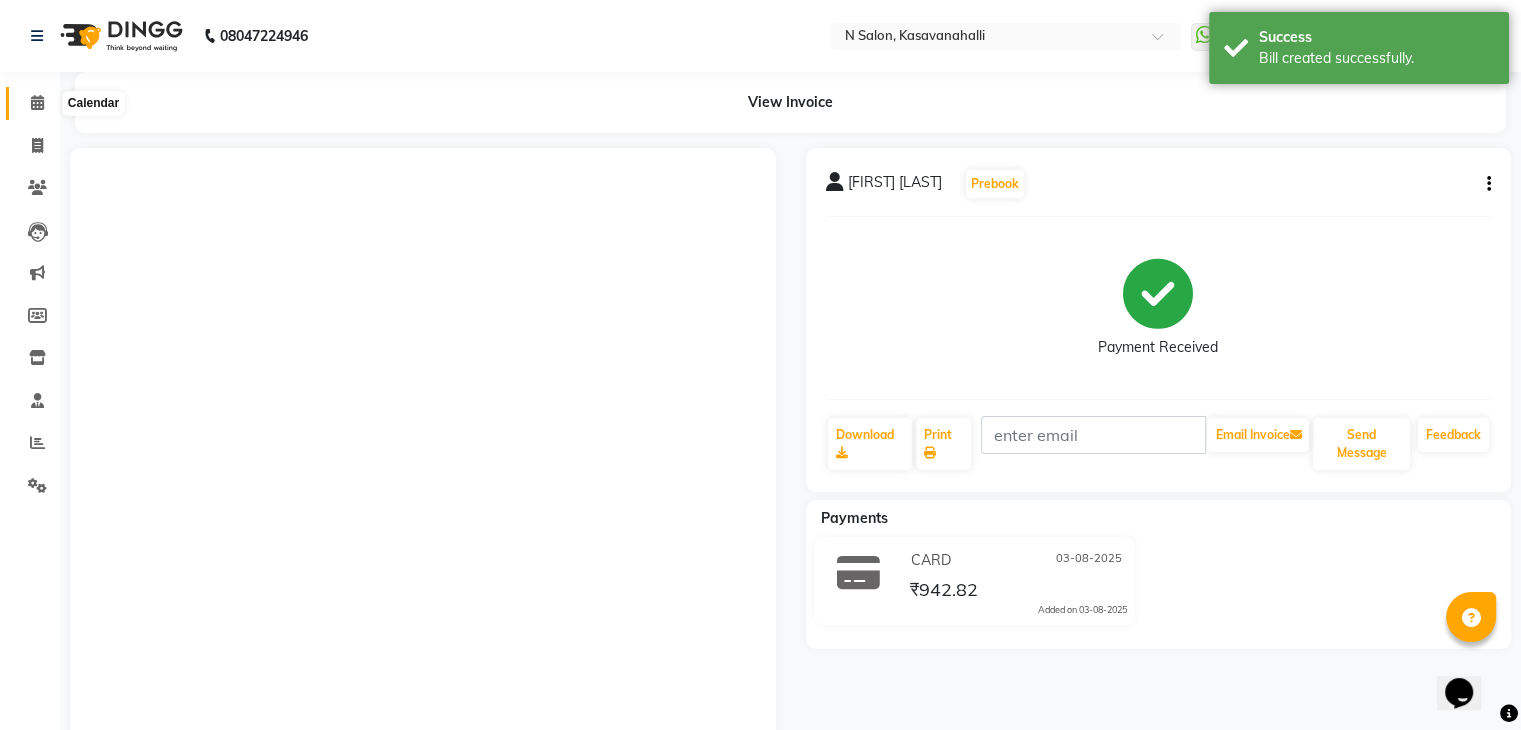 click 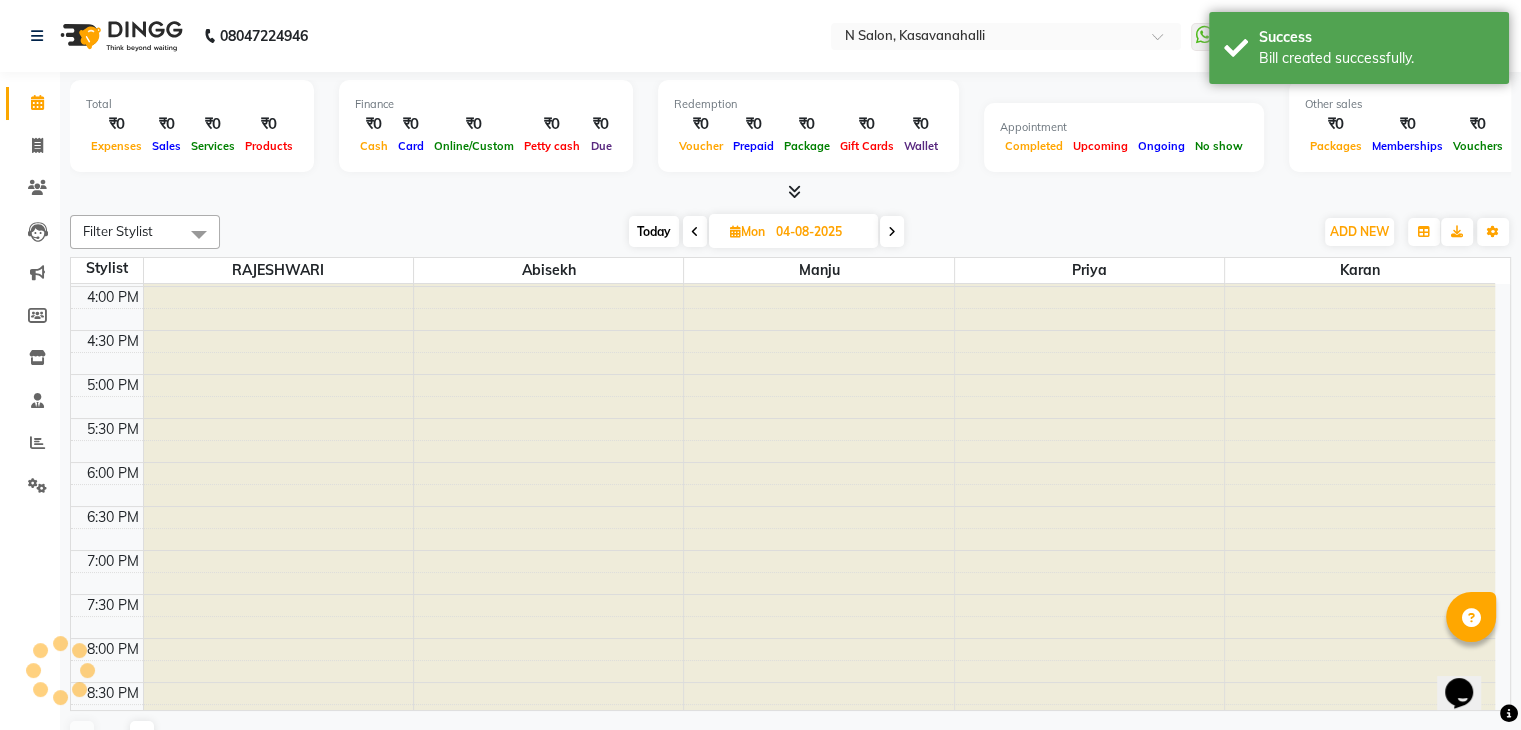 scroll, scrollTop: 0, scrollLeft: 0, axis: both 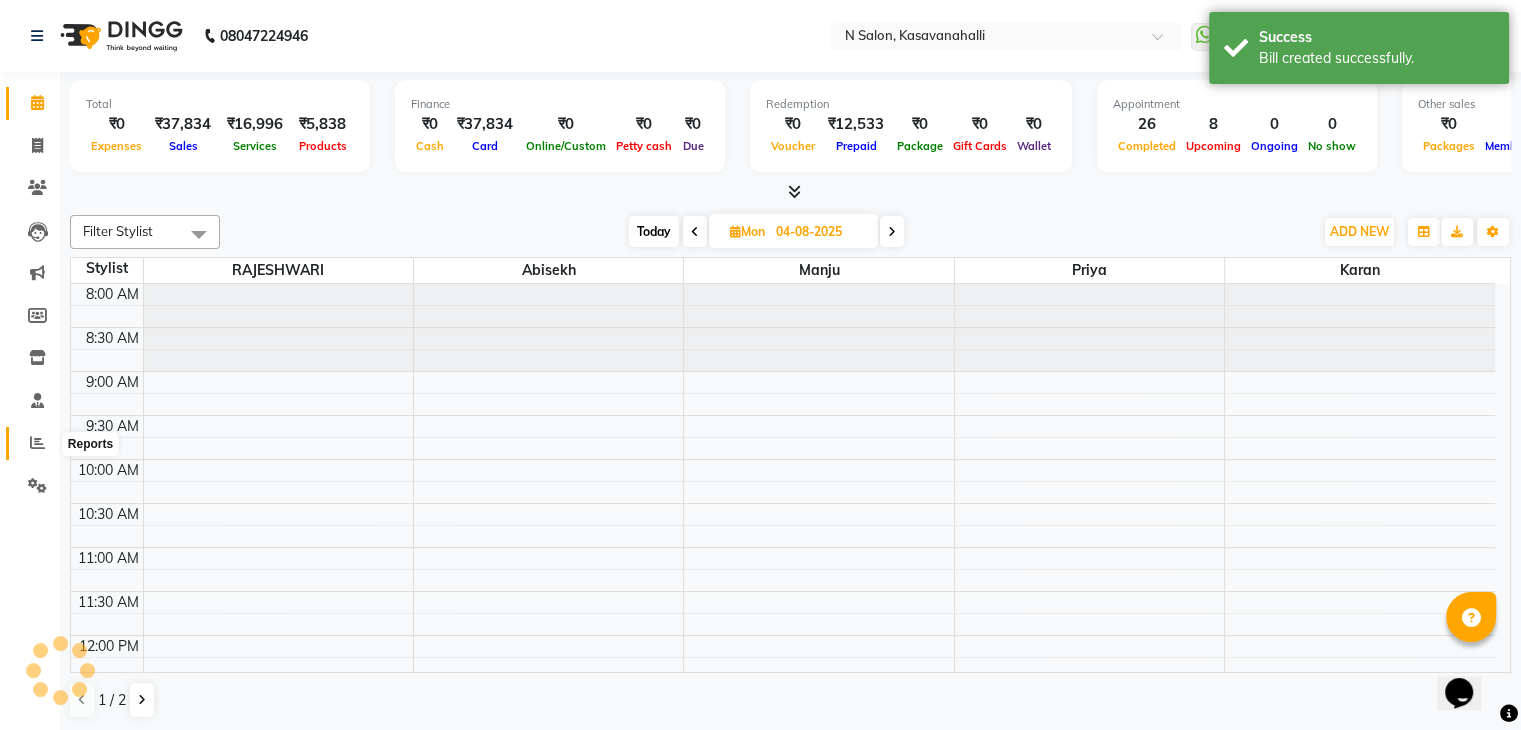drag, startPoint x: 19, startPoint y: 440, endPoint x: 32, endPoint y: 428, distance: 17.691807 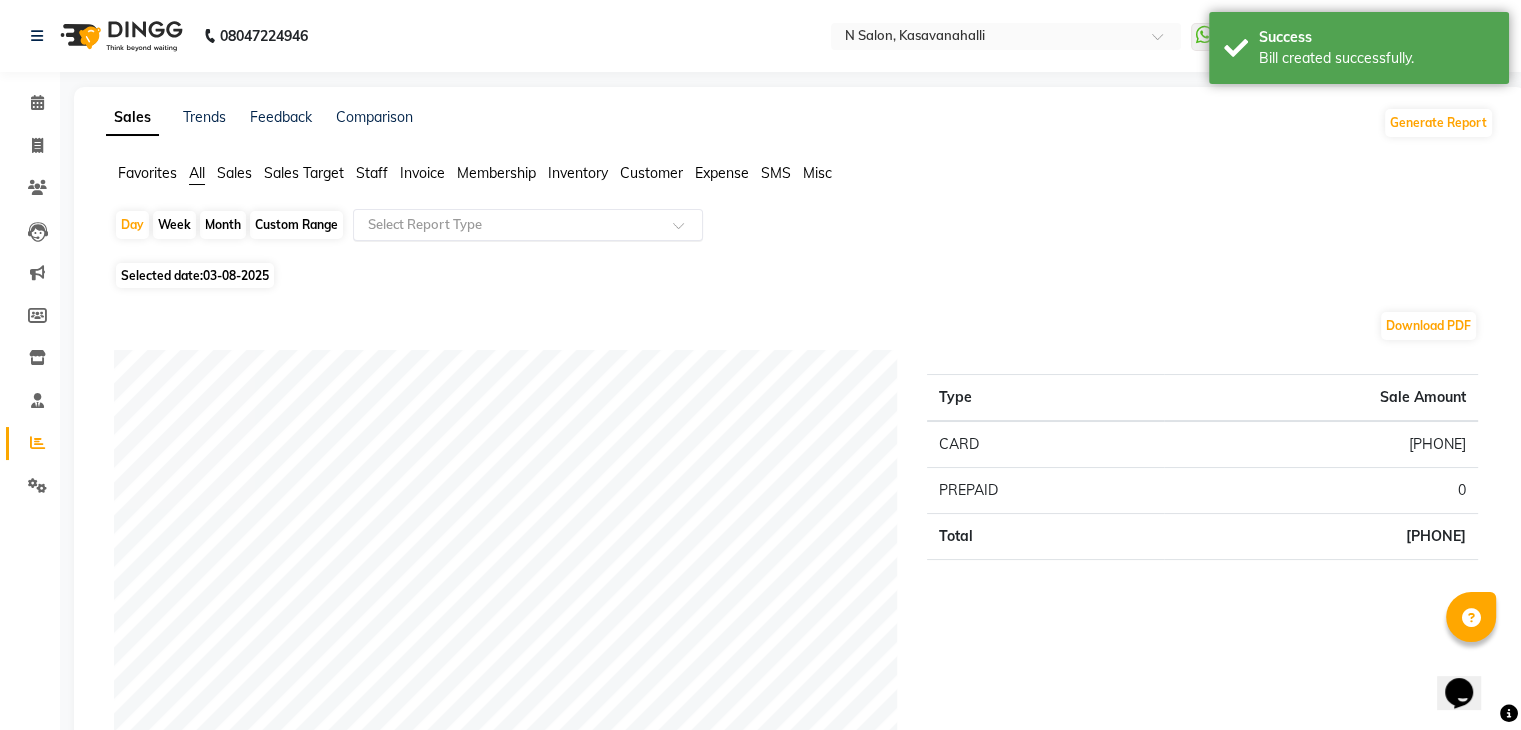 click 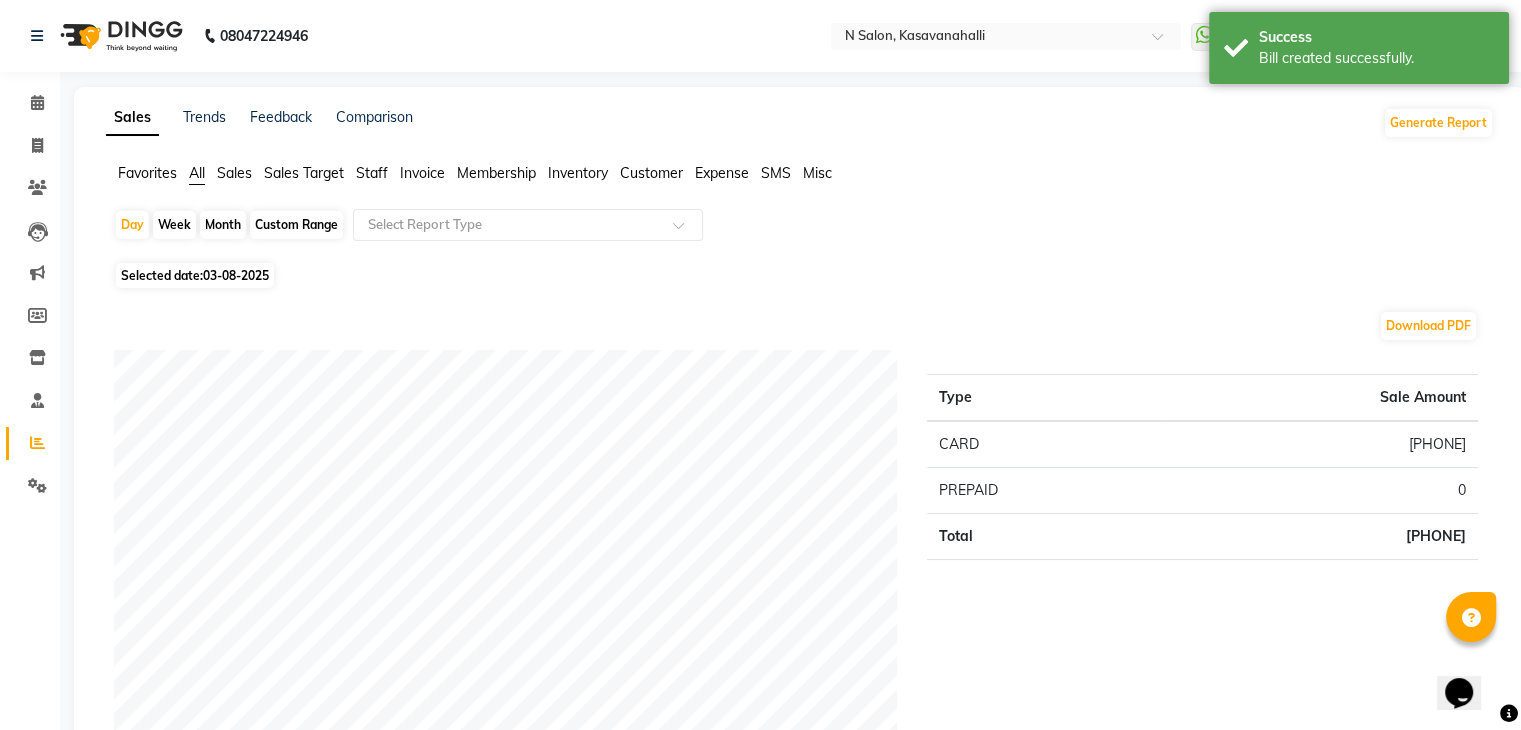 click on "Staff" 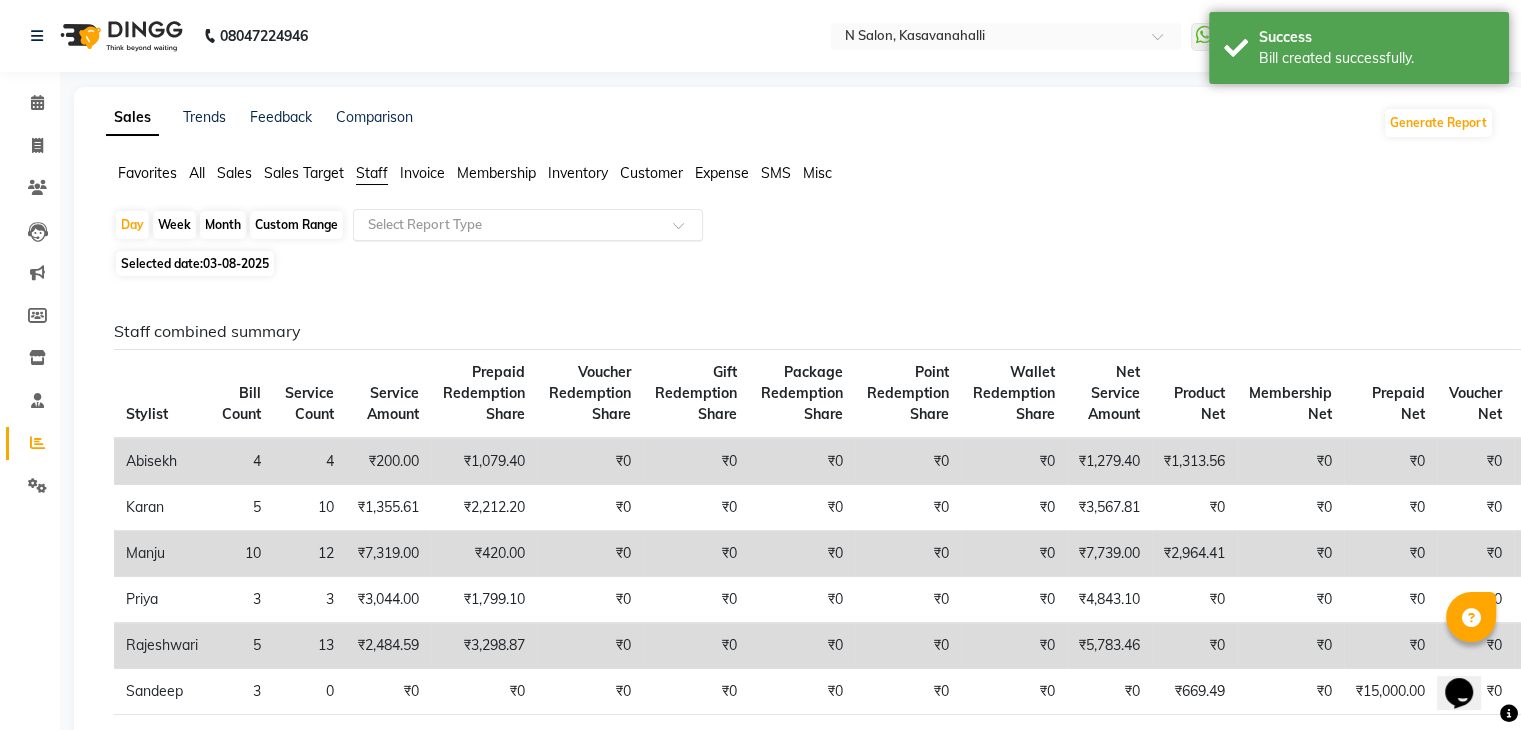 click 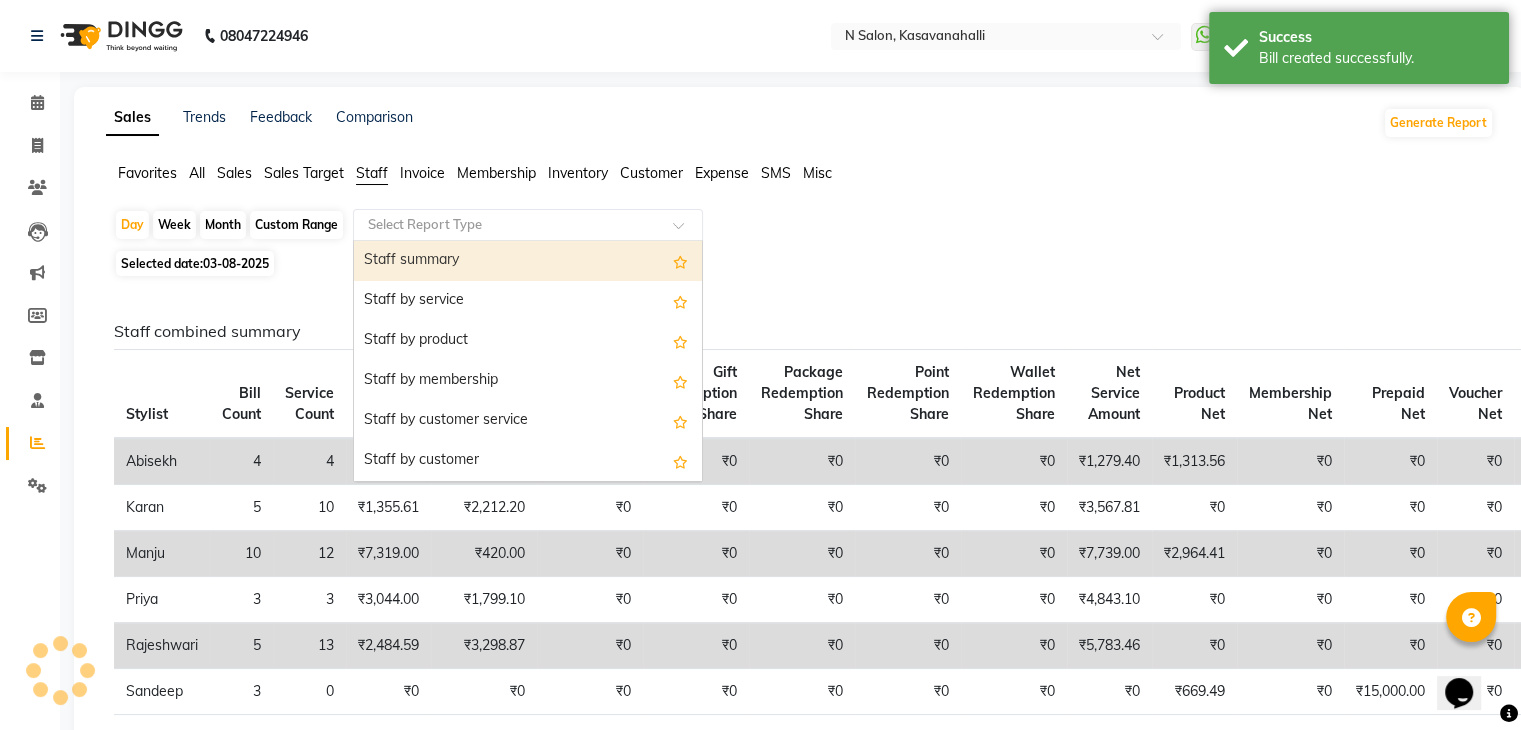 click on "Staff summary" at bounding box center [528, 261] 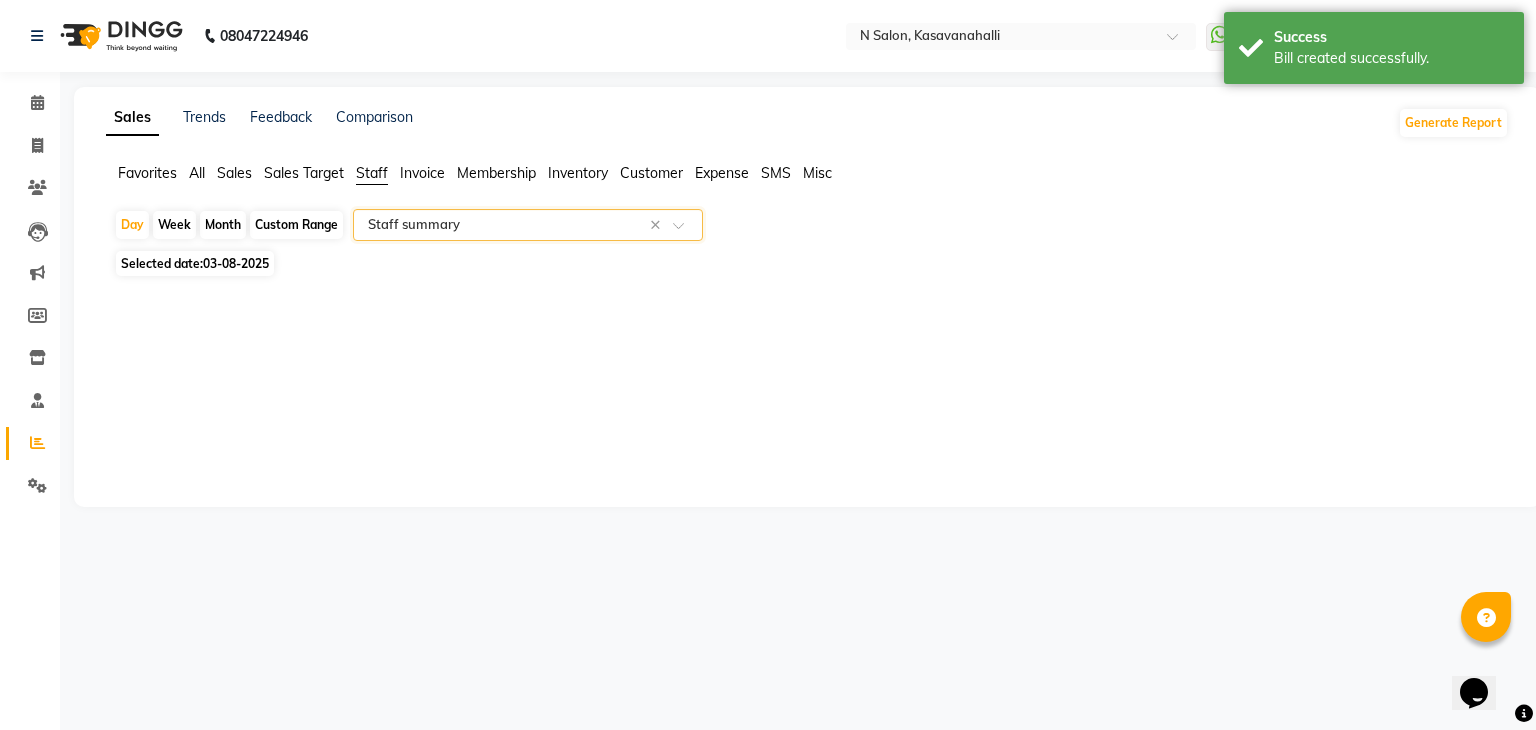 select on "full_report" 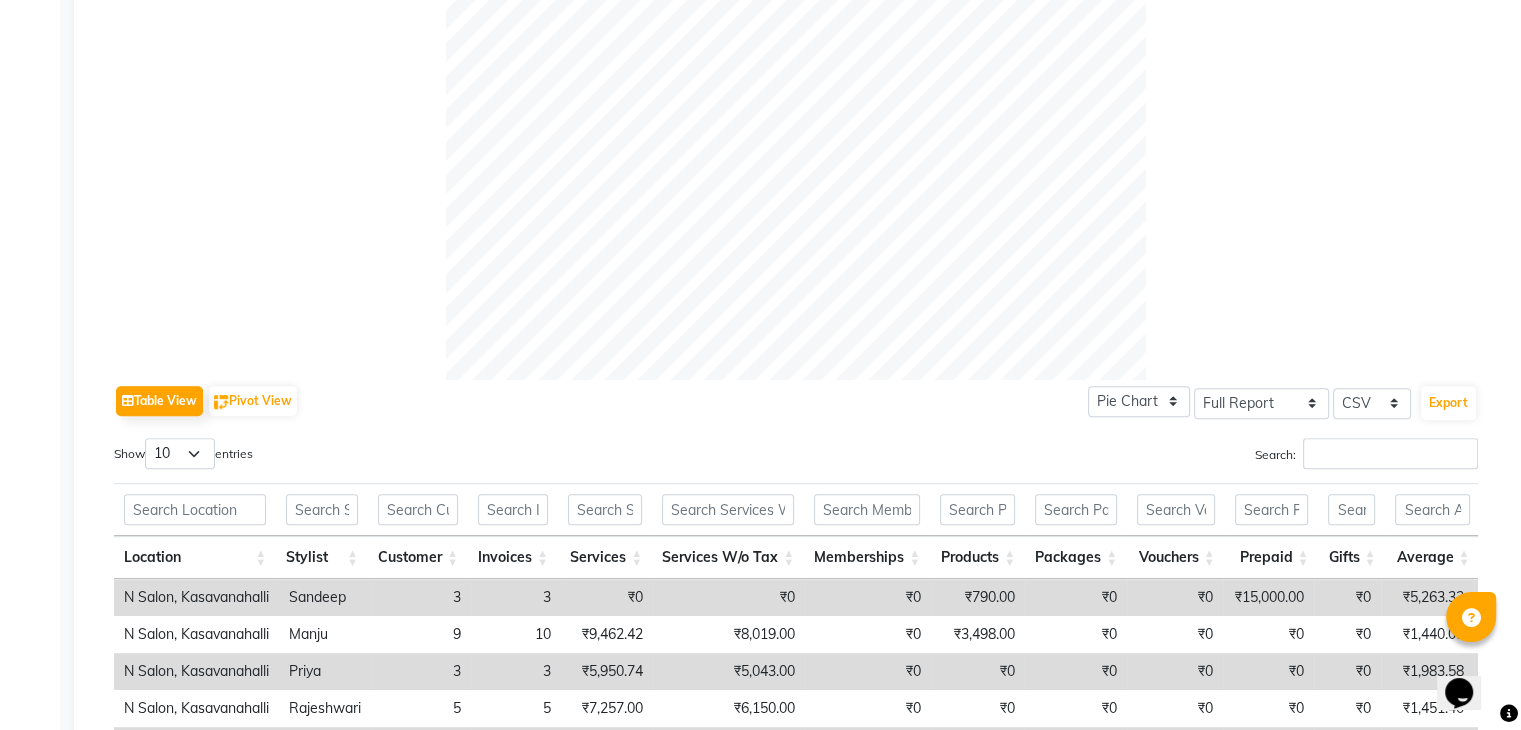 scroll, scrollTop: 893, scrollLeft: 0, axis: vertical 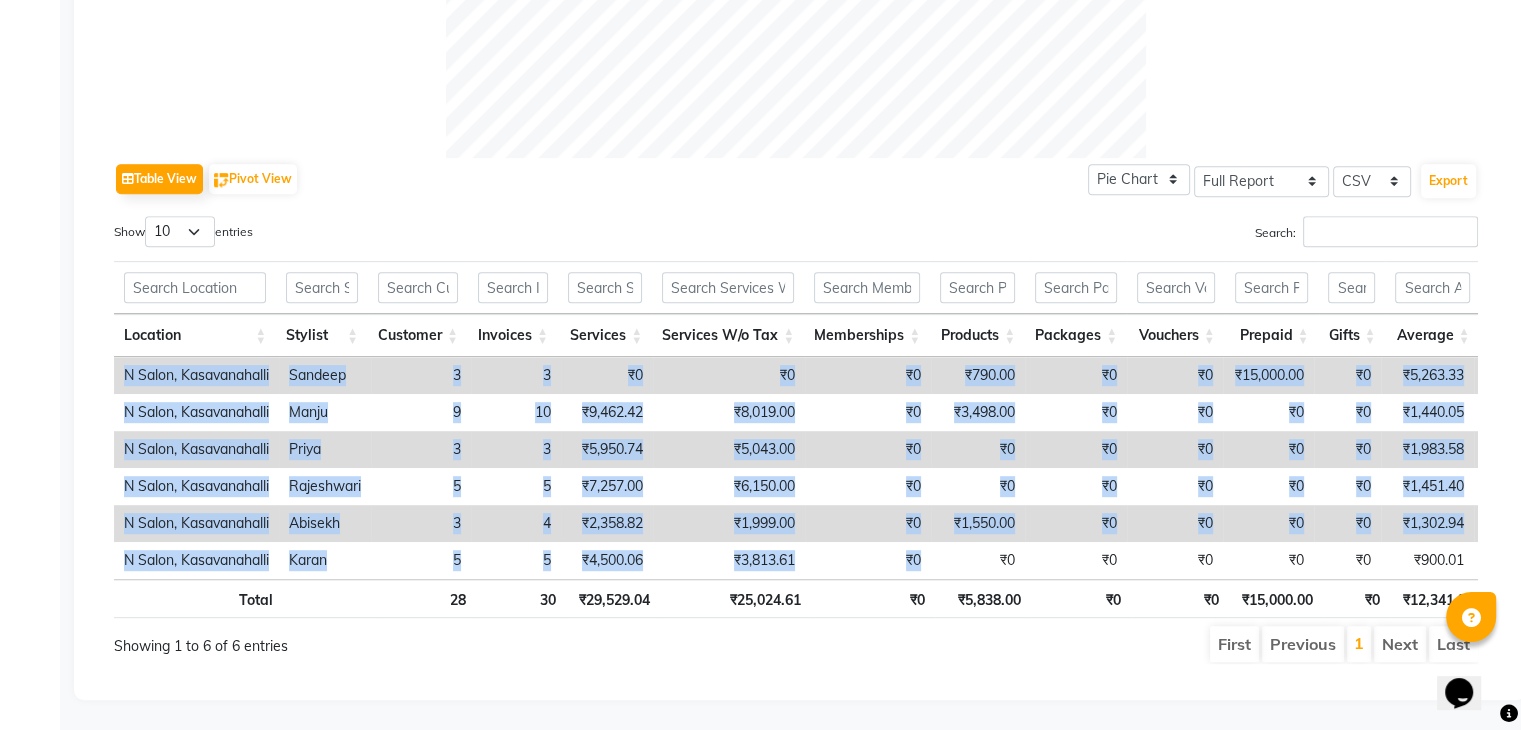 drag, startPoint x: 924, startPoint y: 549, endPoint x: 1223, endPoint y: 555, distance: 299.06018 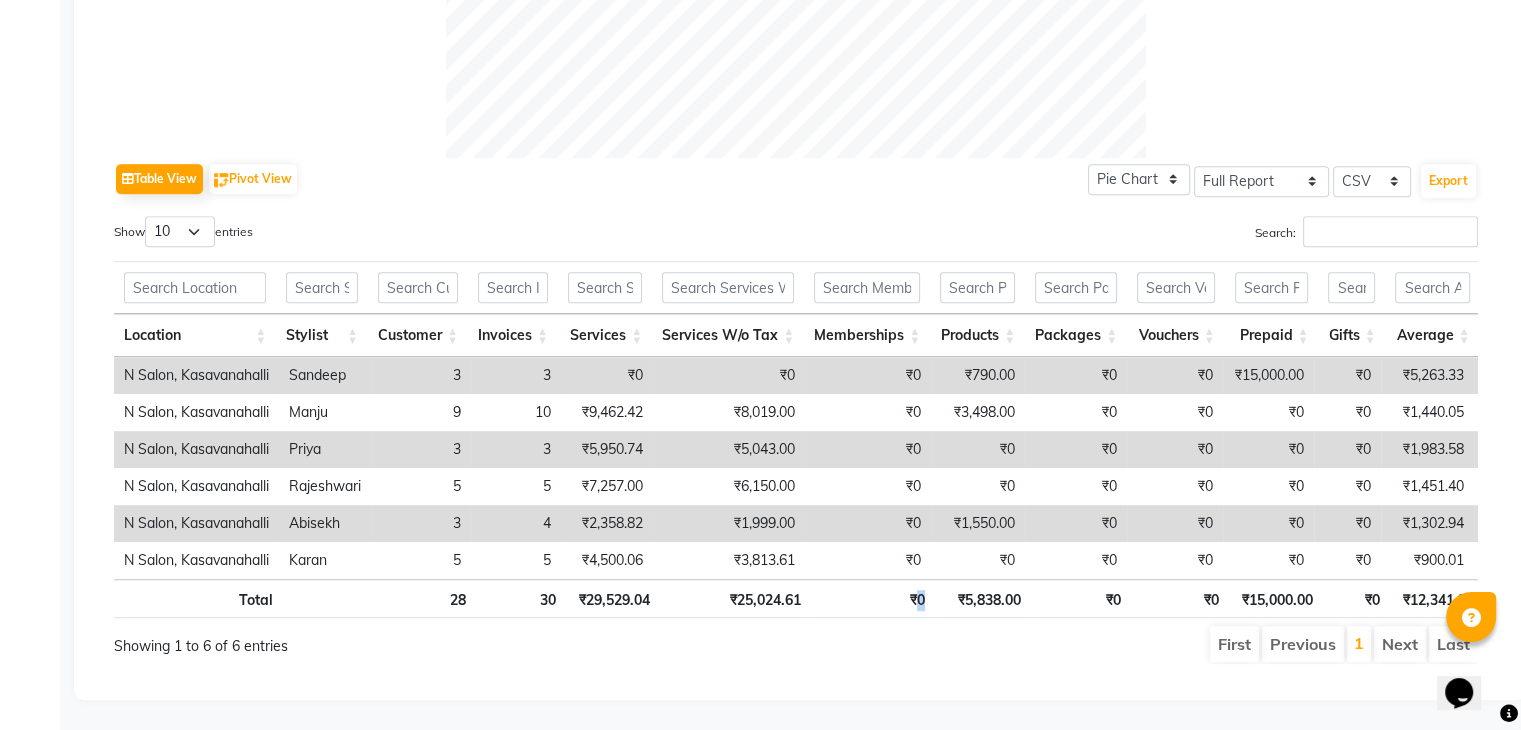 drag, startPoint x: 917, startPoint y: 566, endPoint x: 928, endPoint y: 569, distance: 11.401754 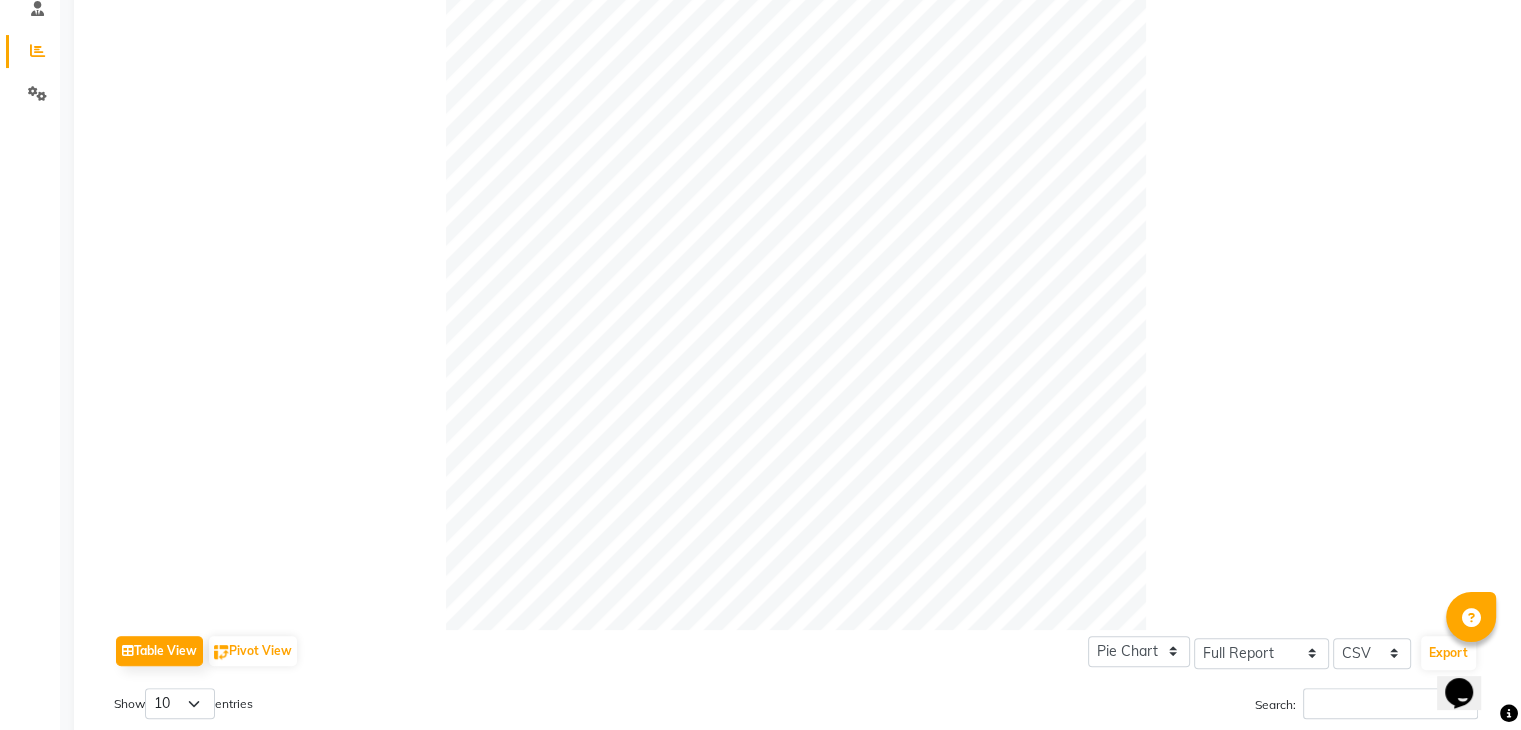 scroll, scrollTop: 0, scrollLeft: 0, axis: both 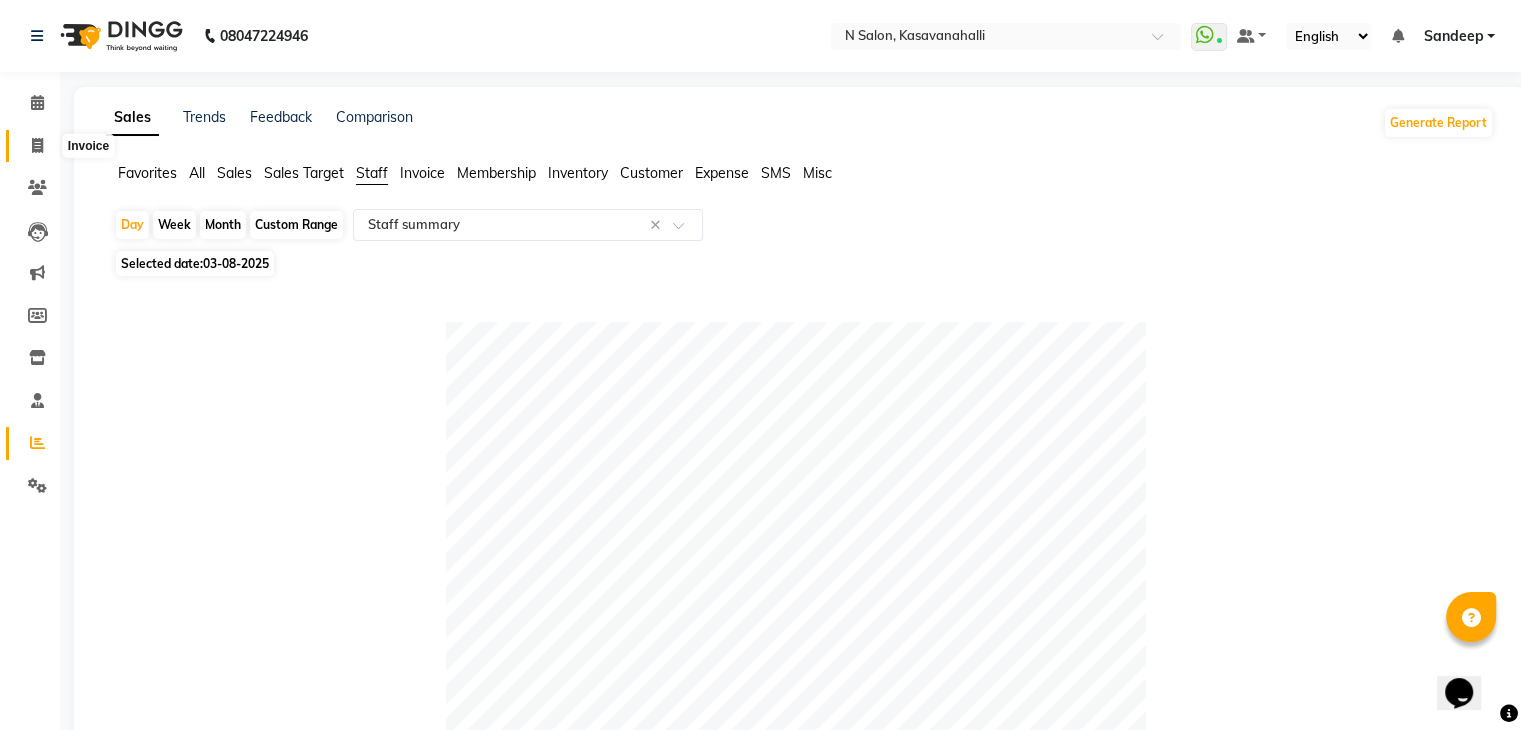 click 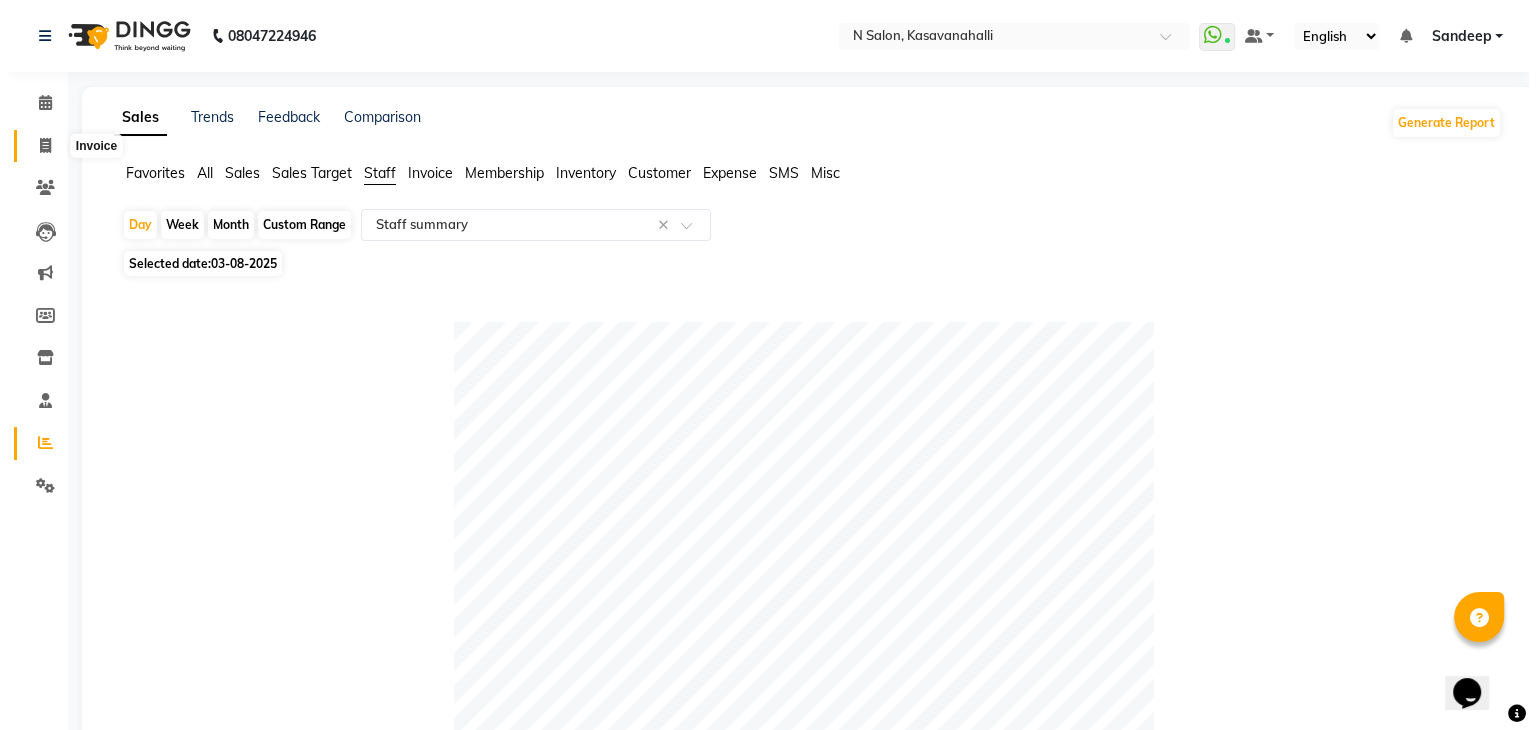 select on "service" 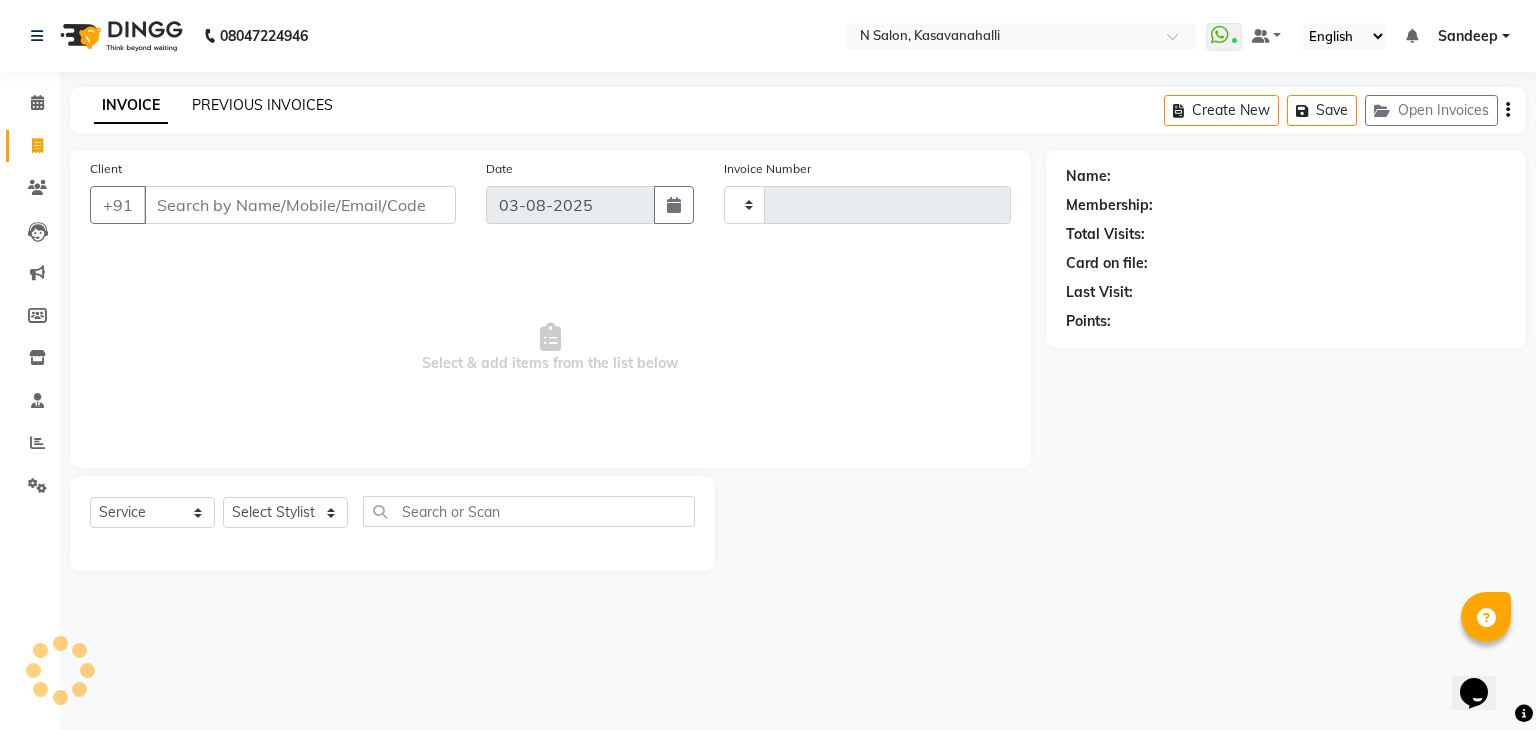 click on "PREVIOUS INVOICES" 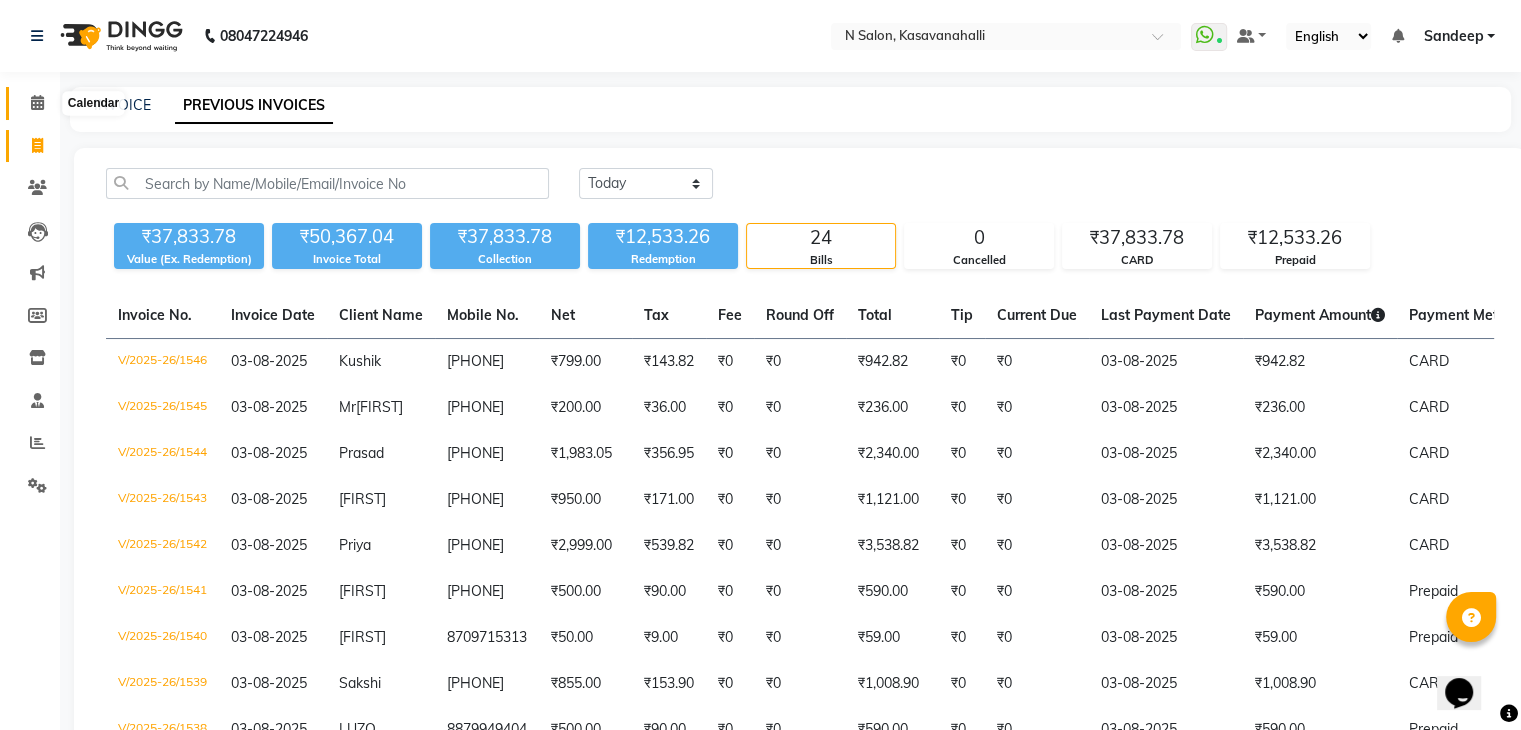 click 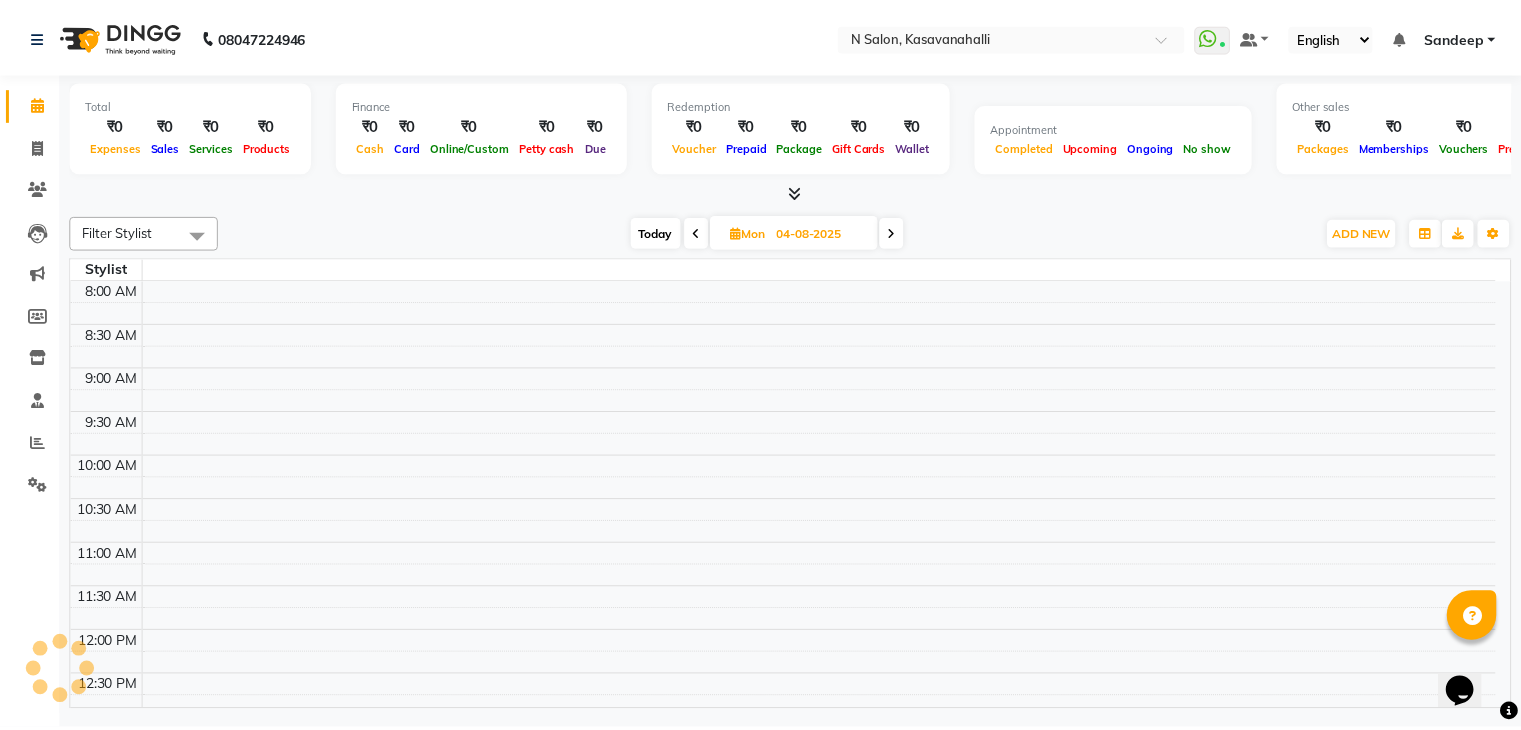 scroll, scrollTop: 0, scrollLeft: 0, axis: both 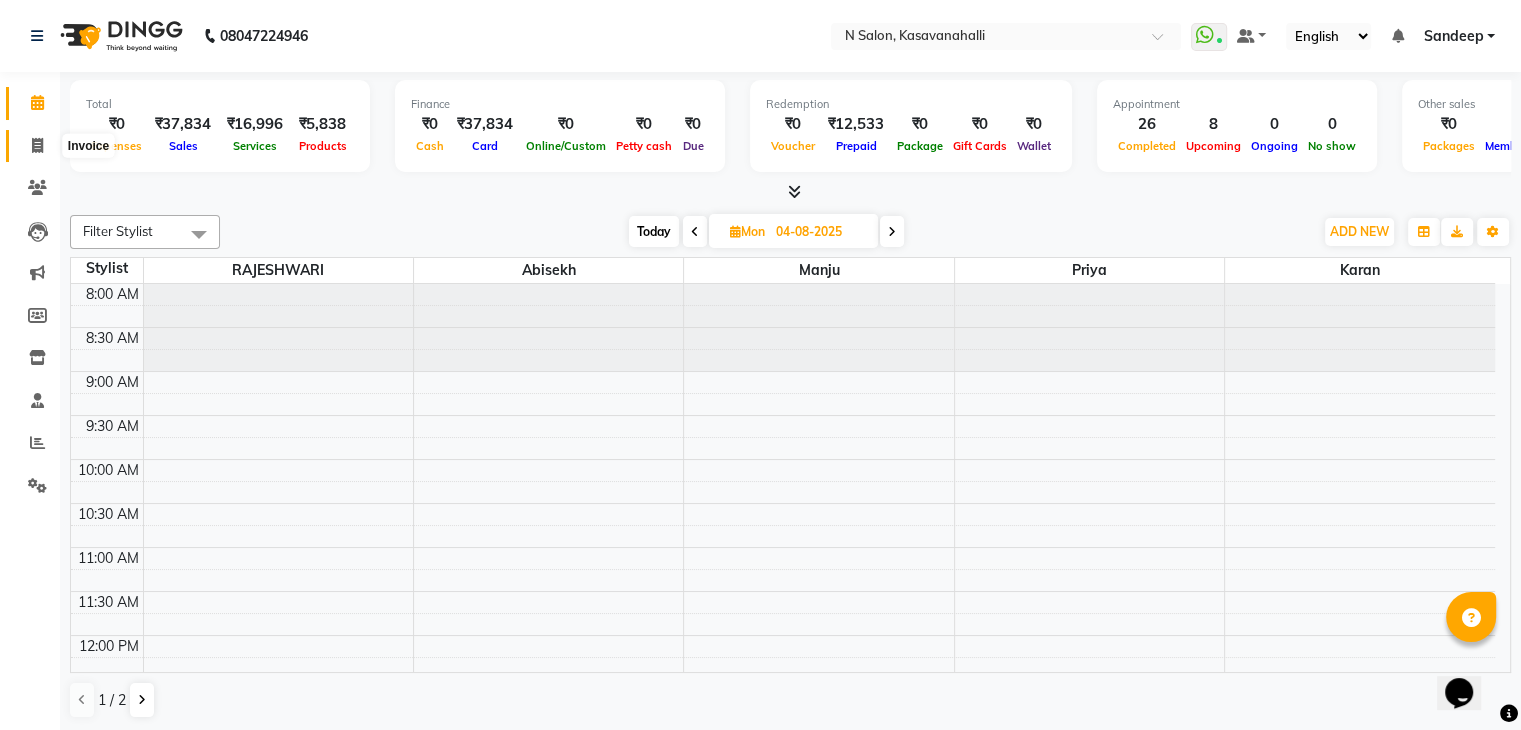 click 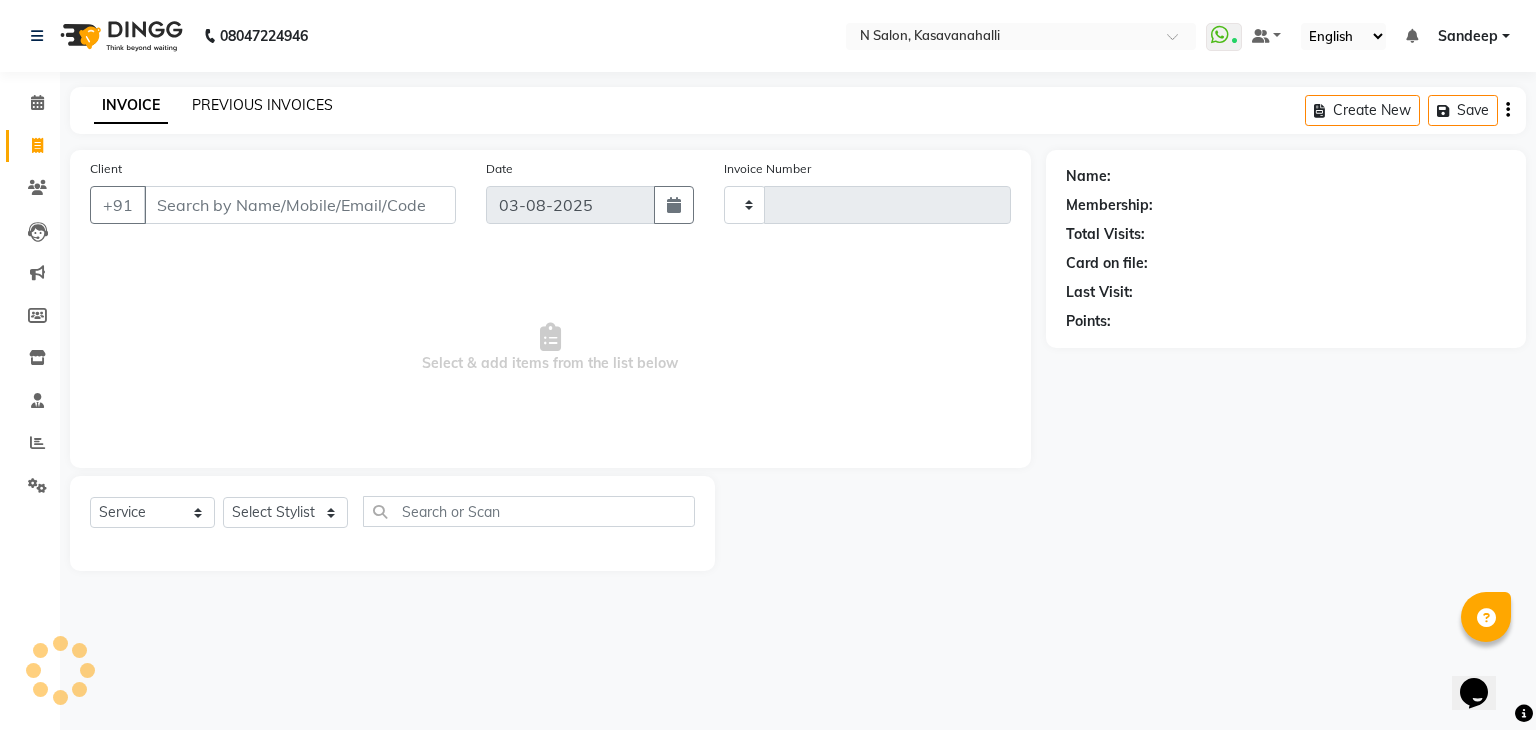 type on "1547" 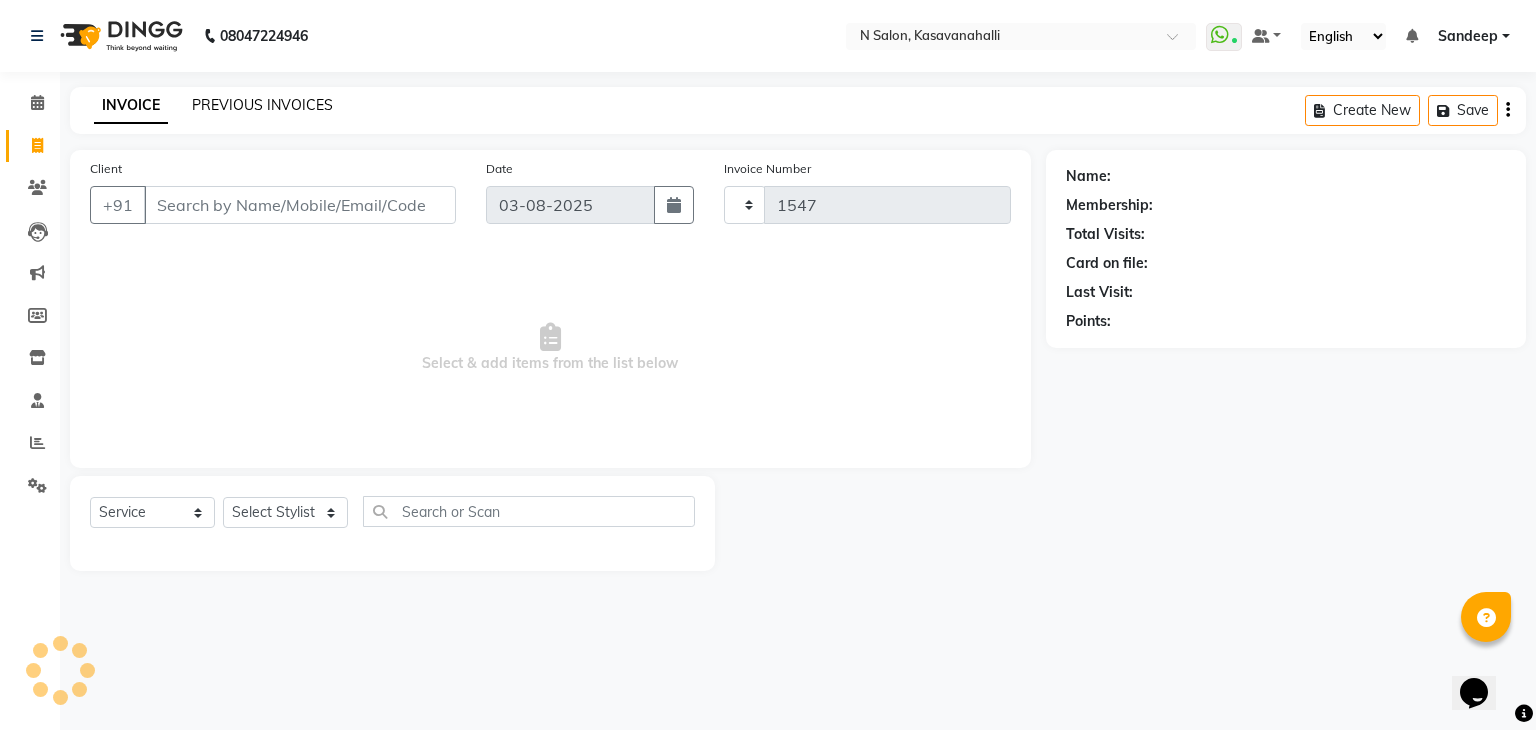 select on "7111" 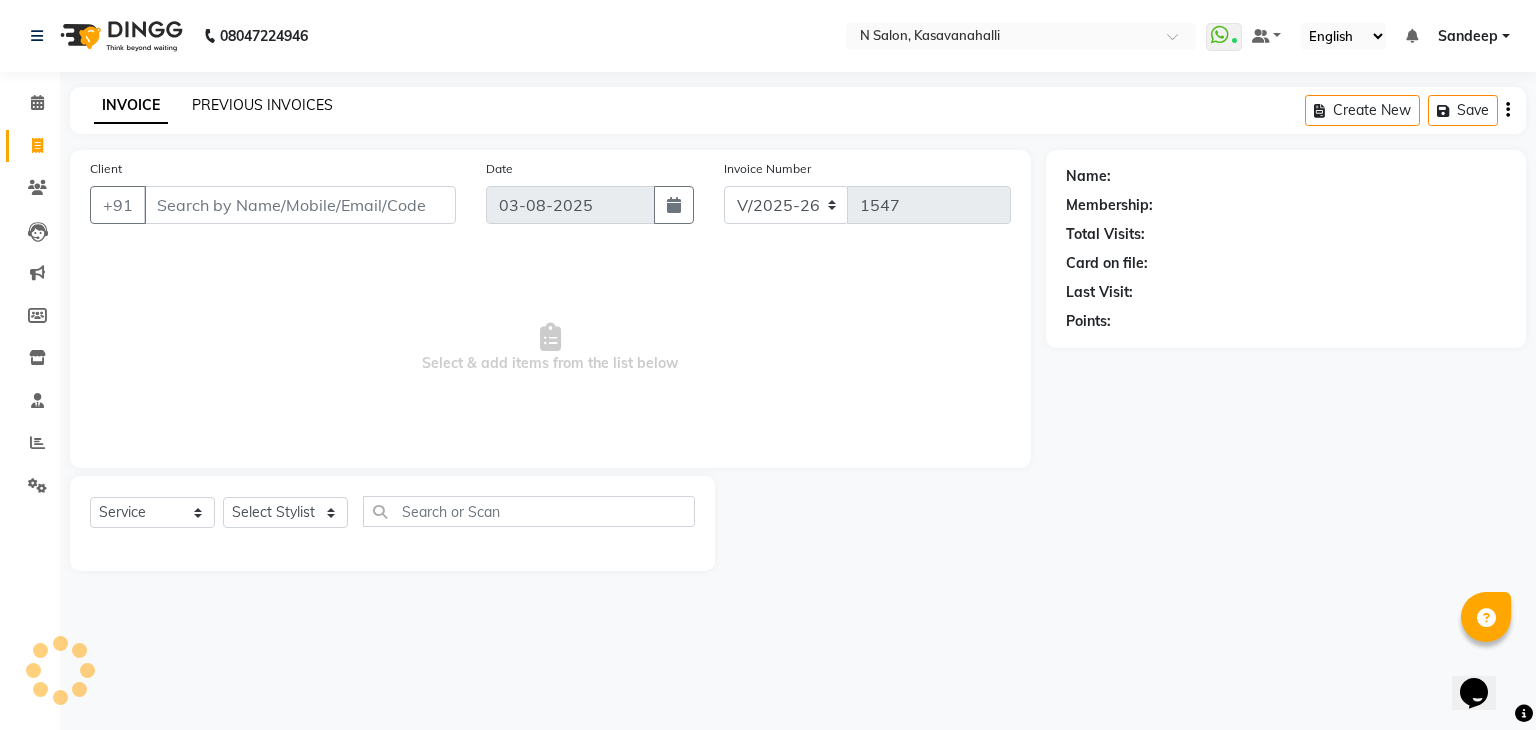 click on "PREVIOUS INVOICES" 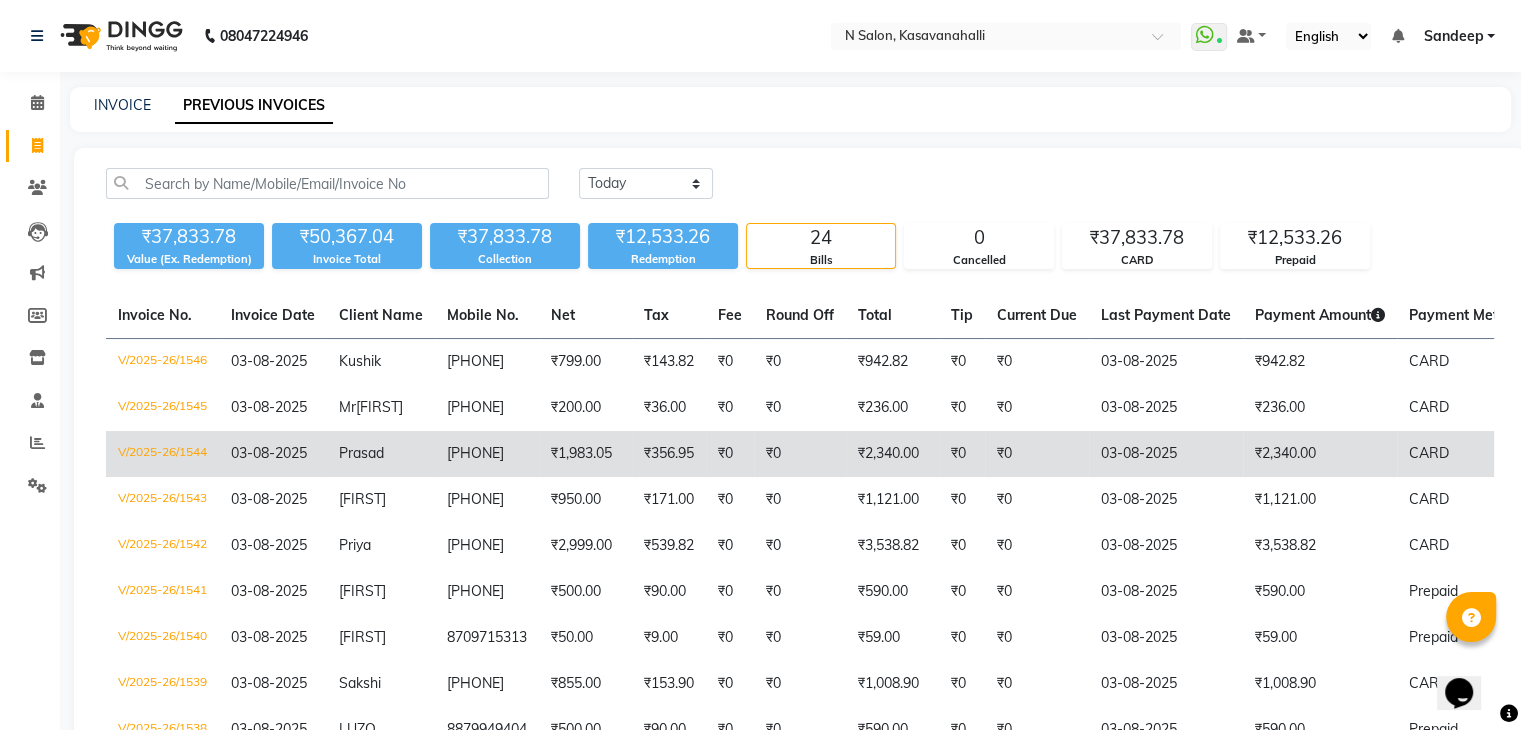 click on "Prasad" 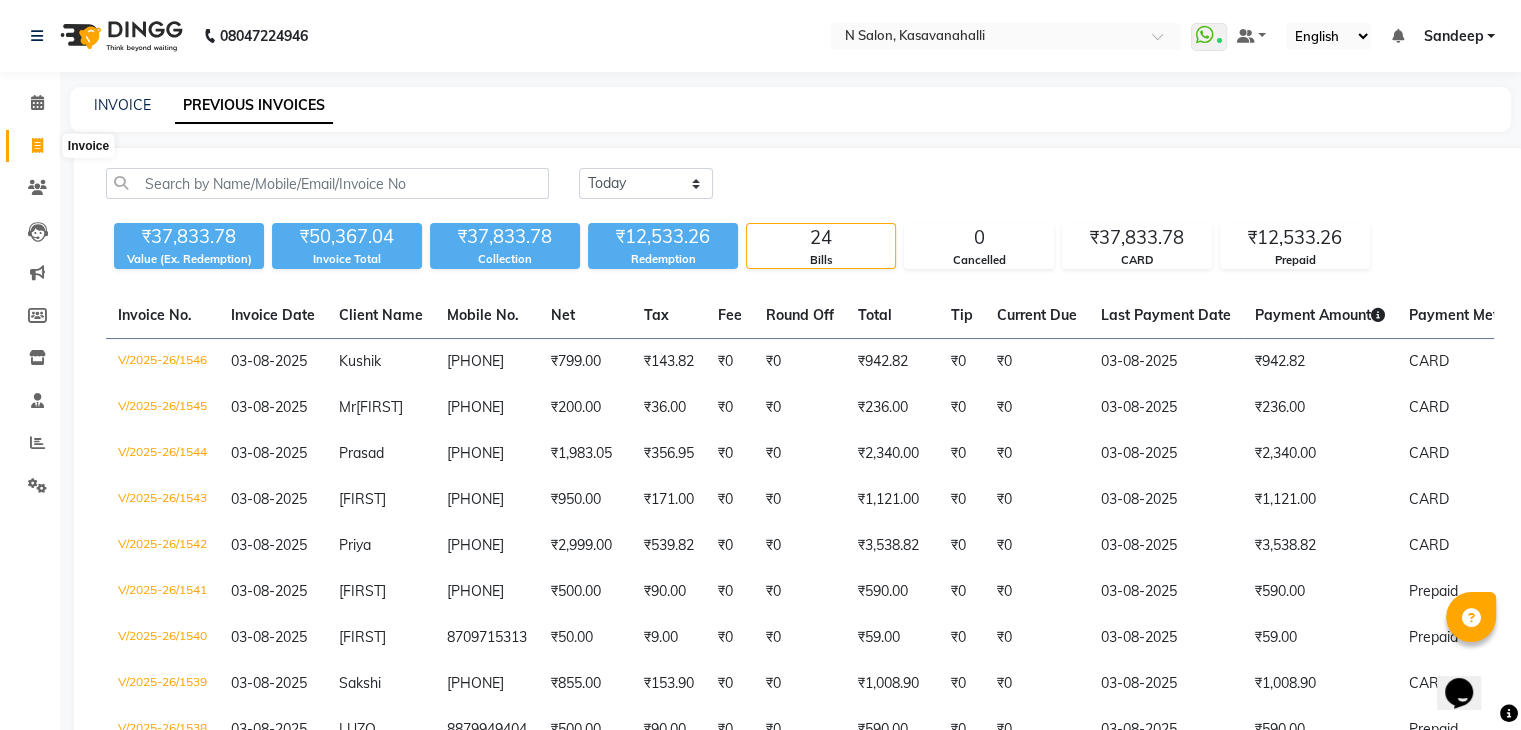 click 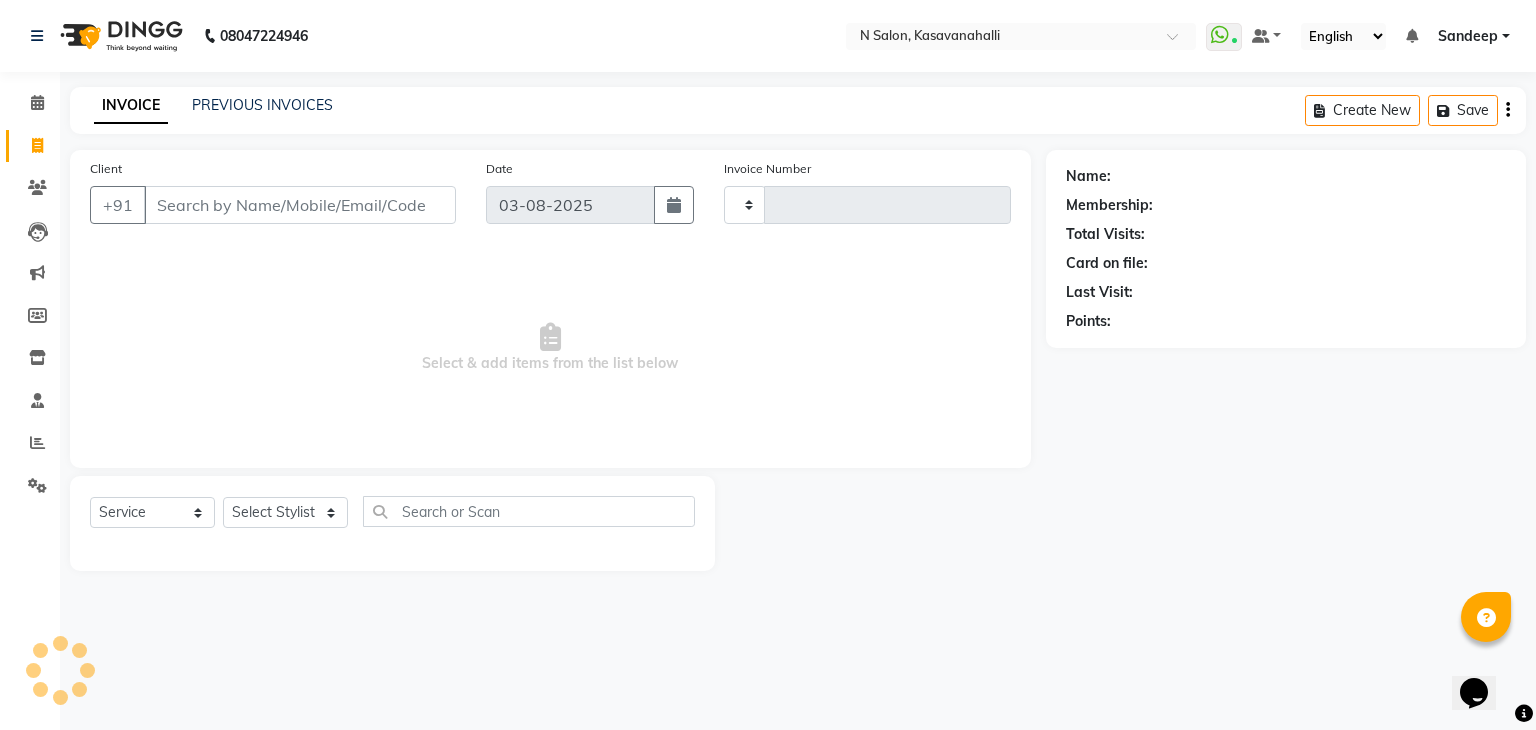 type on "1548" 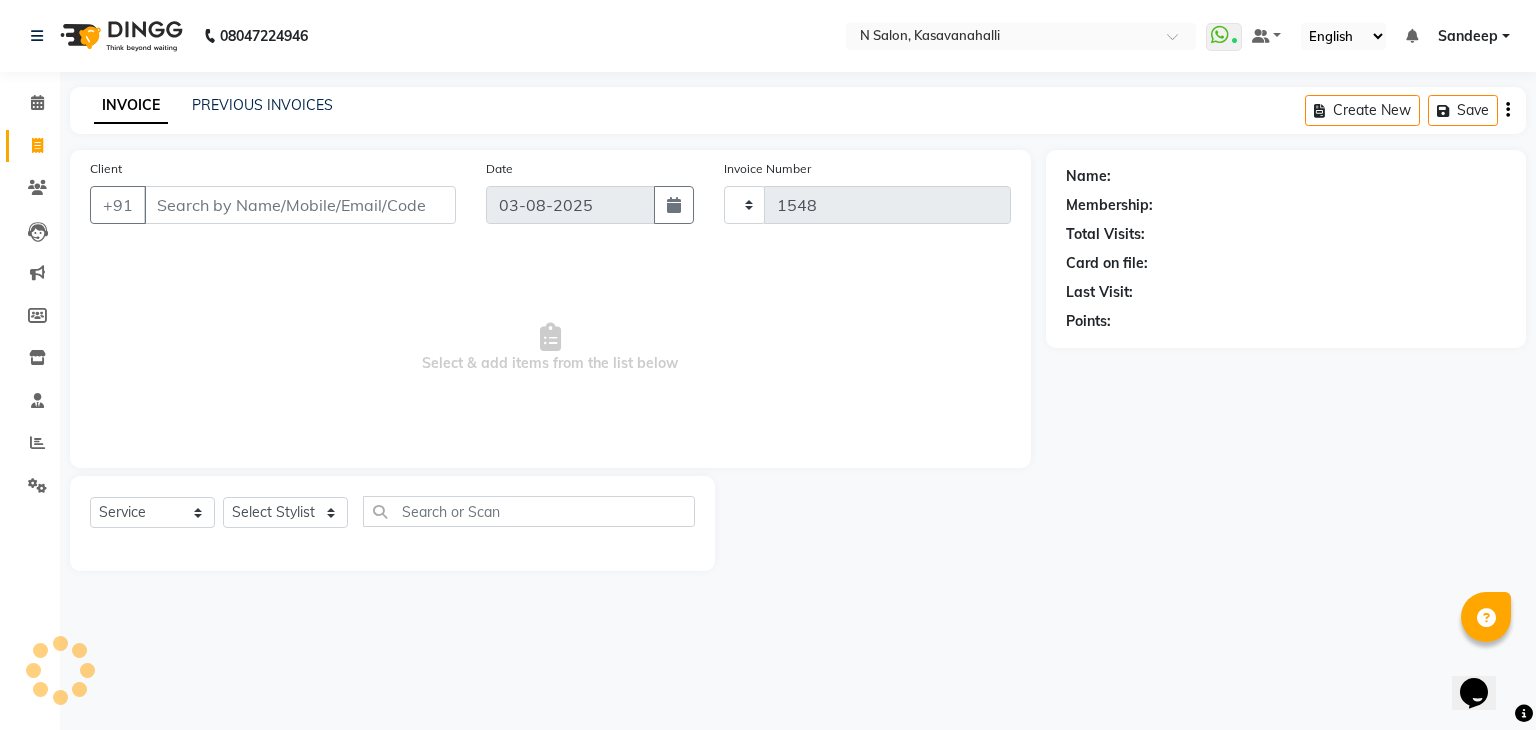 select on "7111" 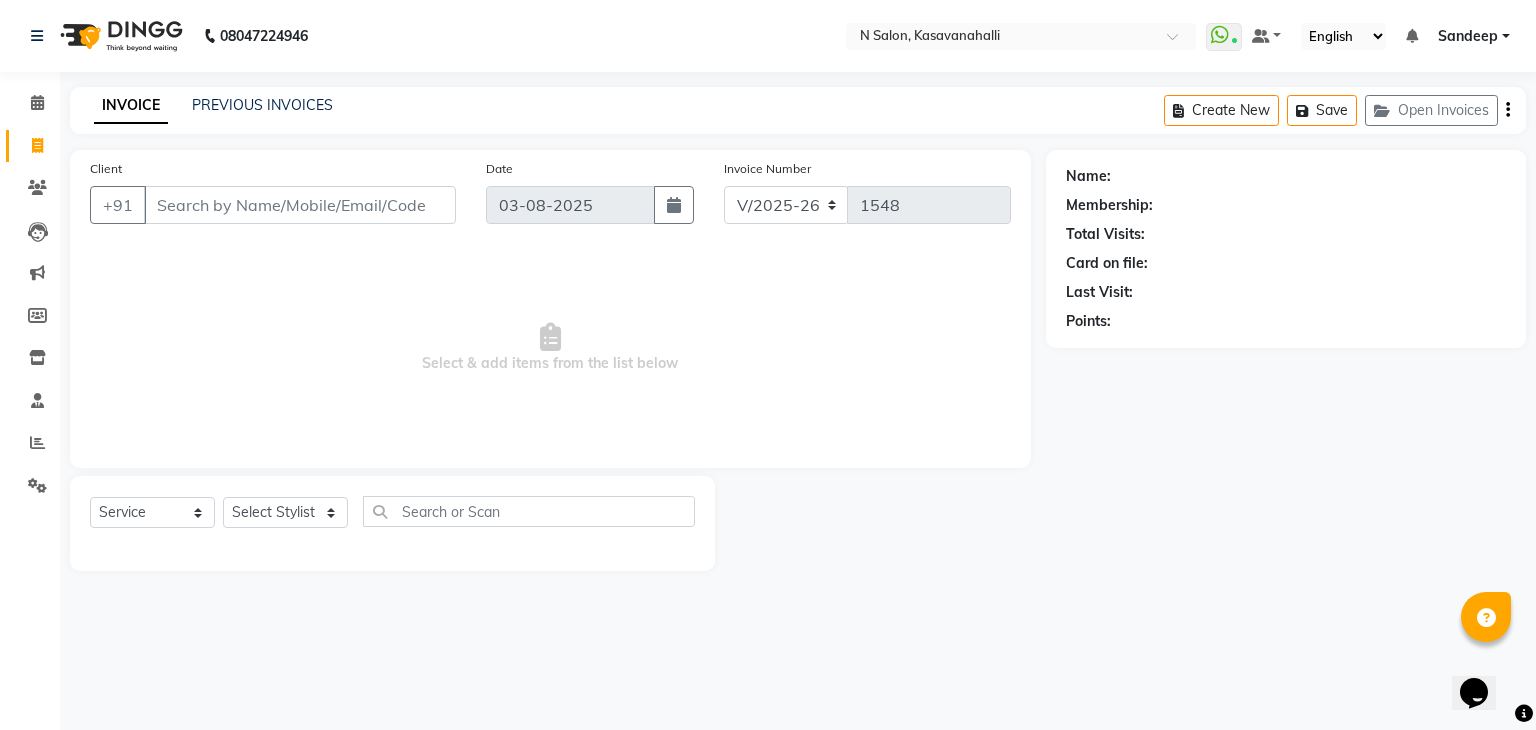 click on "Client" at bounding box center [300, 205] 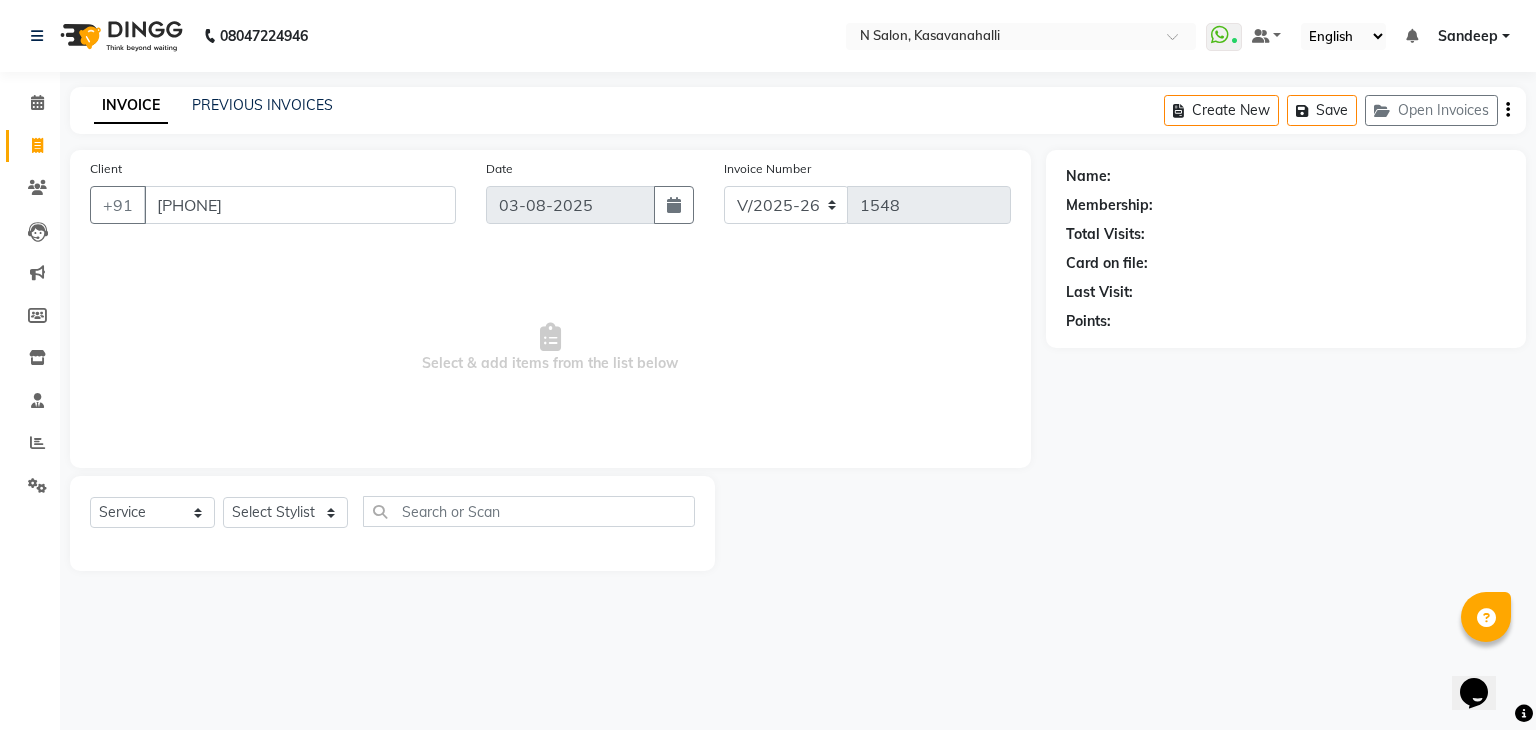 type on "9916135801" 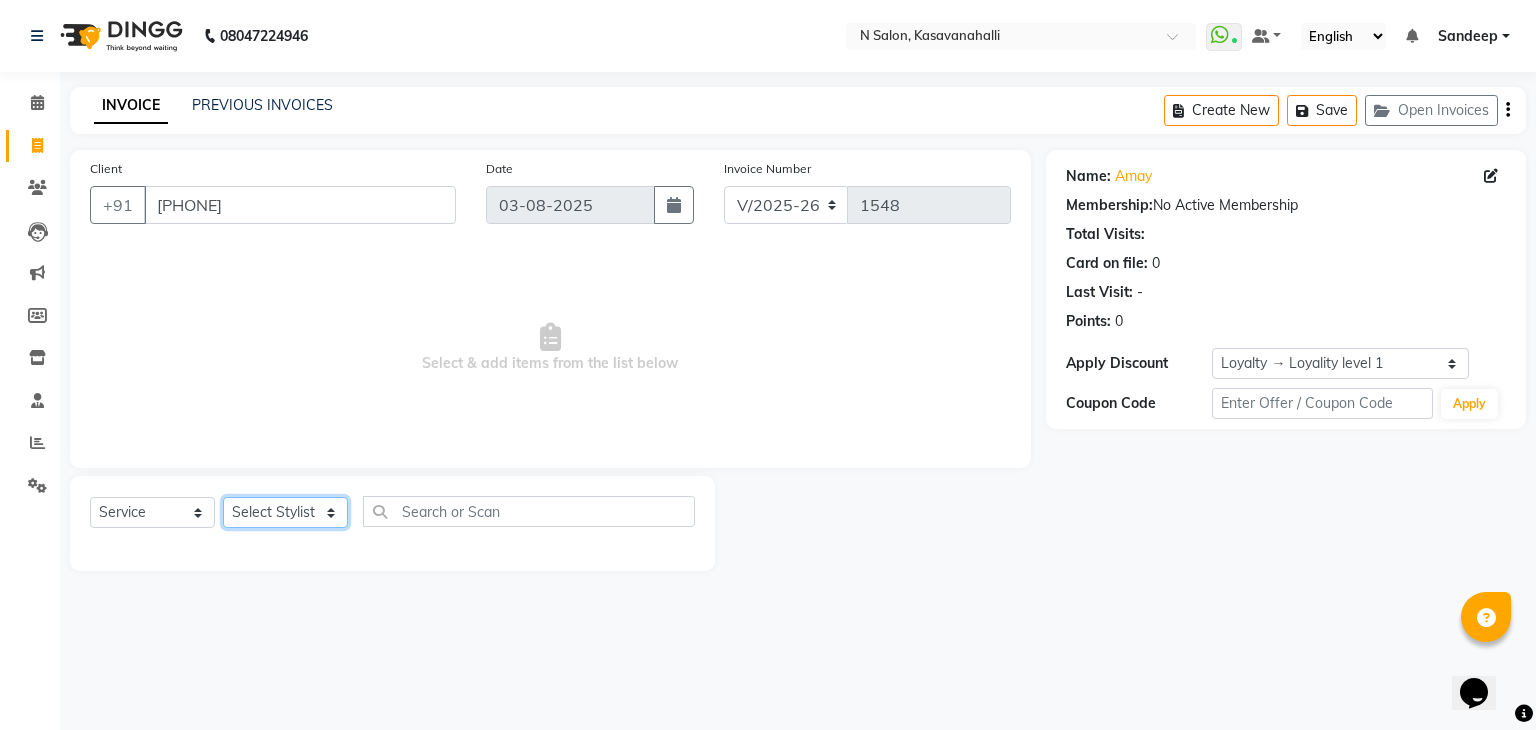 click on "Select Stylist Abisekh Karan  Manju Owner Priya RAJESHWARI  Sandeep Tika" 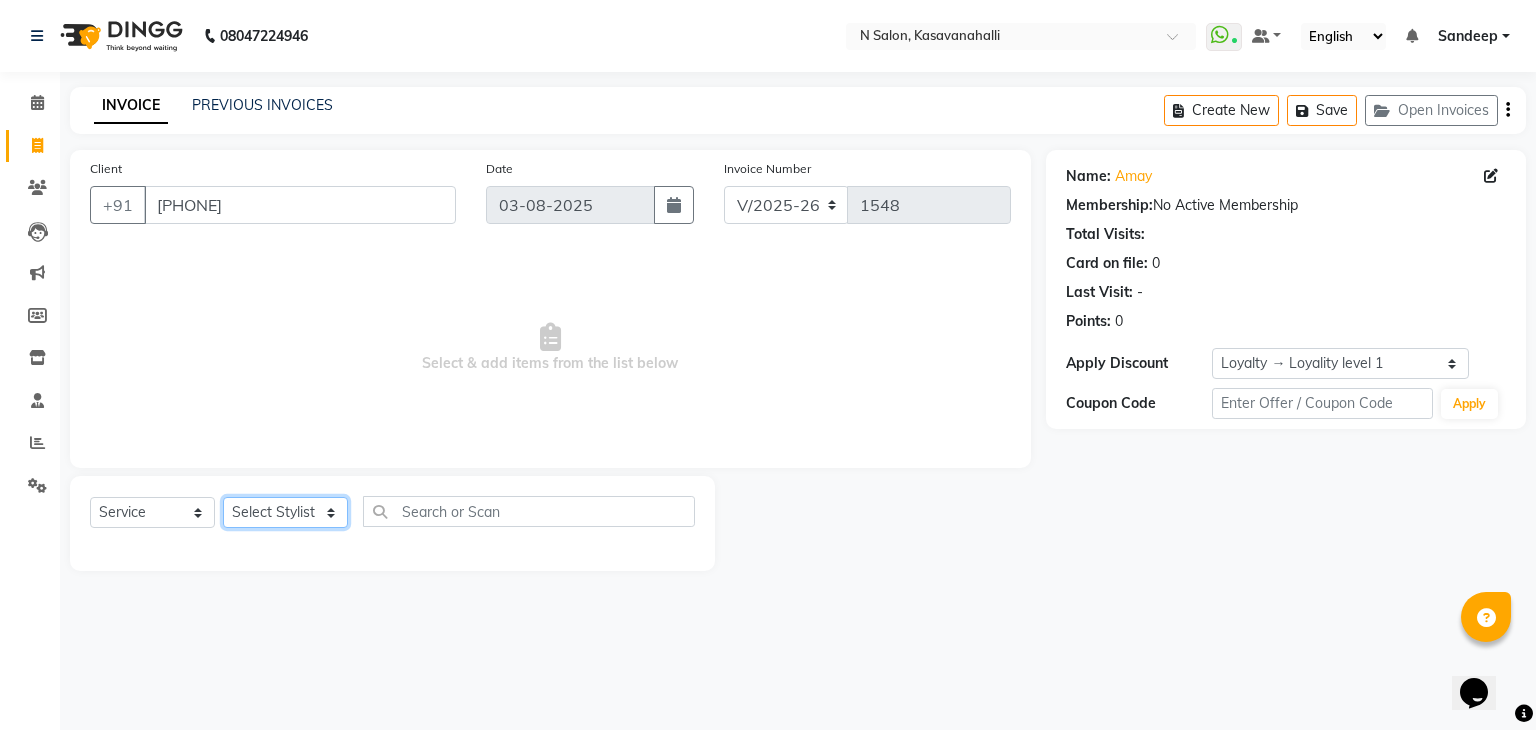 select on "82995" 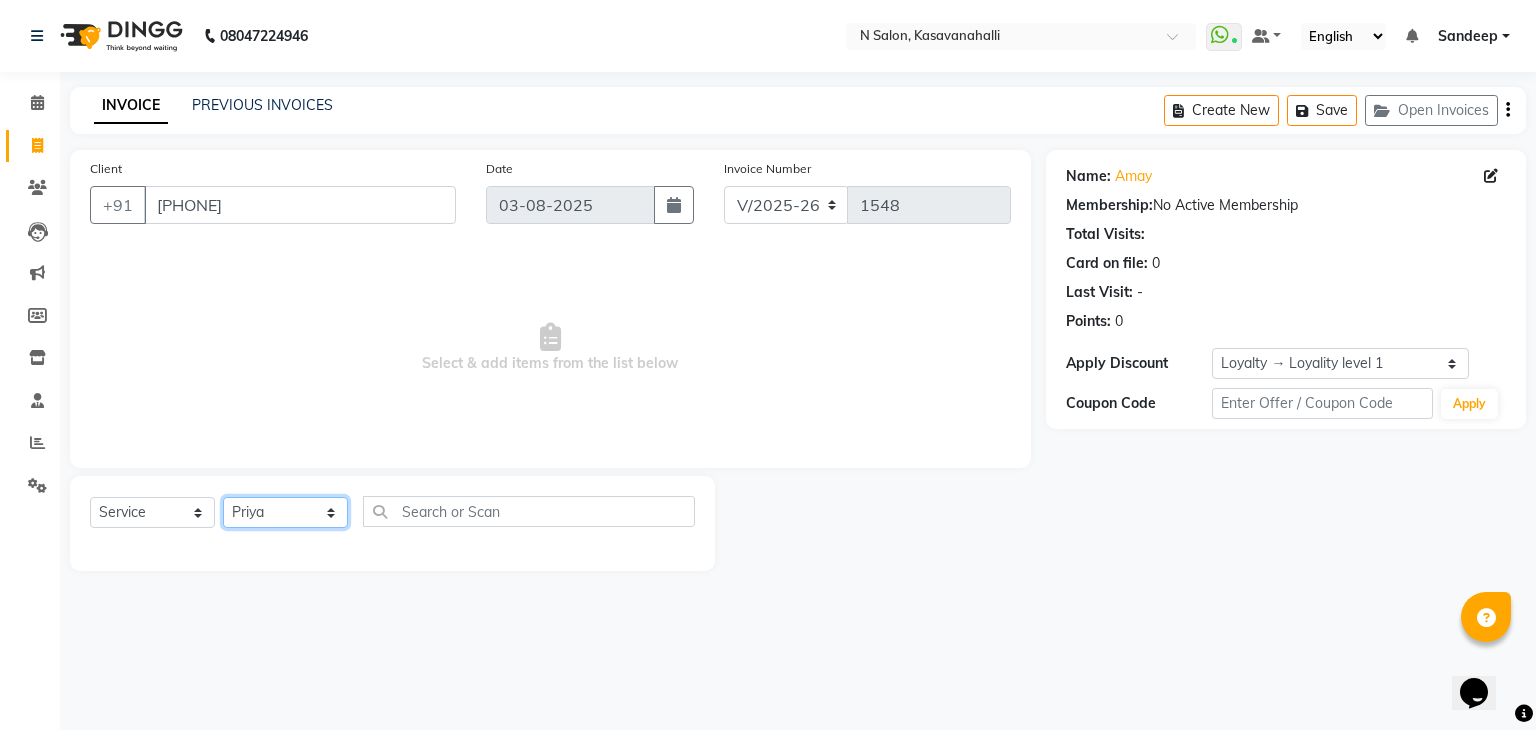 click on "Select Stylist Abisekh Karan  Manju Owner Priya RAJESHWARI  Sandeep Tika" 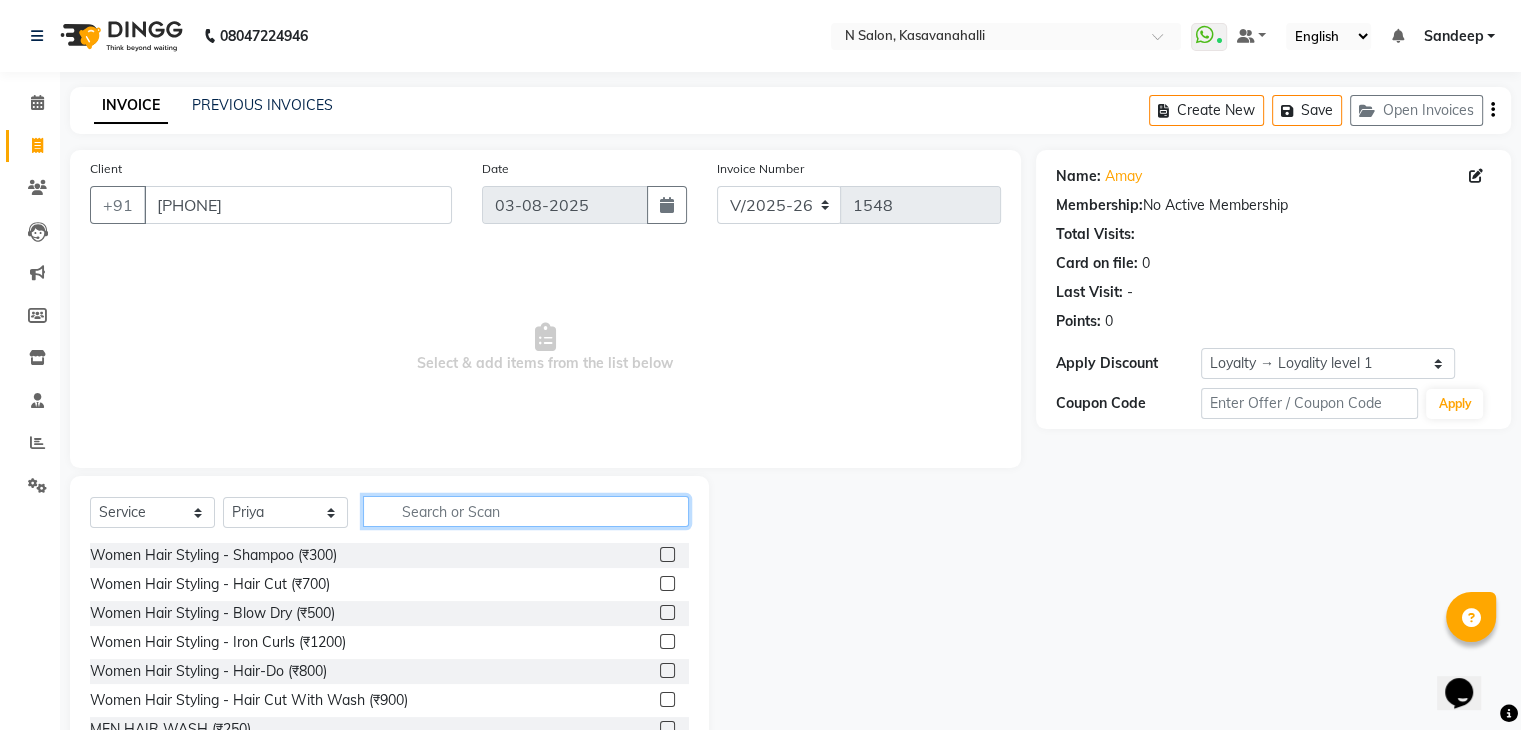 click 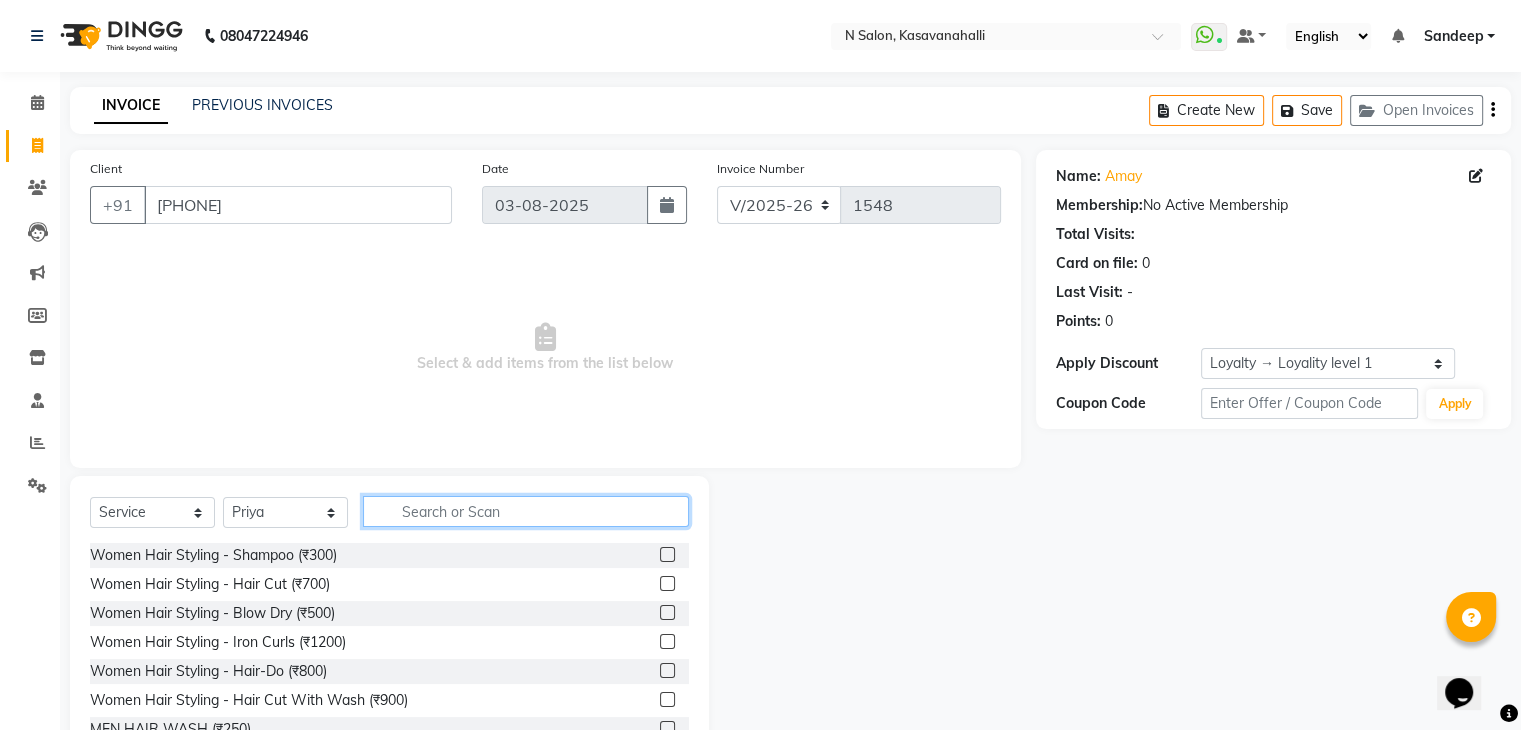 type on "5" 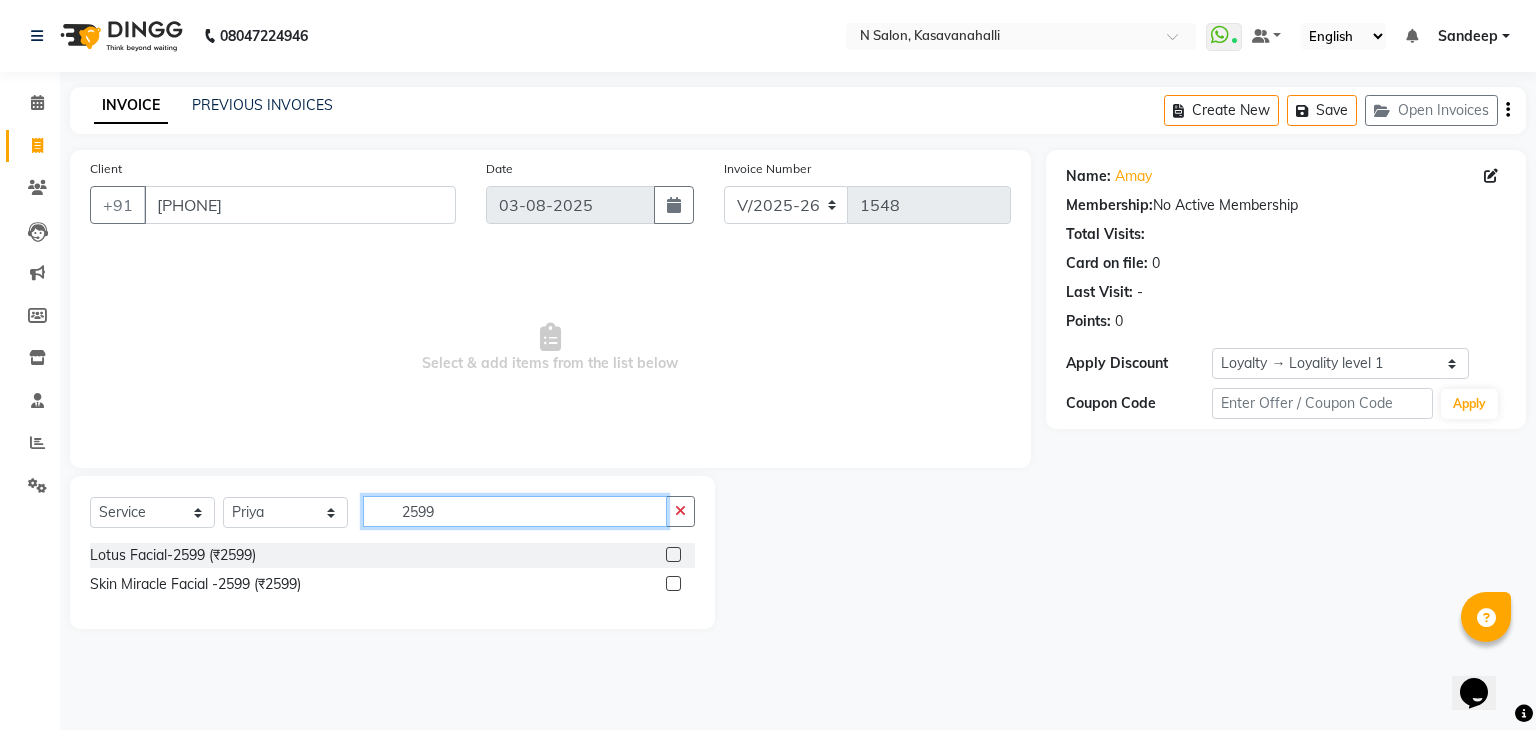 type on "2599" 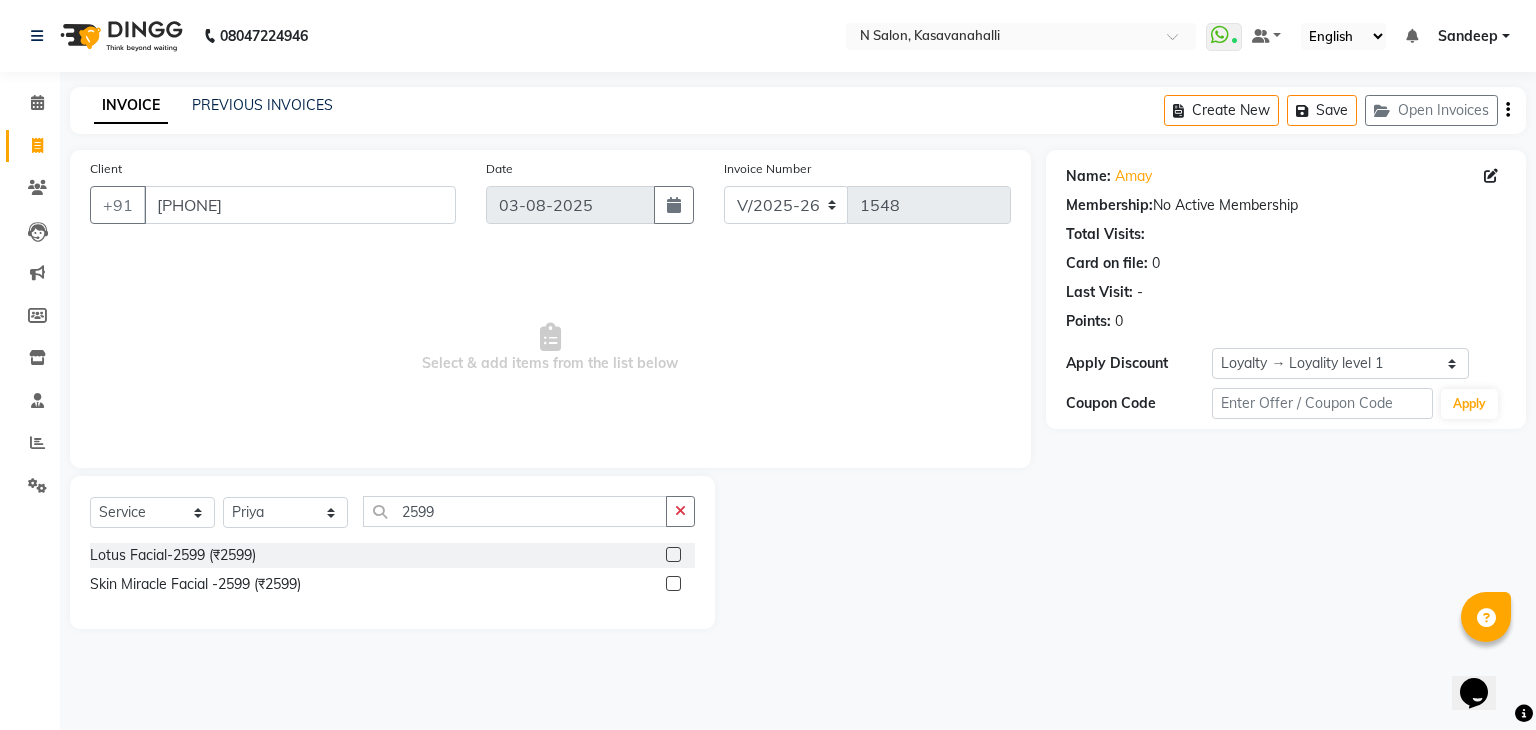click 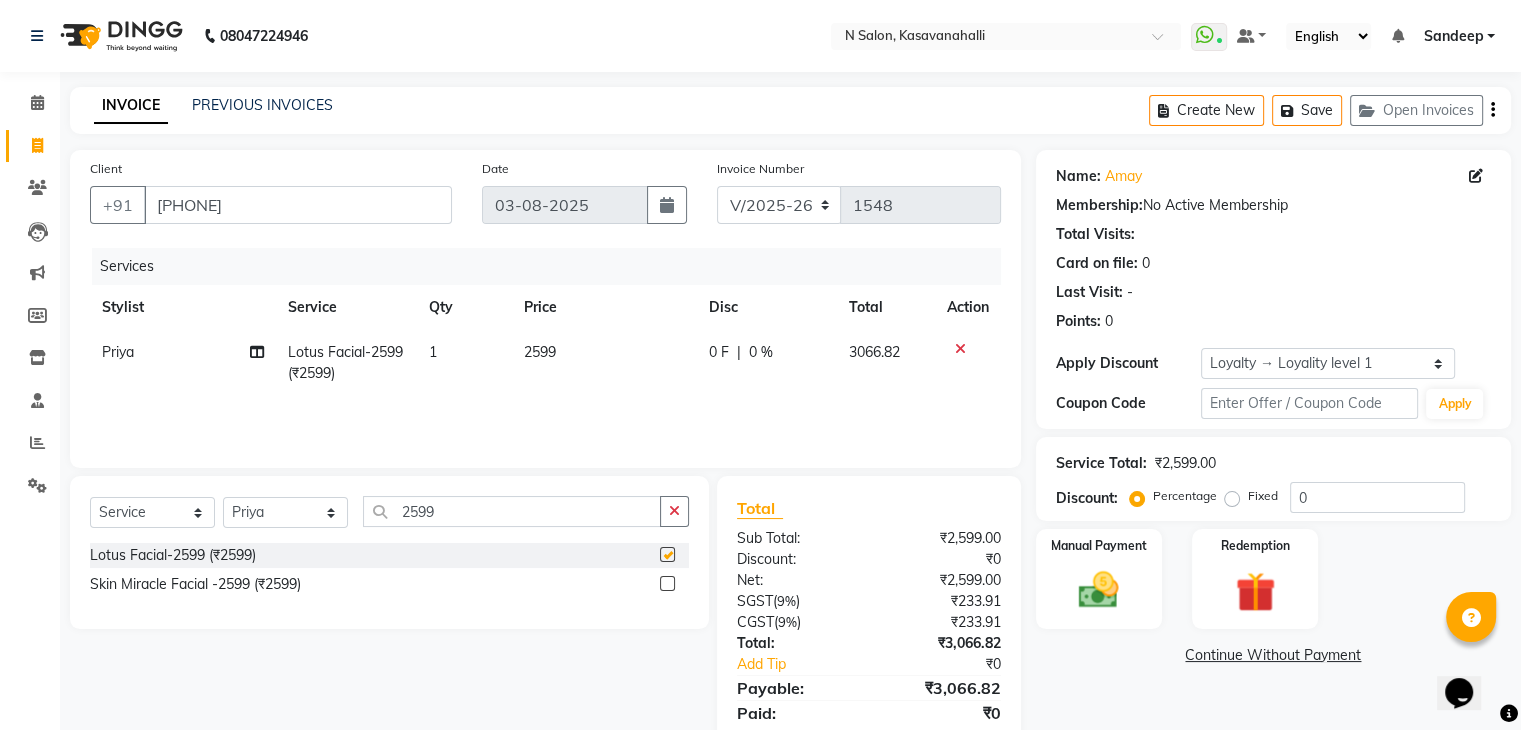 checkbox on "false" 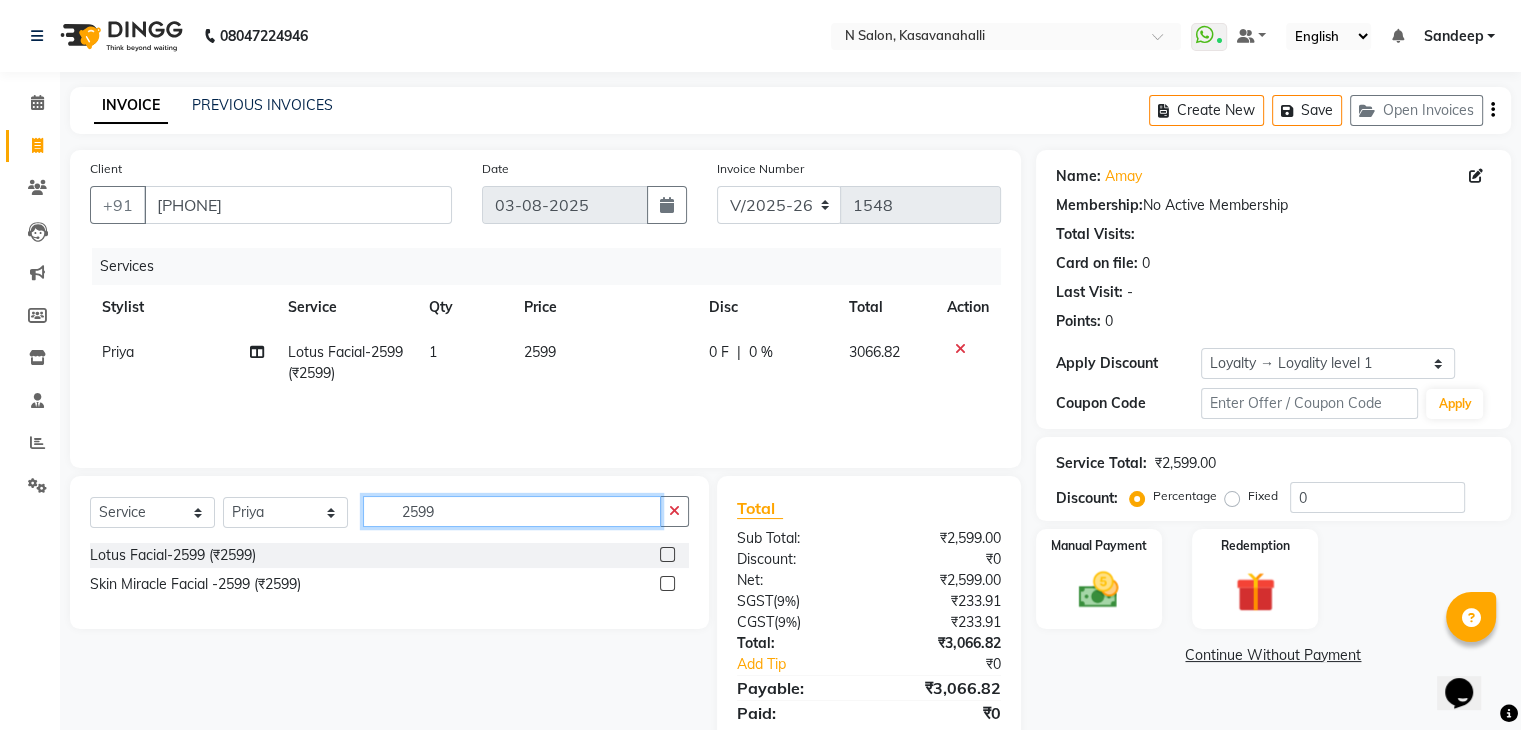 click on "2599" 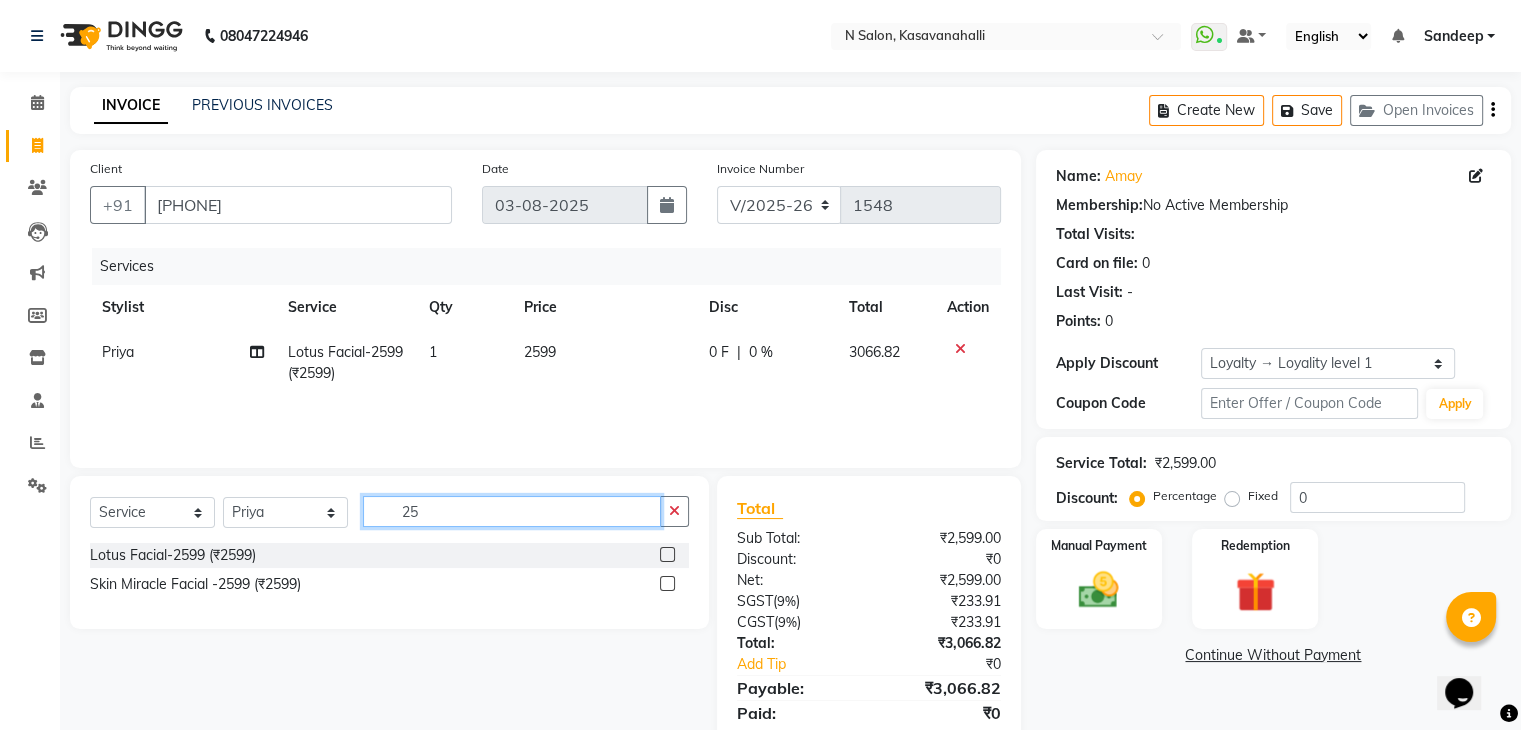 type on "2" 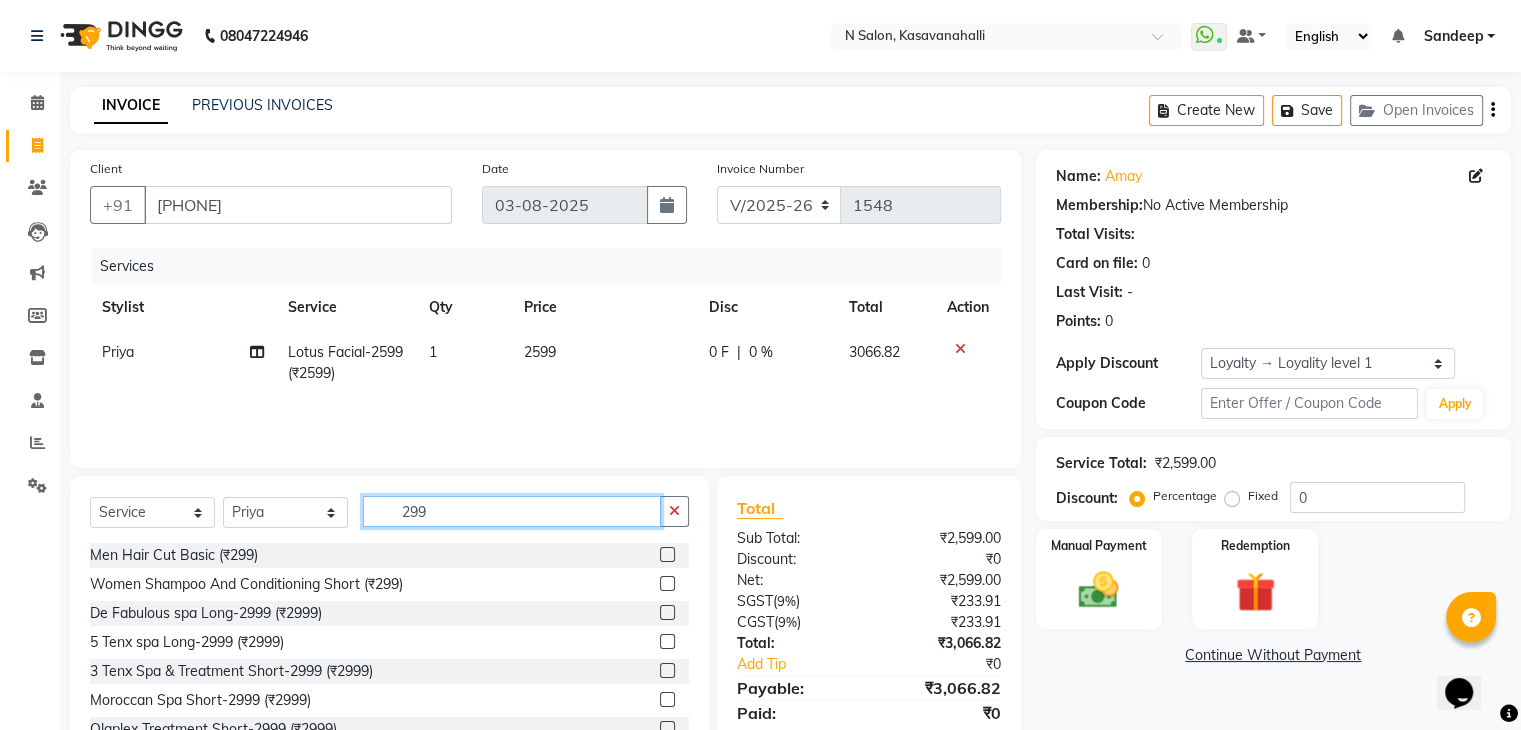 type on "299" 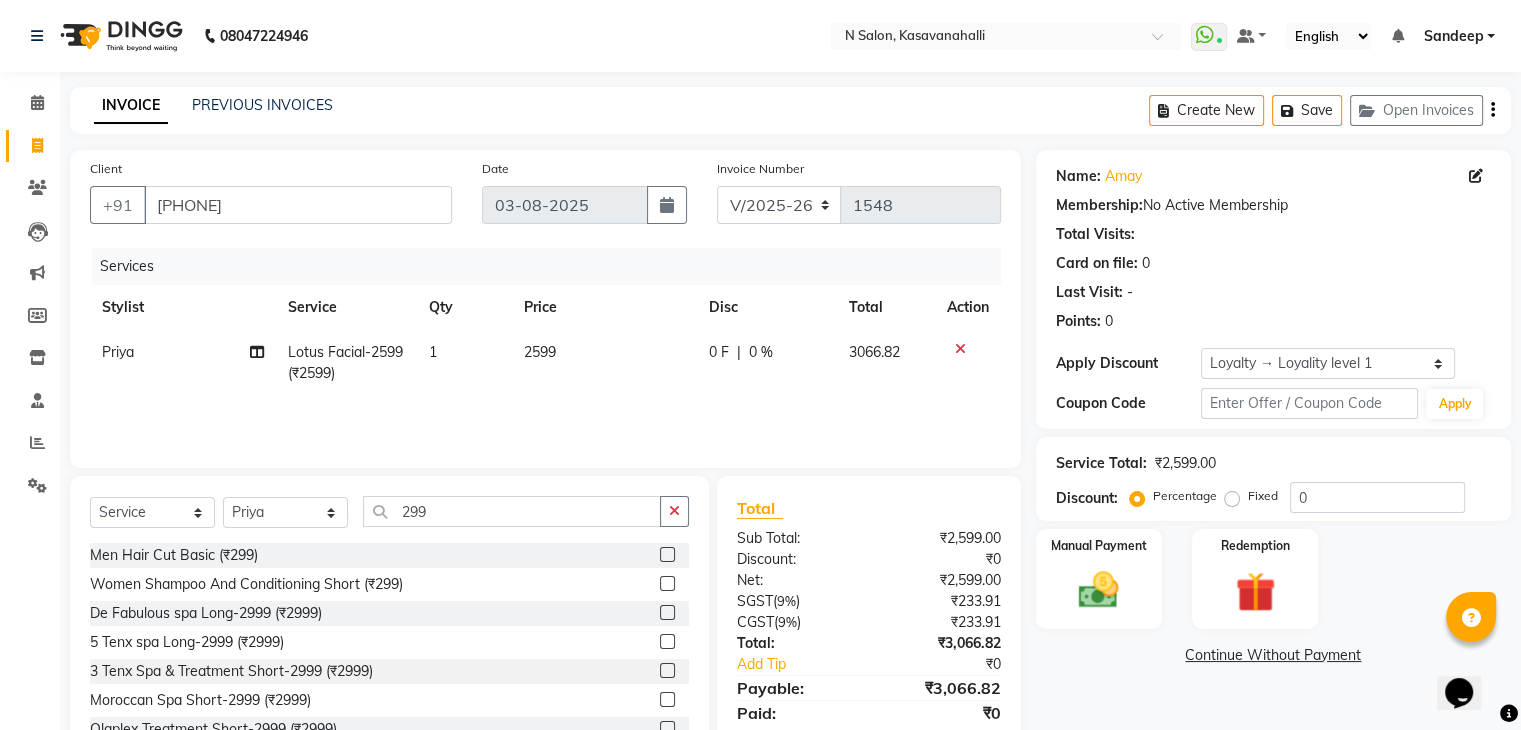 click 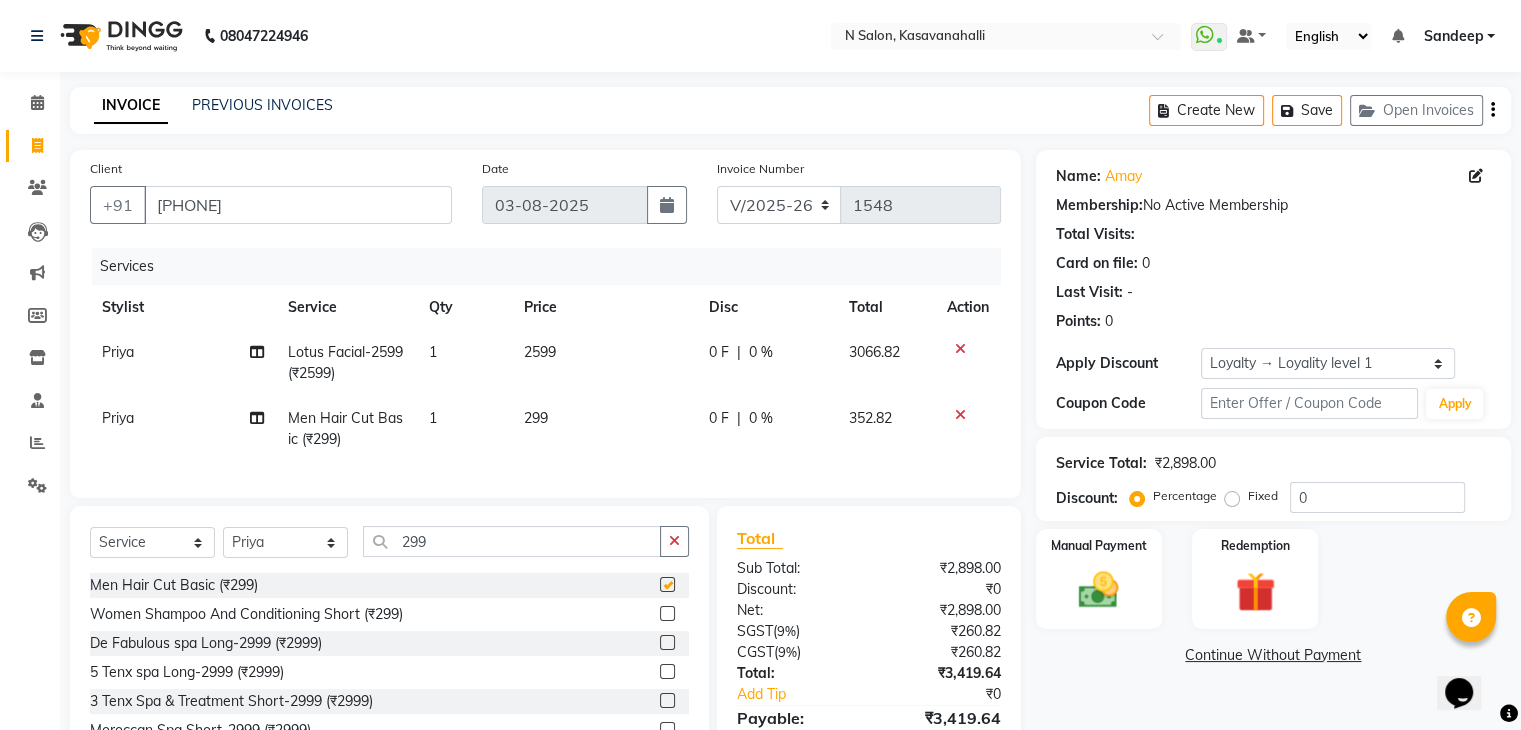 checkbox on "false" 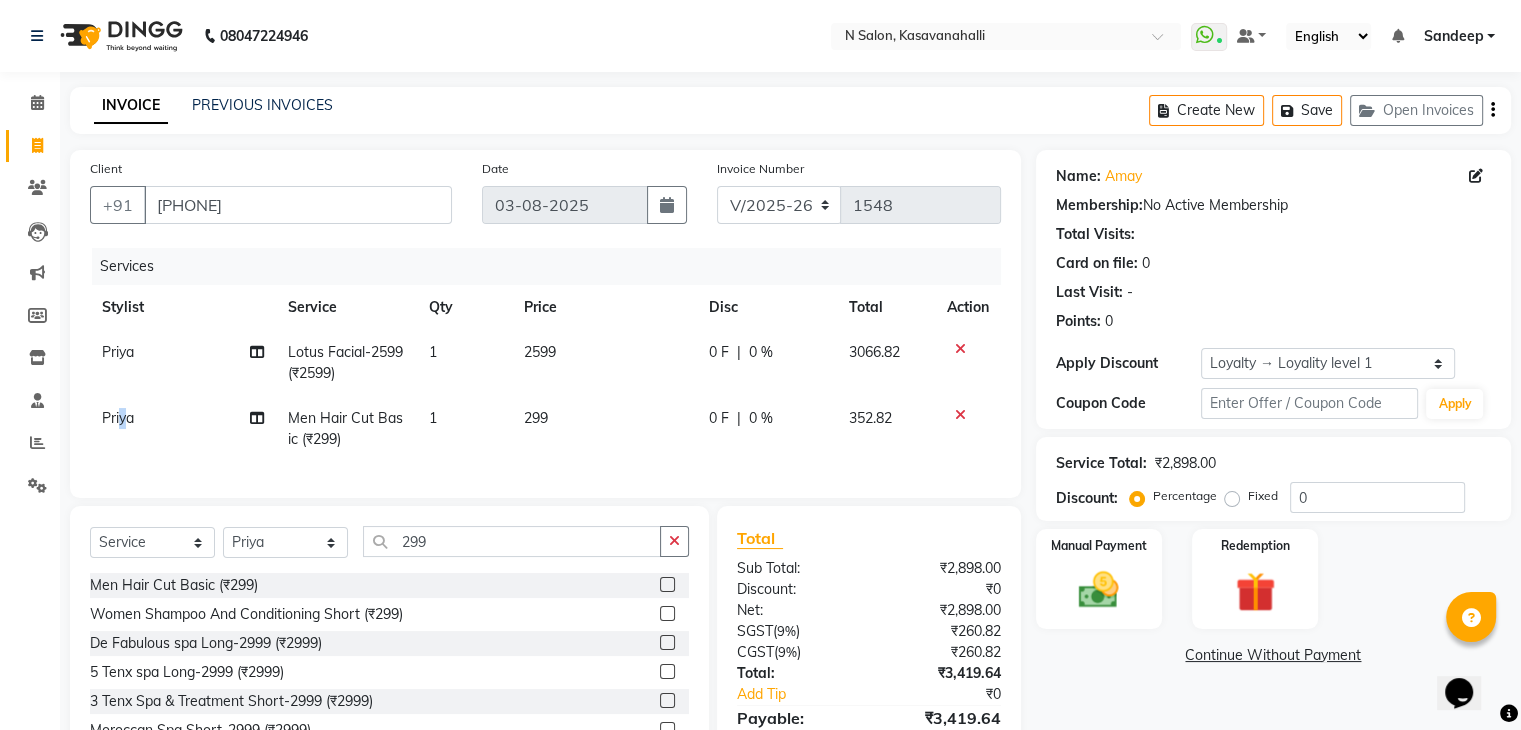 click on "Priya" 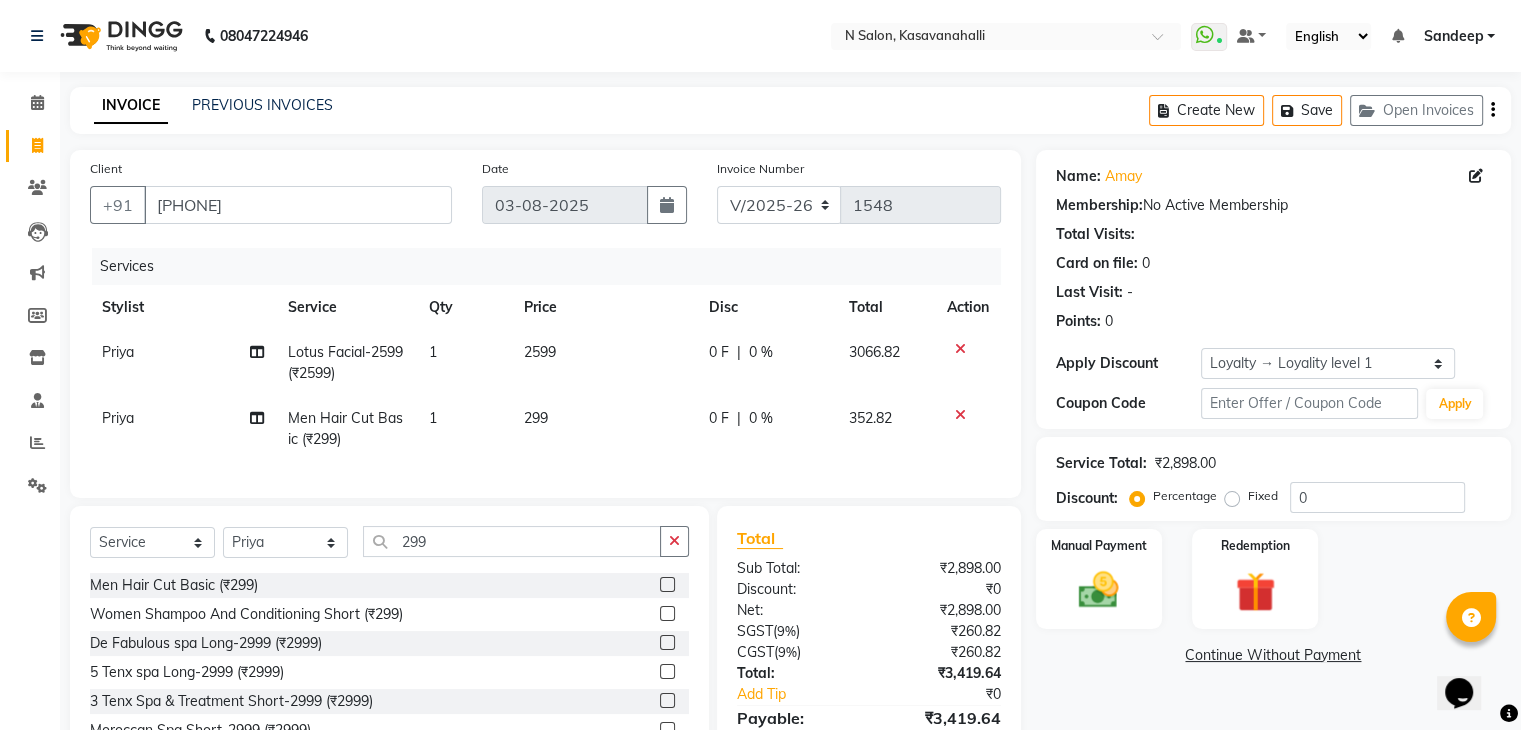 select on "82995" 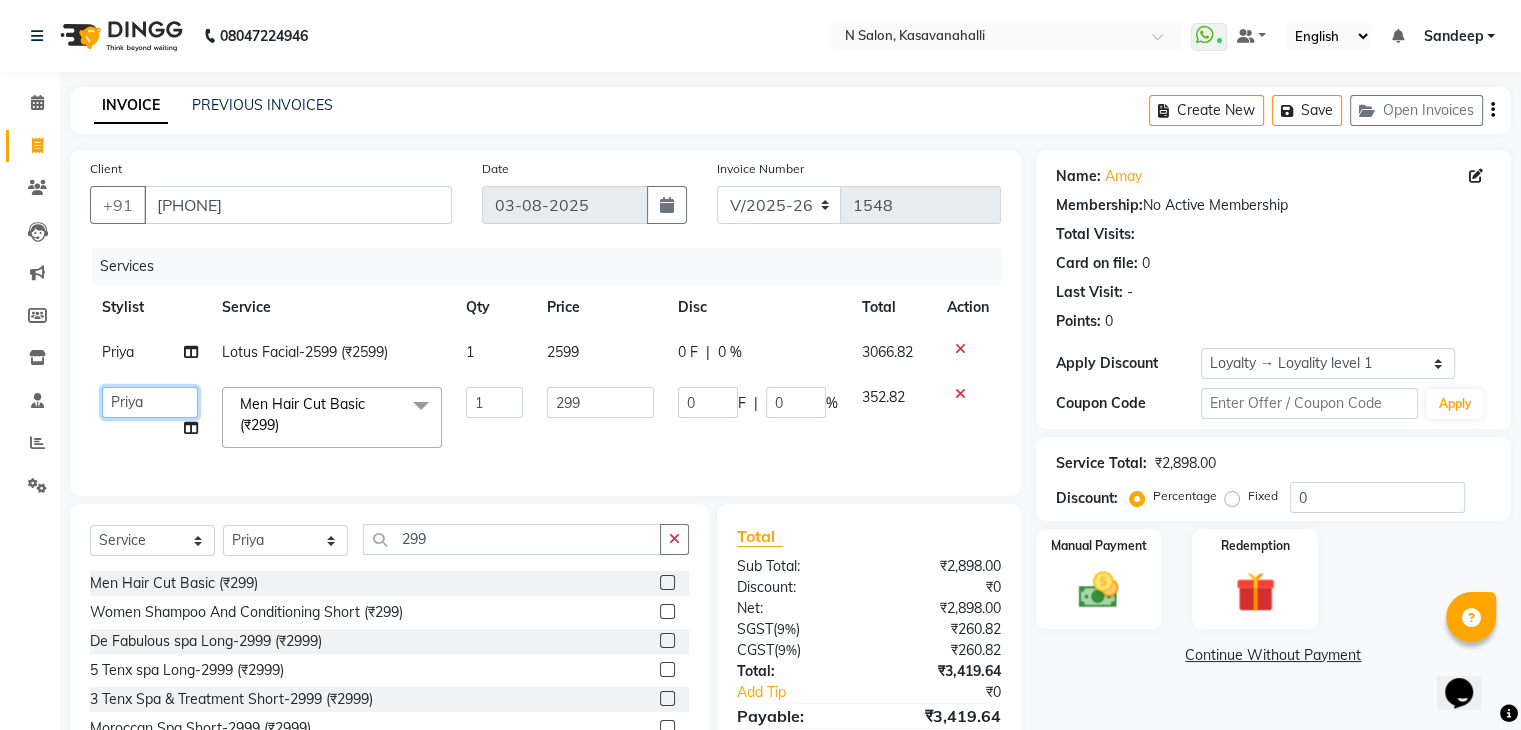 click on "Abisekh   Karan    Manju   Owner   Priya   RAJESHWARI    Sandeep   Tika" 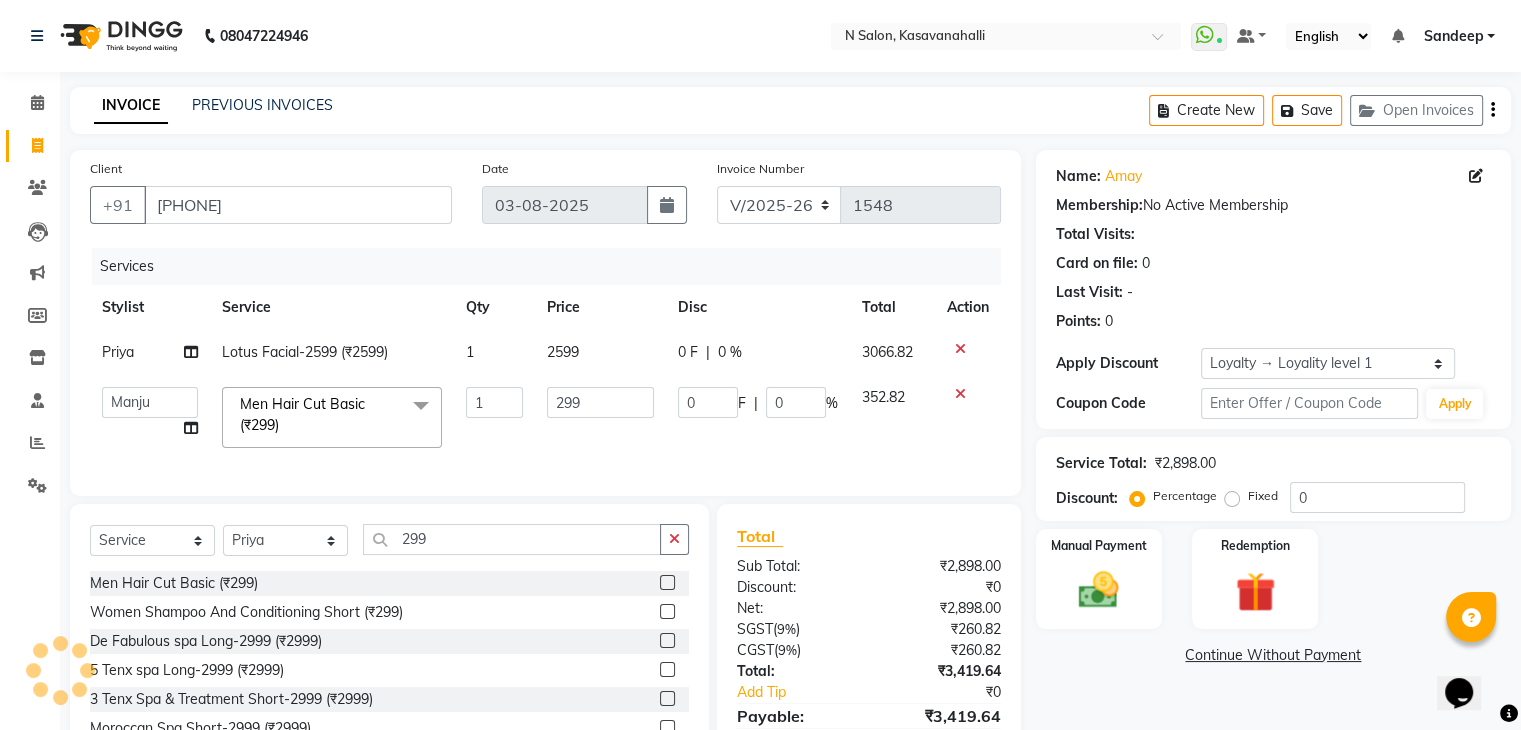 select on "78172" 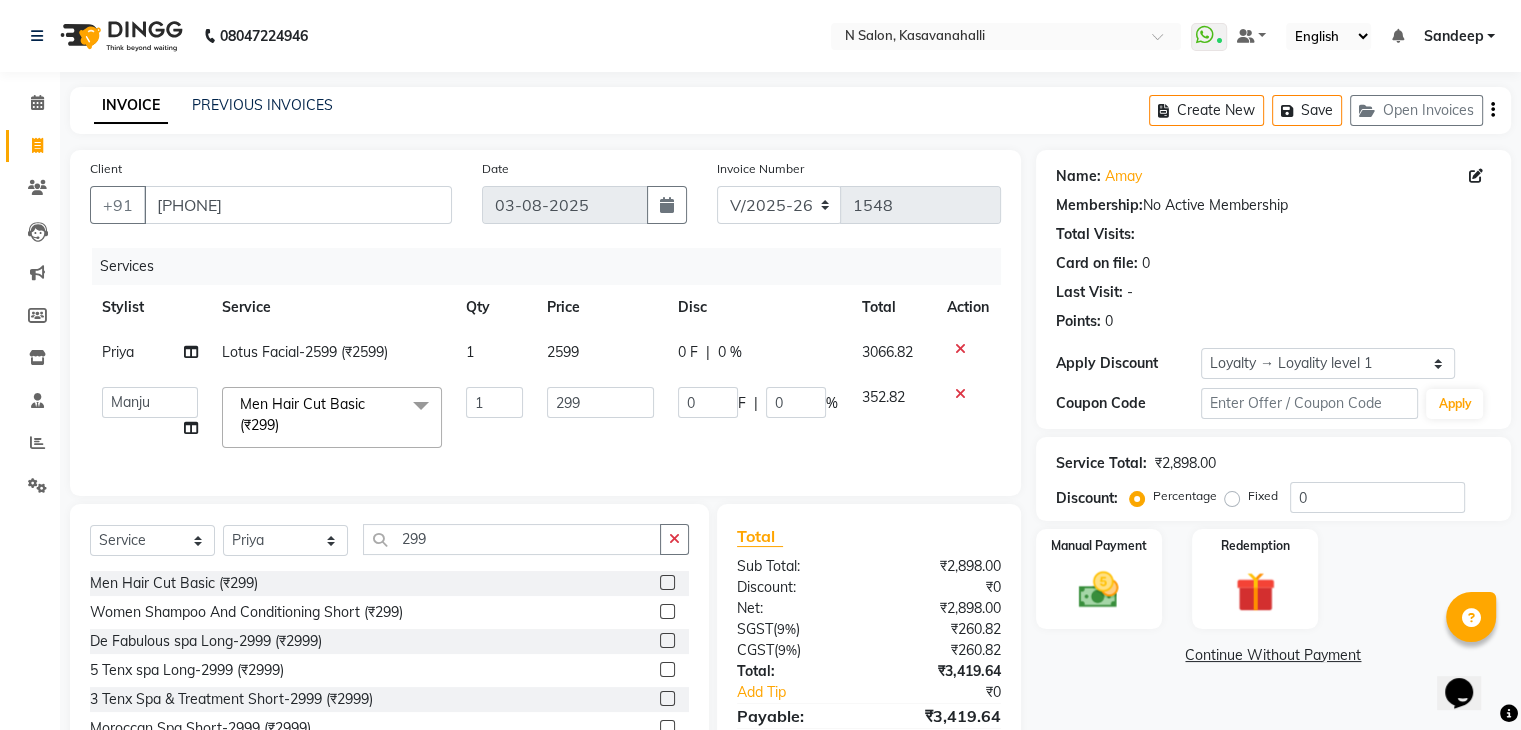 scroll, scrollTop: 115, scrollLeft: 0, axis: vertical 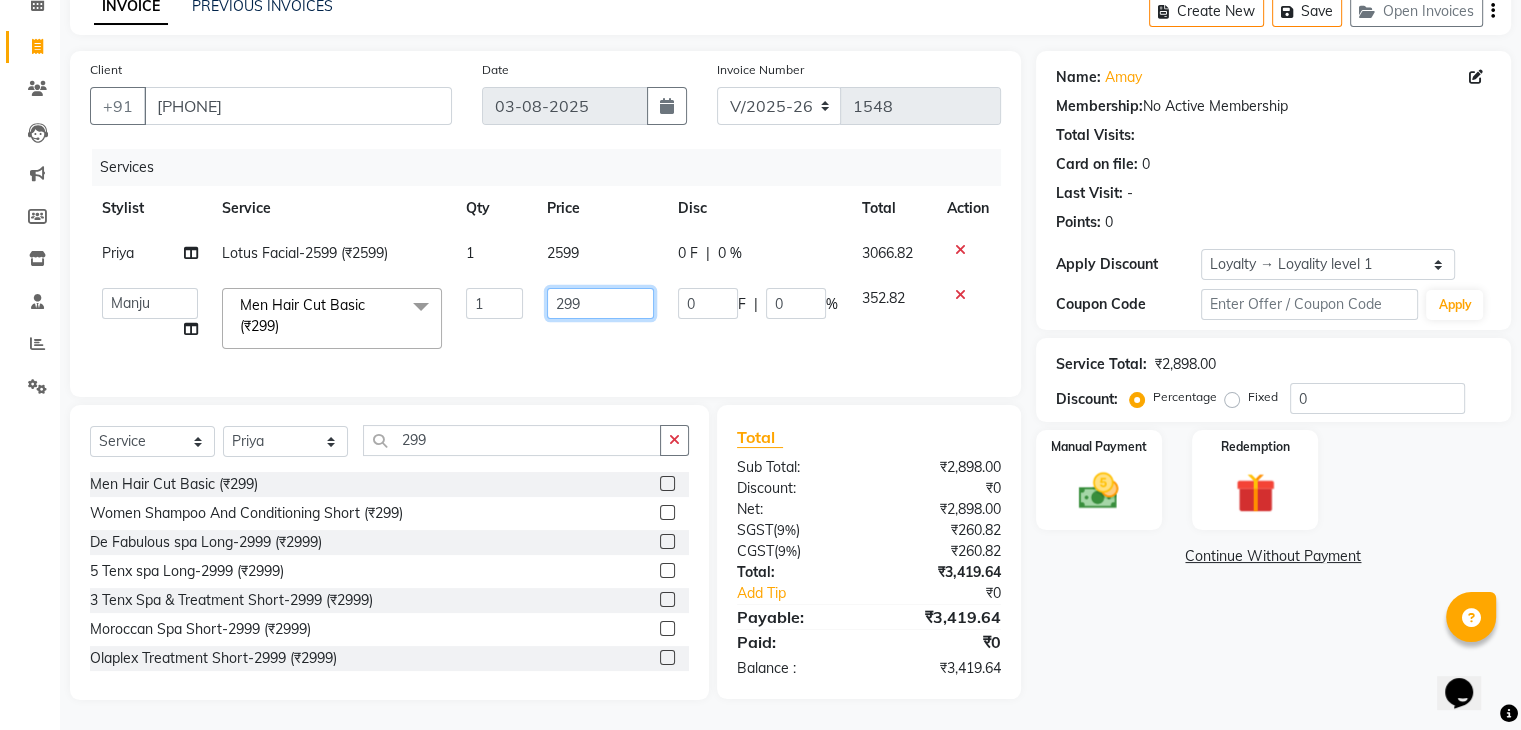 drag, startPoint x: 640, startPoint y: 321, endPoint x: 636, endPoint y: 309, distance: 12.649111 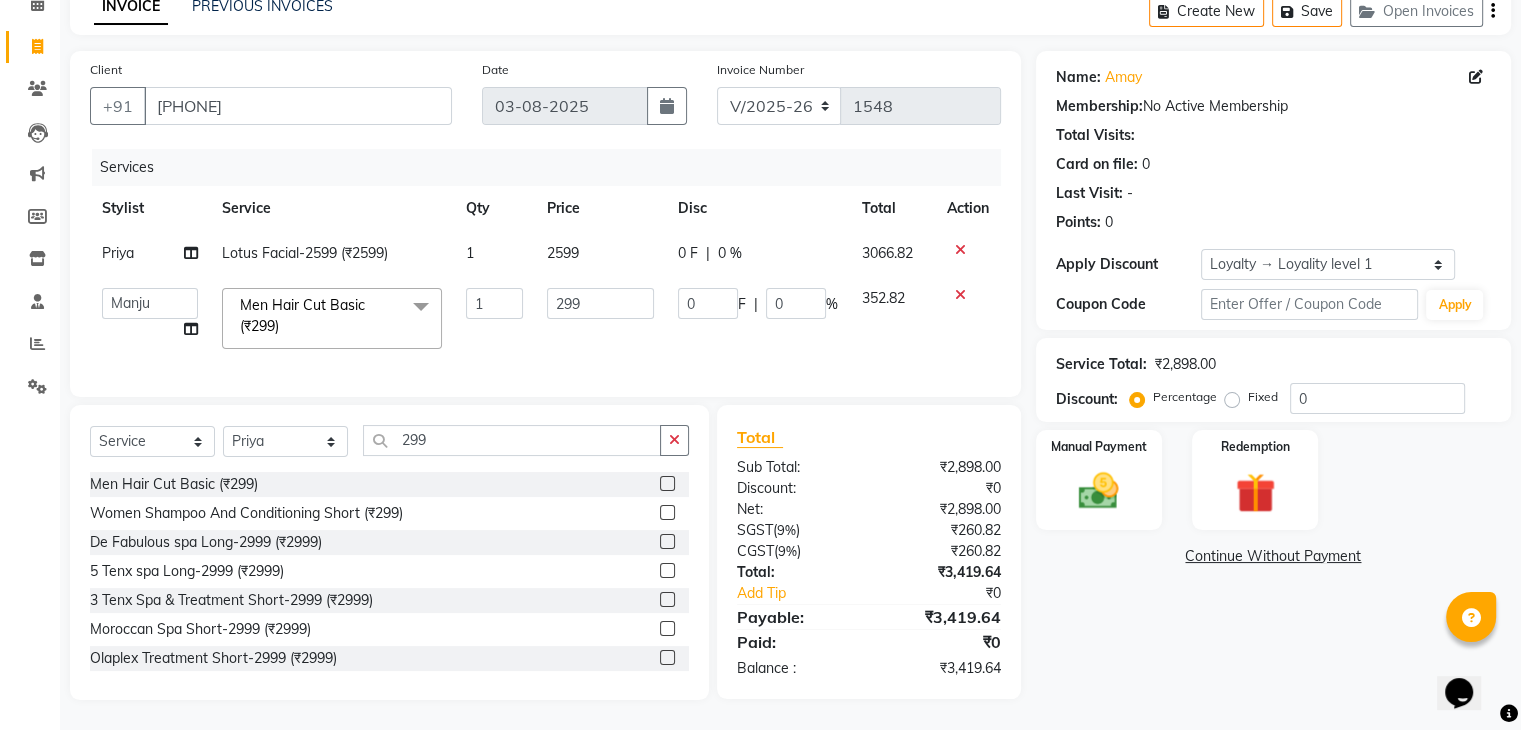 click on "2599" 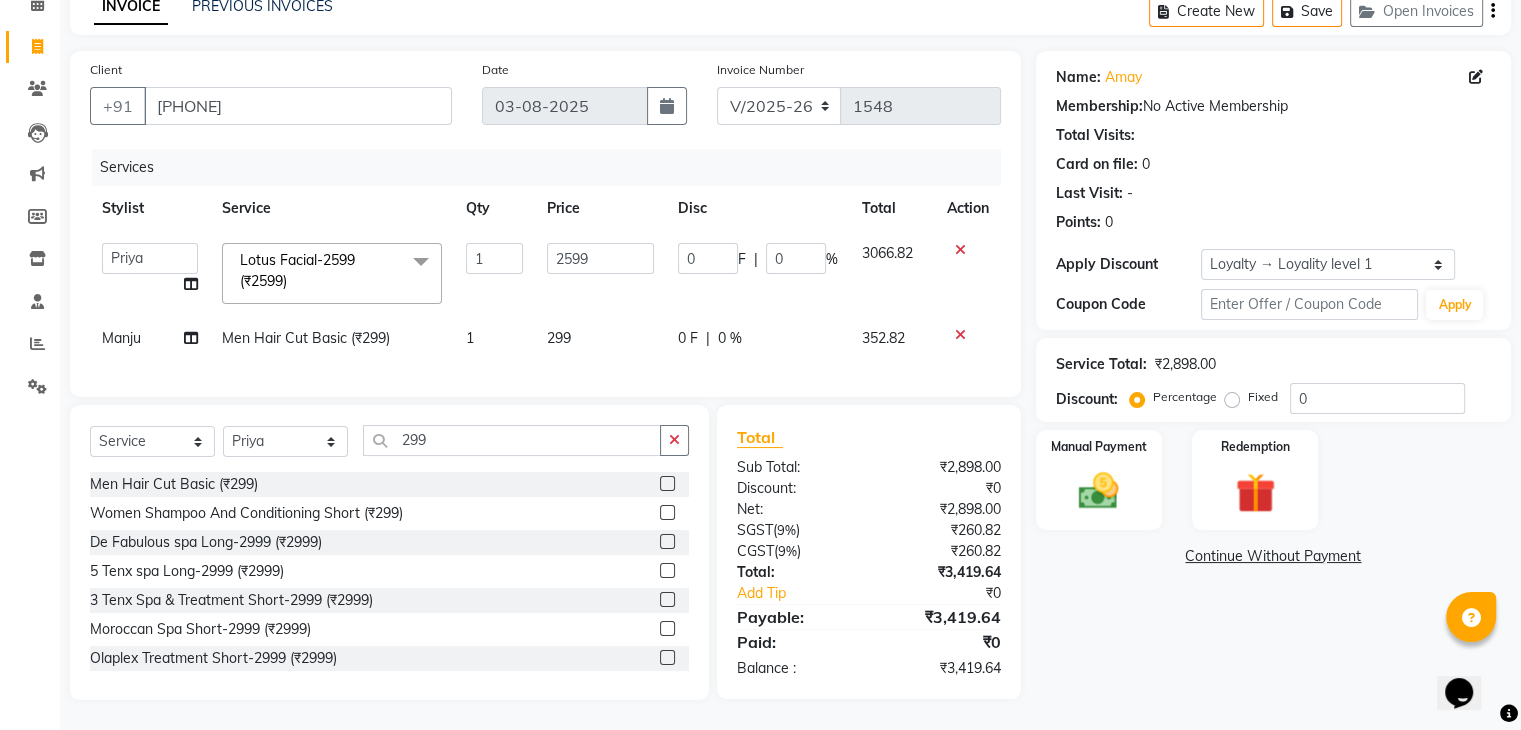 click on "2599" 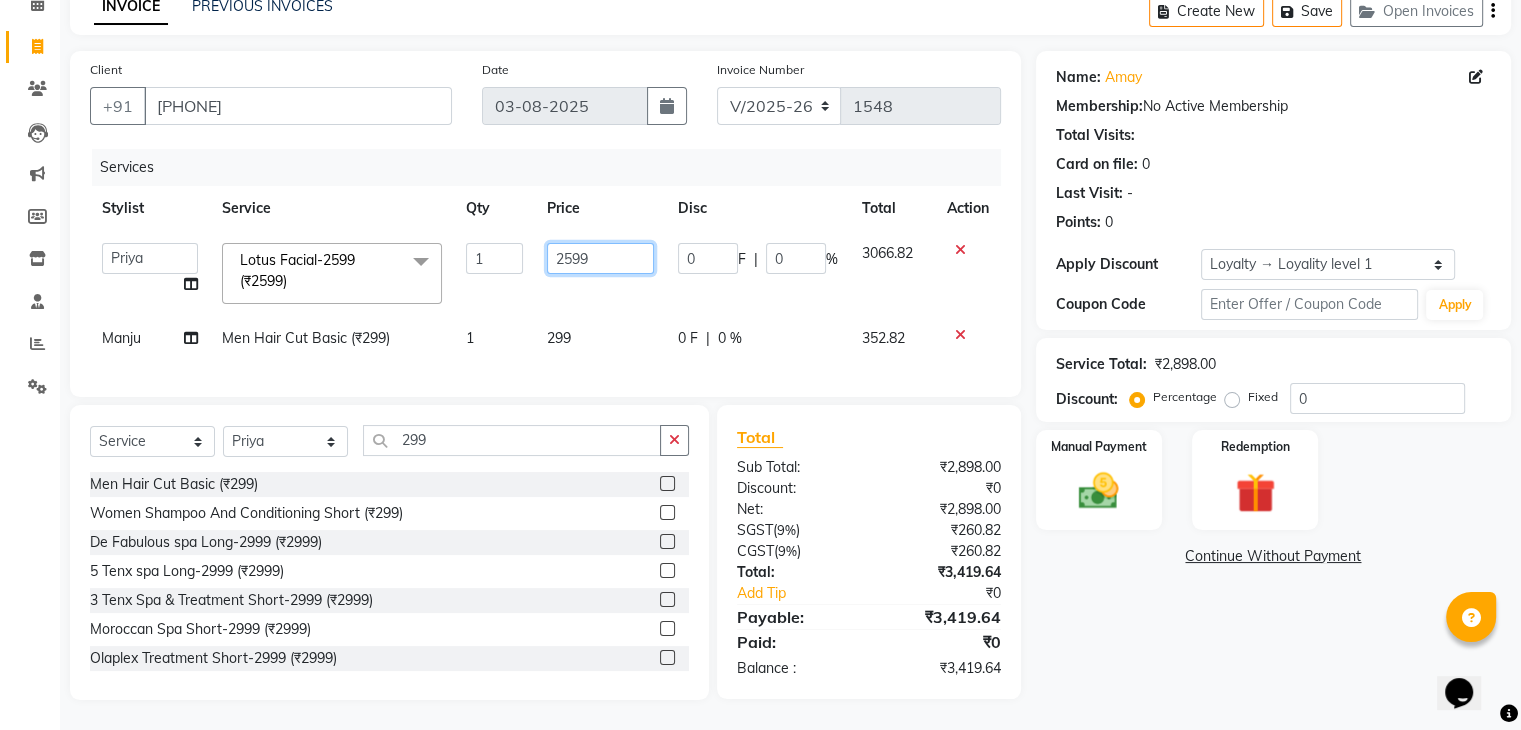 click on "2599" 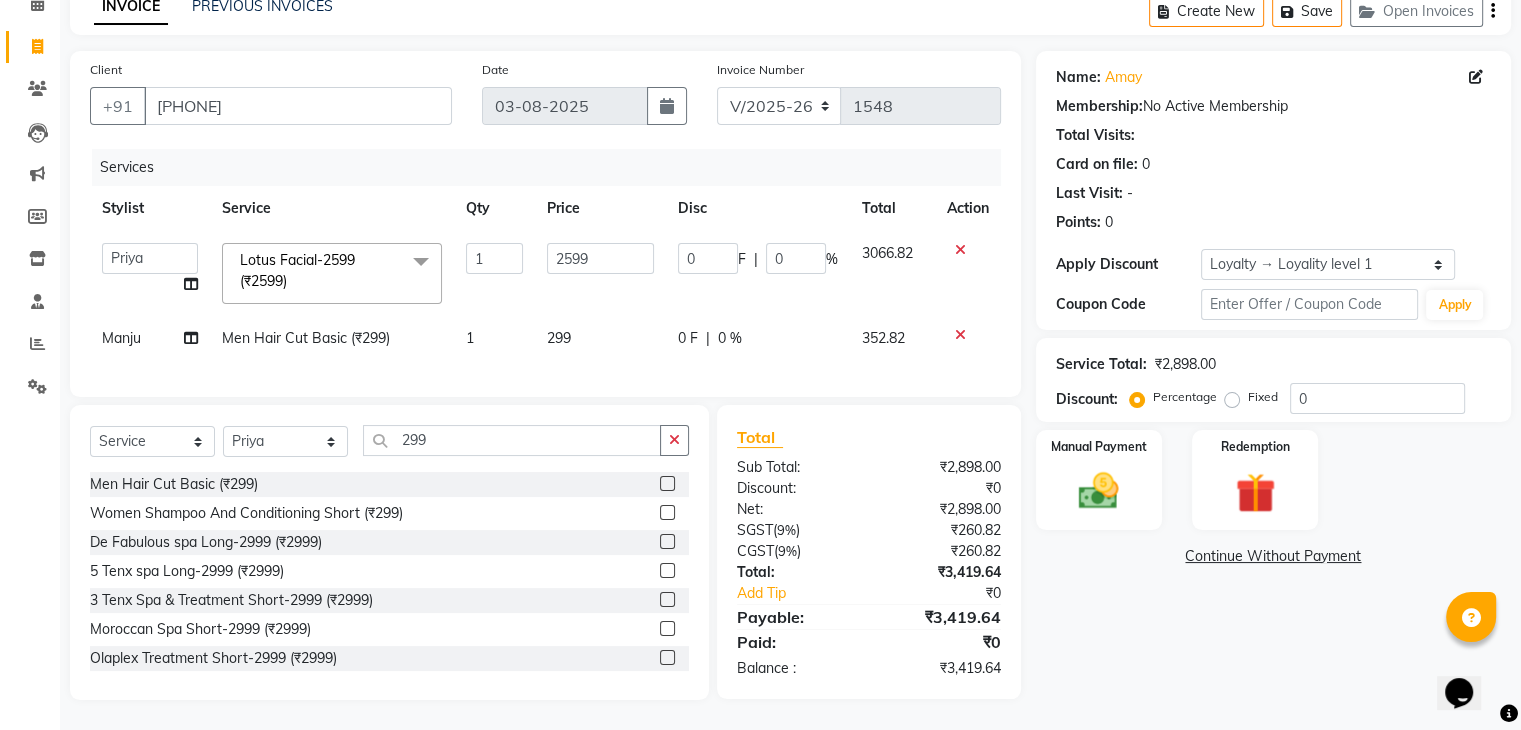 click on "299" 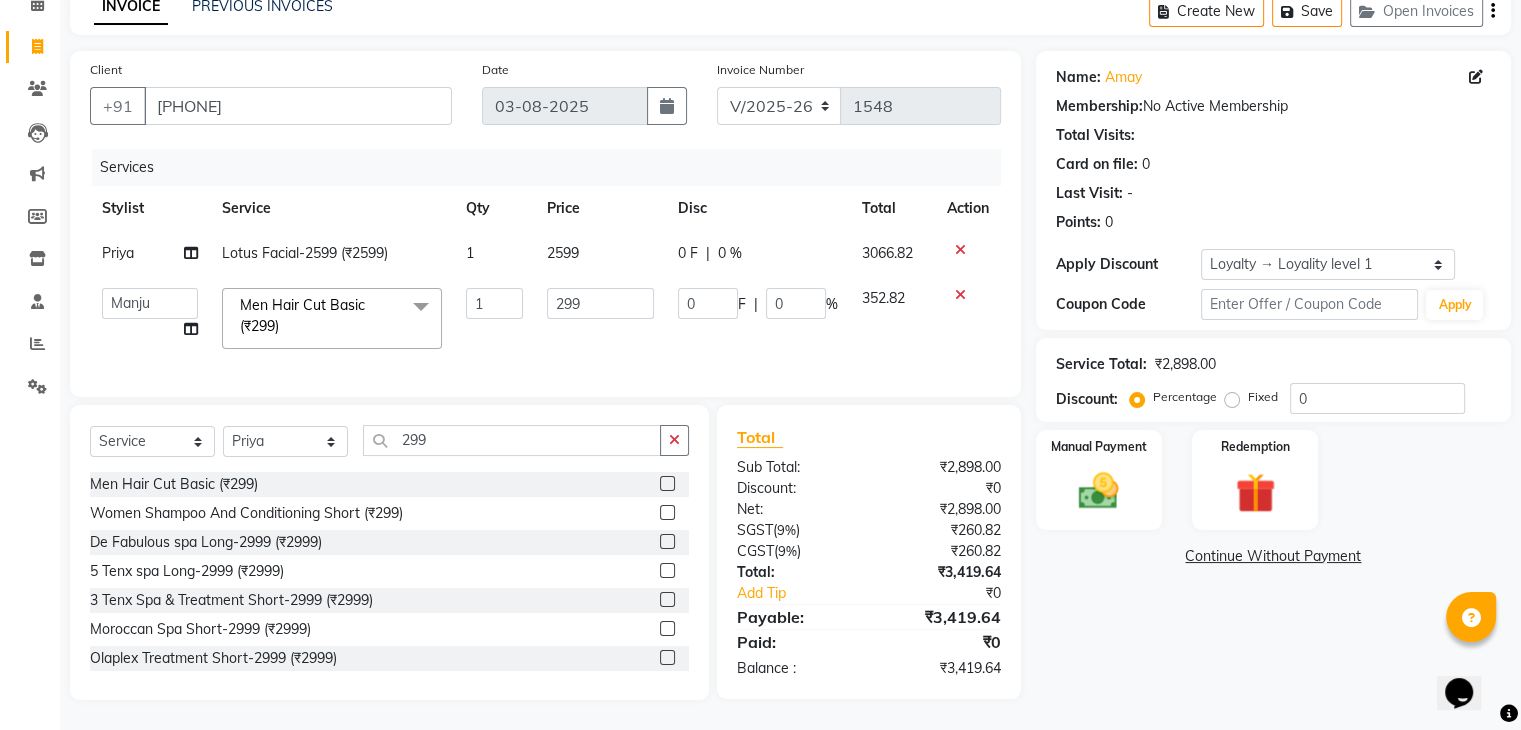 click on "2599" 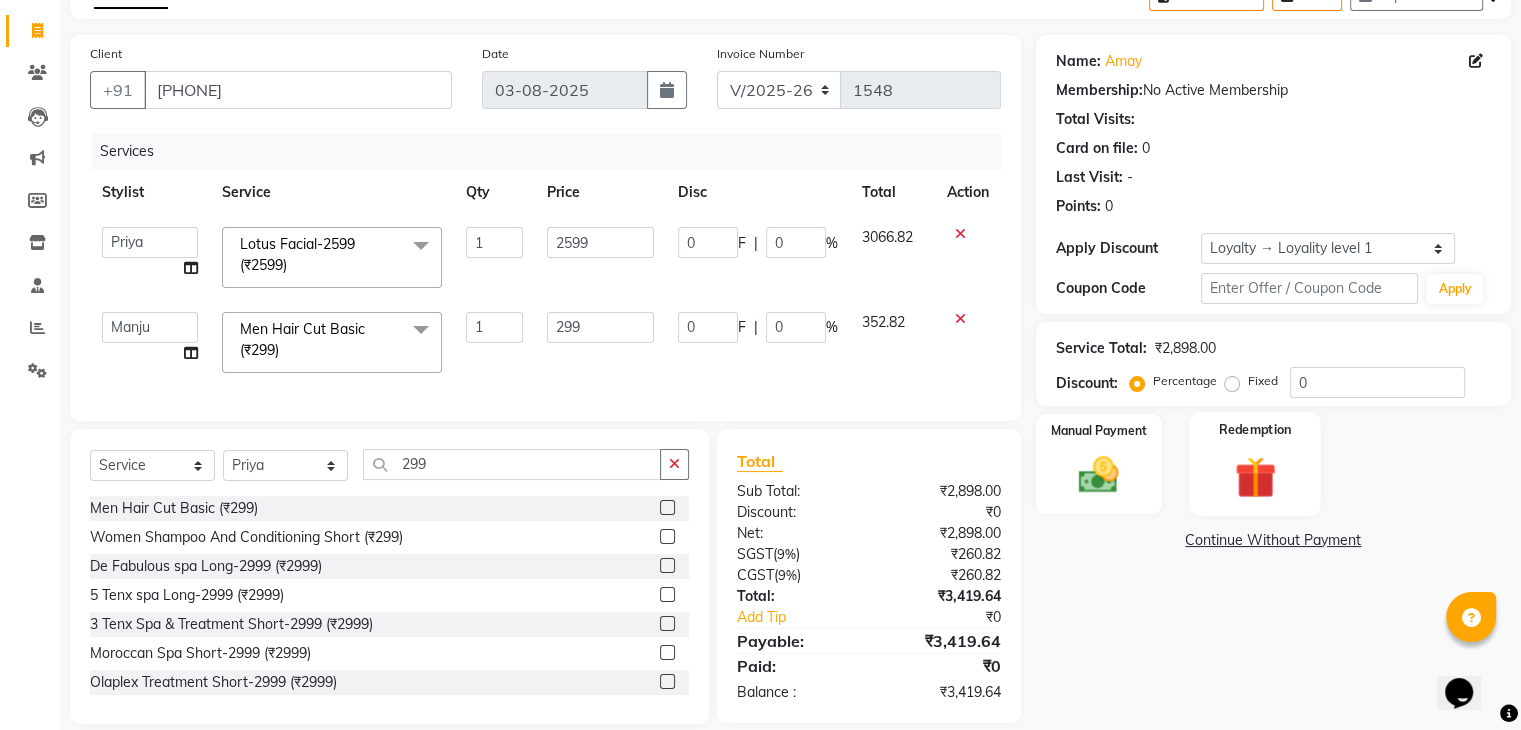 click 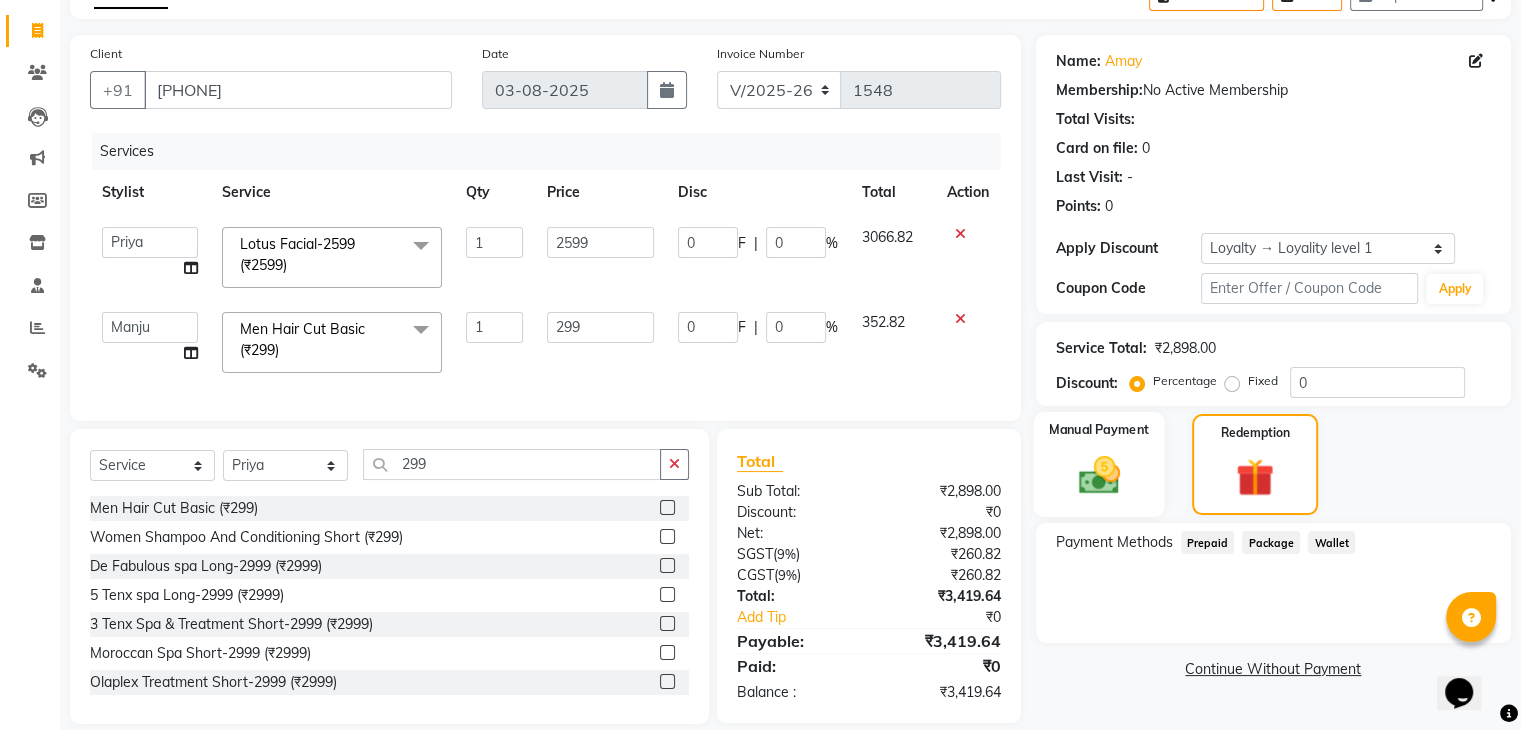 click 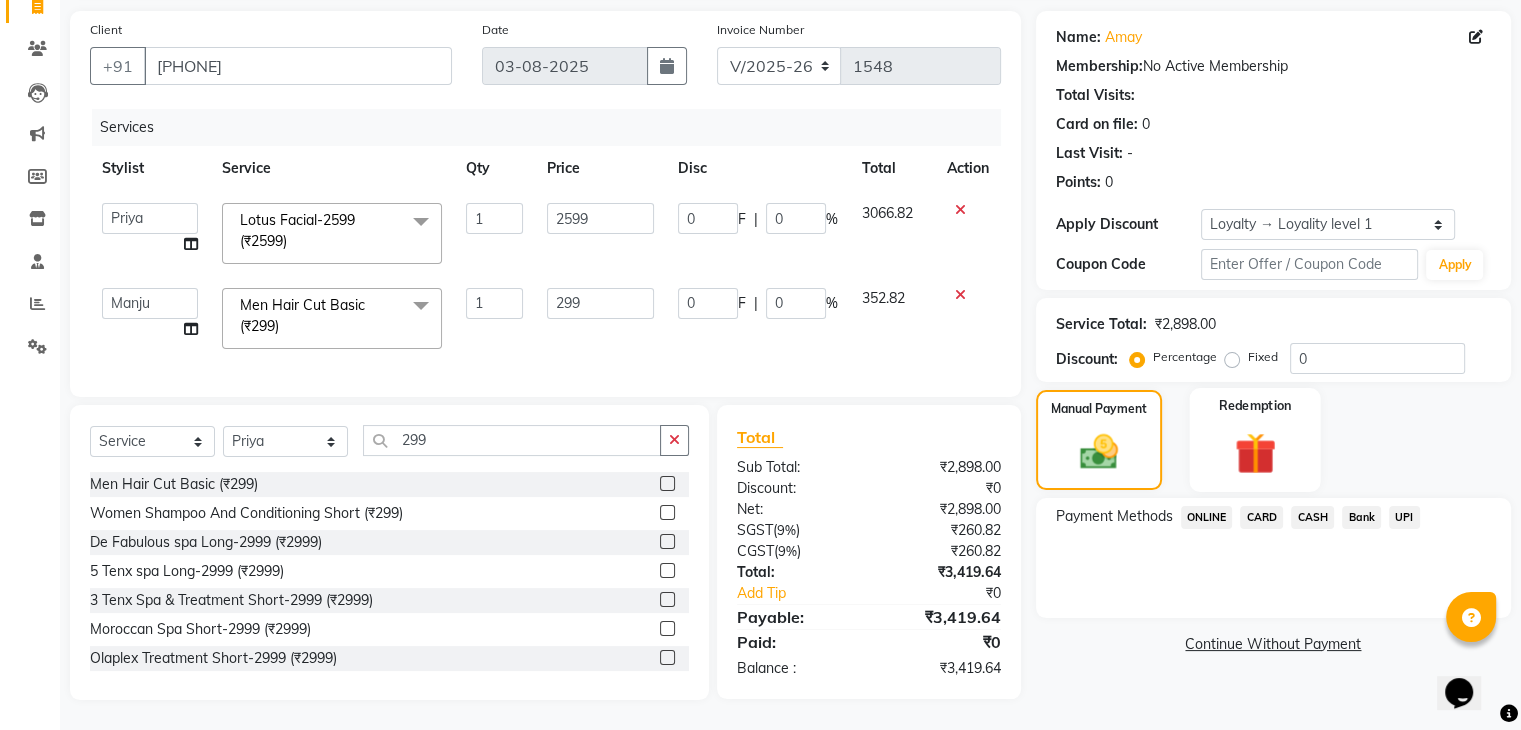 click 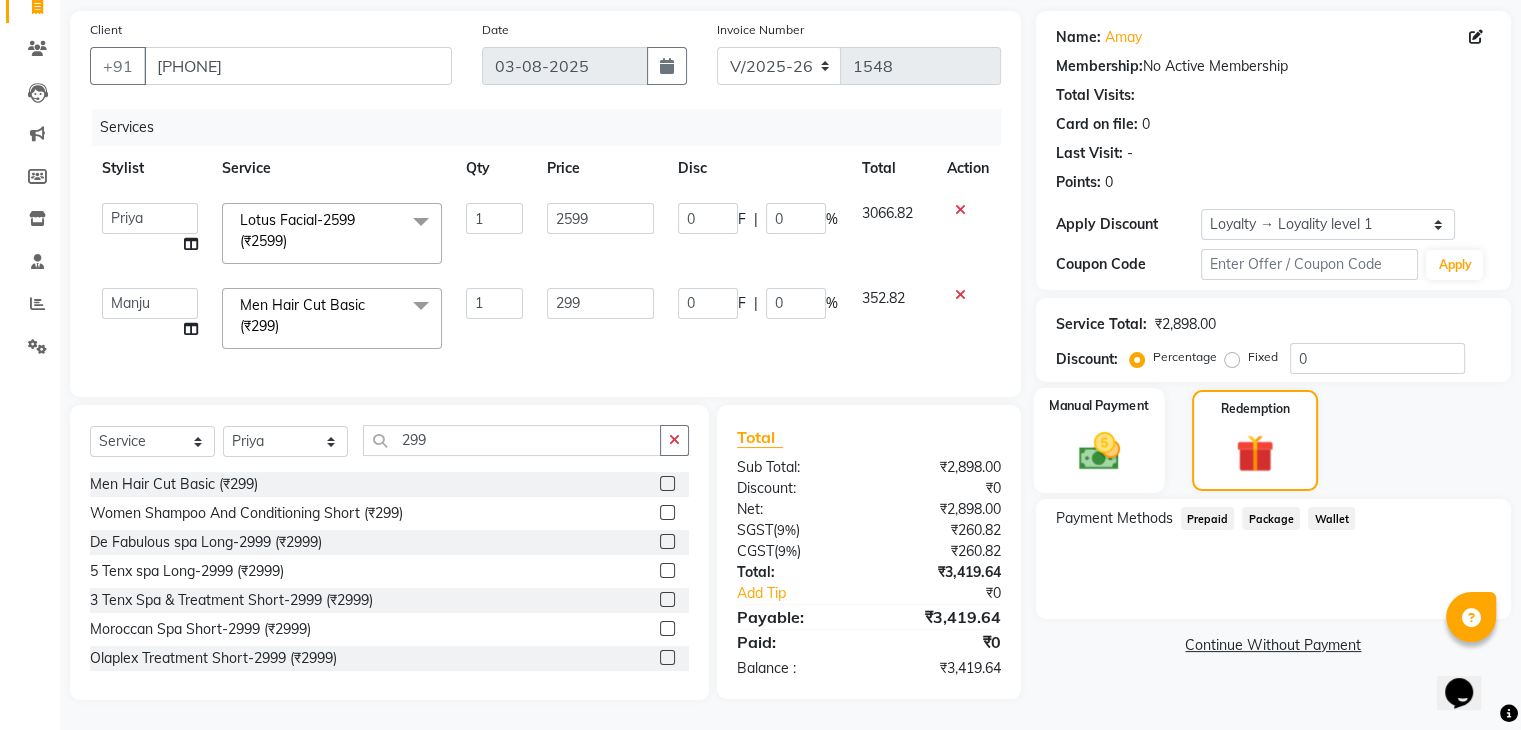click 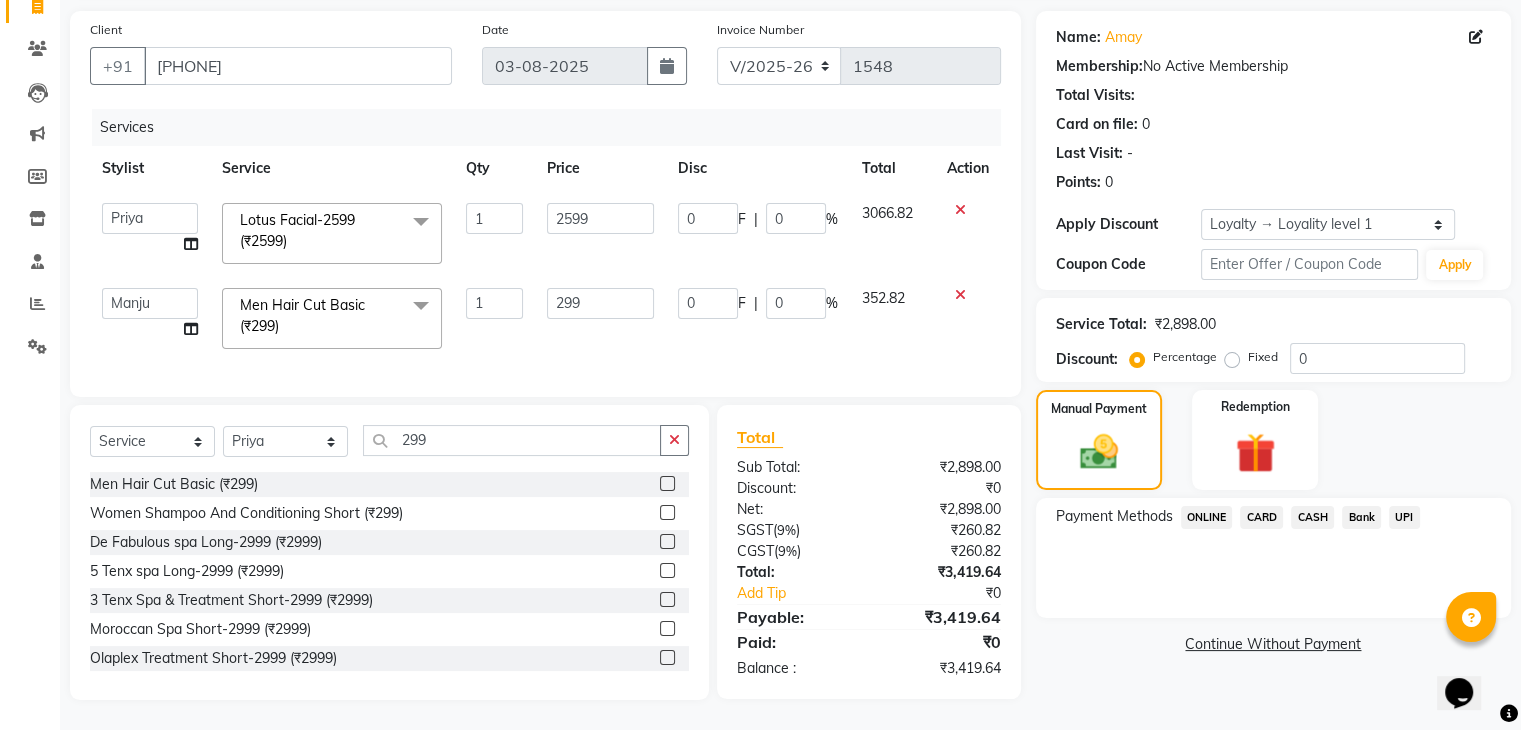 click on "CARD" 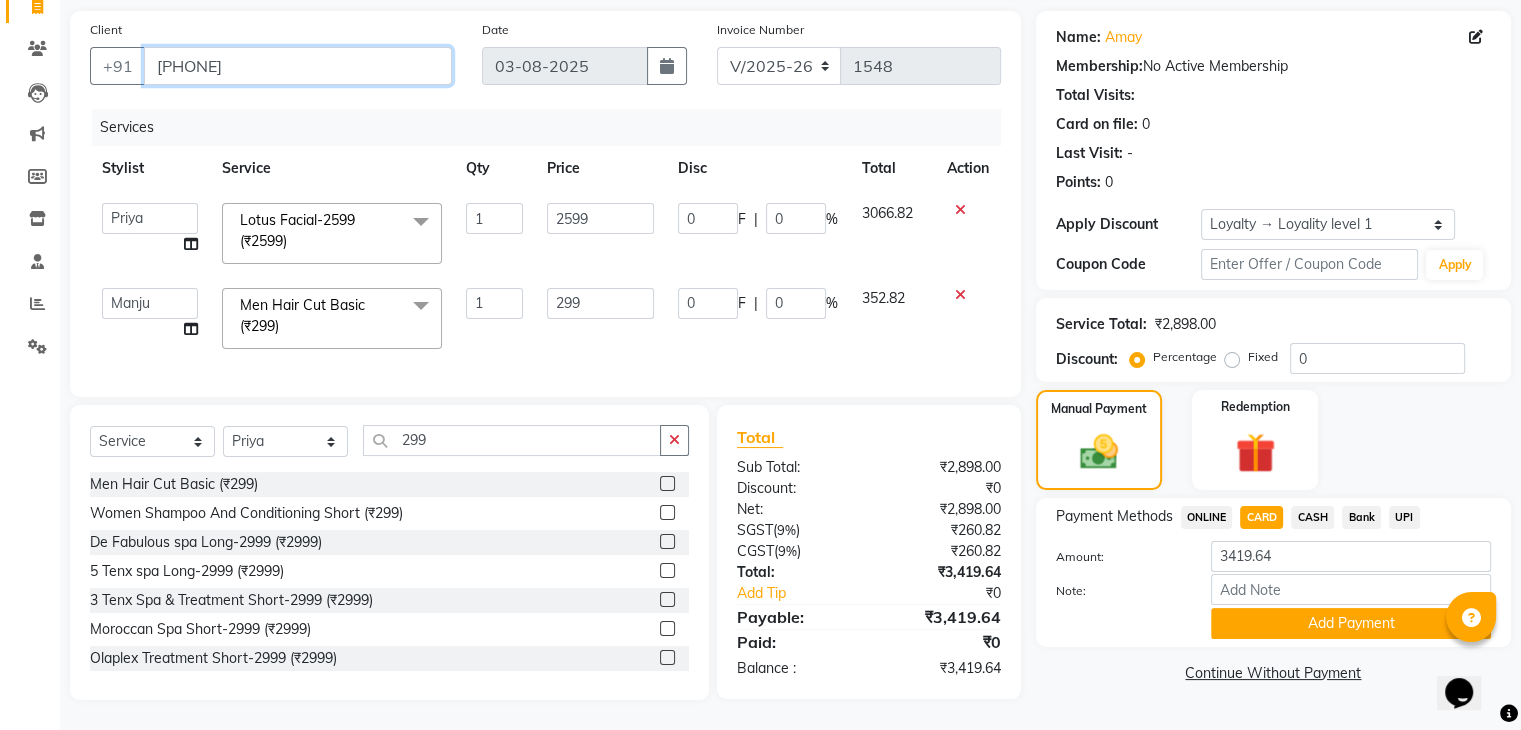 scroll, scrollTop: 54, scrollLeft: 0, axis: vertical 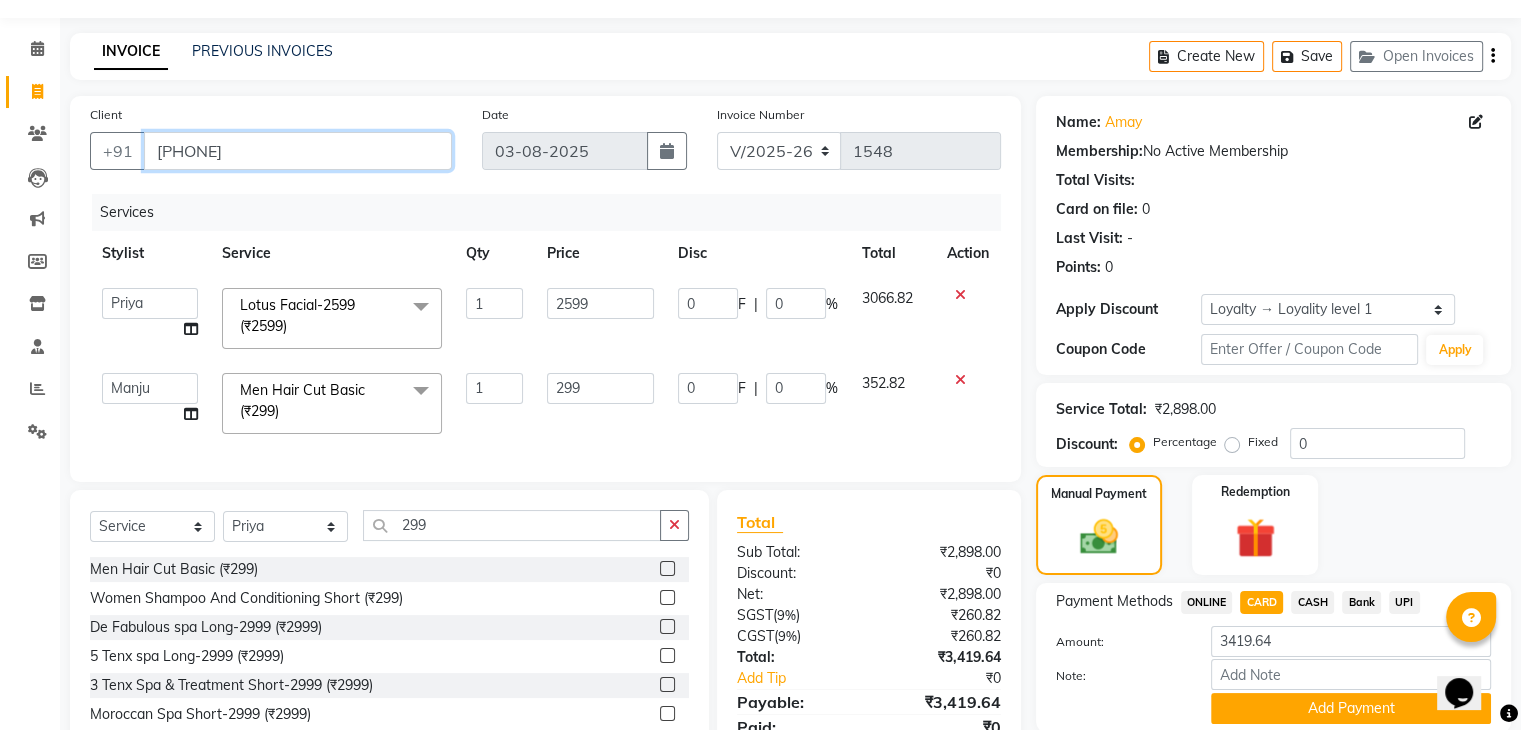 drag, startPoint x: 286, startPoint y: 149, endPoint x: 146, endPoint y: 144, distance: 140.08926 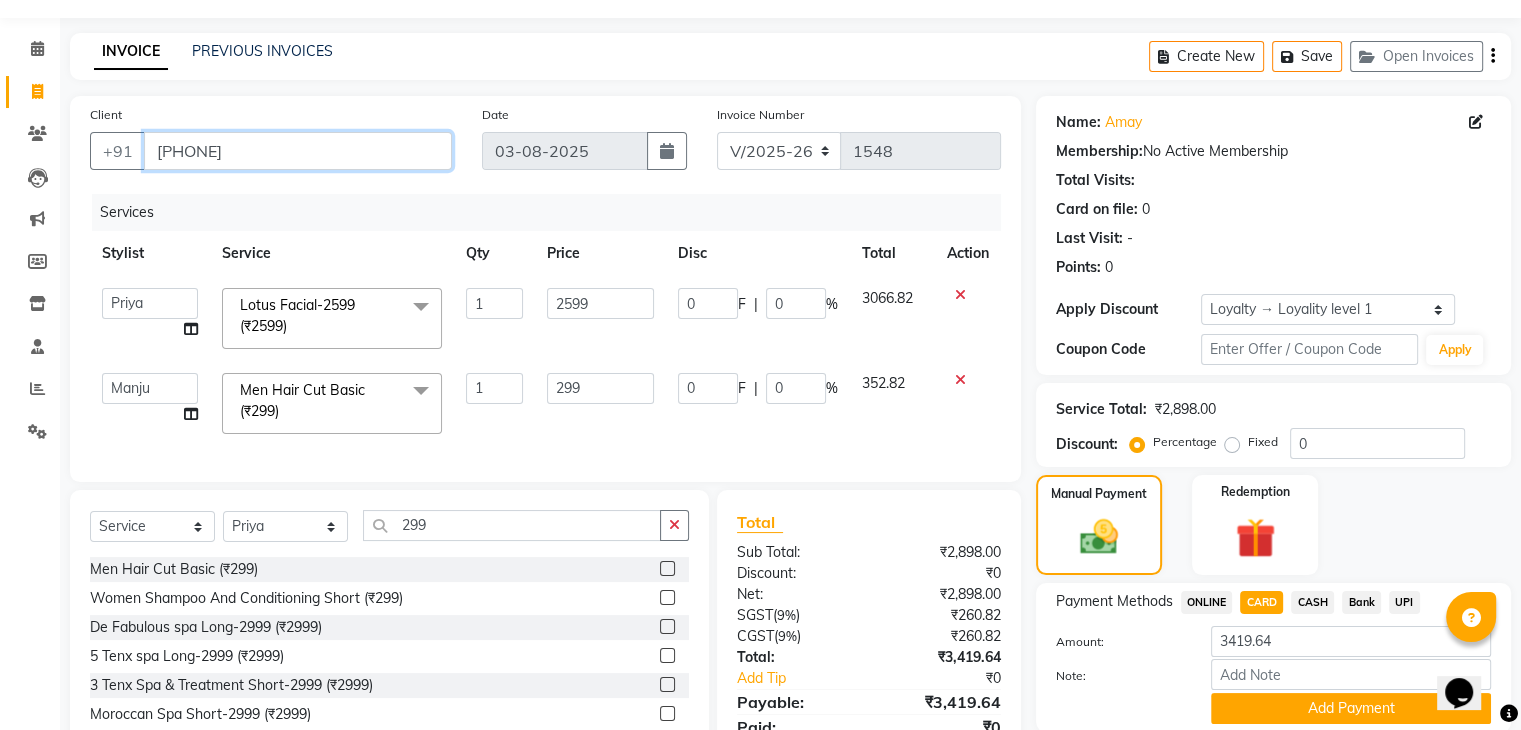 scroll, scrollTop: 0, scrollLeft: 0, axis: both 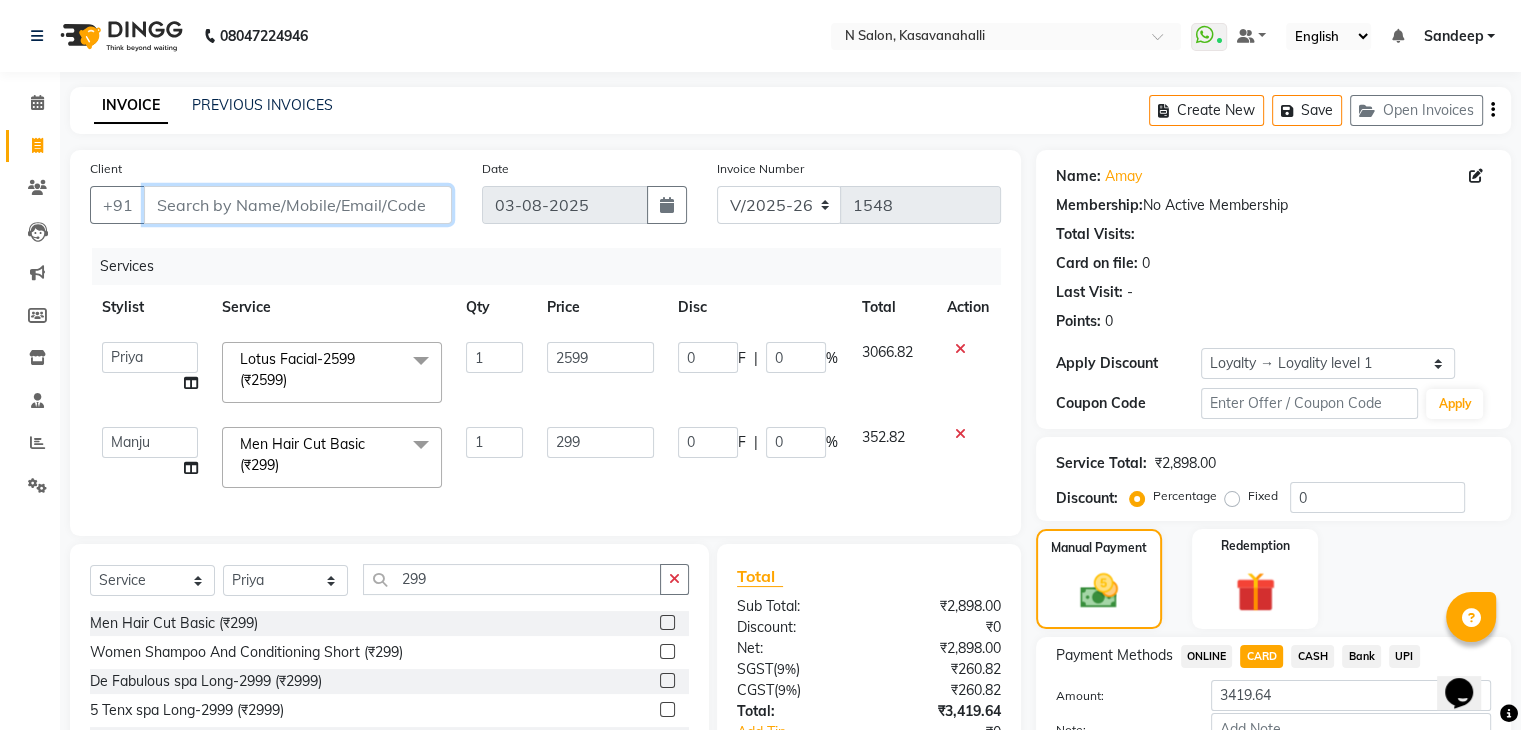 paste on "9916135801" 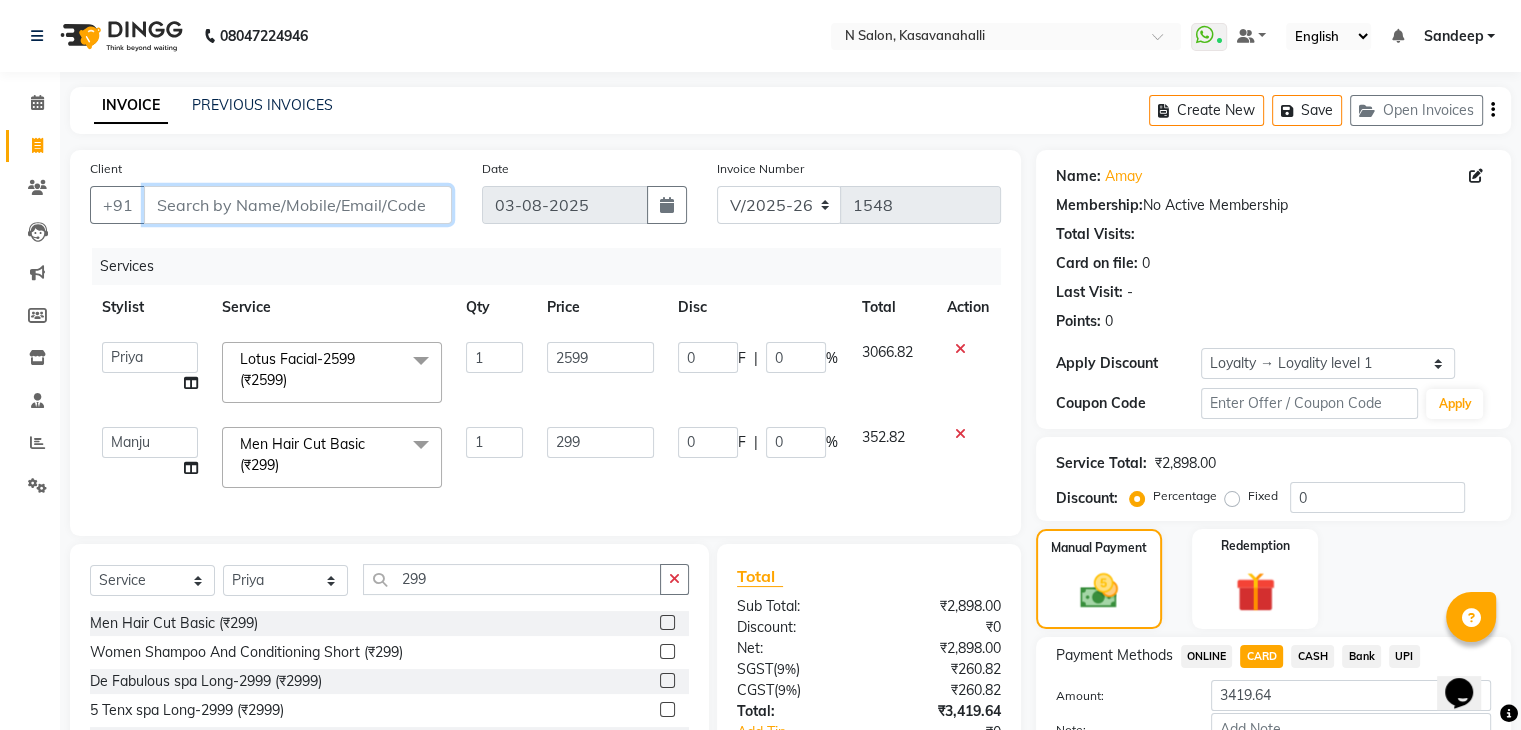 type on "9916135801" 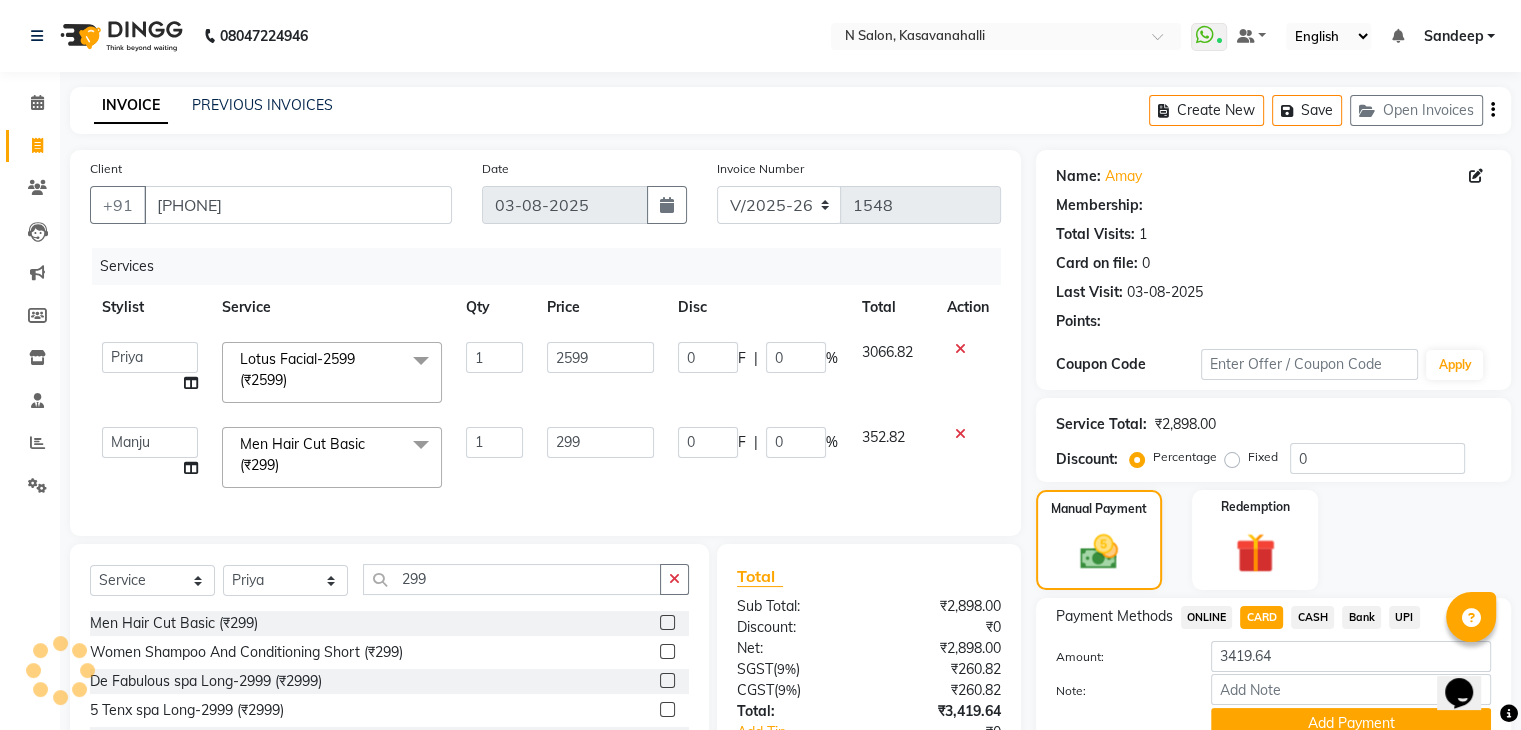 select on "1: Object" 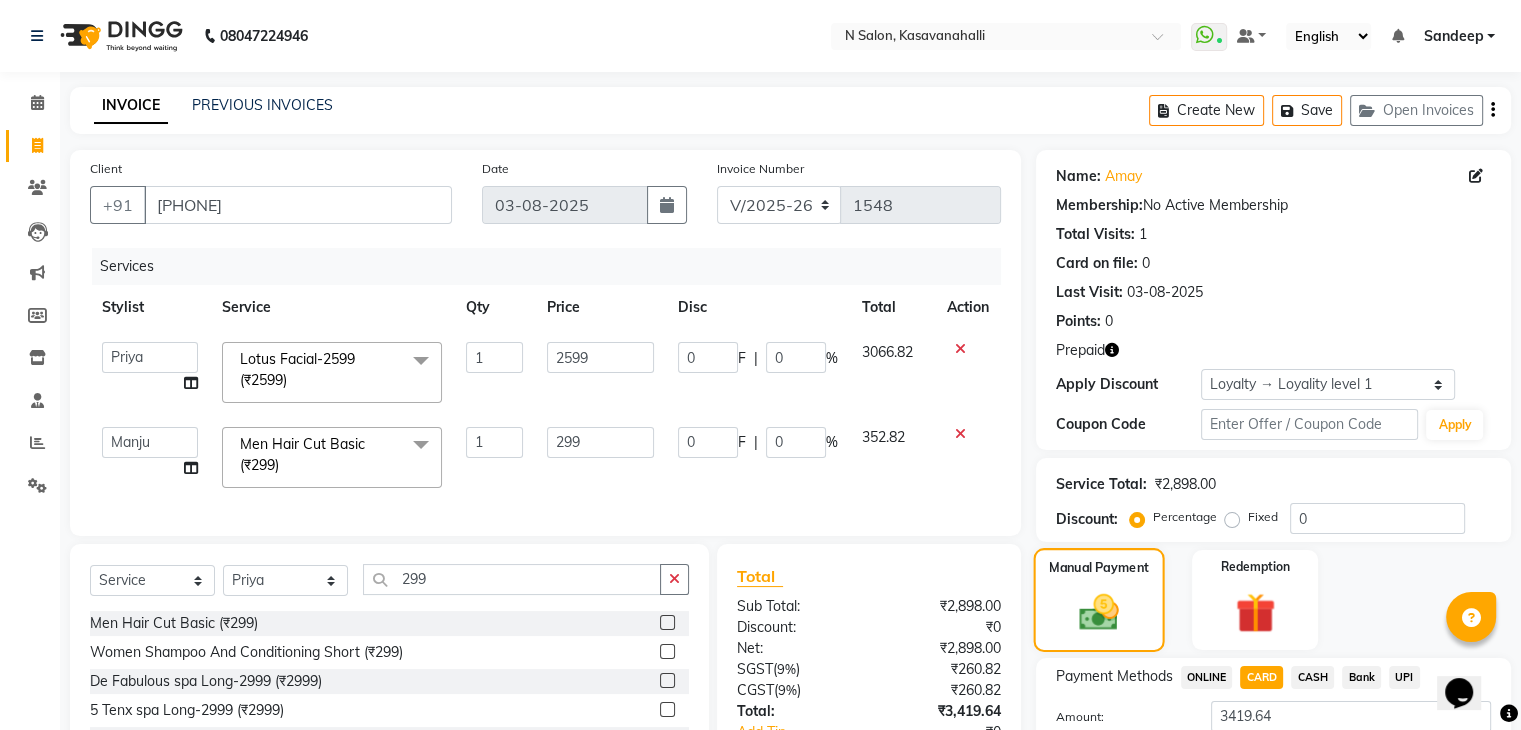 click 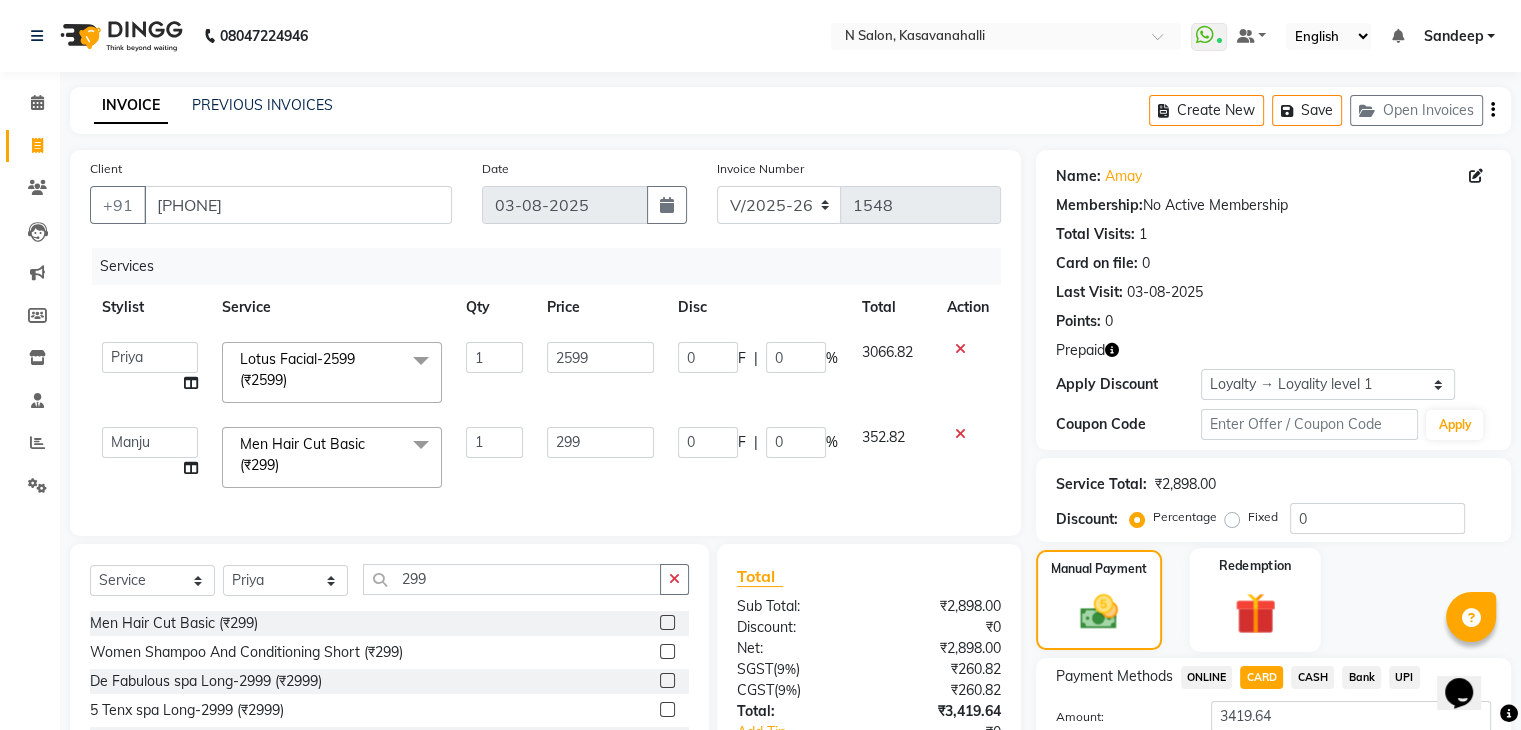 click on "Redemption" 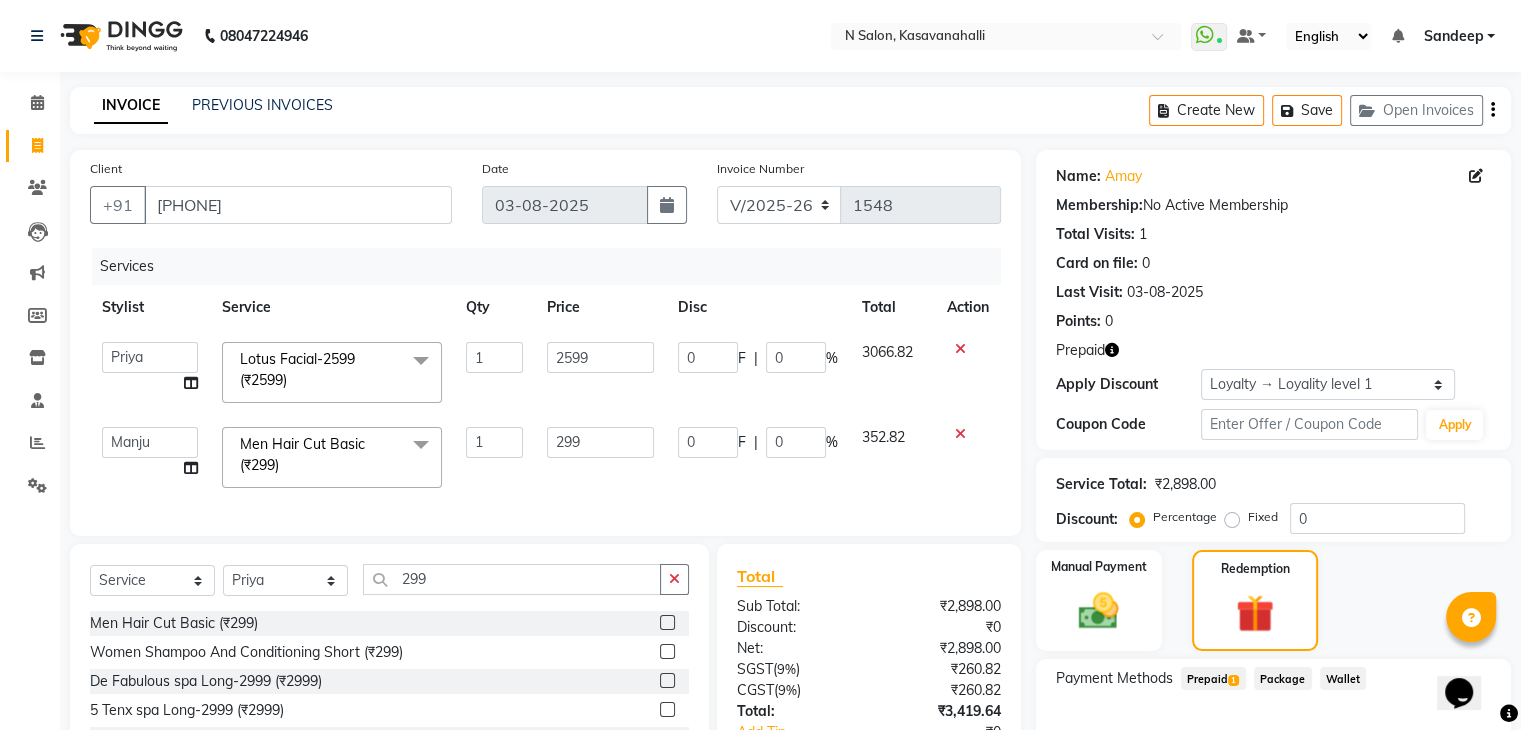 scroll, scrollTop: 154, scrollLeft: 0, axis: vertical 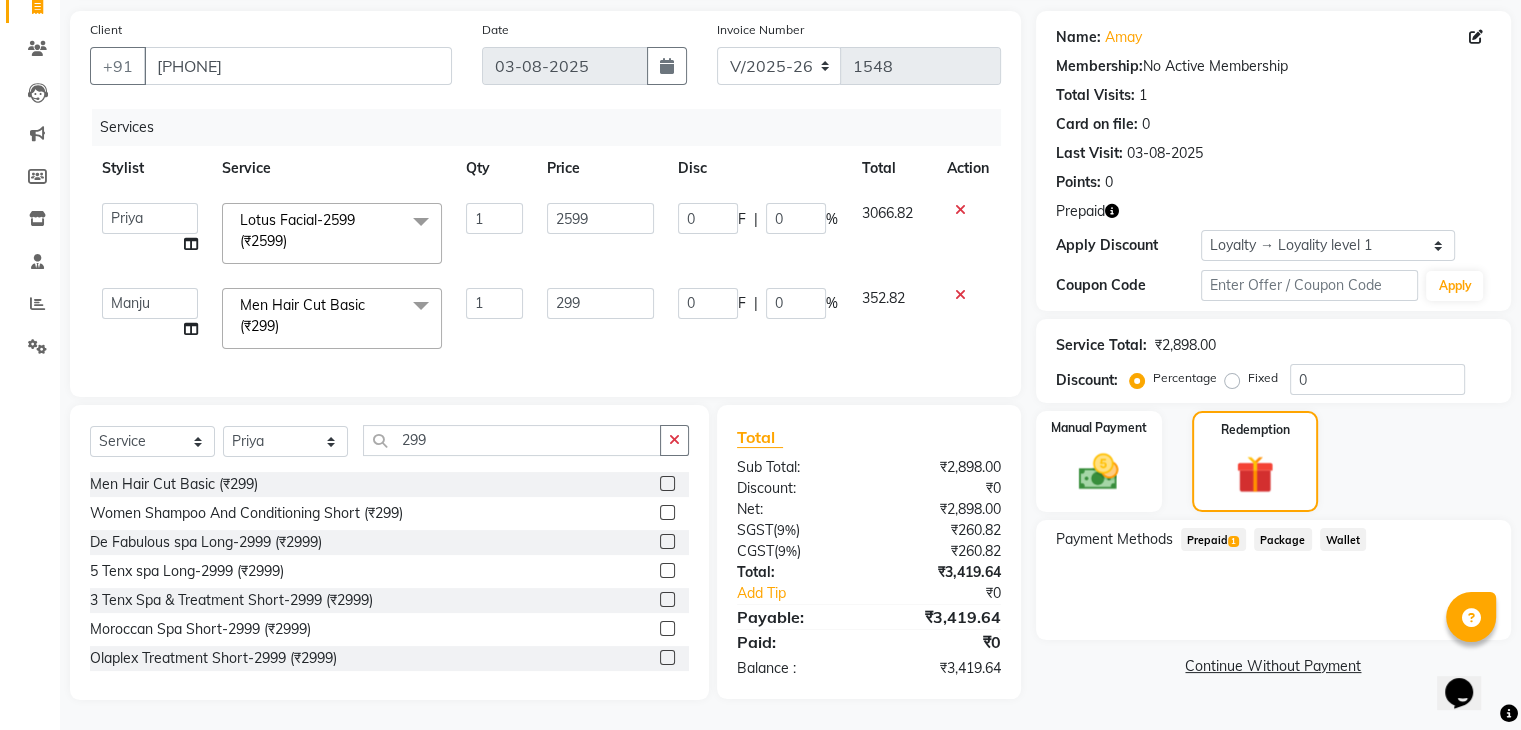 click on "Payment Methods  Prepaid  1  Package   Wallet" 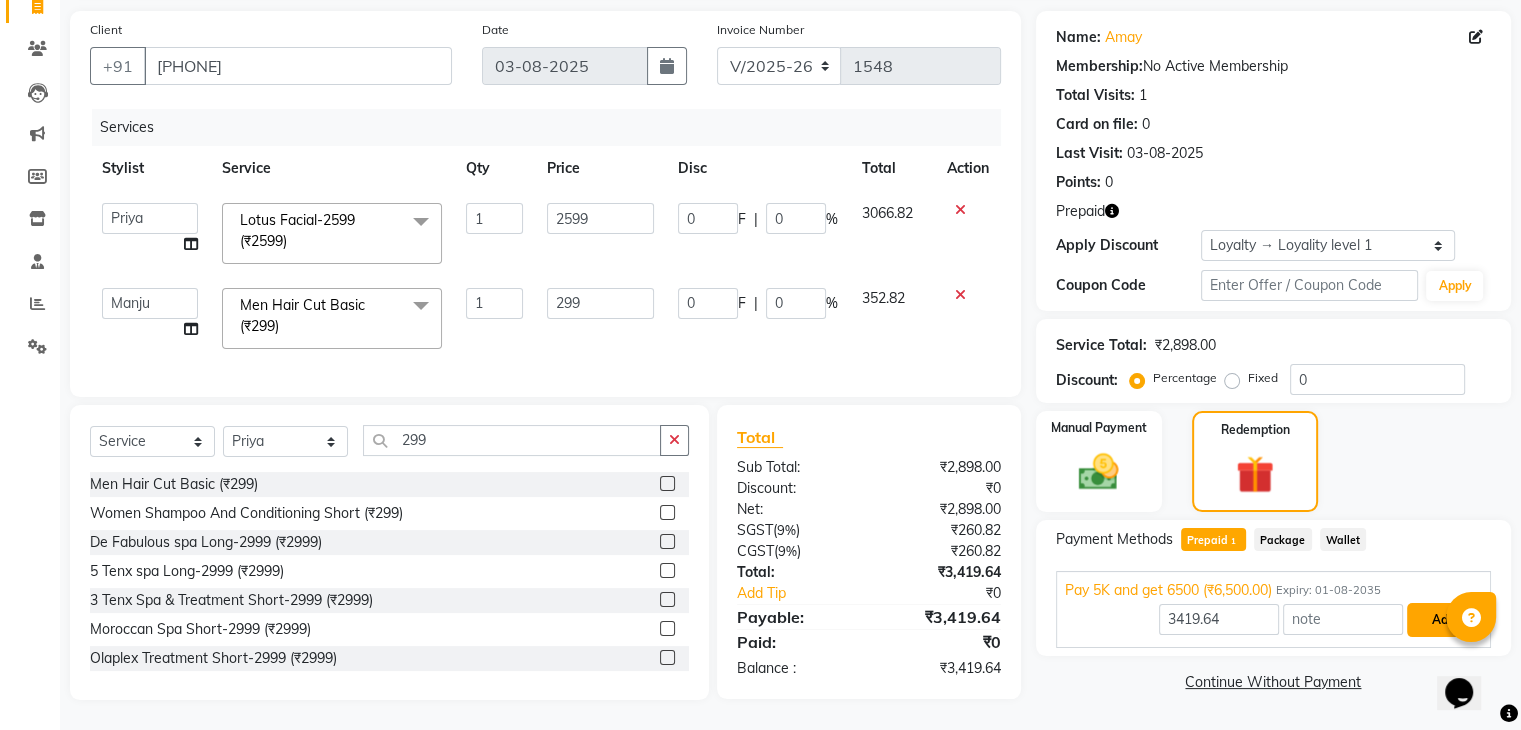click on "Add" at bounding box center (1443, 620) 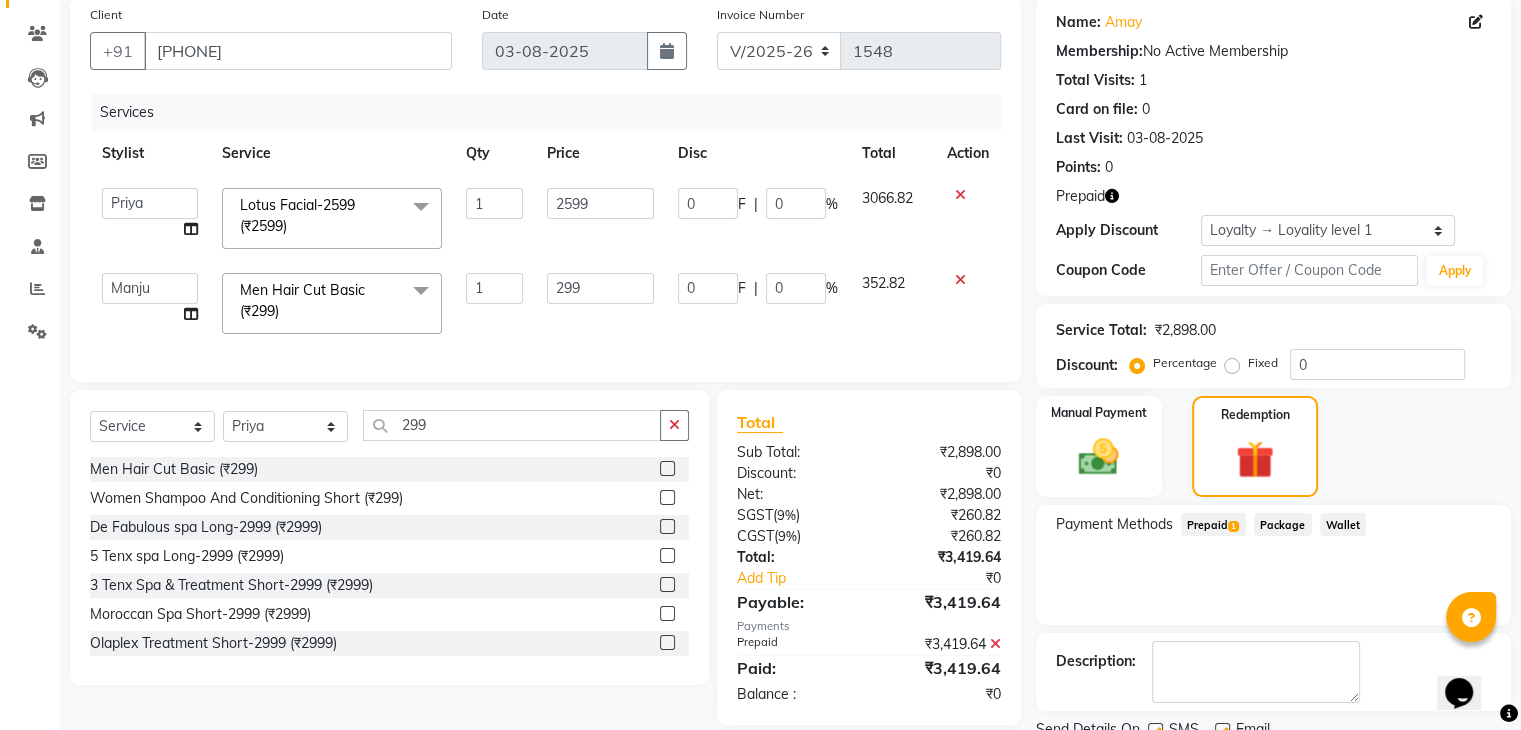 click on "Checkout" 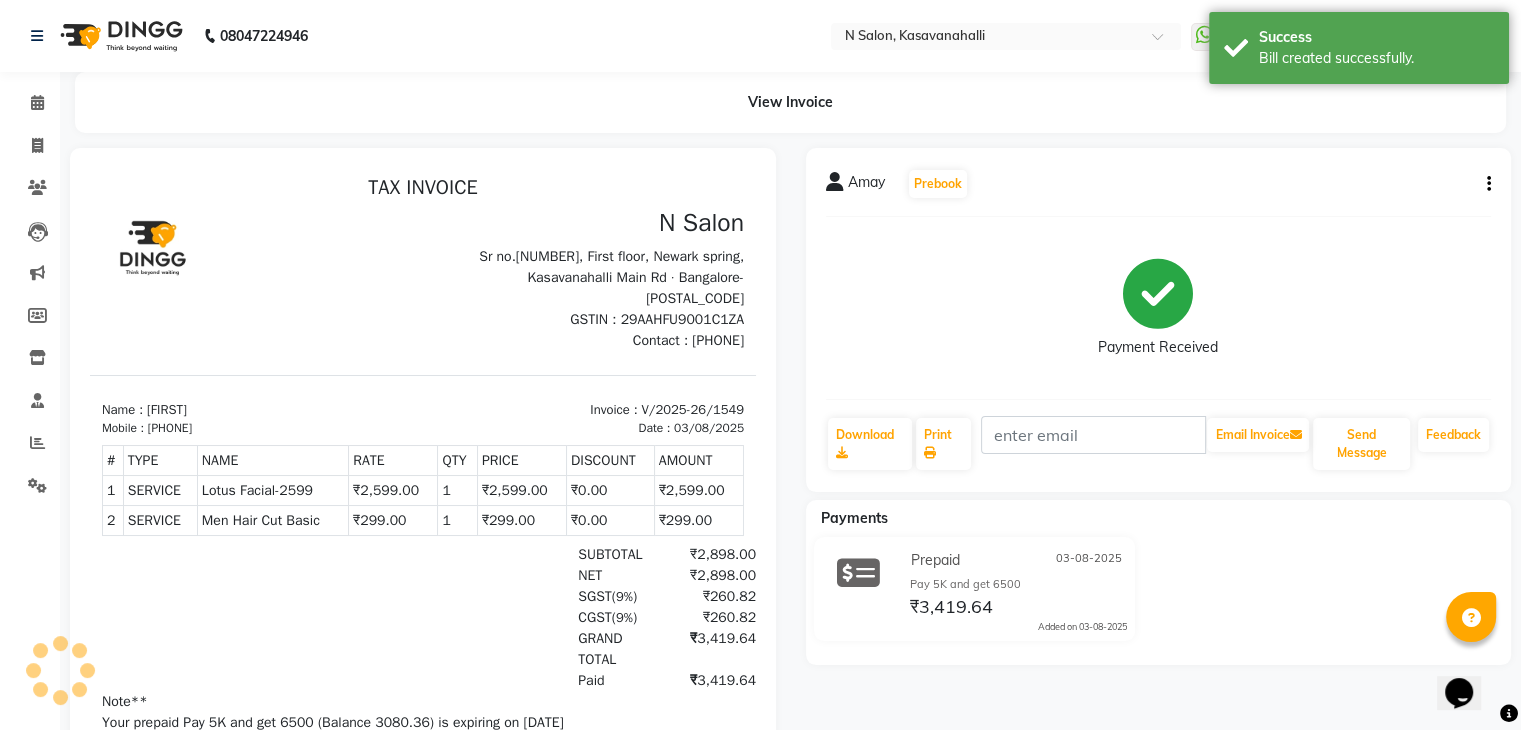 scroll, scrollTop: 0, scrollLeft: 0, axis: both 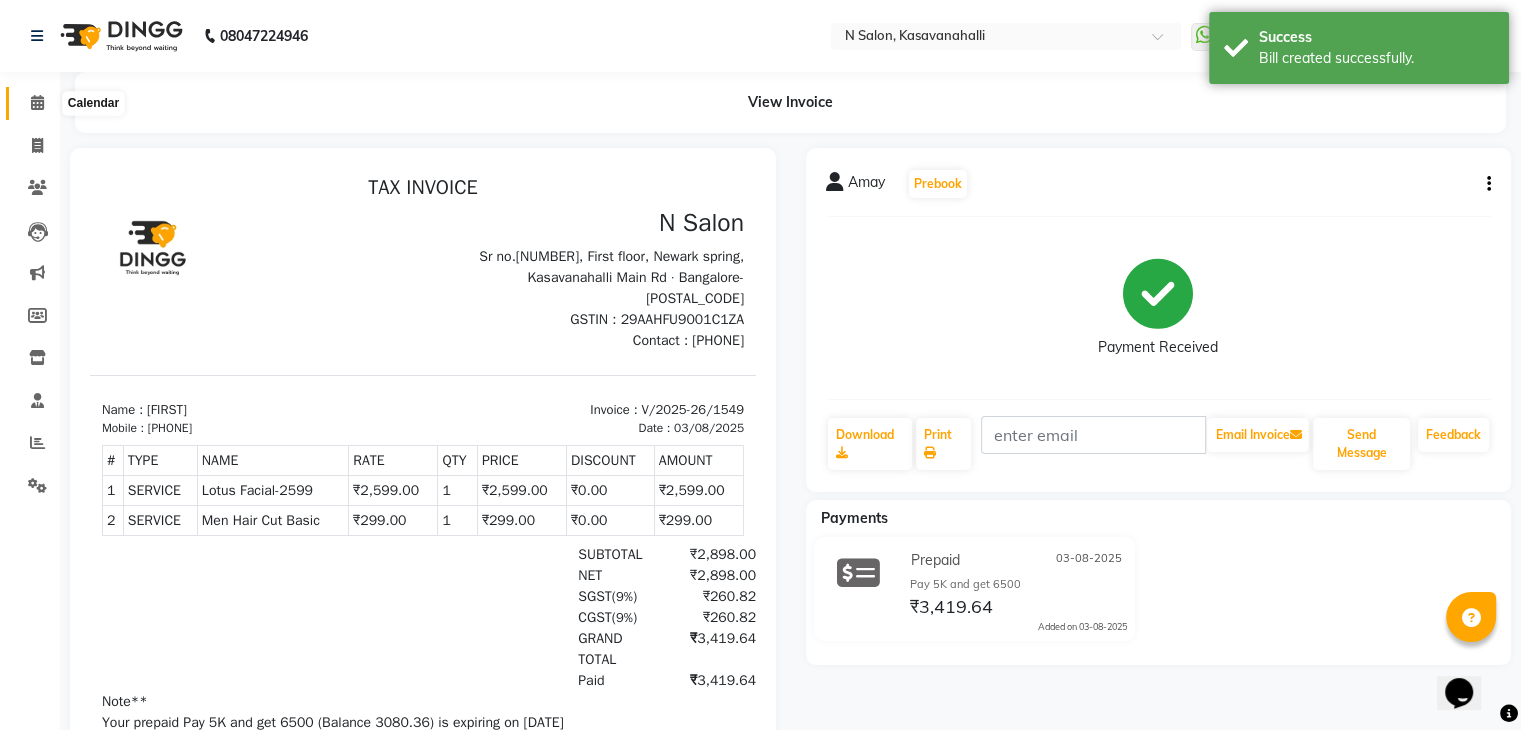 click 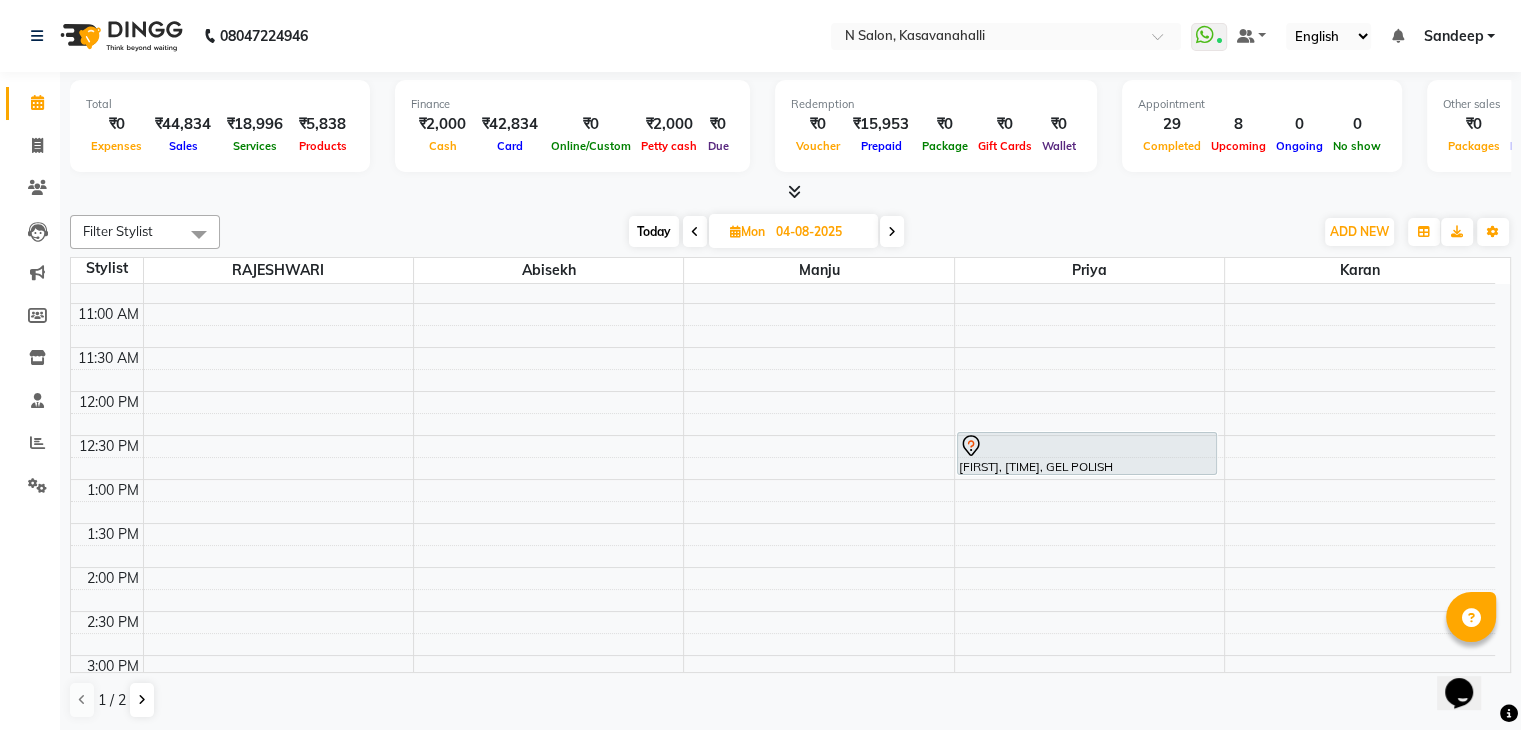 scroll, scrollTop: 0, scrollLeft: 0, axis: both 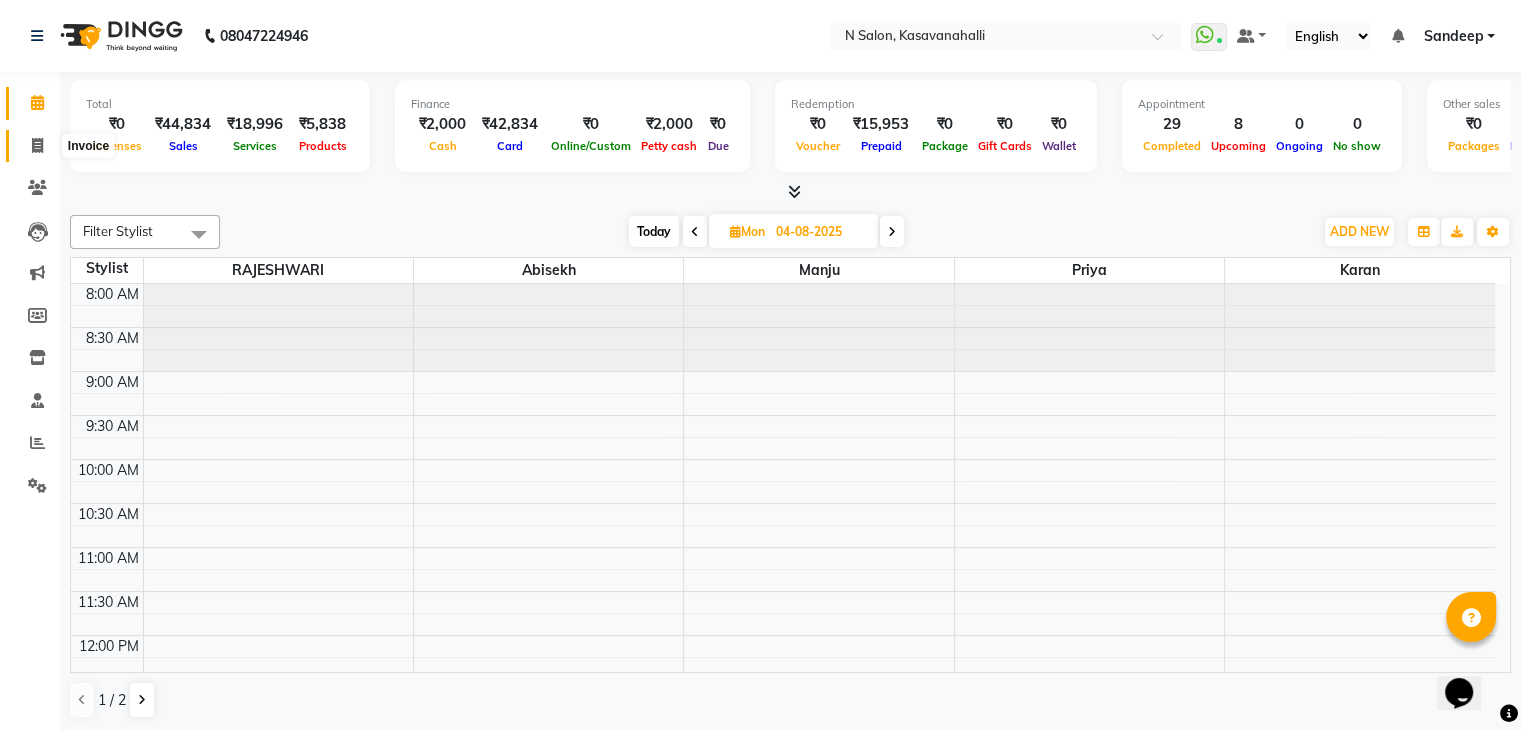 click 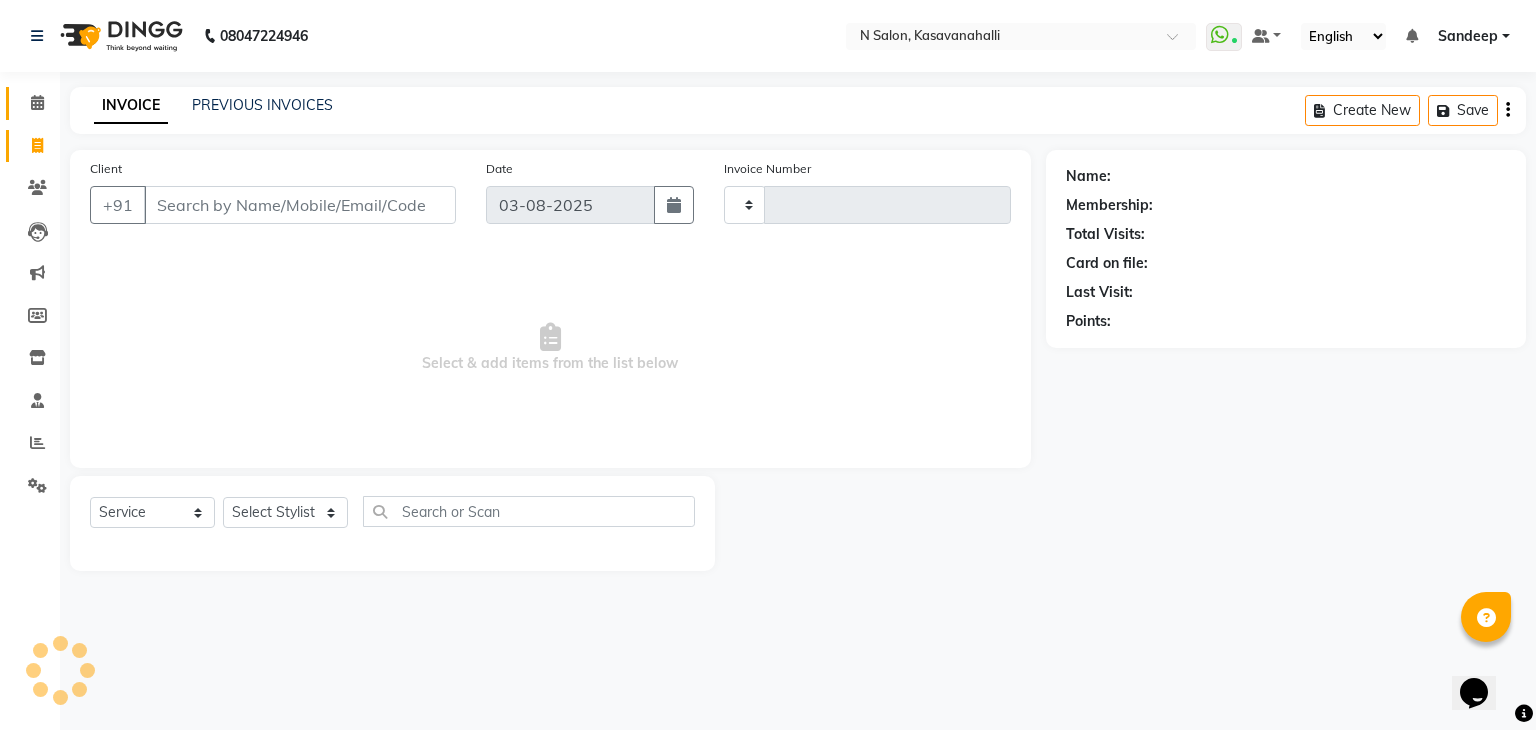 type on "1550" 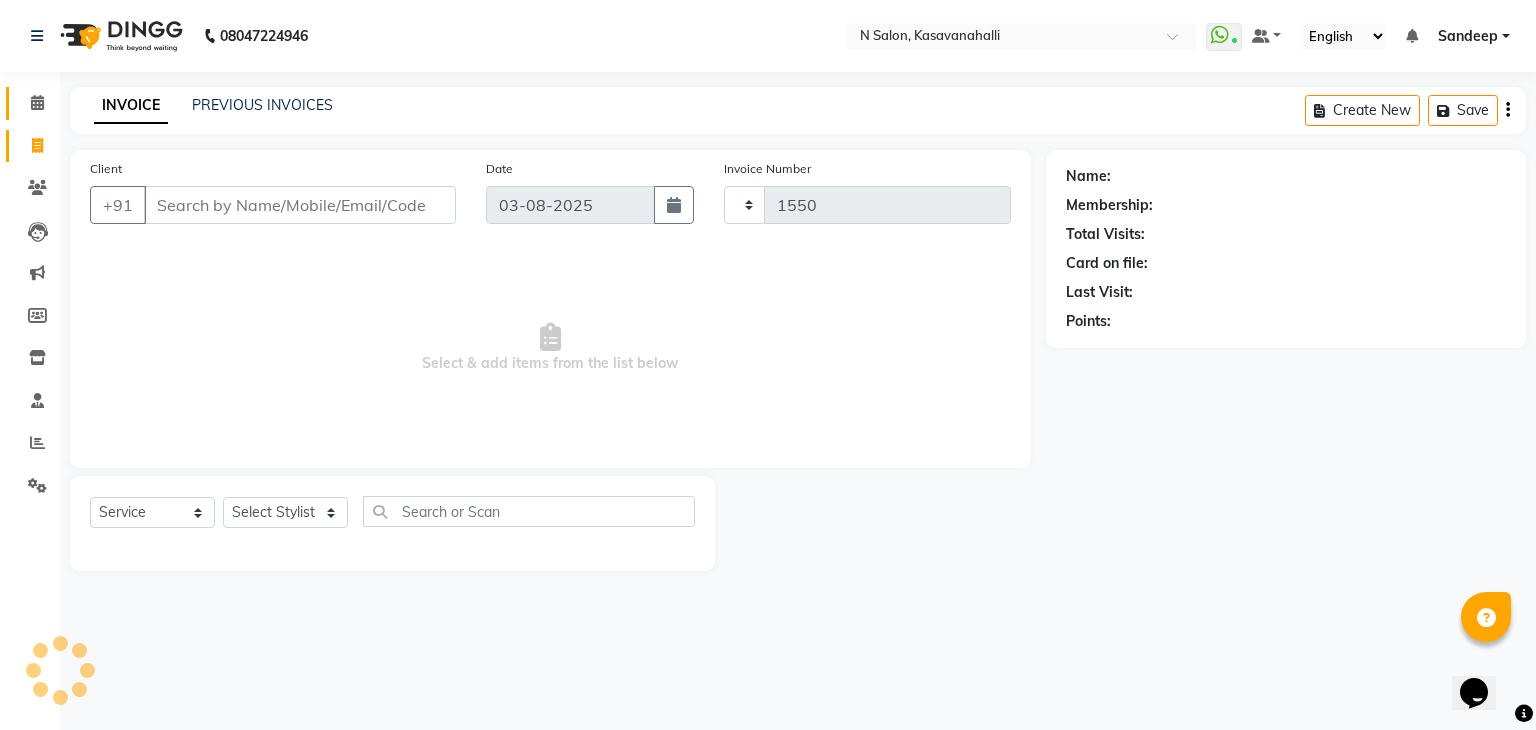 select on "7111" 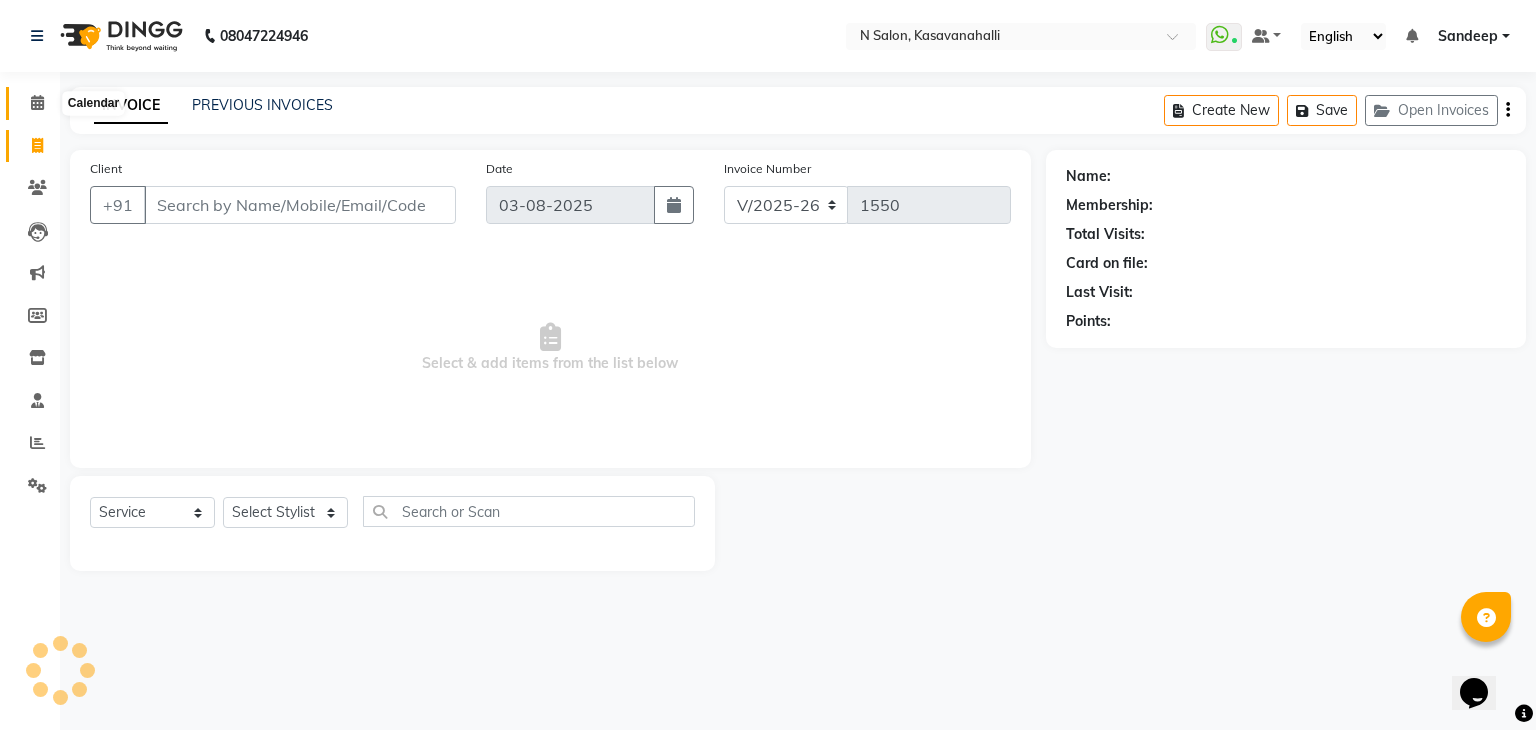 click 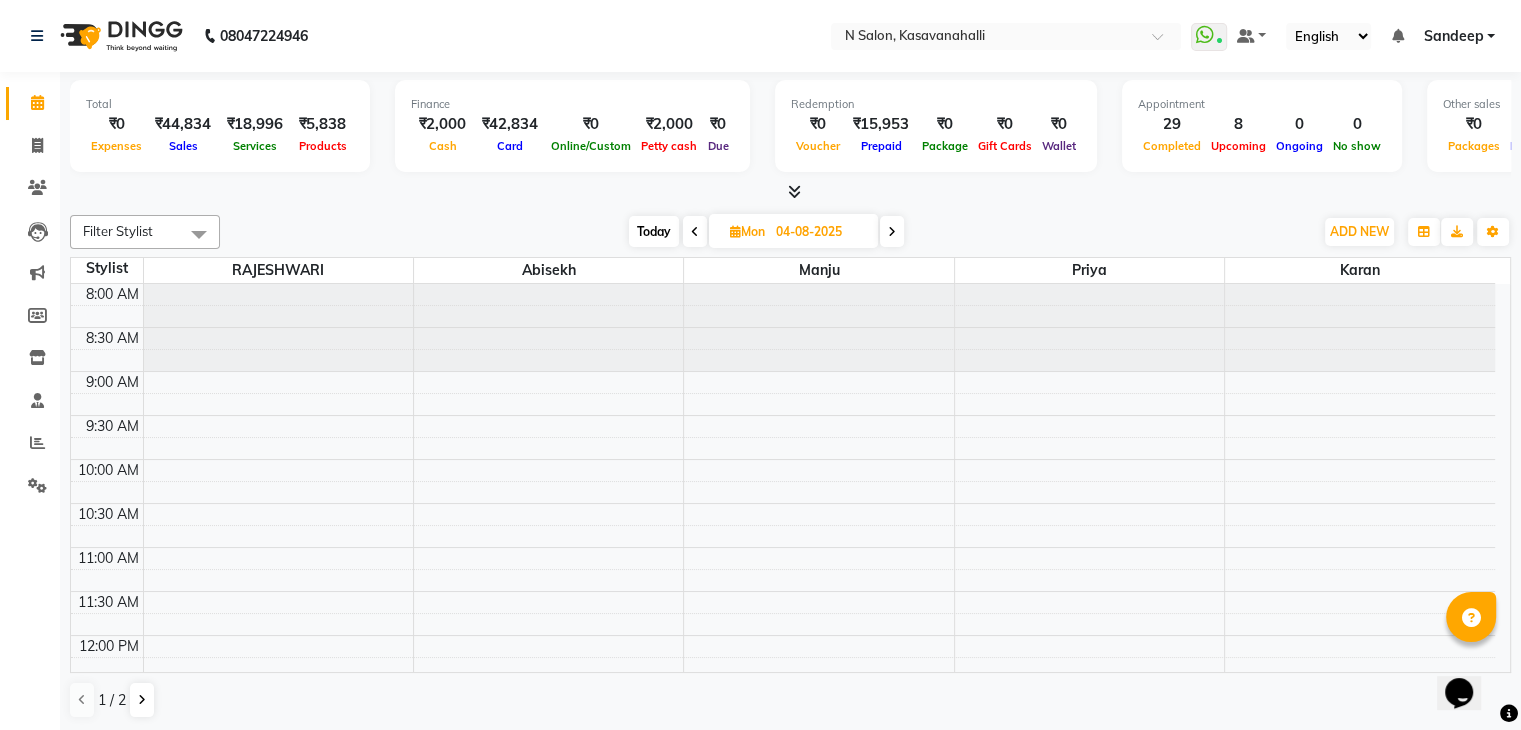 scroll, scrollTop: 0, scrollLeft: 0, axis: both 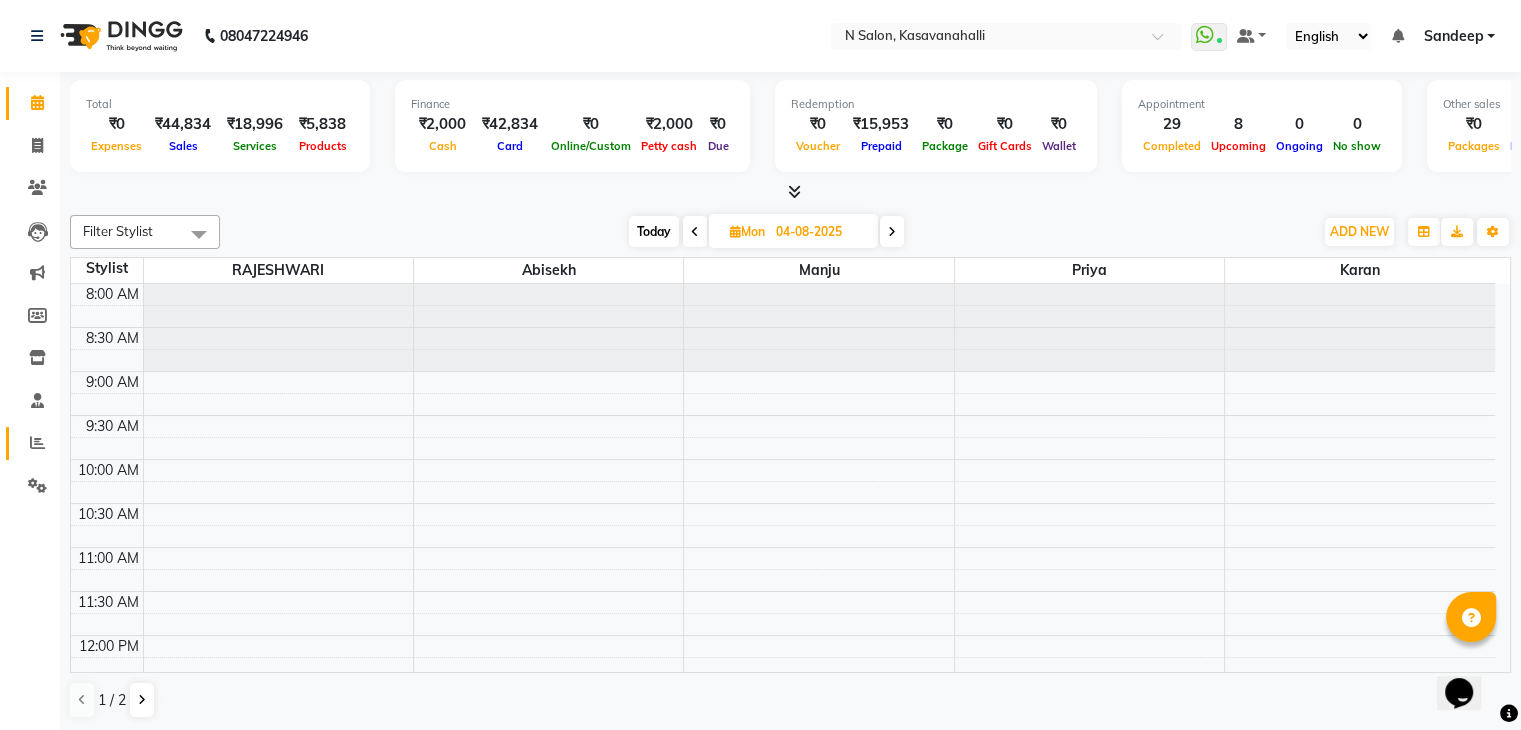 click on "Reports" 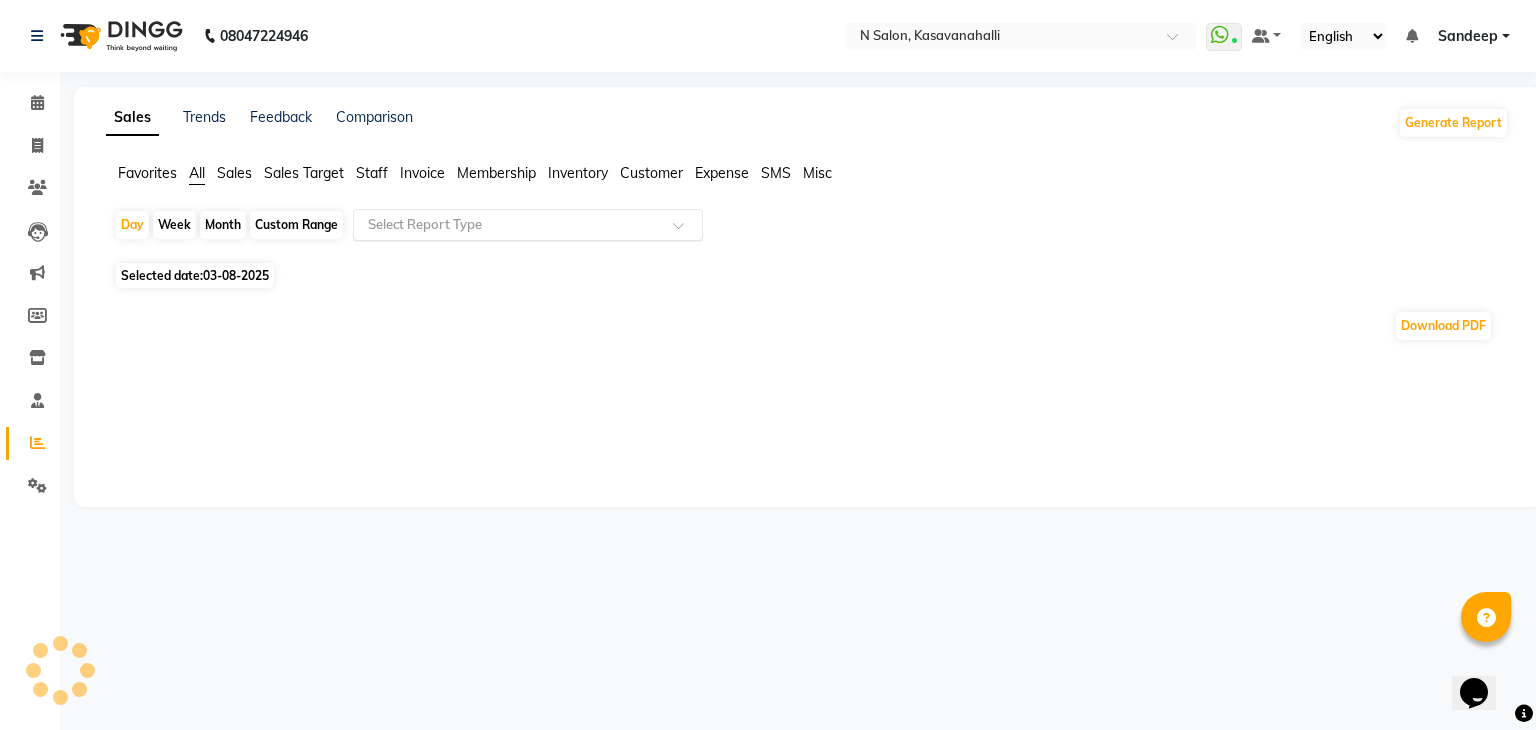 click 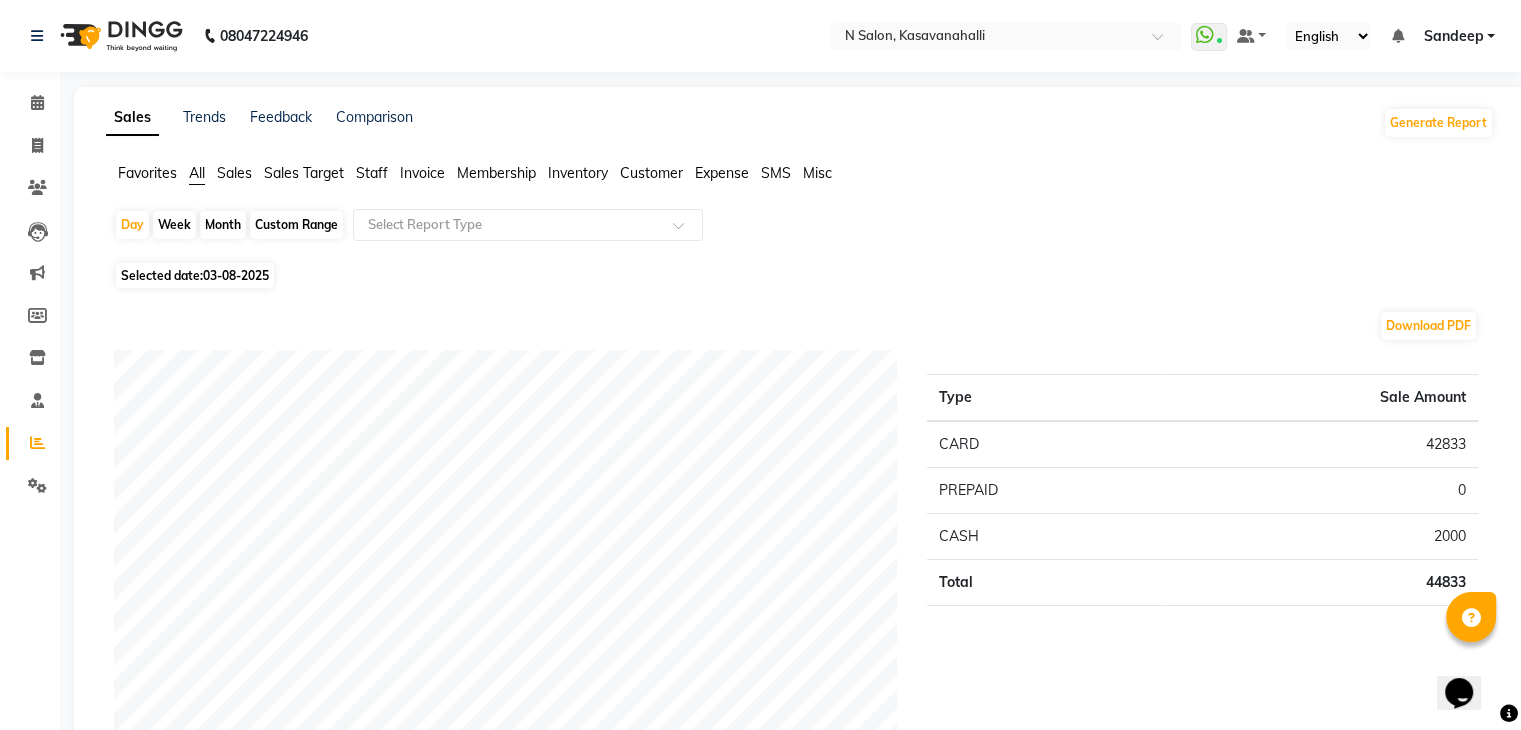 click on "Staff" 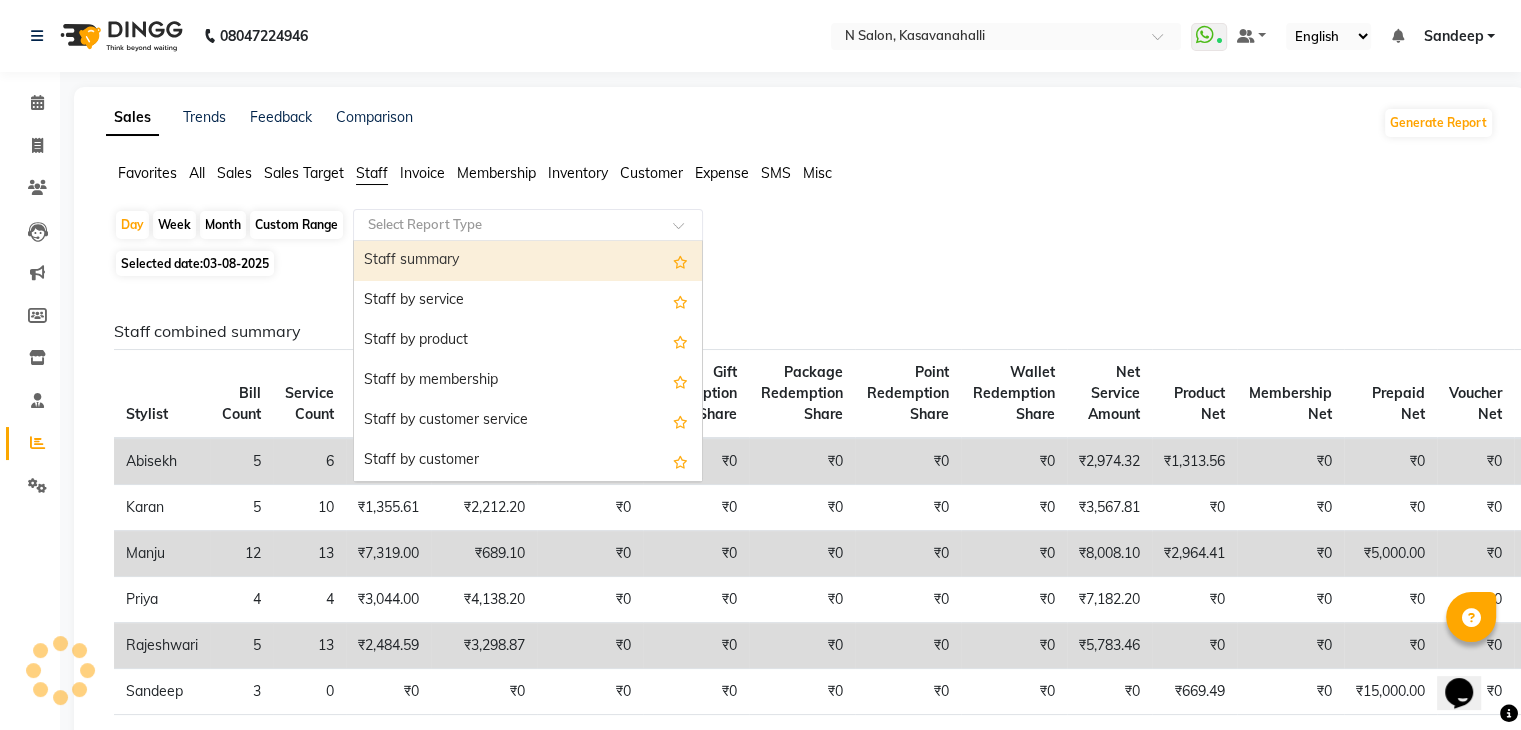 click 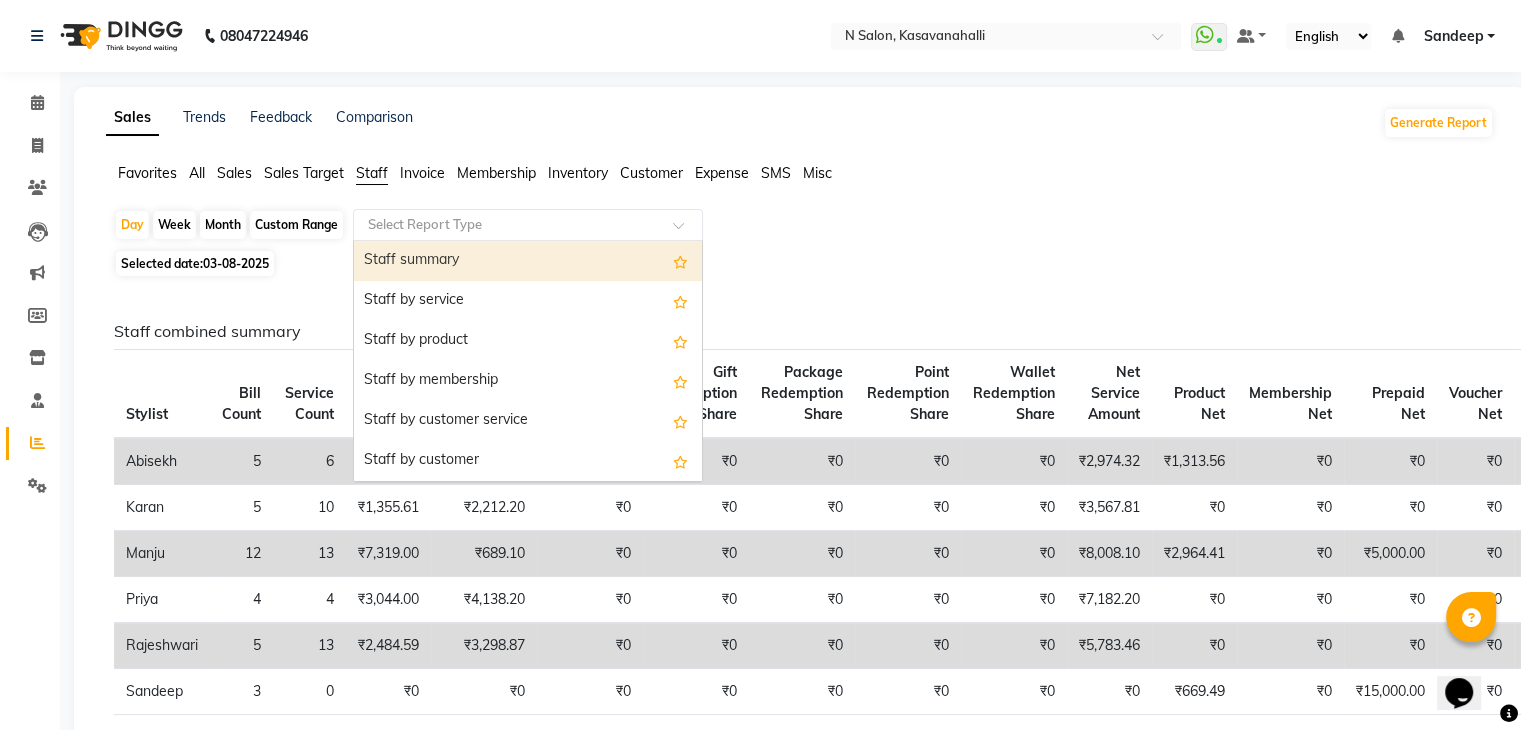 click on "Staff summary" at bounding box center (528, 261) 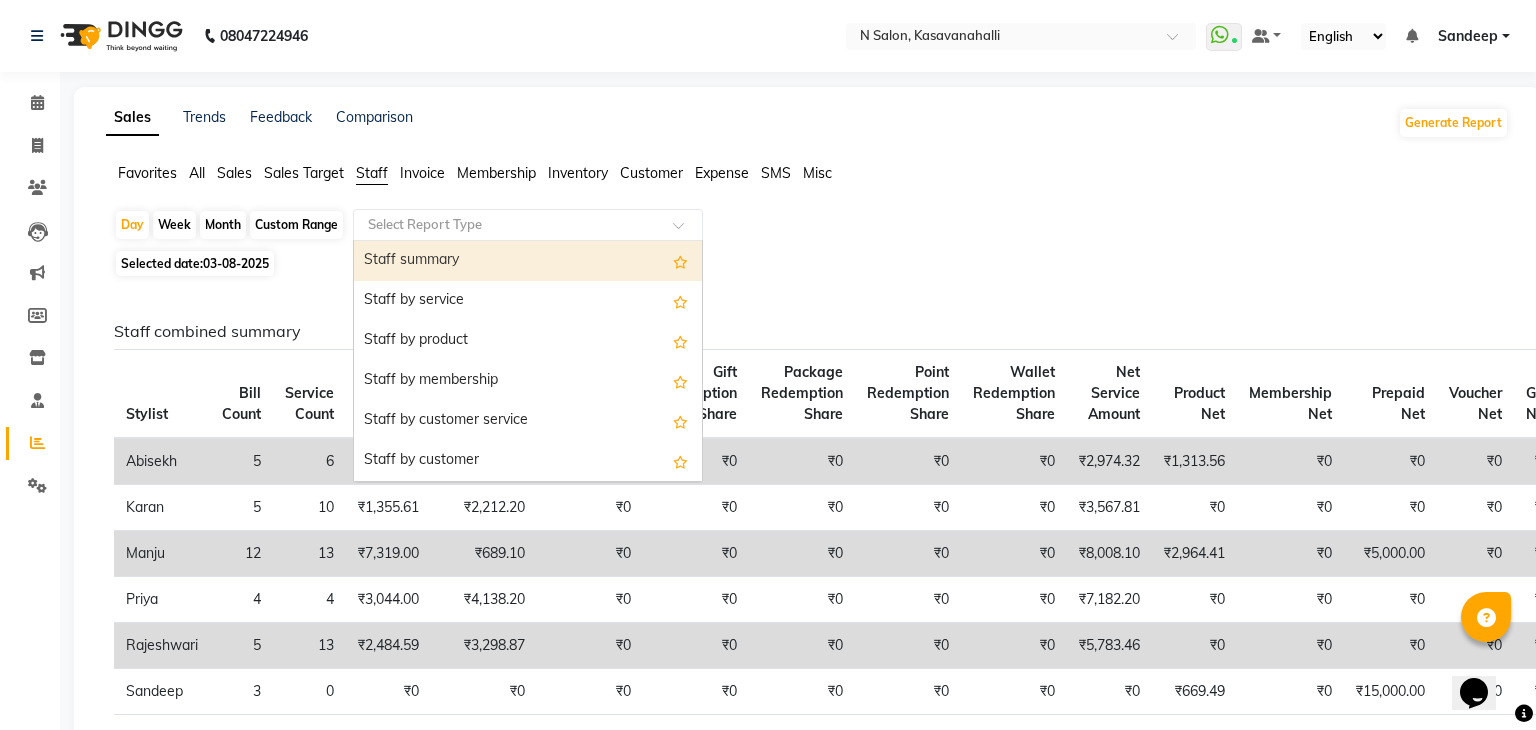 select on "full_report" 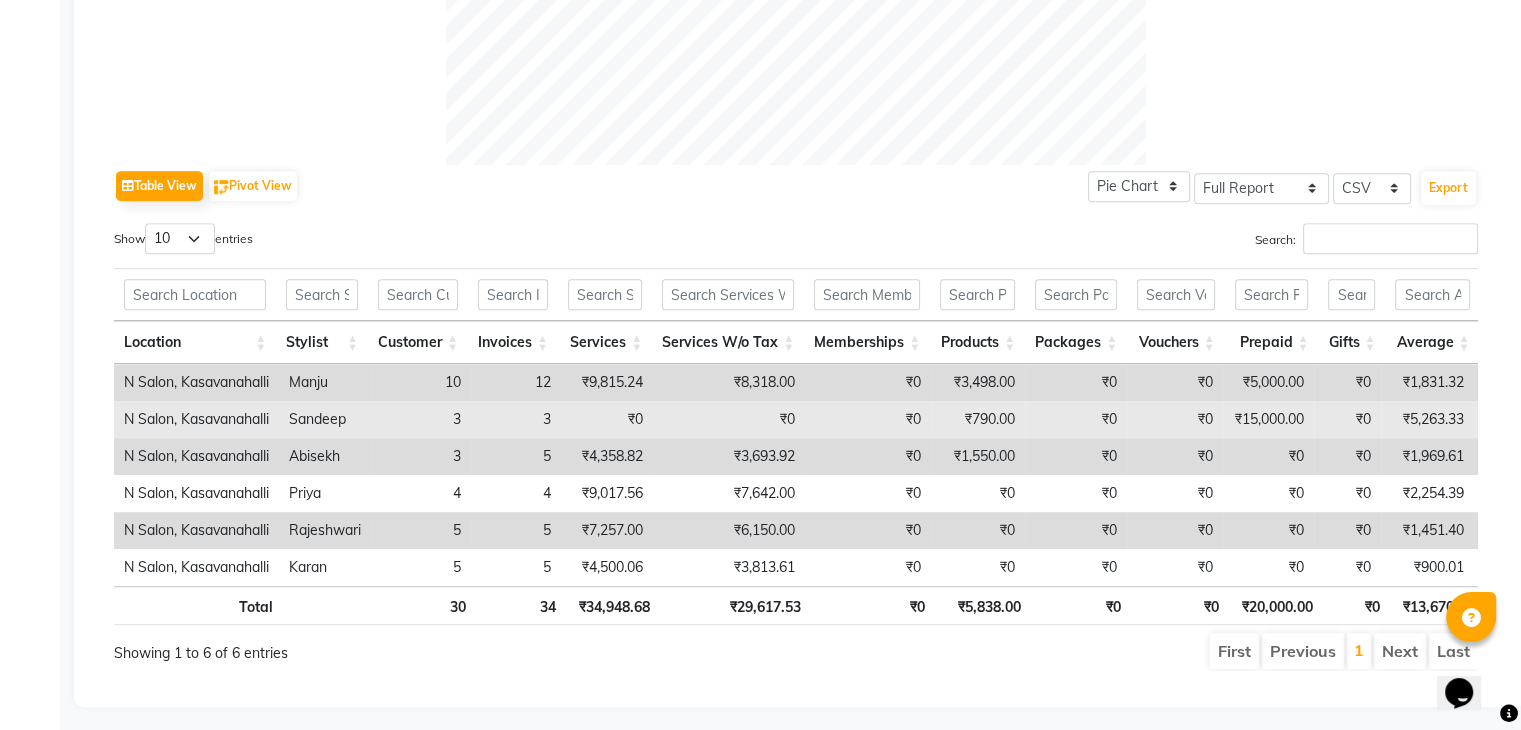 scroll, scrollTop: 893, scrollLeft: 0, axis: vertical 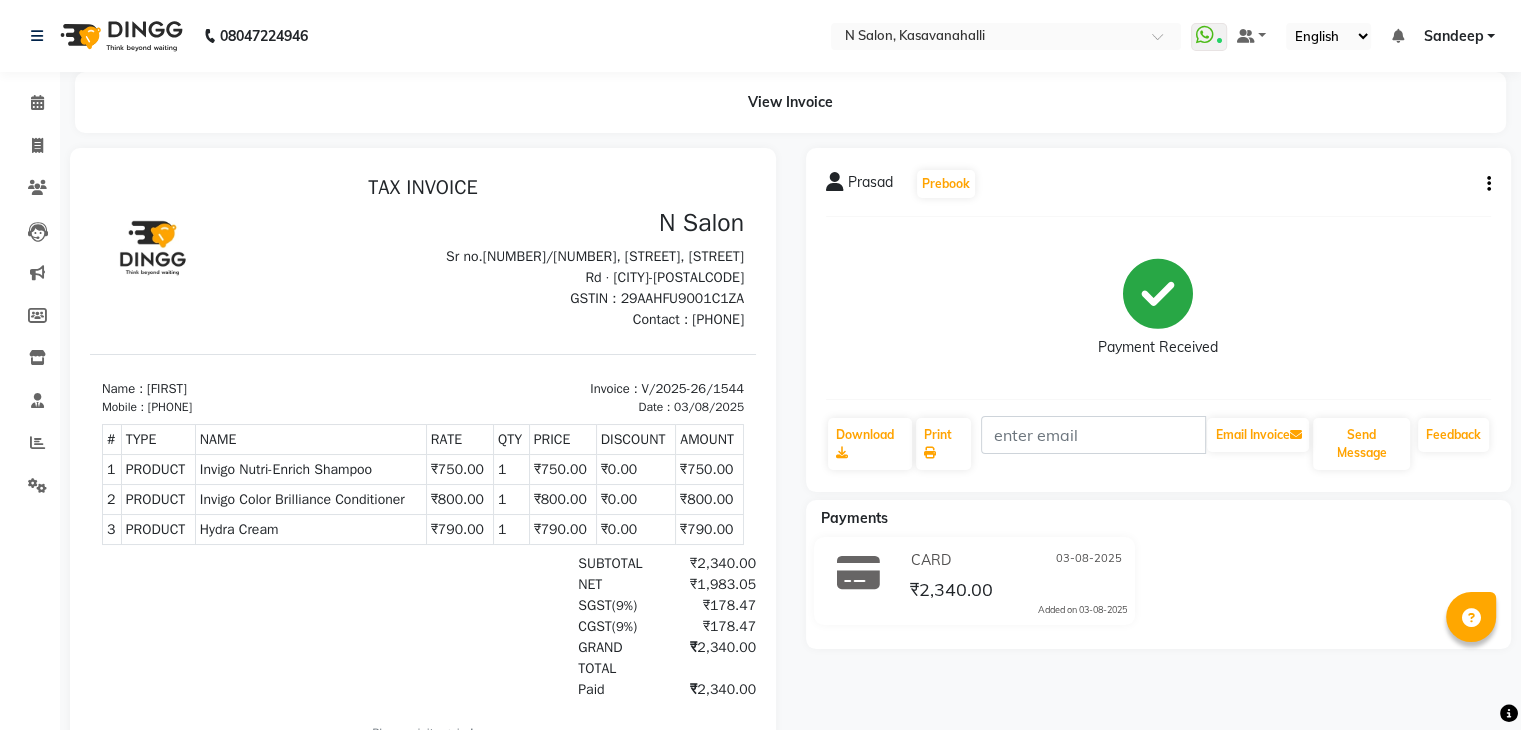drag, startPoint x: 167, startPoint y: 409, endPoint x: 252, endPoint y: 400, distance: 85.47514 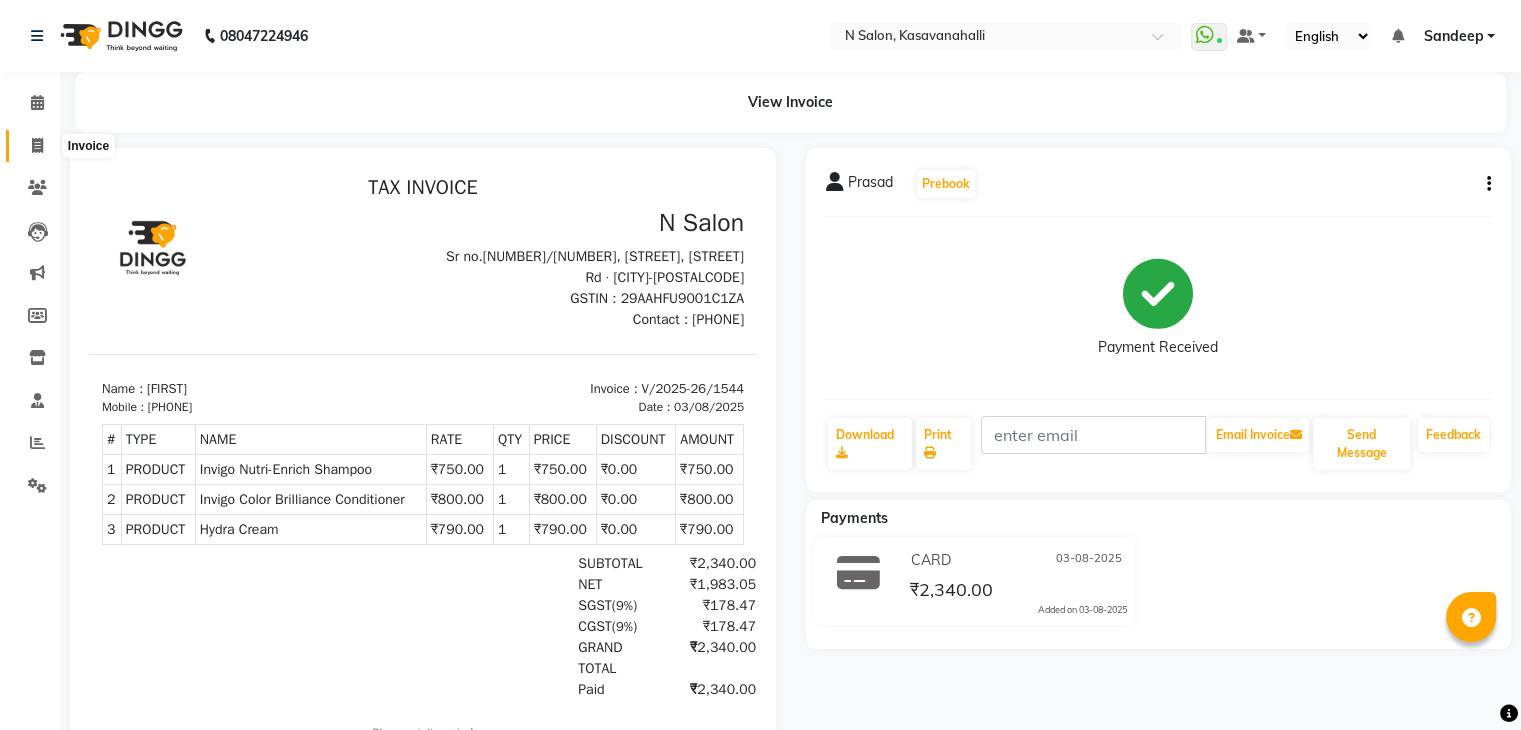 click 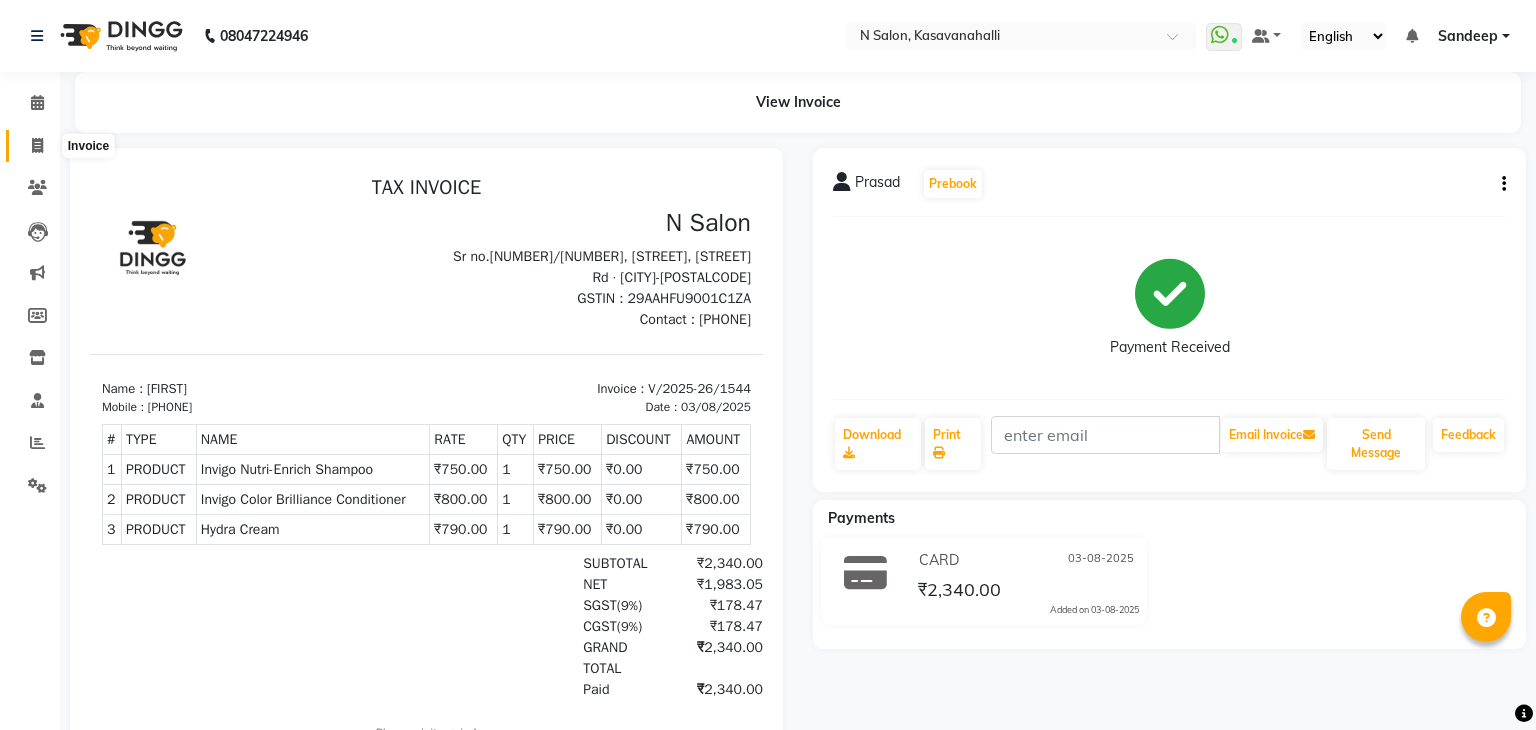 select on "service" 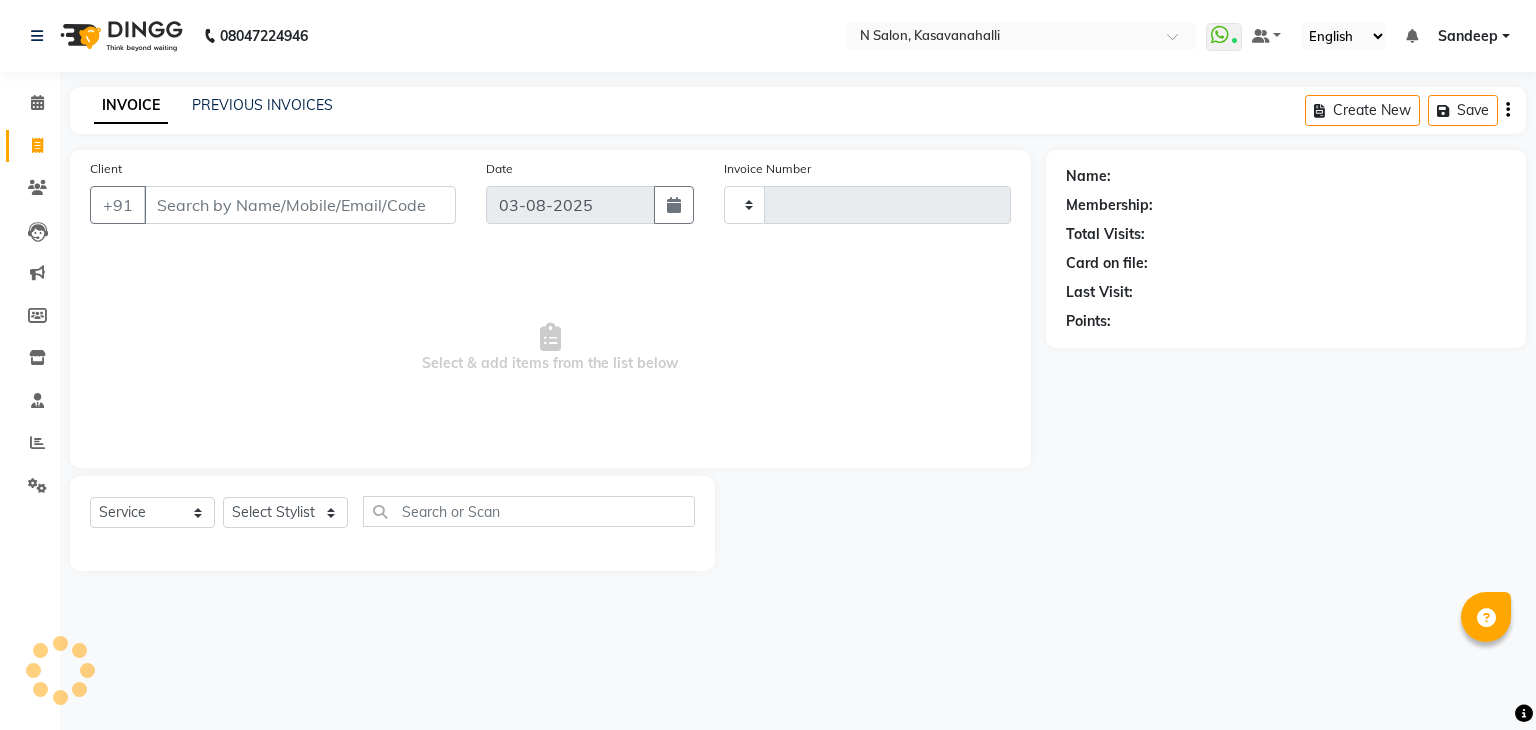 type on "1547" 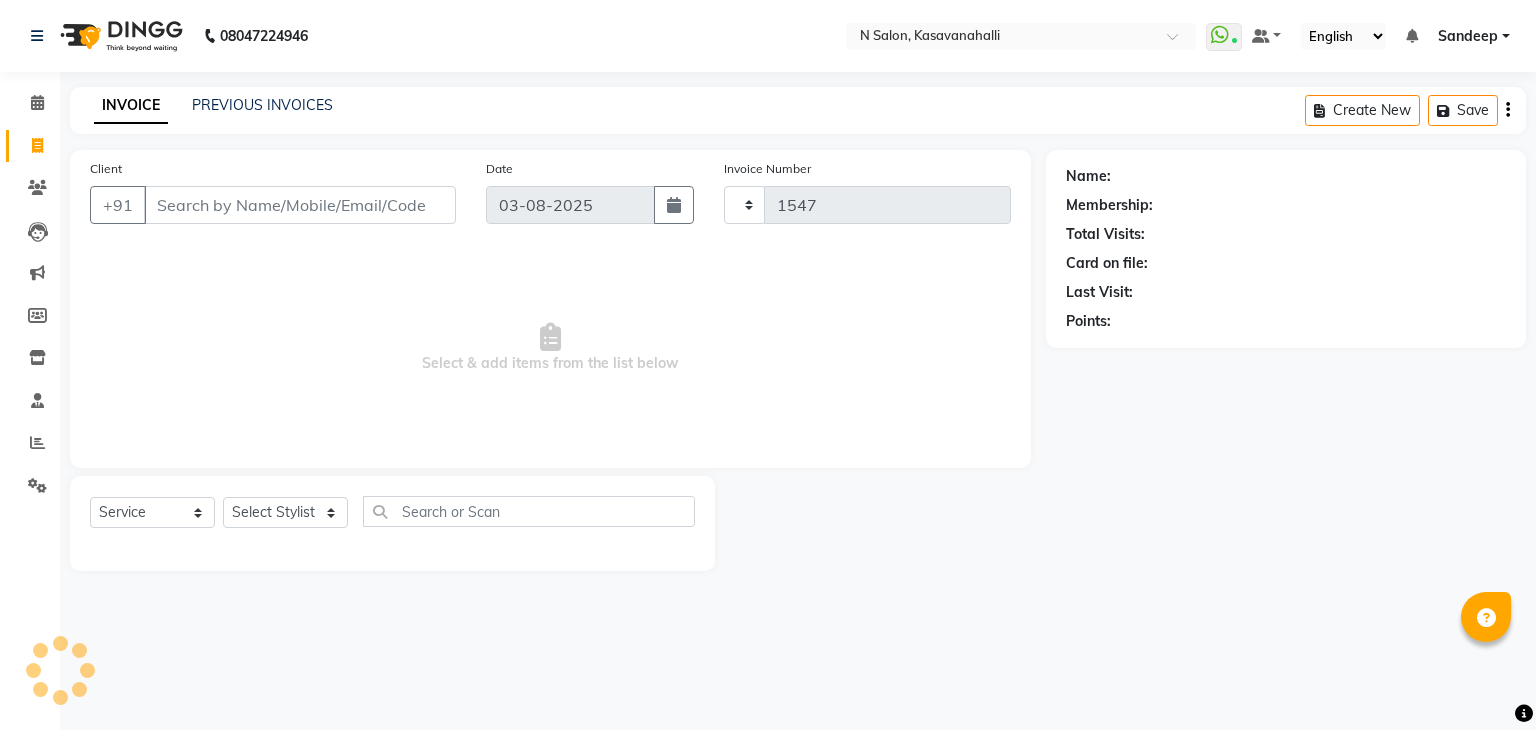 select on "7111" 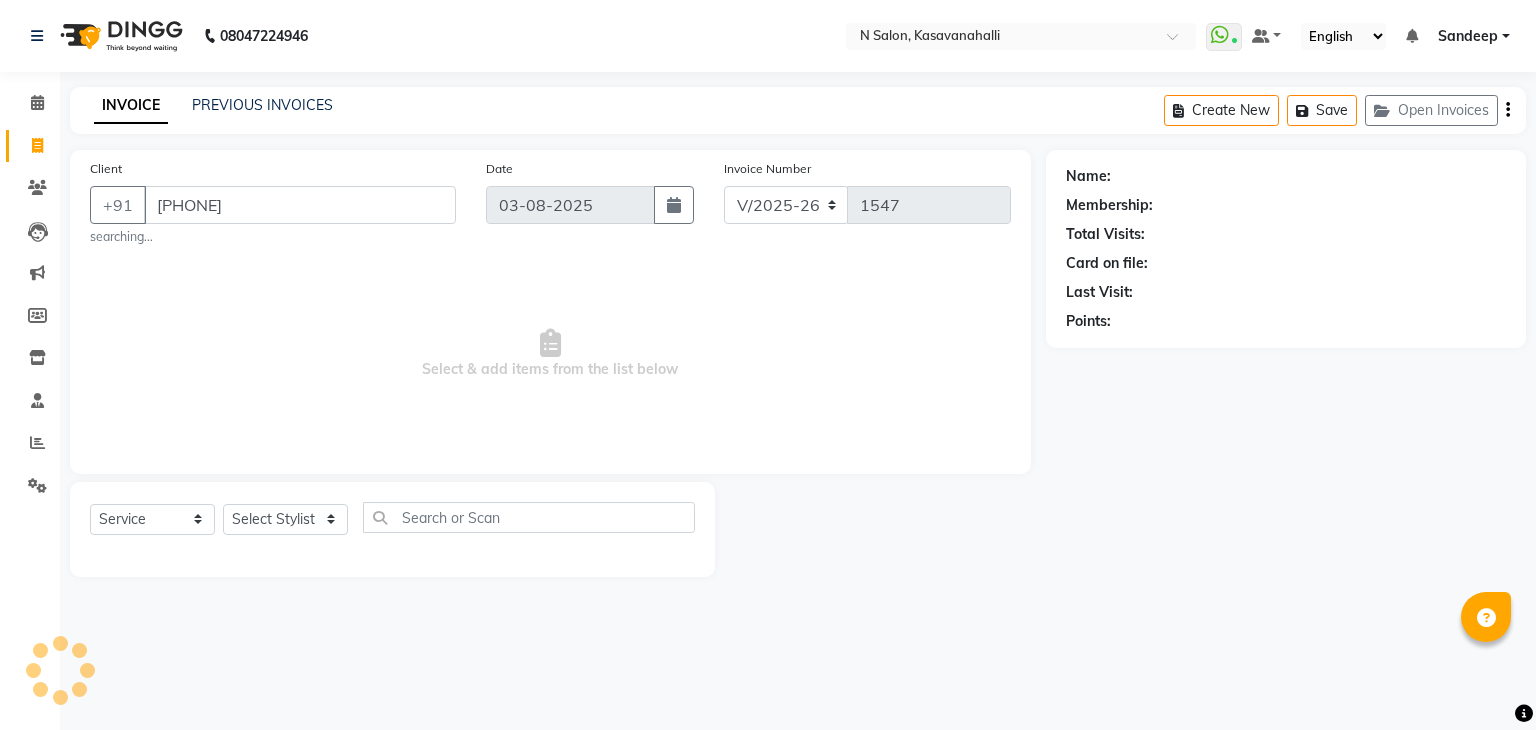 type on "[PHONE]" 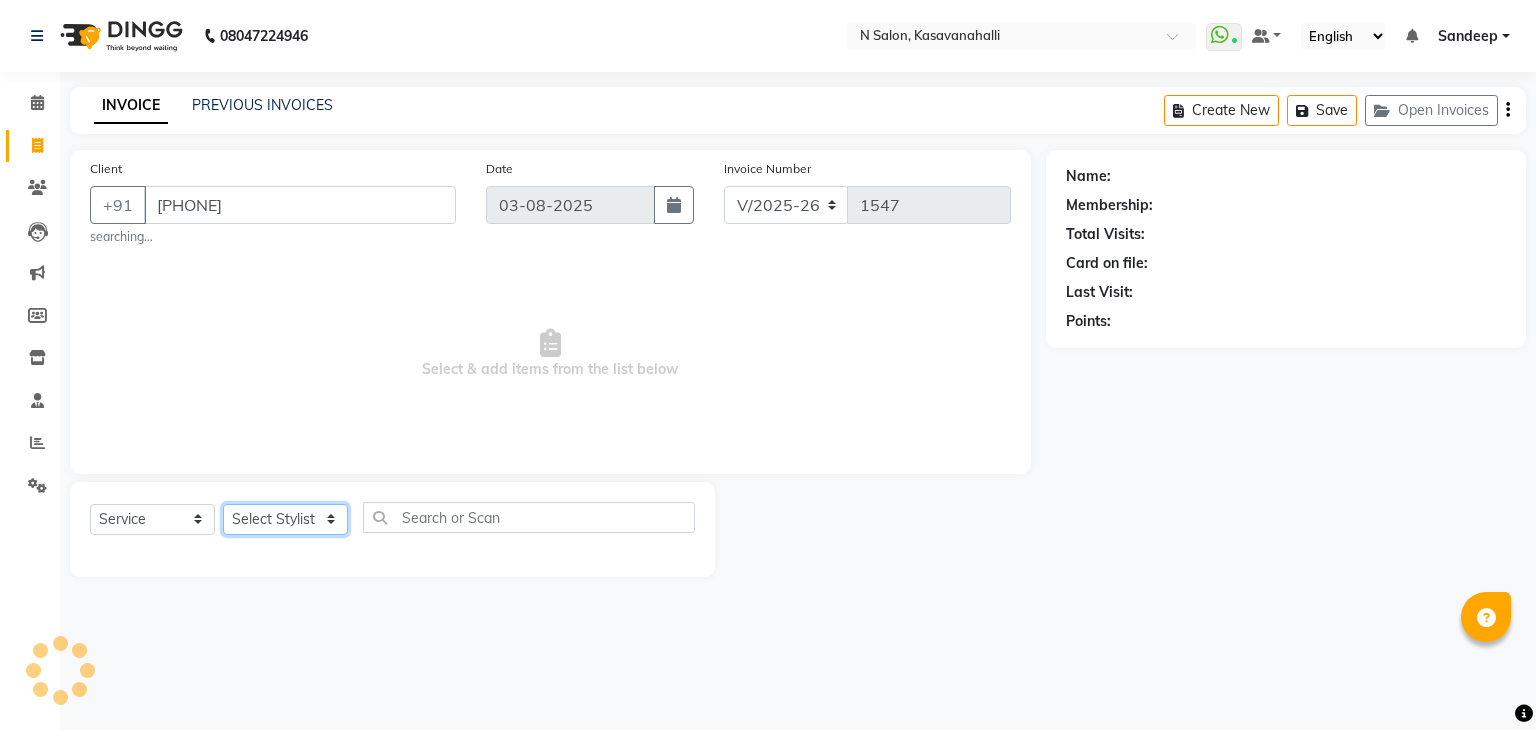 click on "Select Stylist" 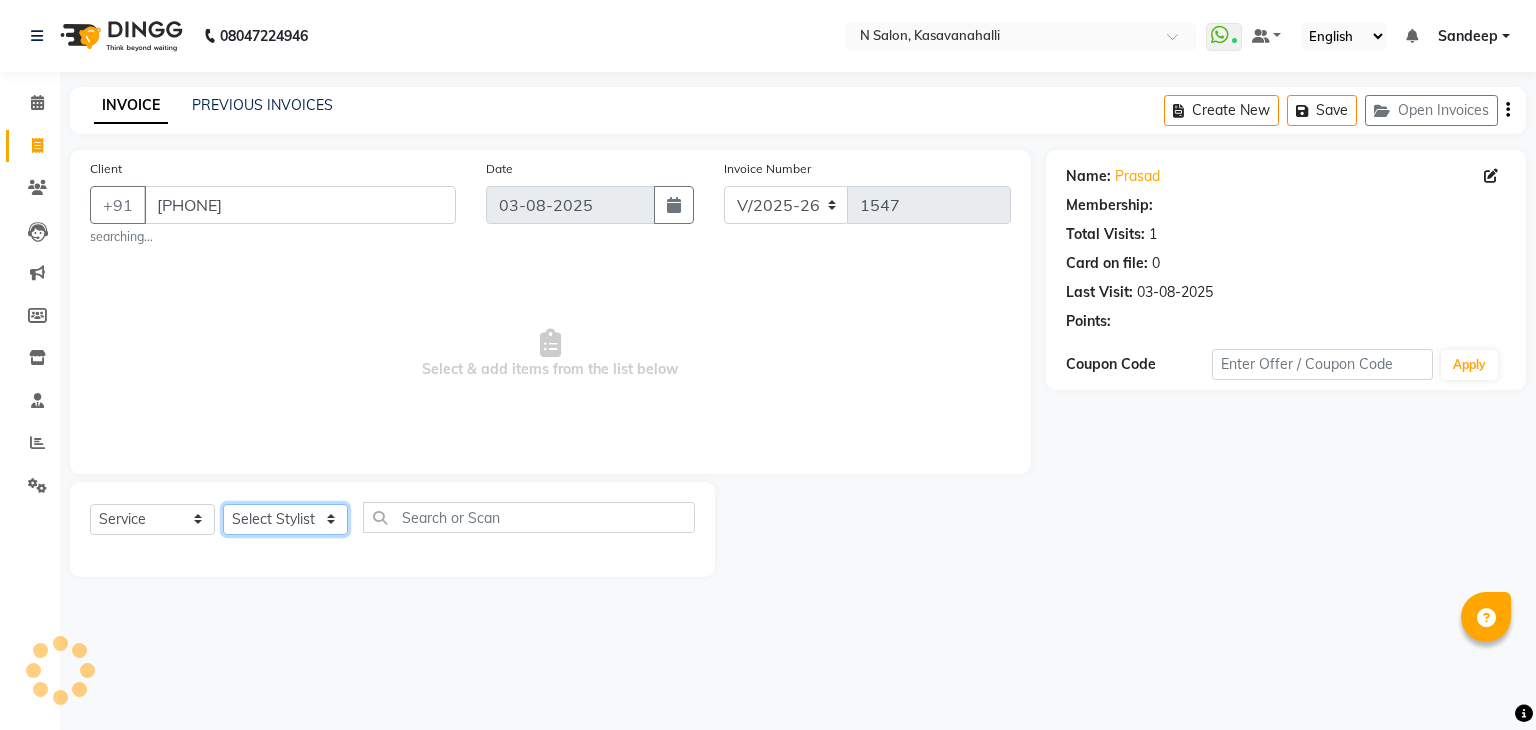 select on "1: Object" 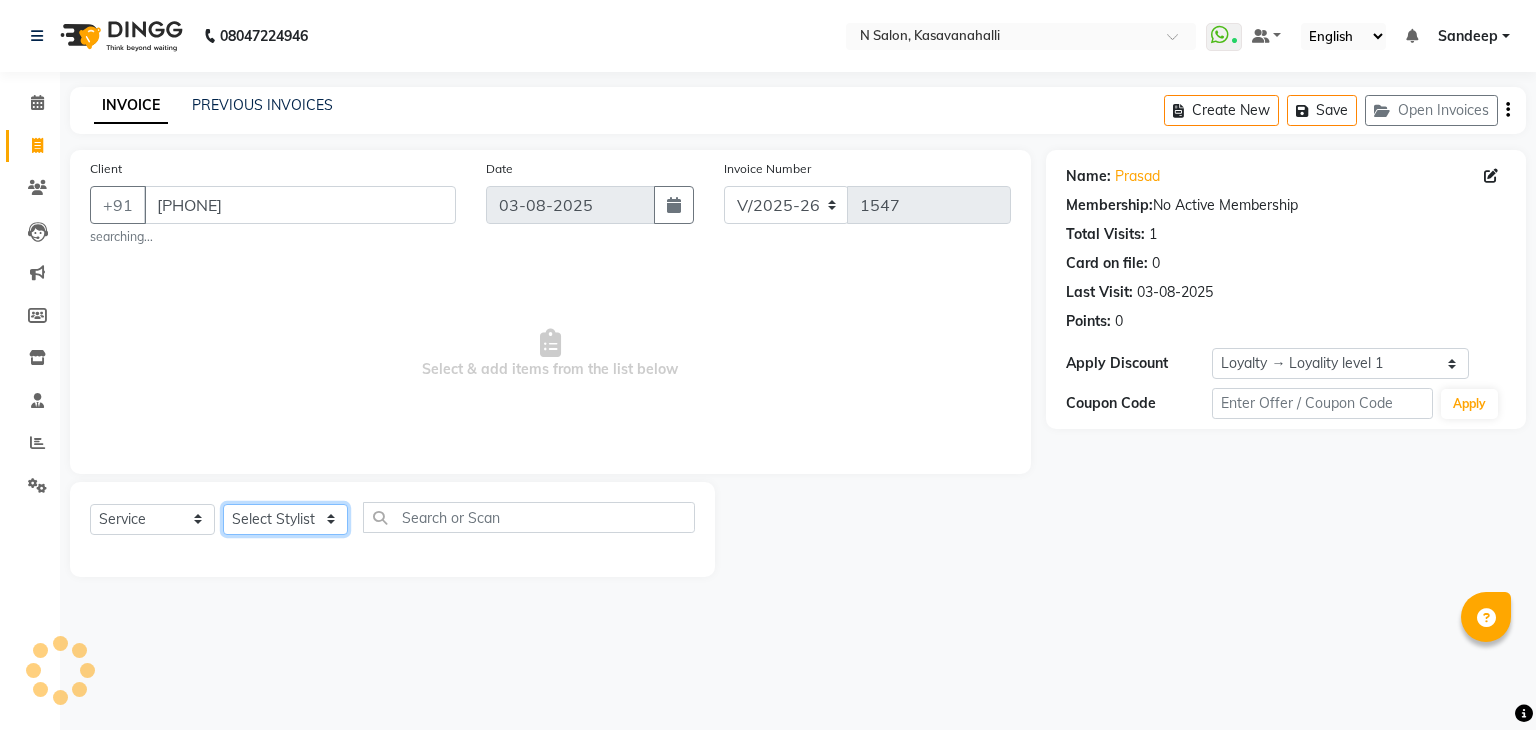 select on "75765" 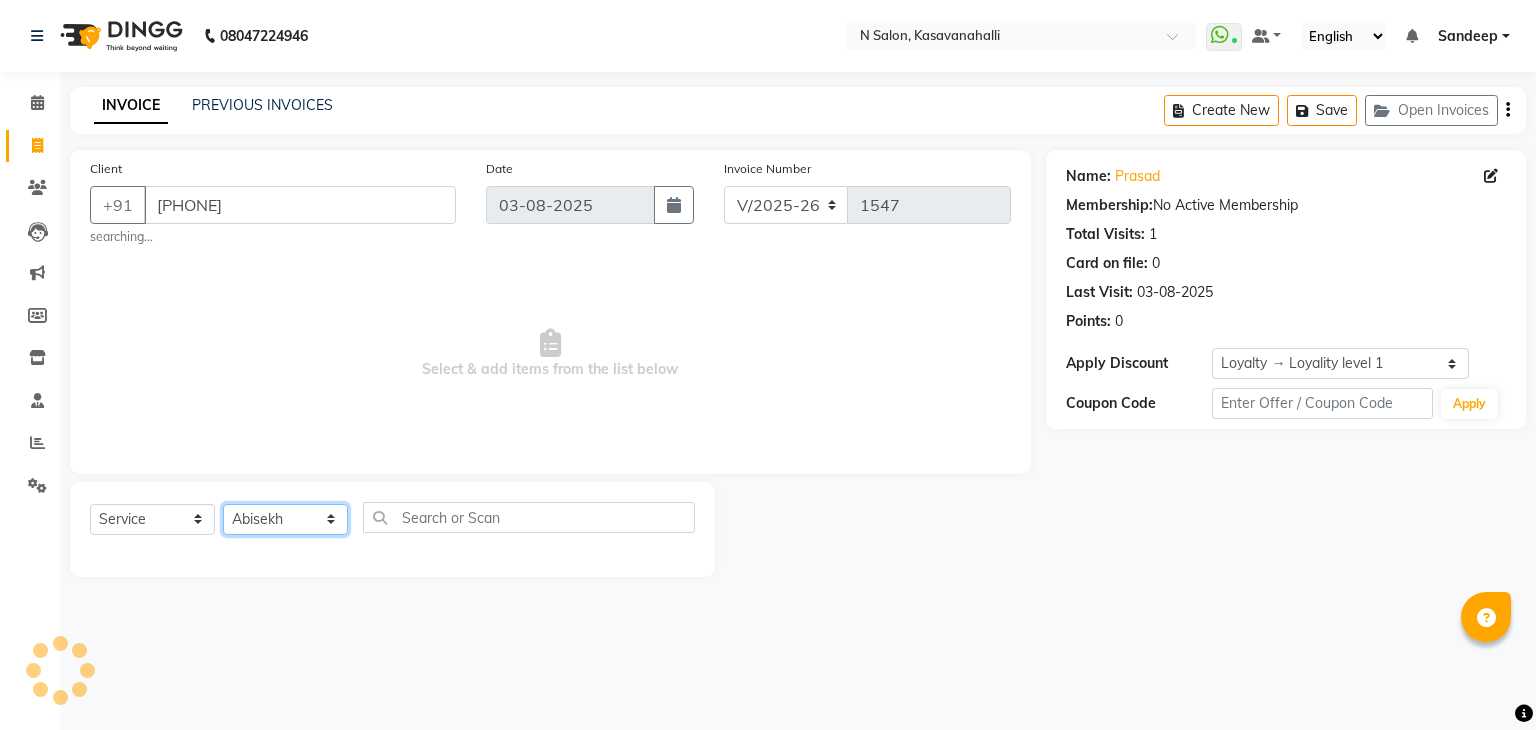 click on "Select Stylist [FIRST] [LAST]  [FIRST] [FIRST]  [FIRST] [FIRST]  [FIRST] [FIRST]" 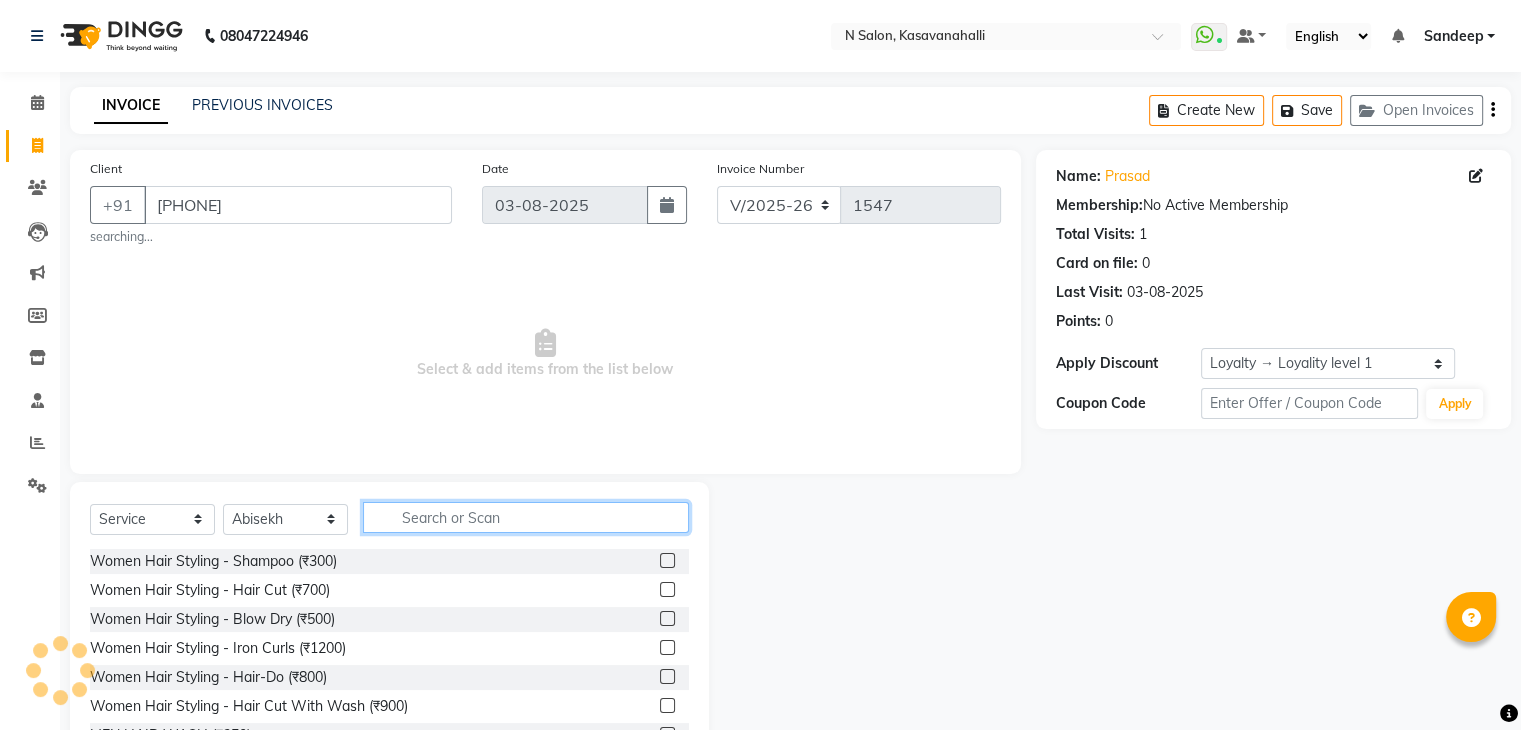 click 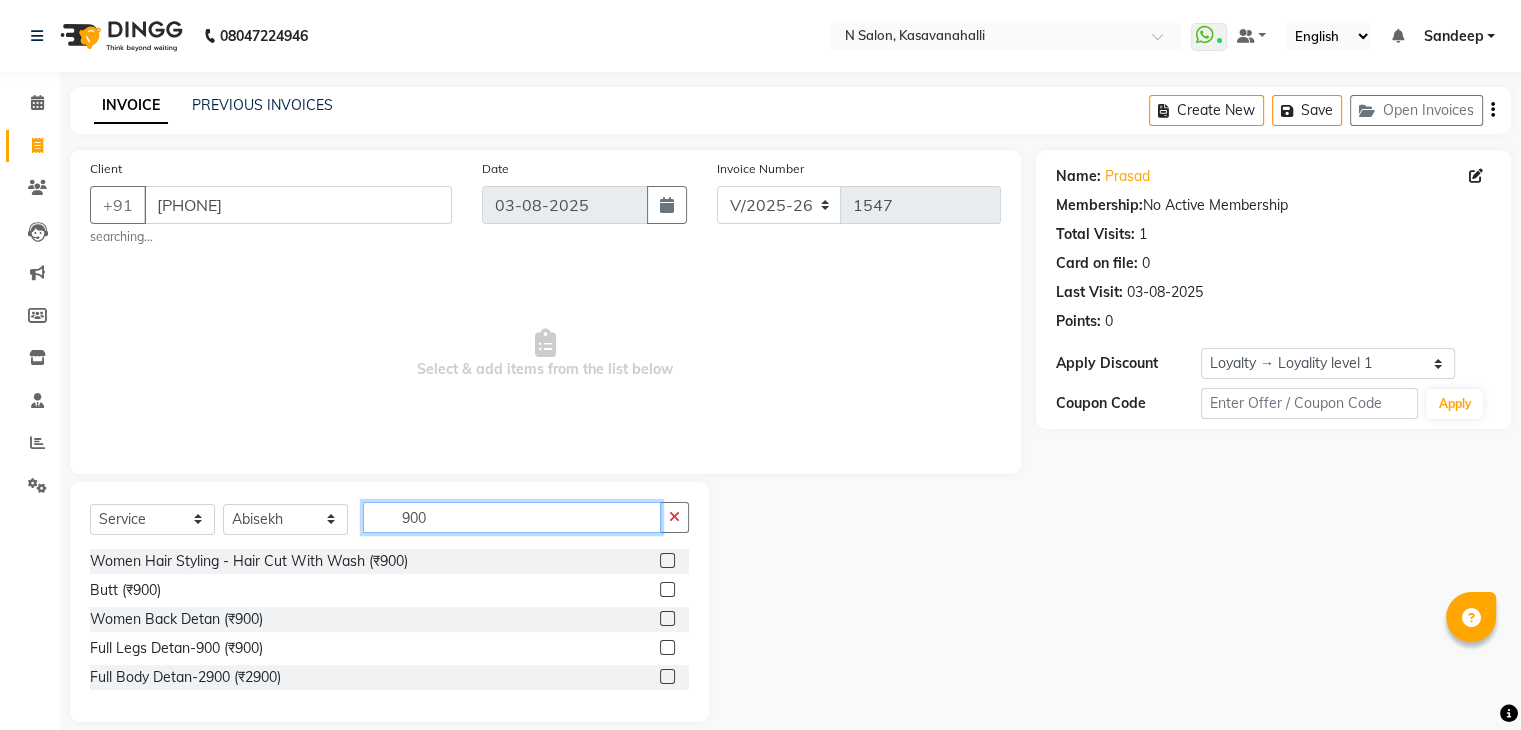 type on "900" 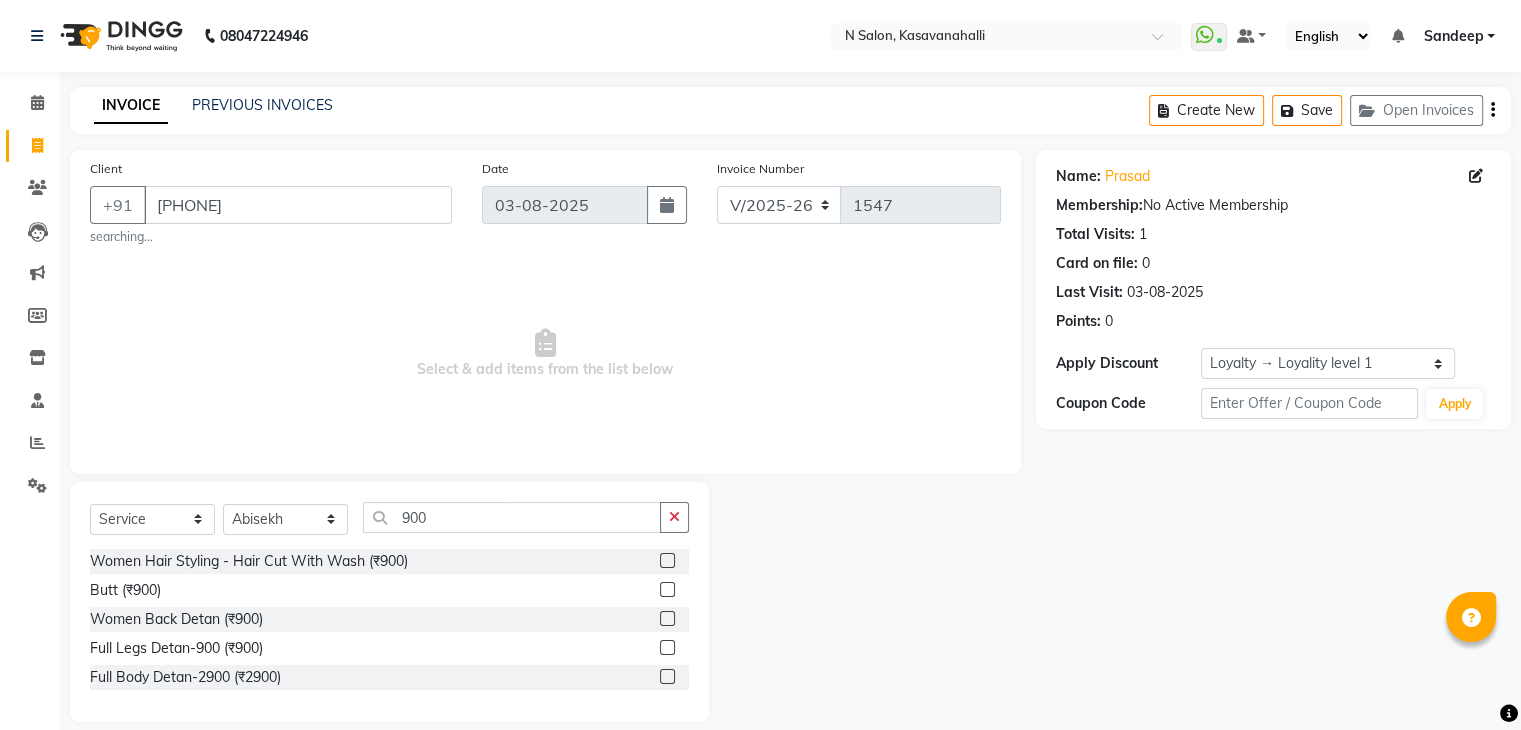click 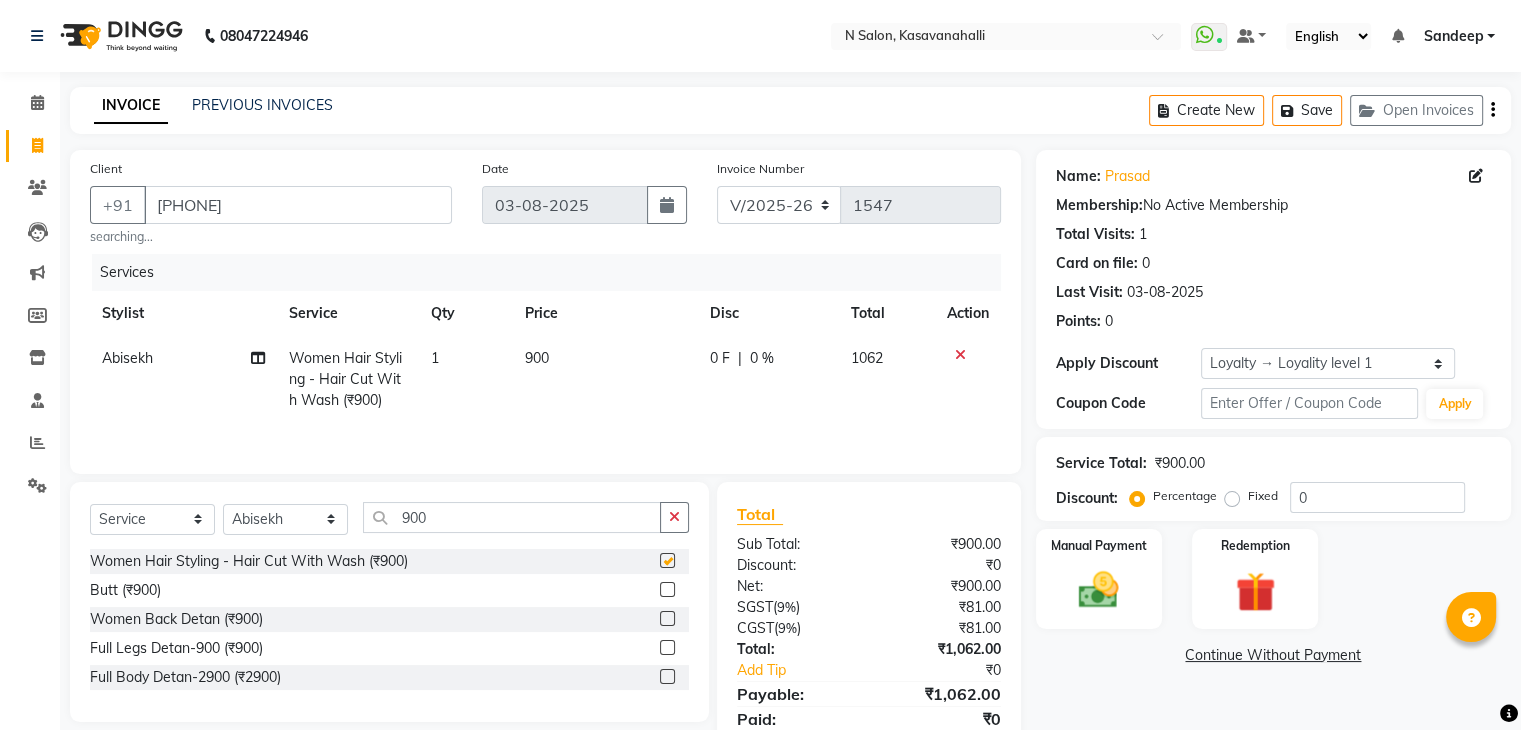 checkbox on "false" 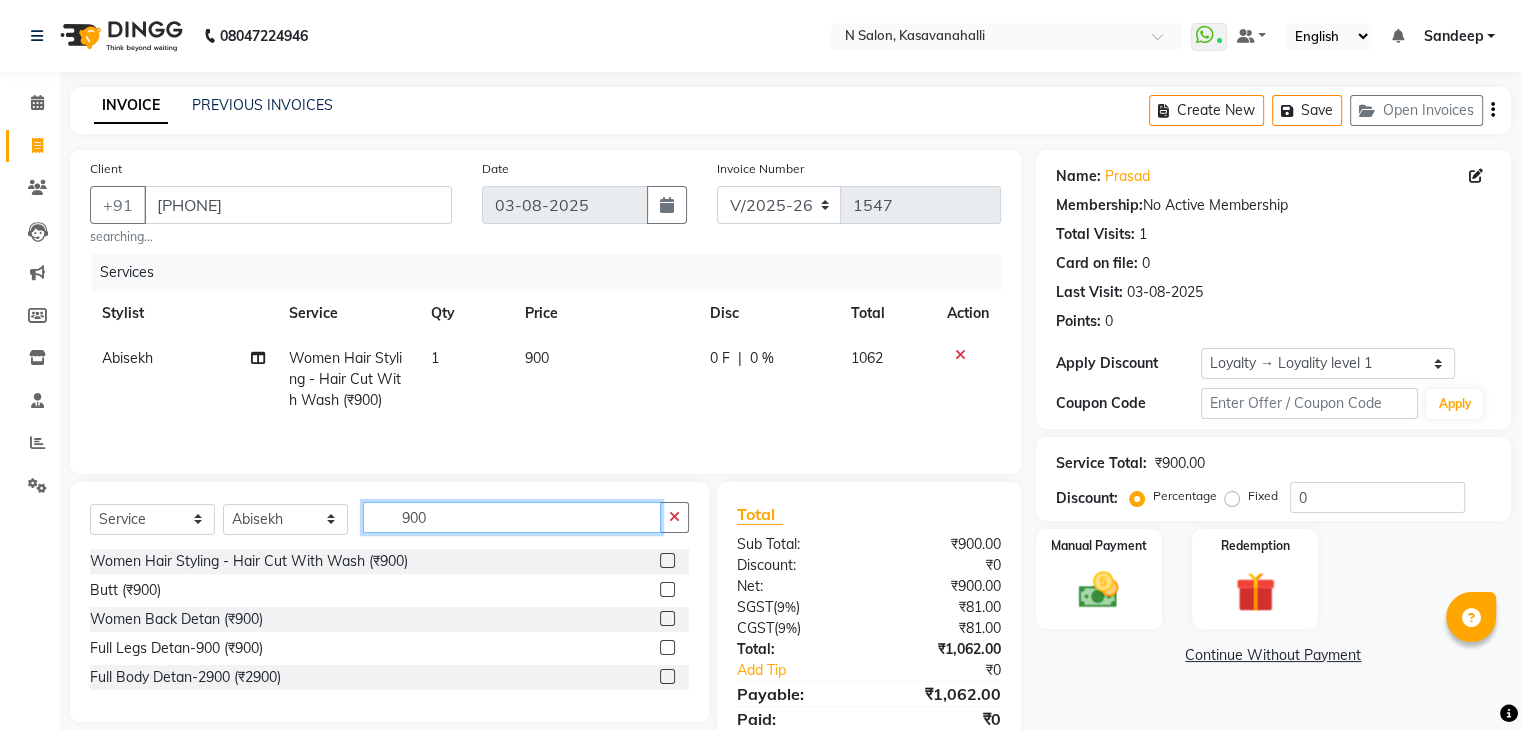 click on "900" 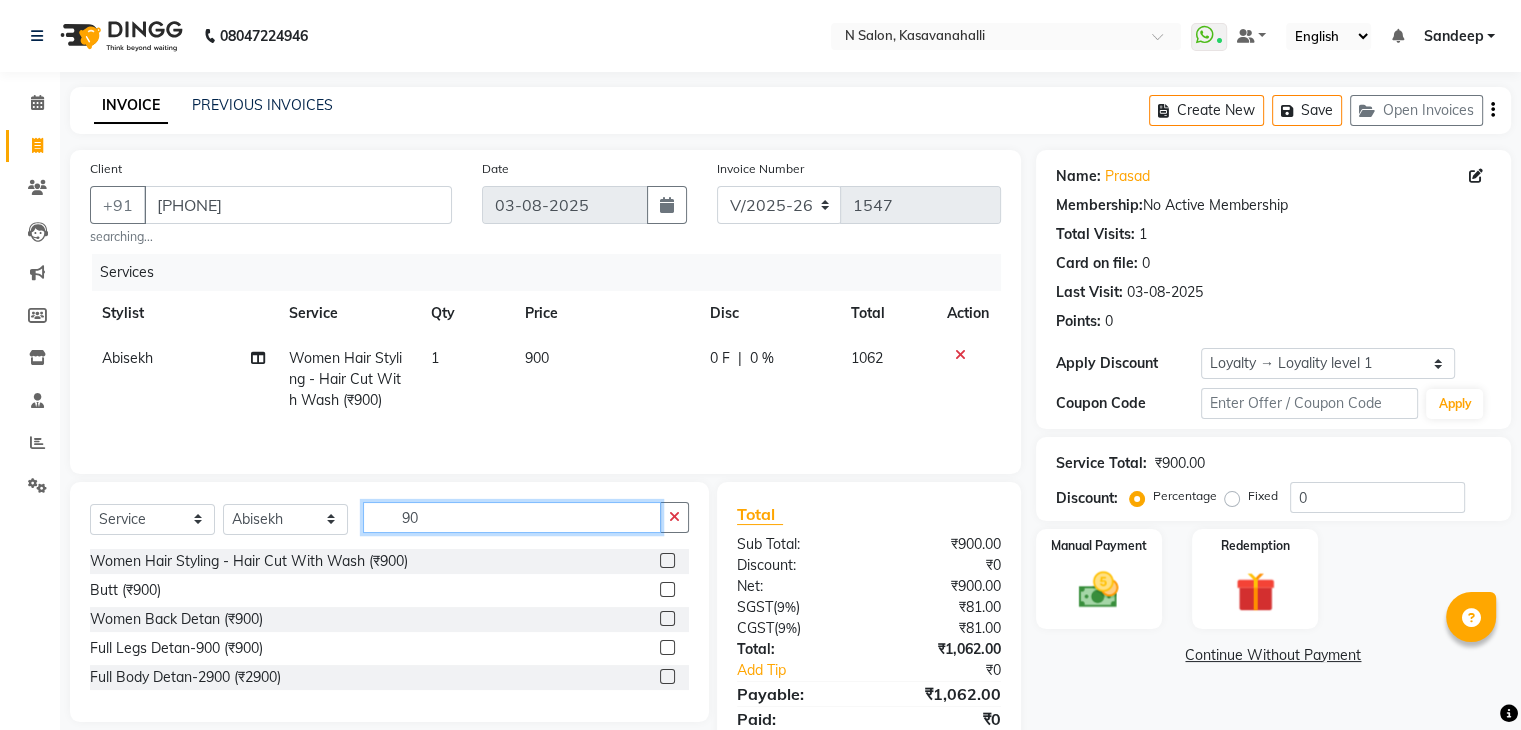 type on "9" 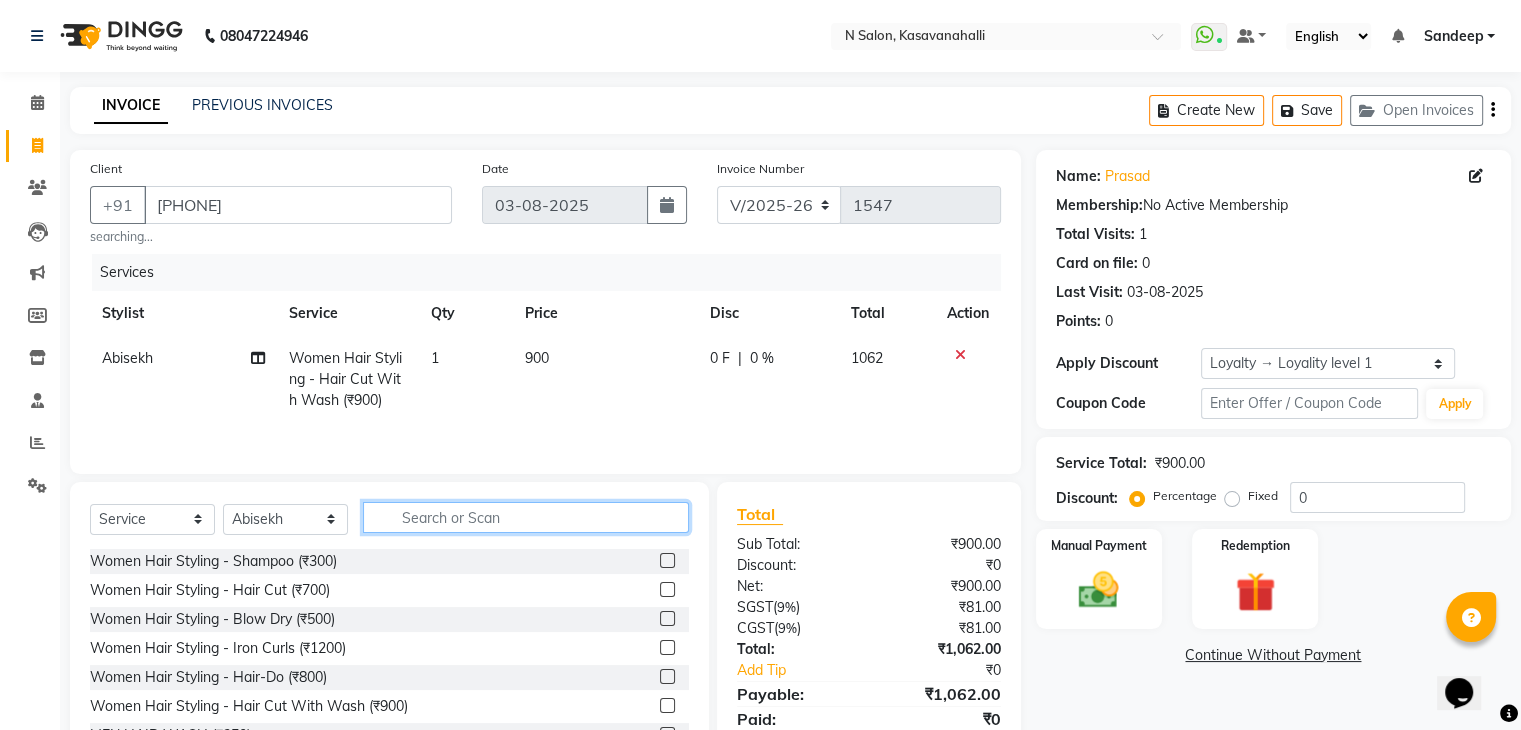 scroll, scrollTop: 0, scrollLeft: 0, axis: both 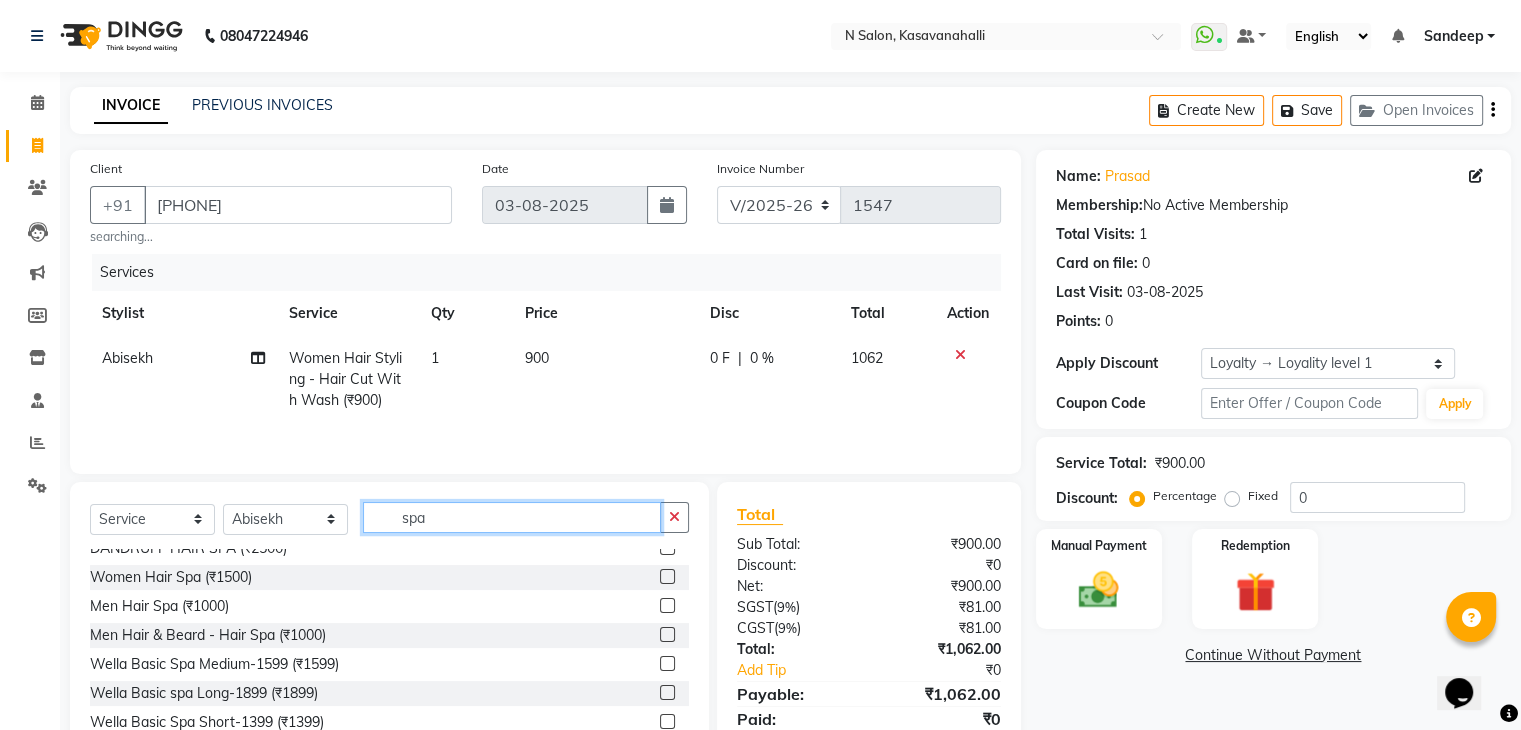 type on "spa" 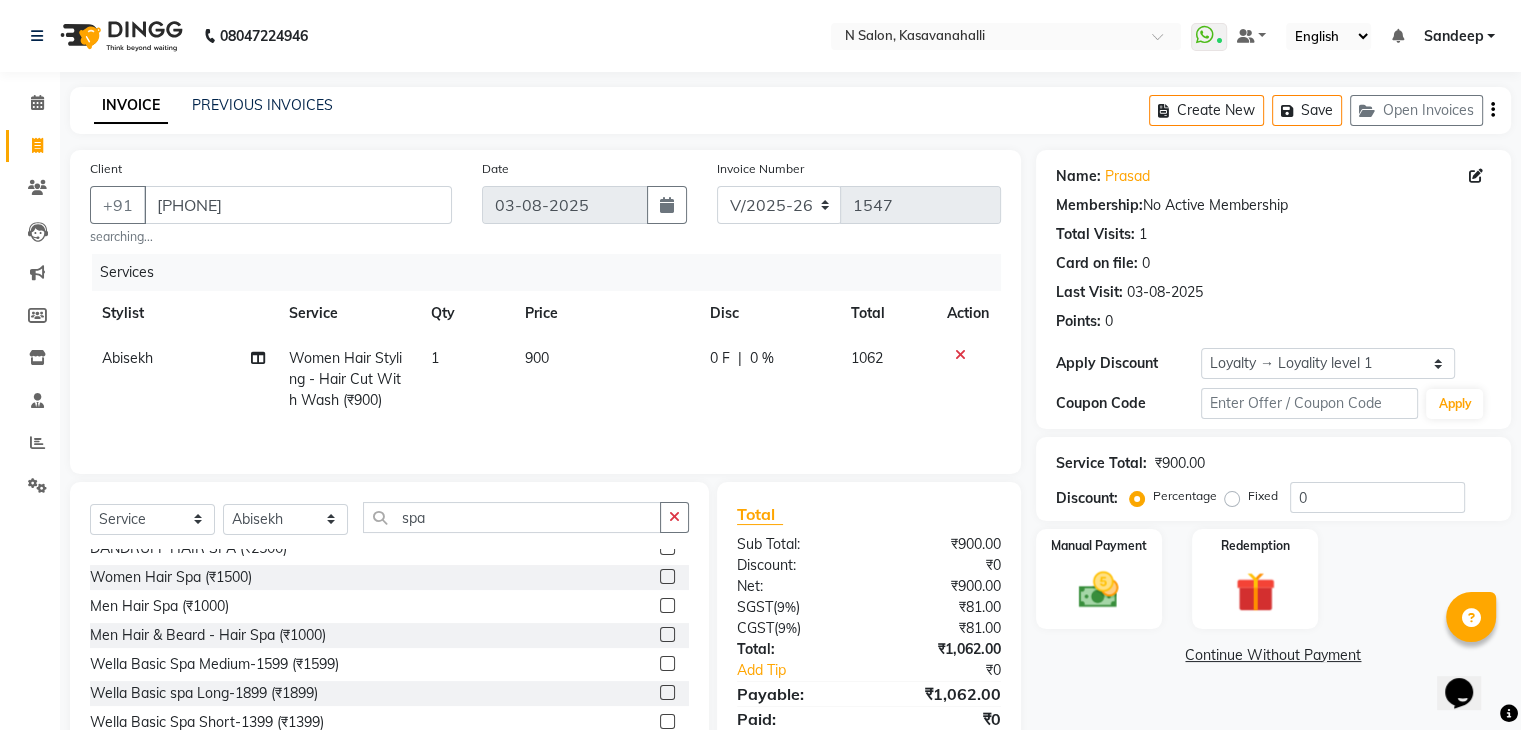click 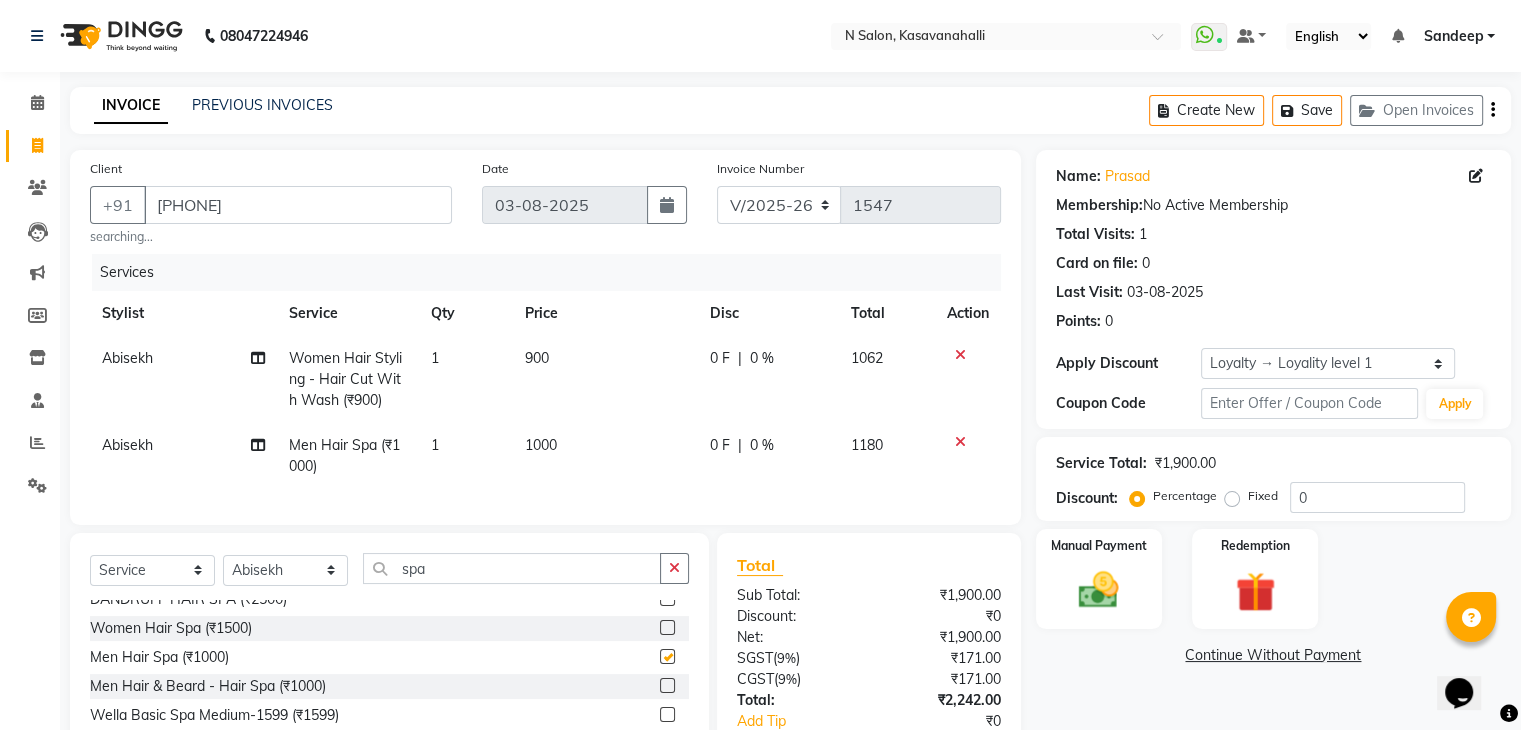 checkbox on "false" 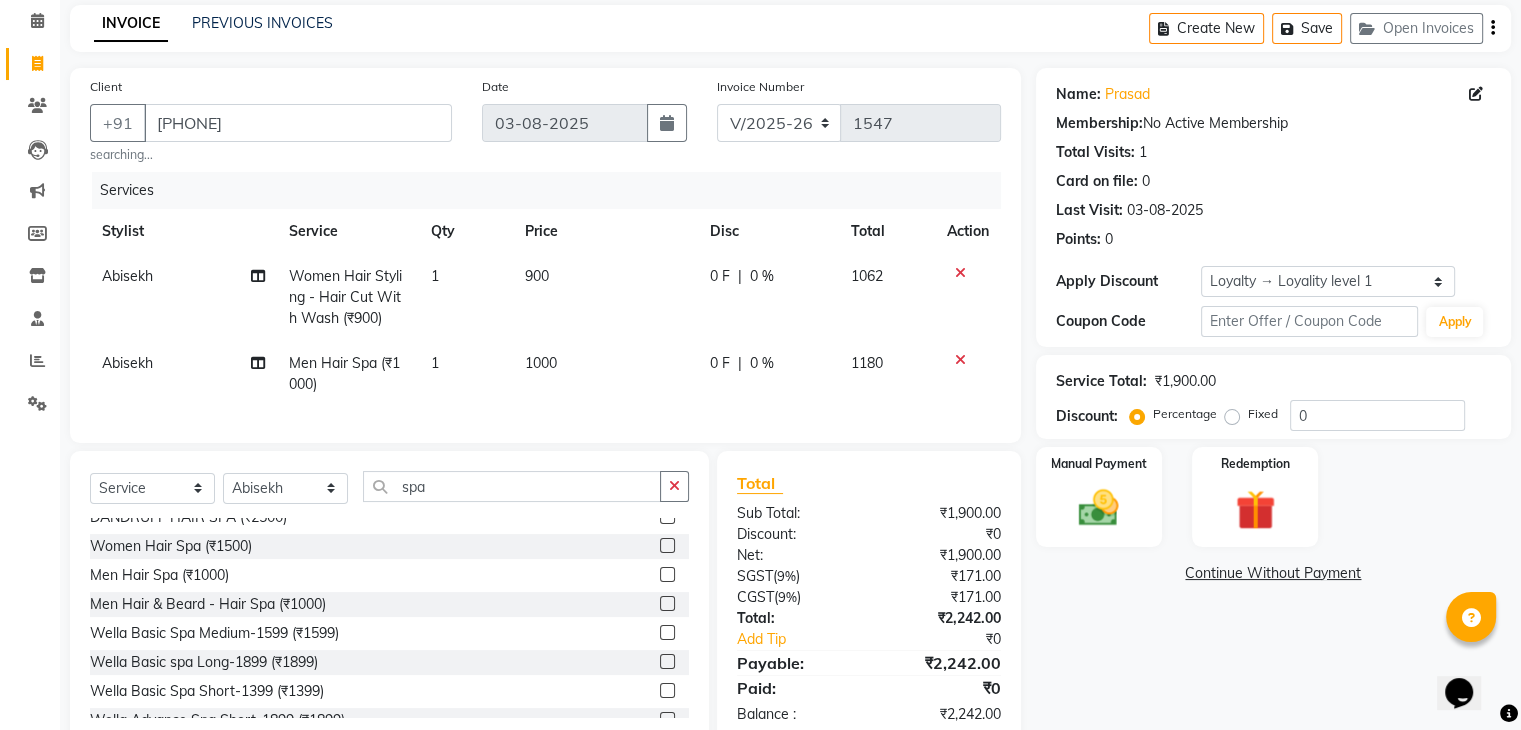 scroll, scrollTop: 144, scrollLeft: 0, axis: vertical 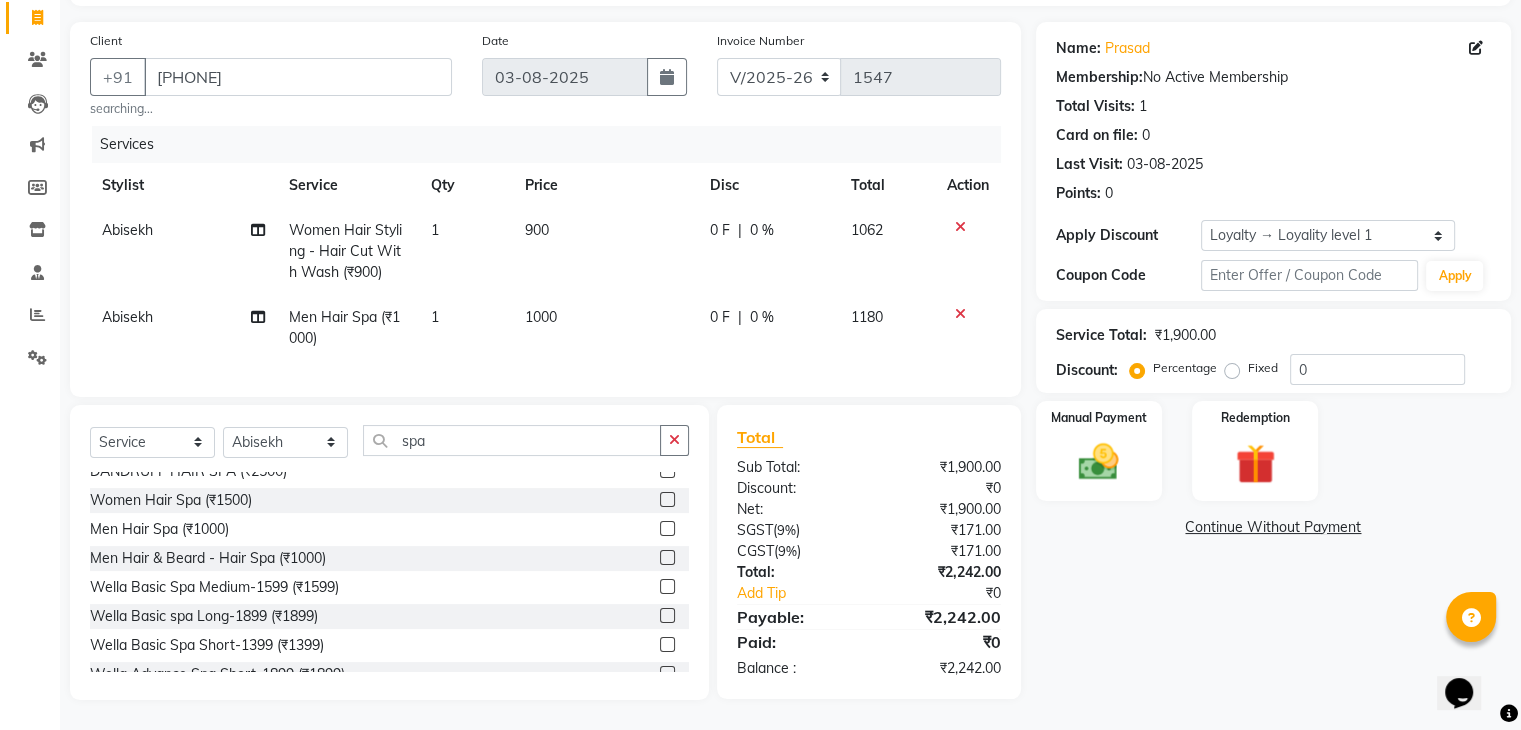click on "Fixed" 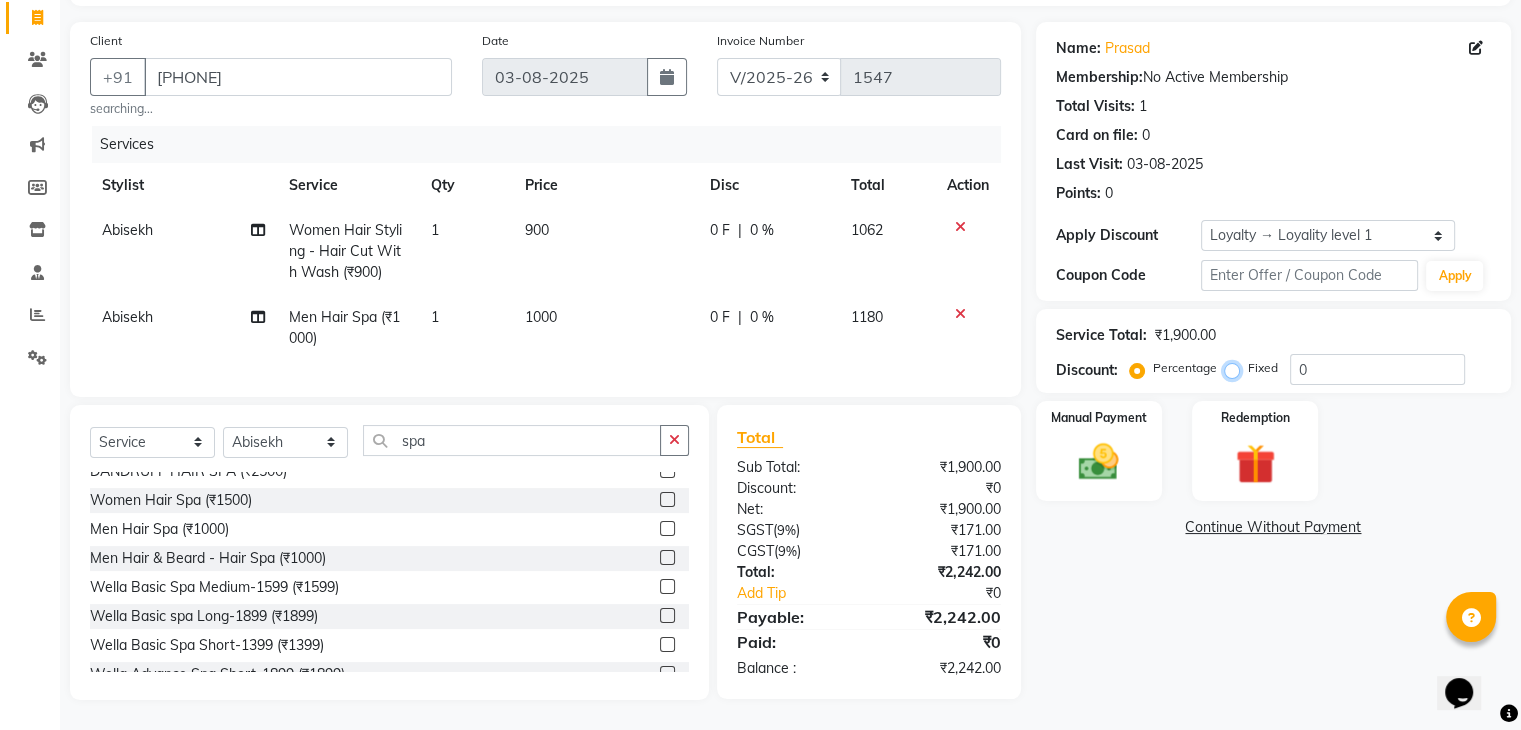 click on "Fixed" at bounding box center (1236, 368) 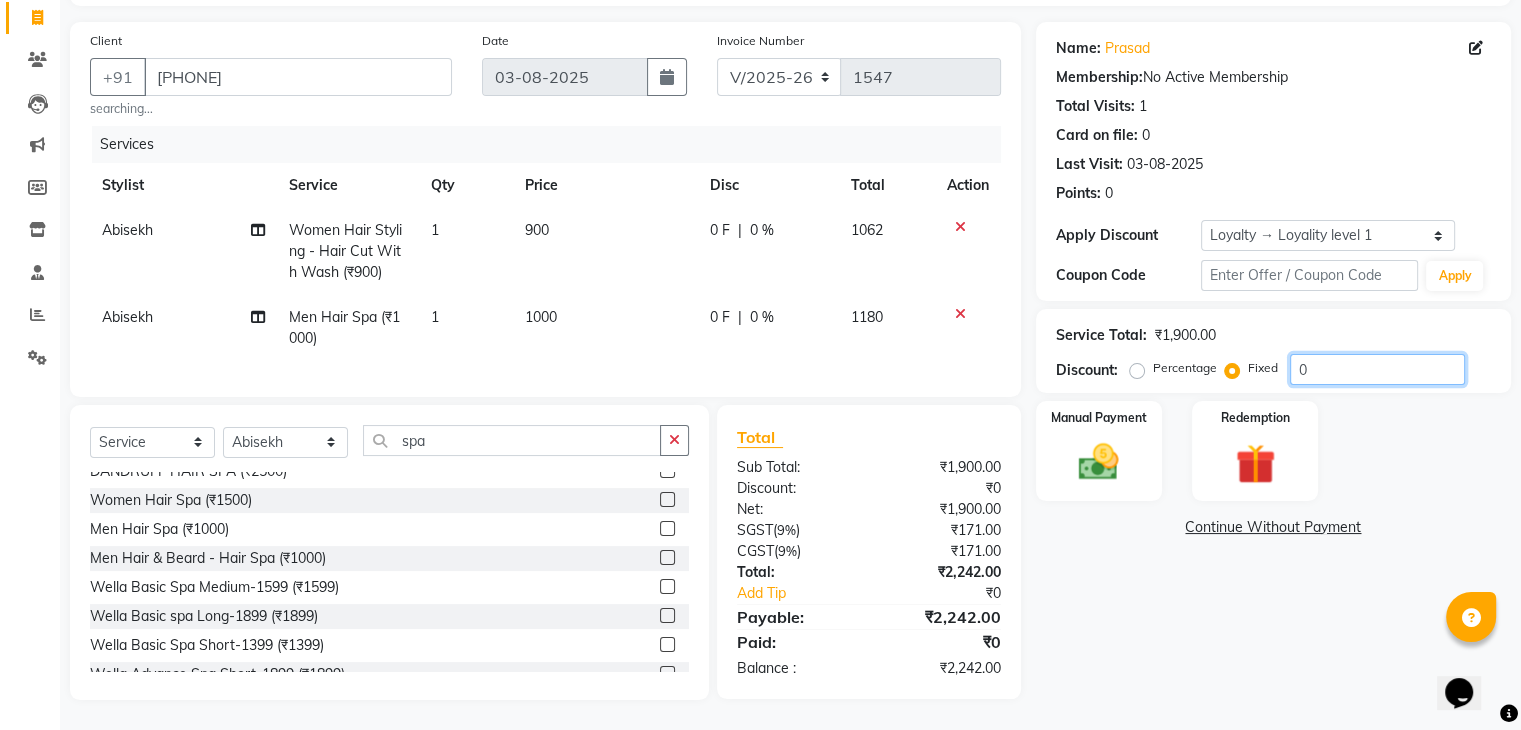 click on "0" 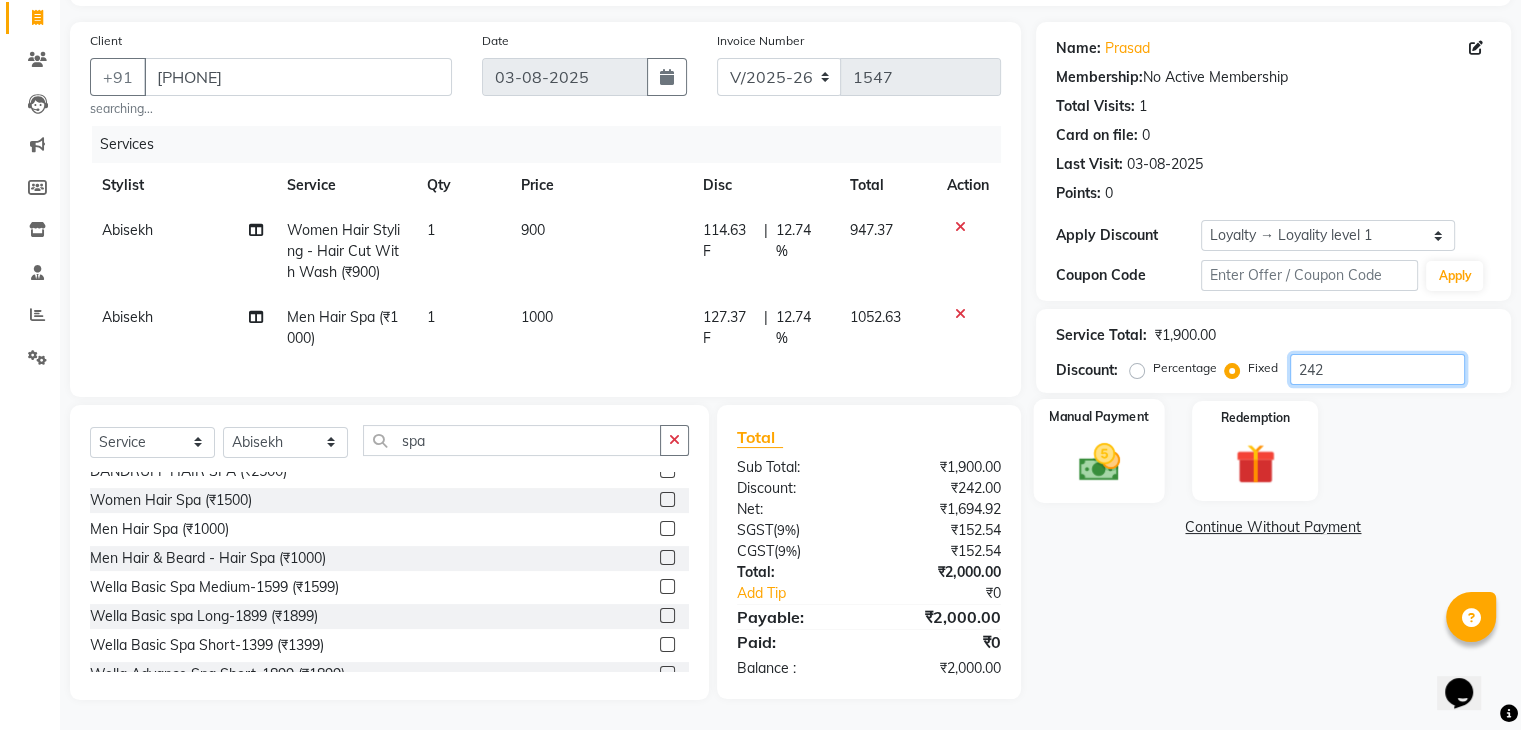 type on "242" 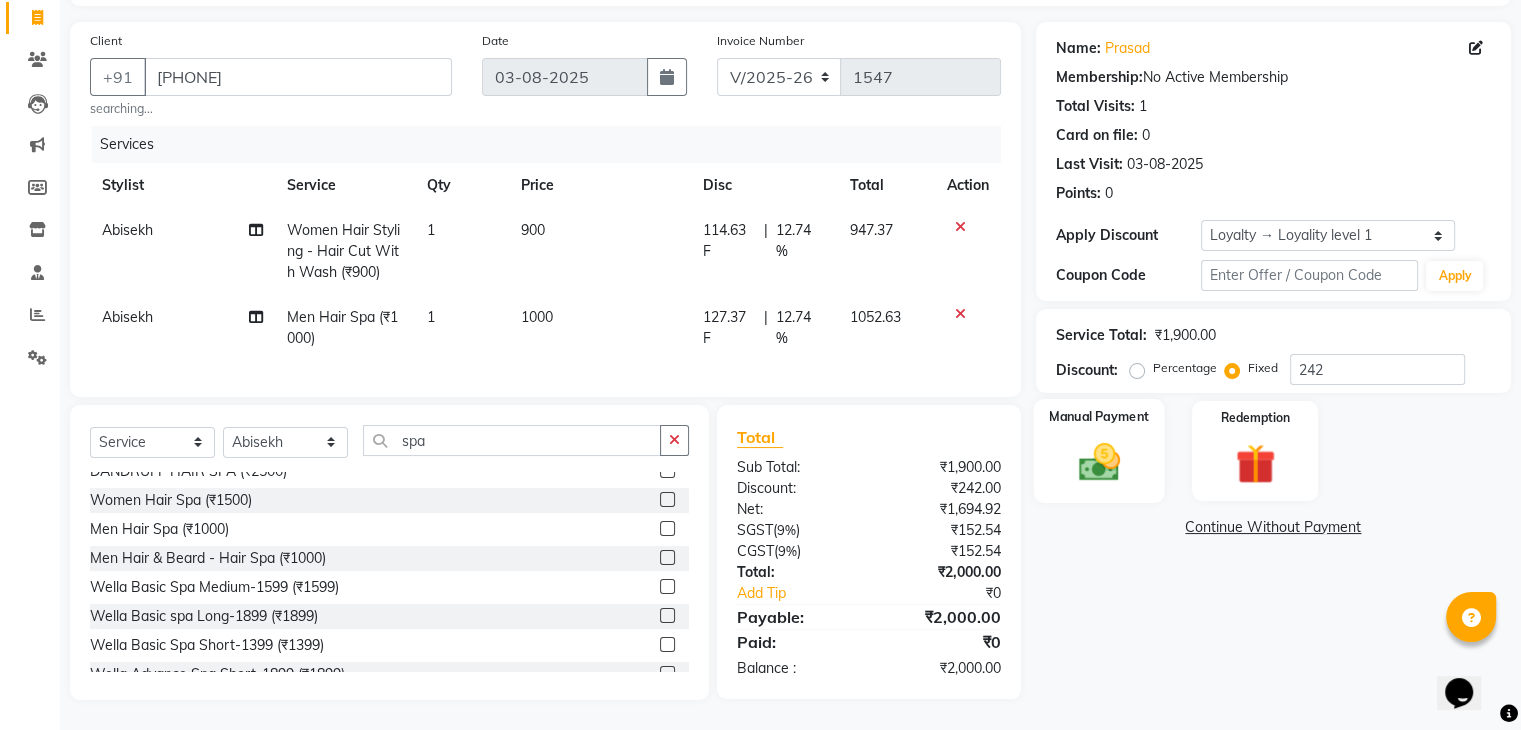 click 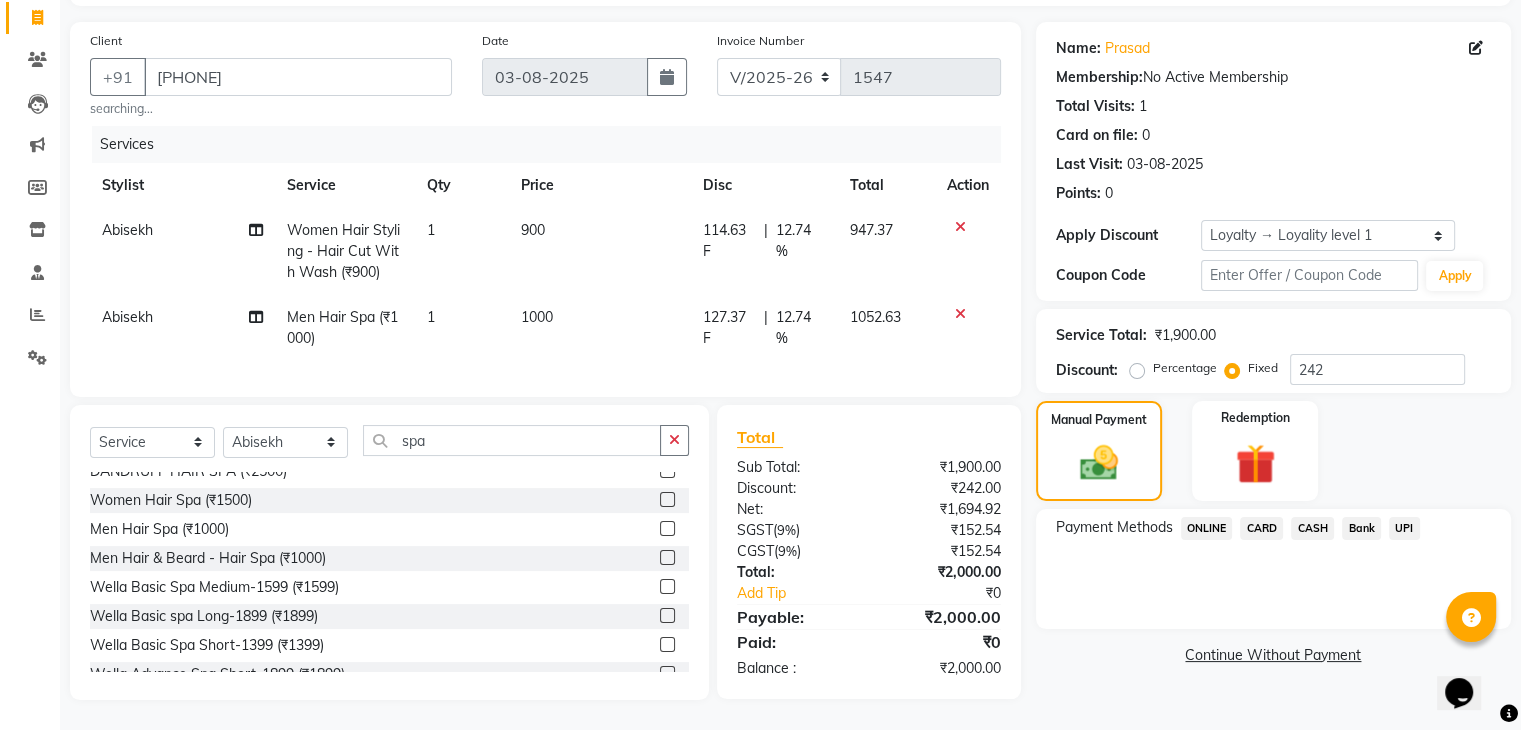 click on "CASH" 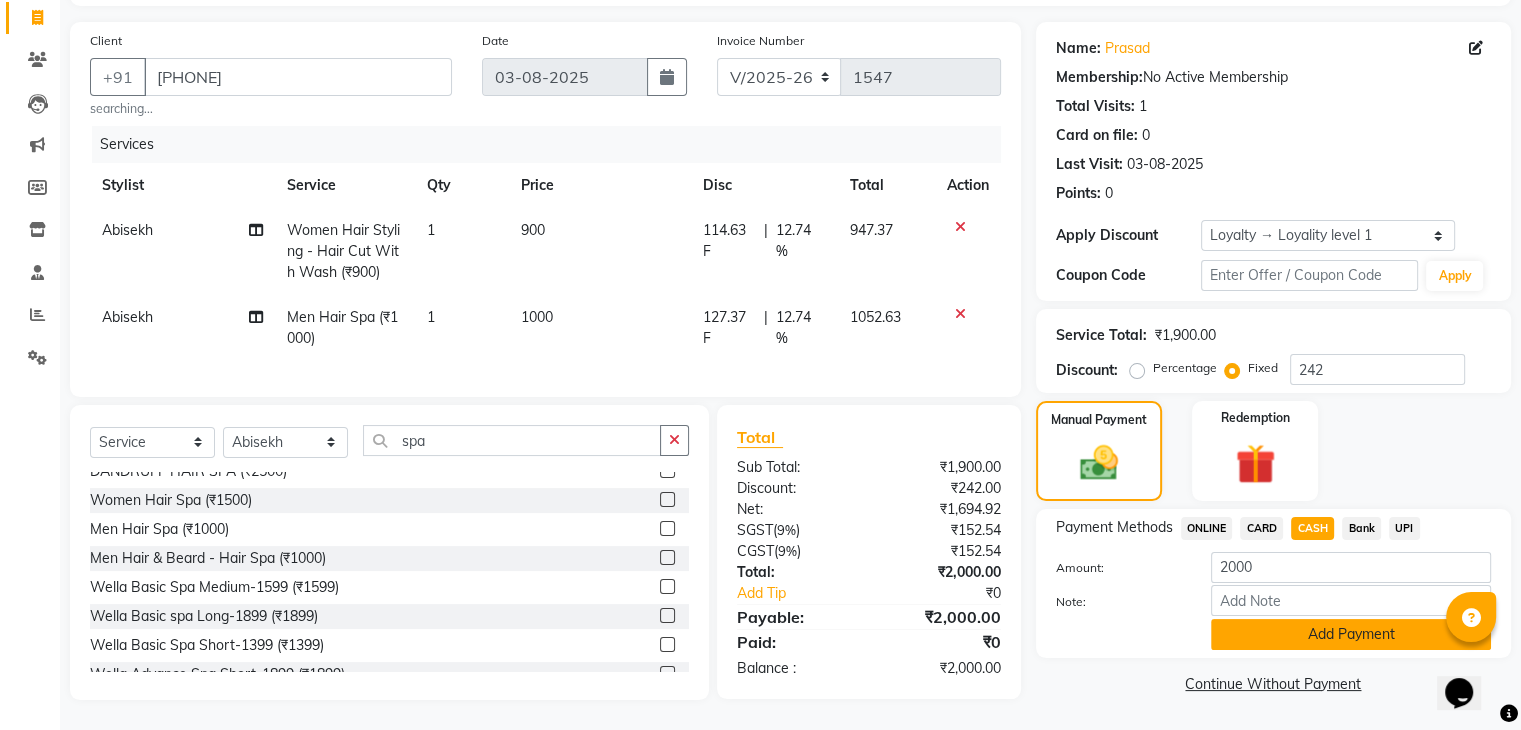 click on "Add Payment" 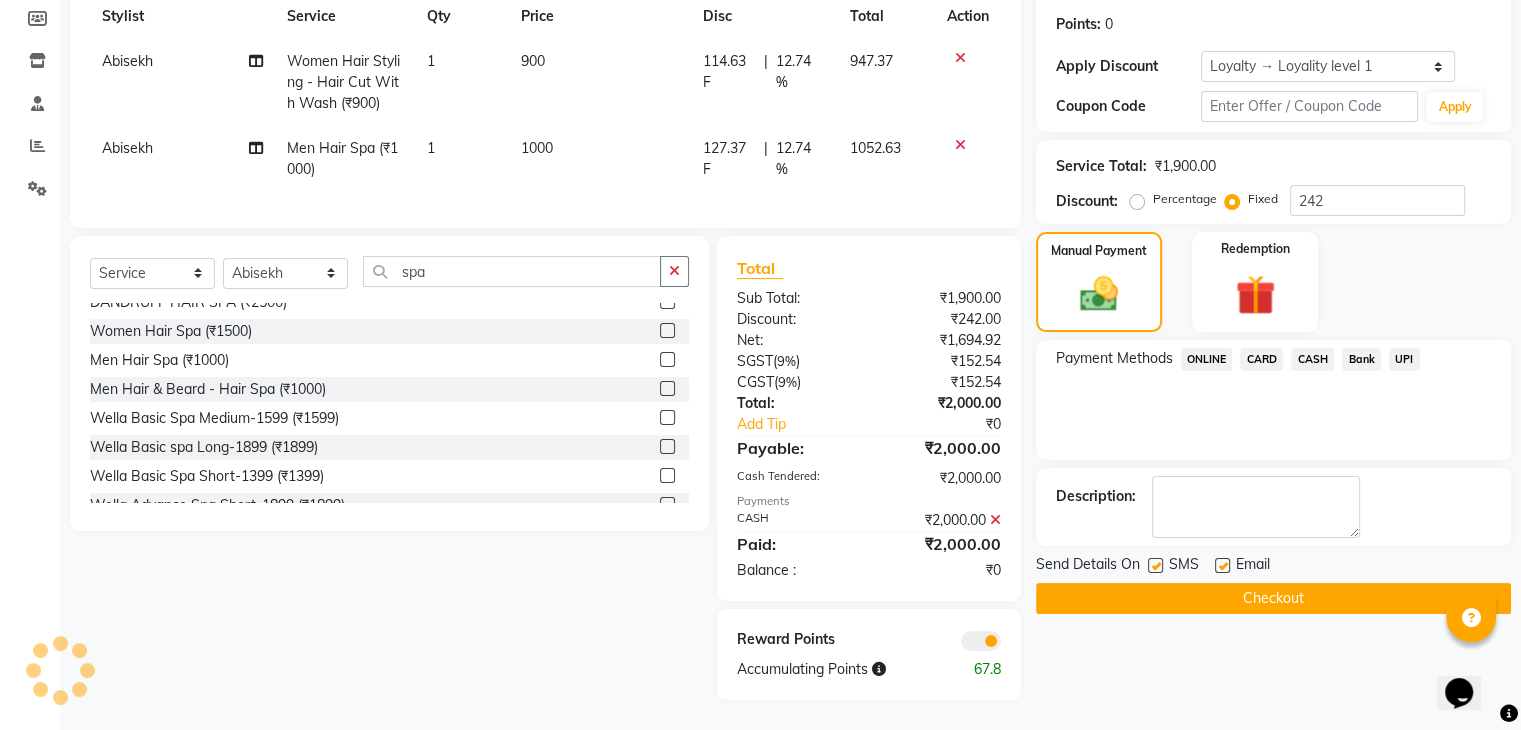 scroll, scrollTop: 314, scrollLeft: 0, axis: vertical 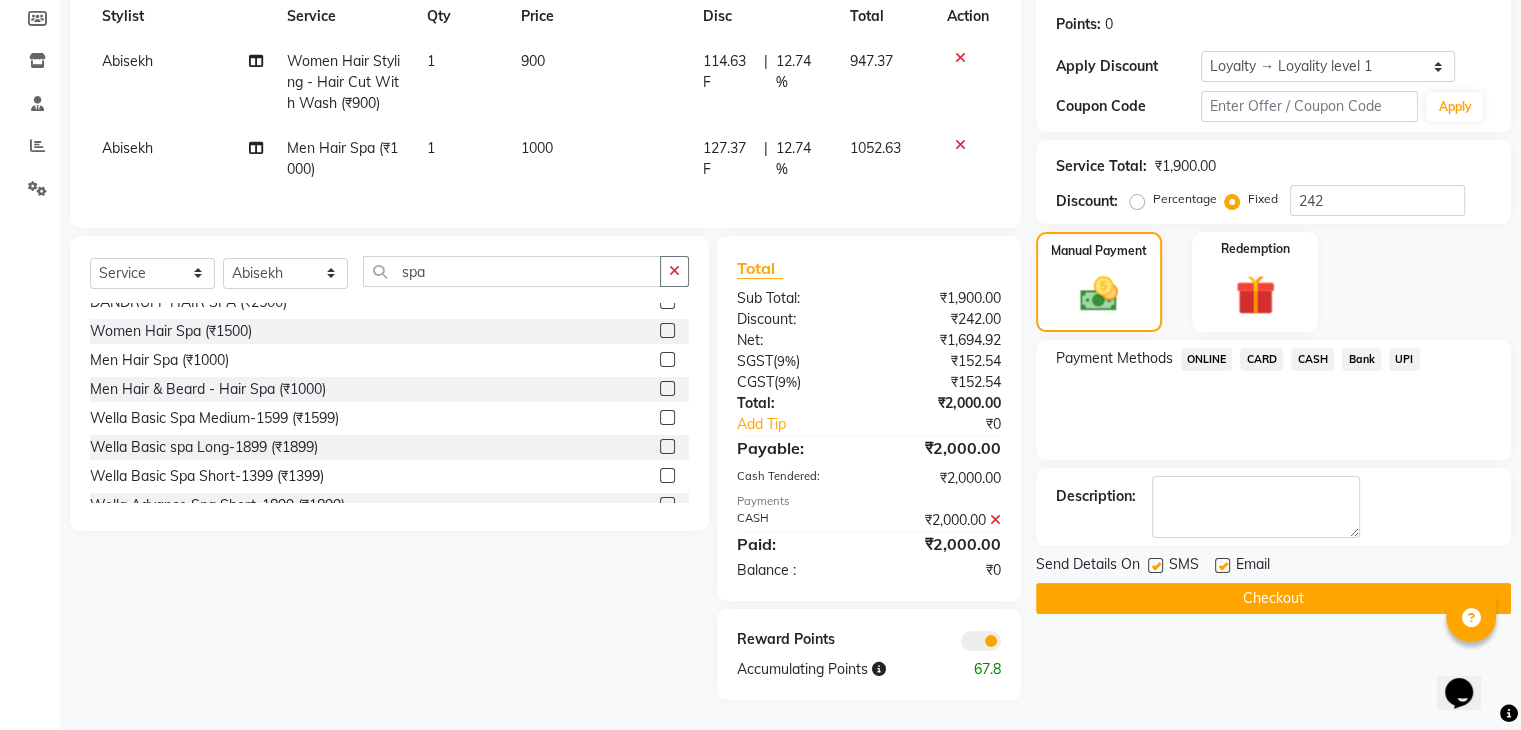 click on "Checkout" 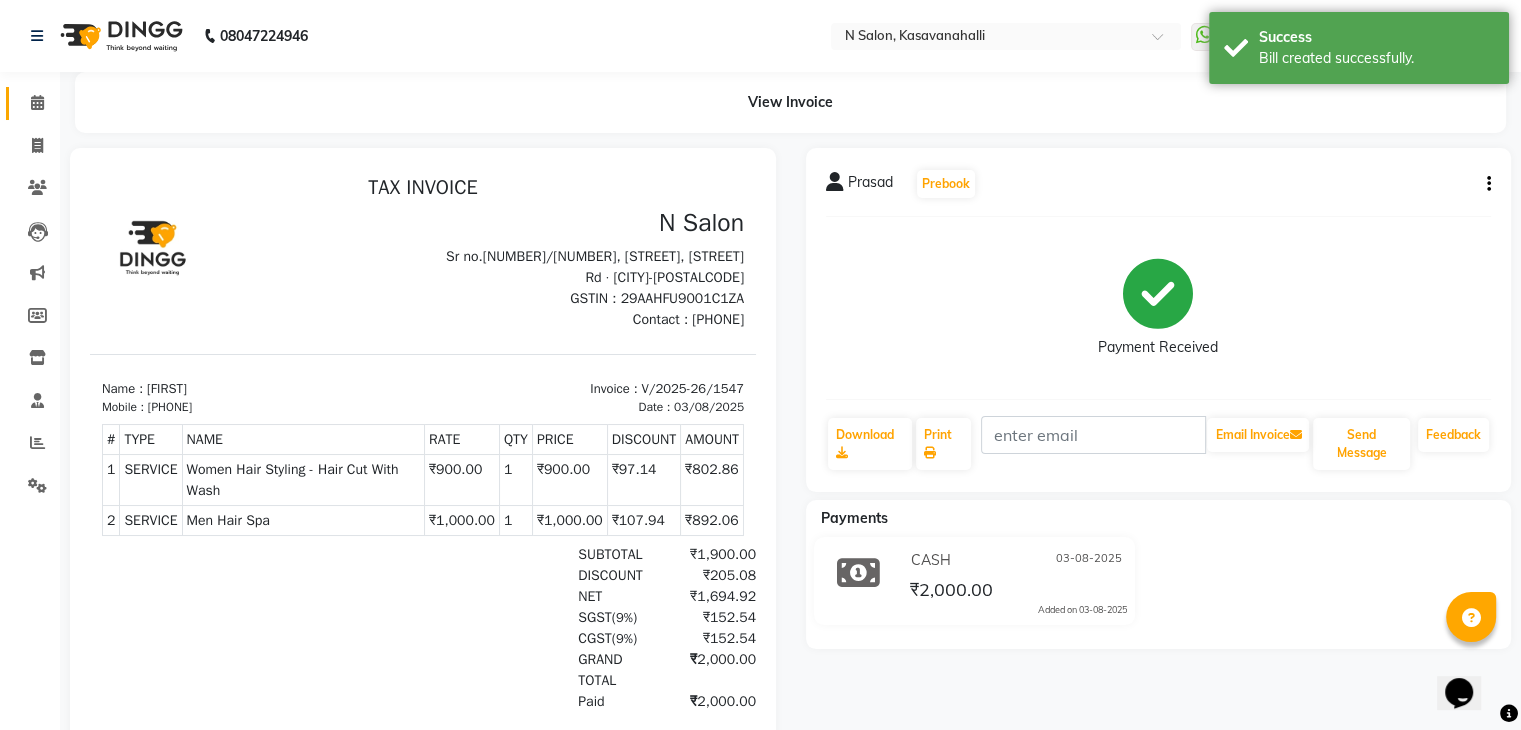 scroll, scrollTop: 0, scrollLeft: 0, axis: both 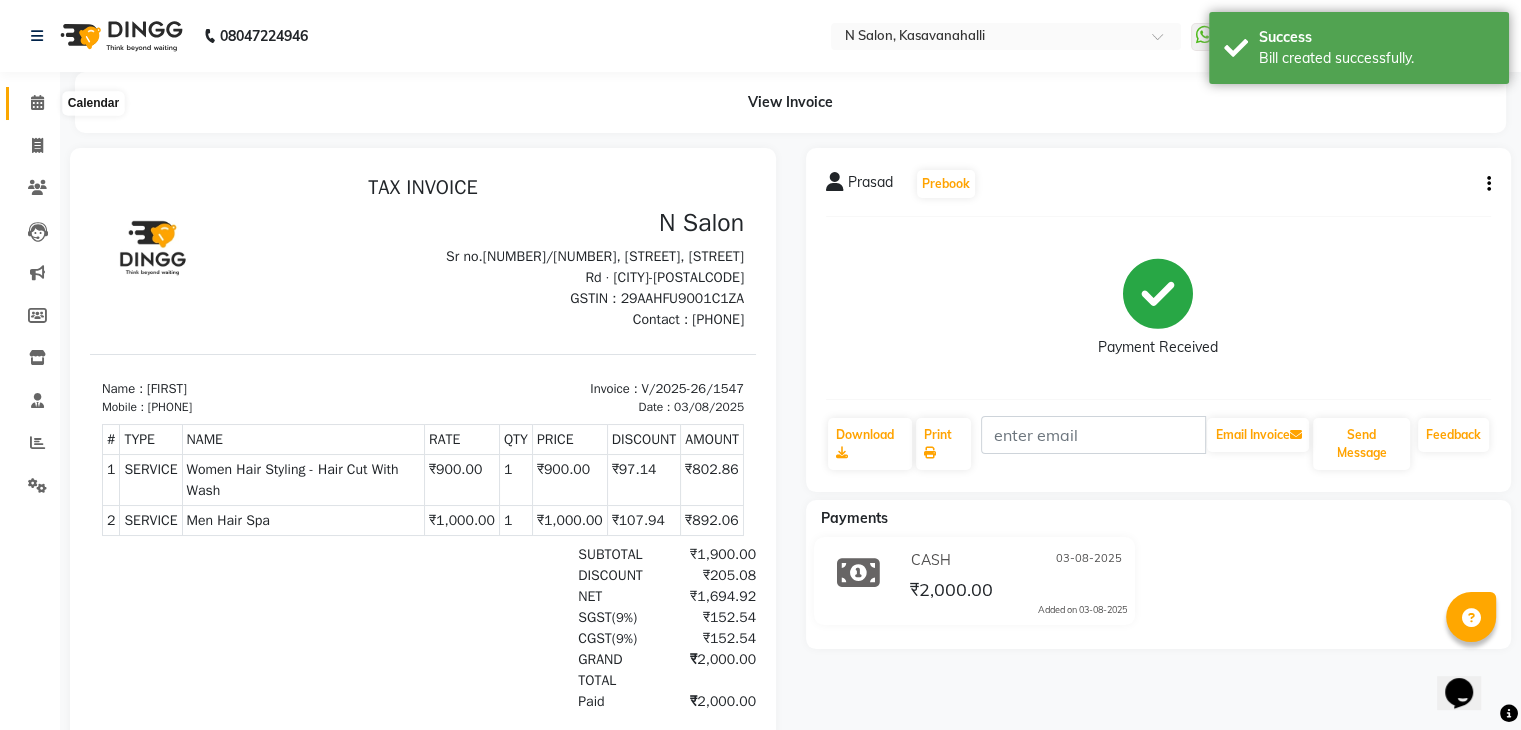 click 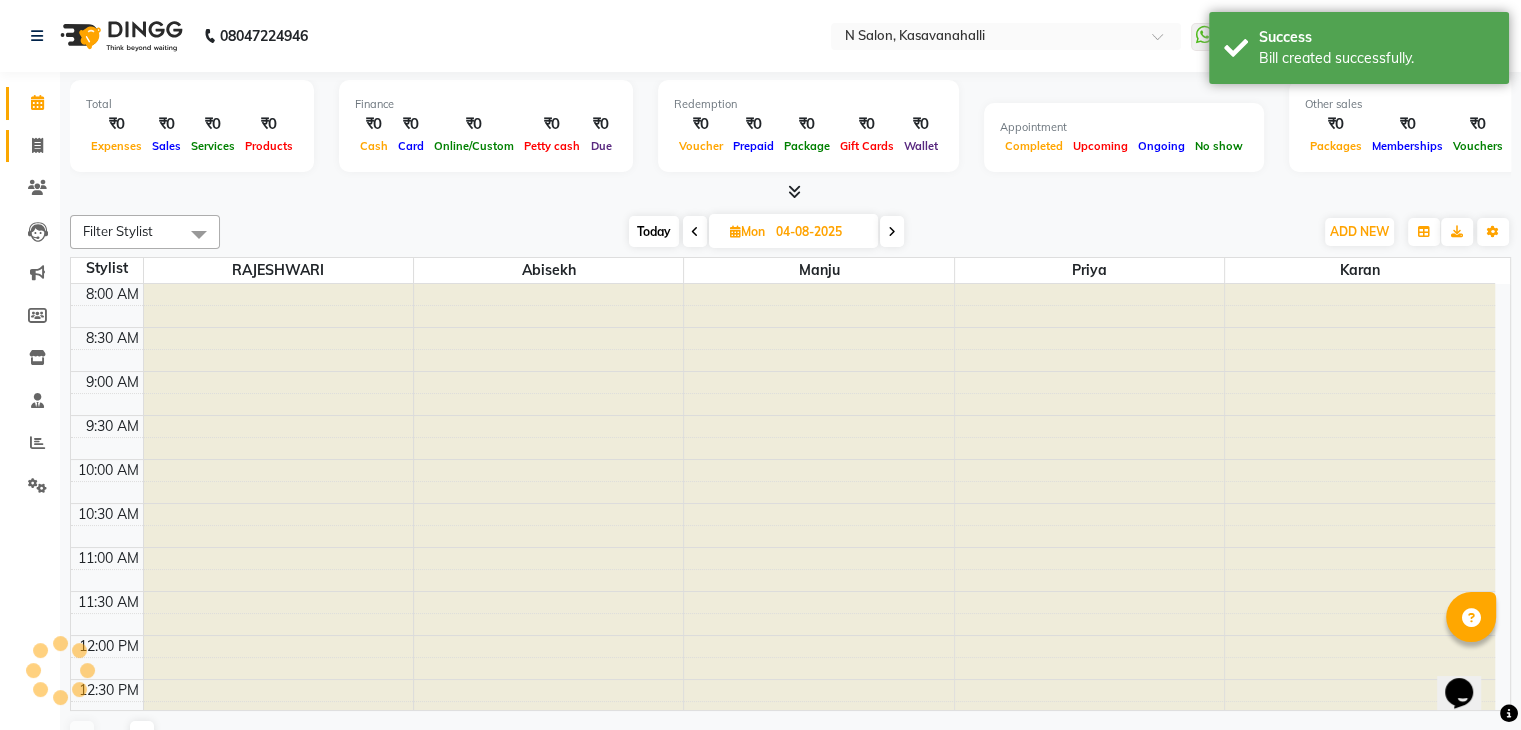 scroll, scrollTop: 614, scrollLeft: 0, axis: vertical 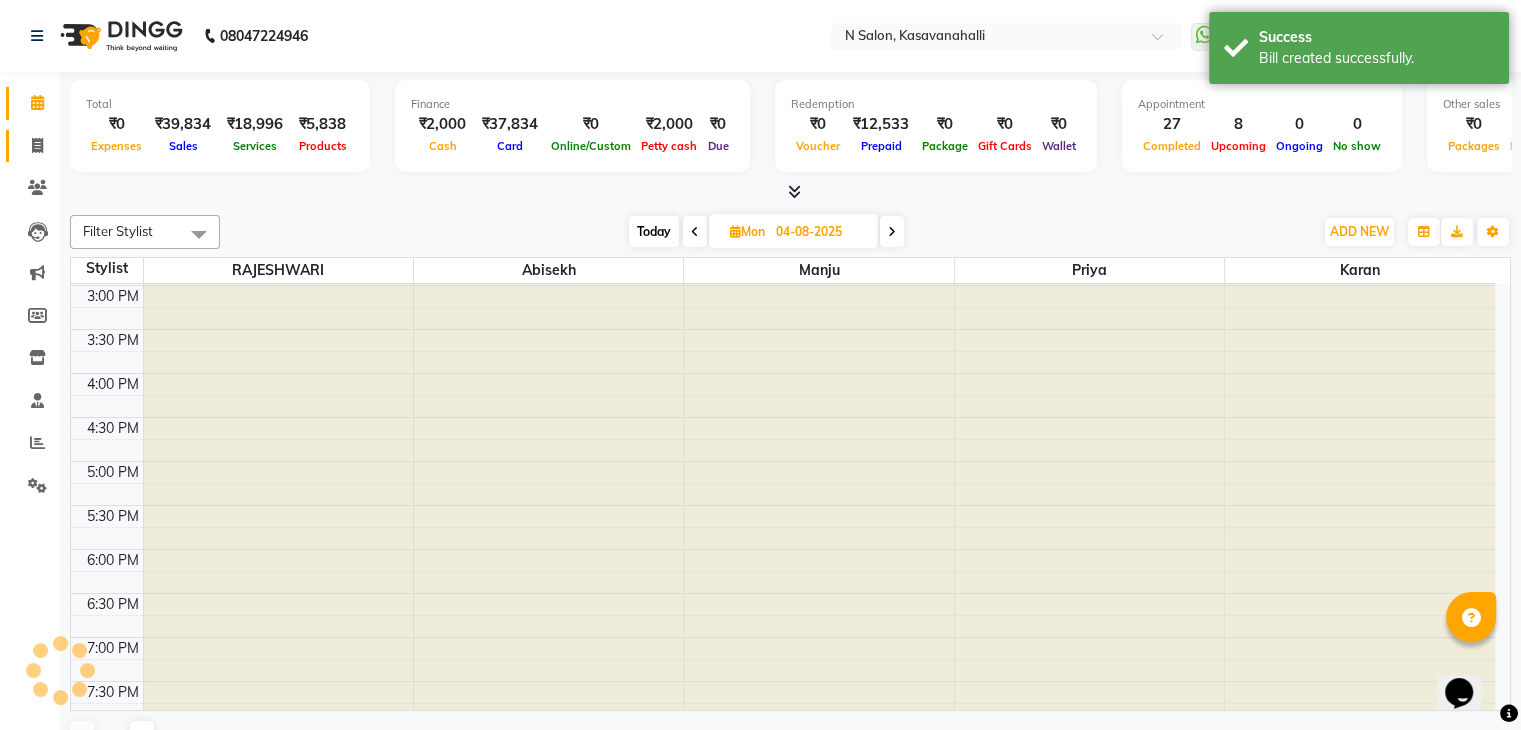 click 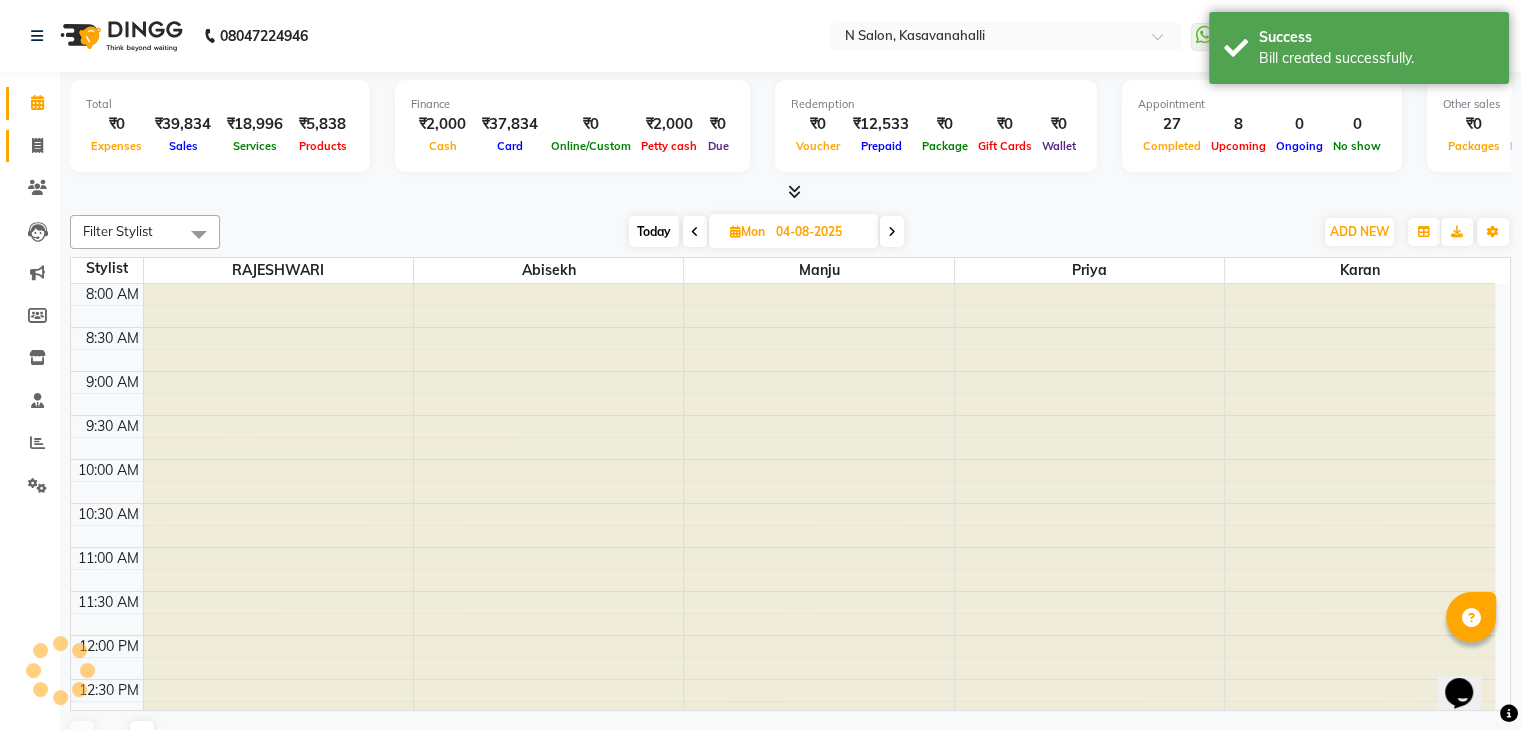 select on "service" 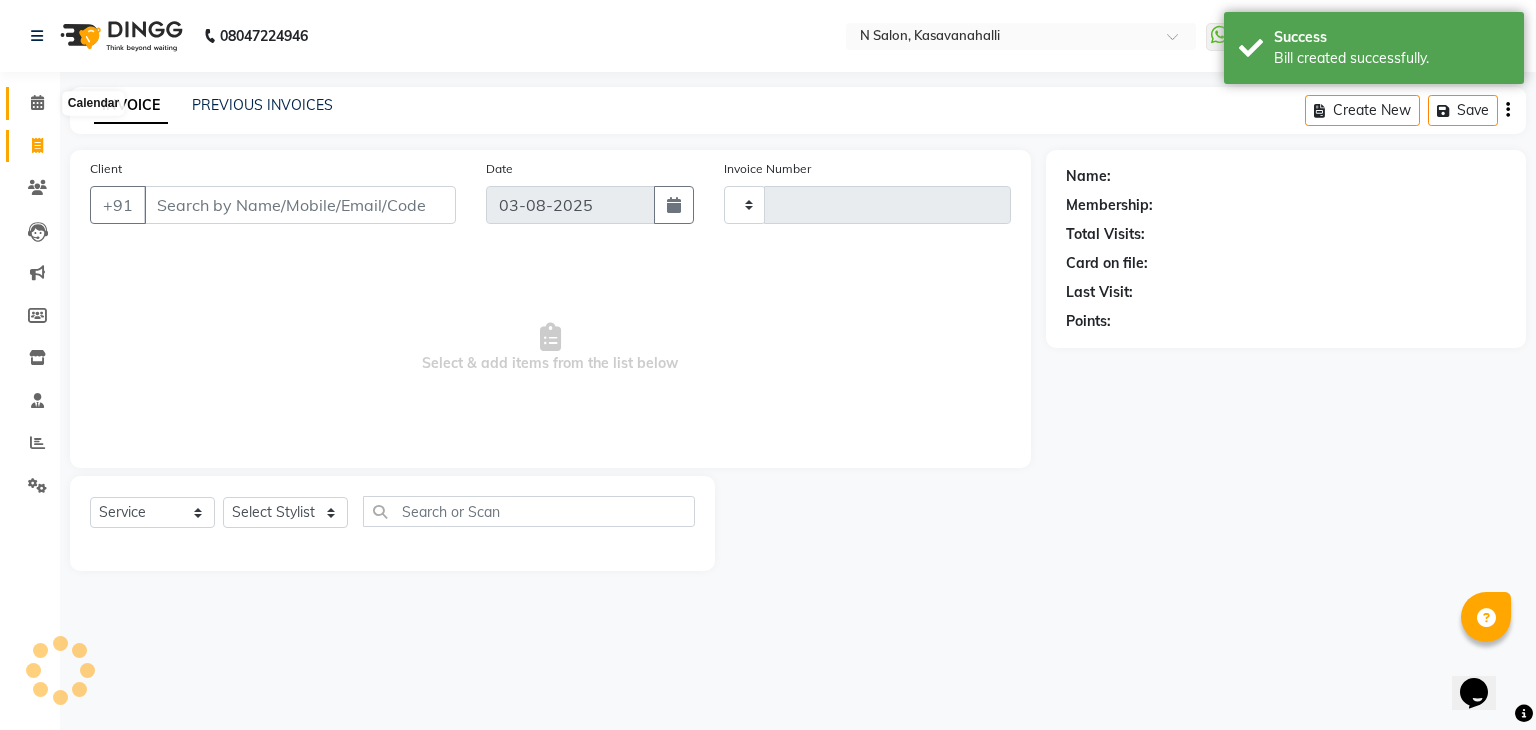click 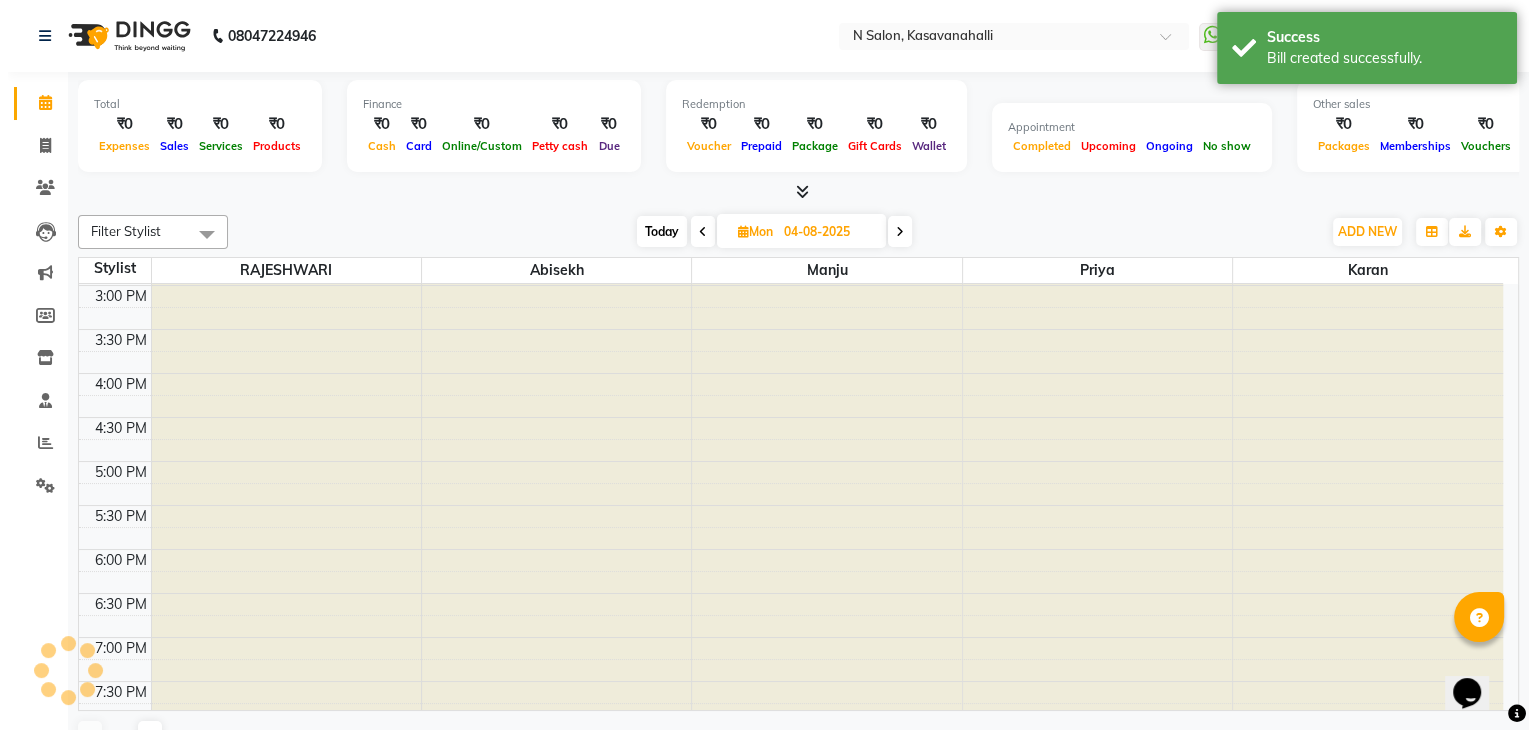 scroll, scrollTop: 0, scrollLeft: 0, axis: both 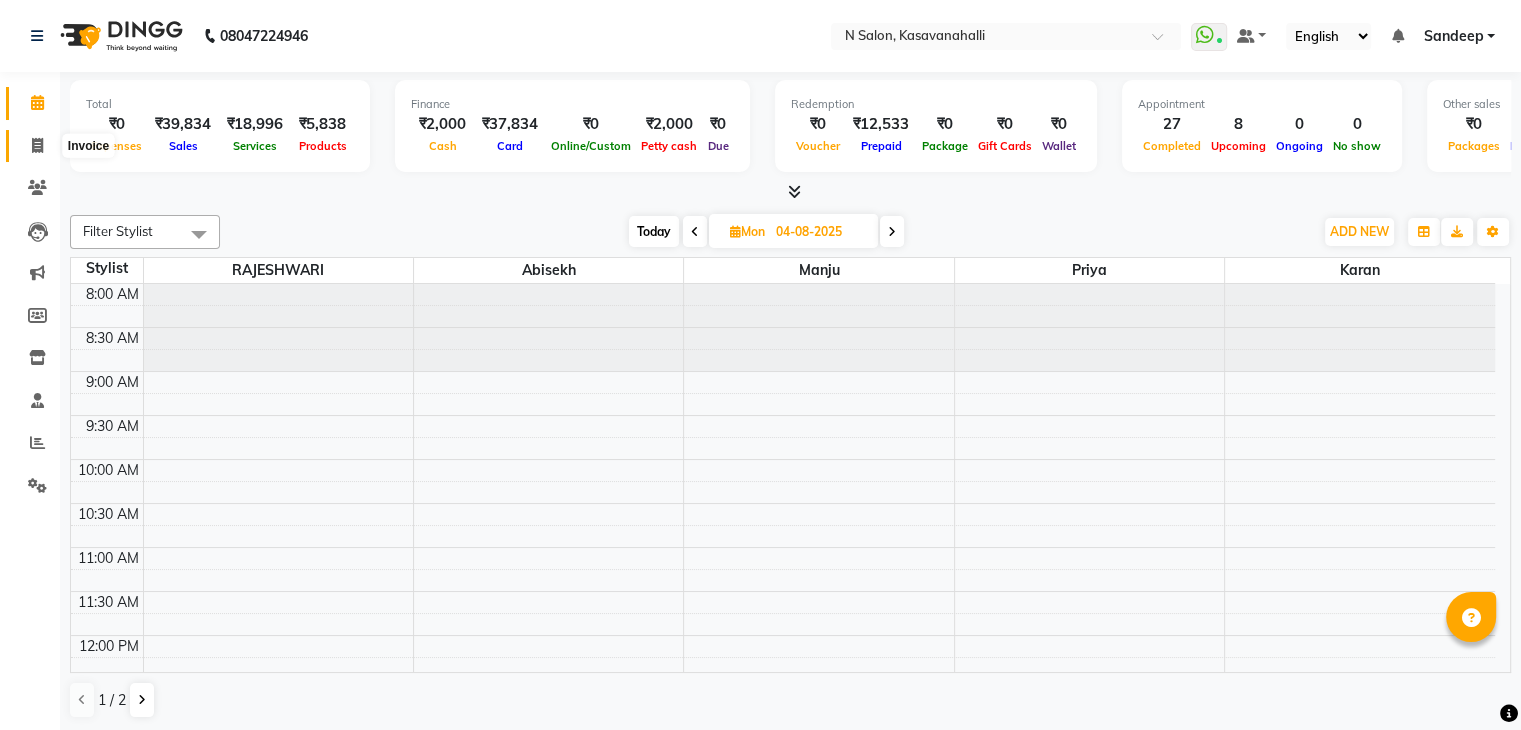 click 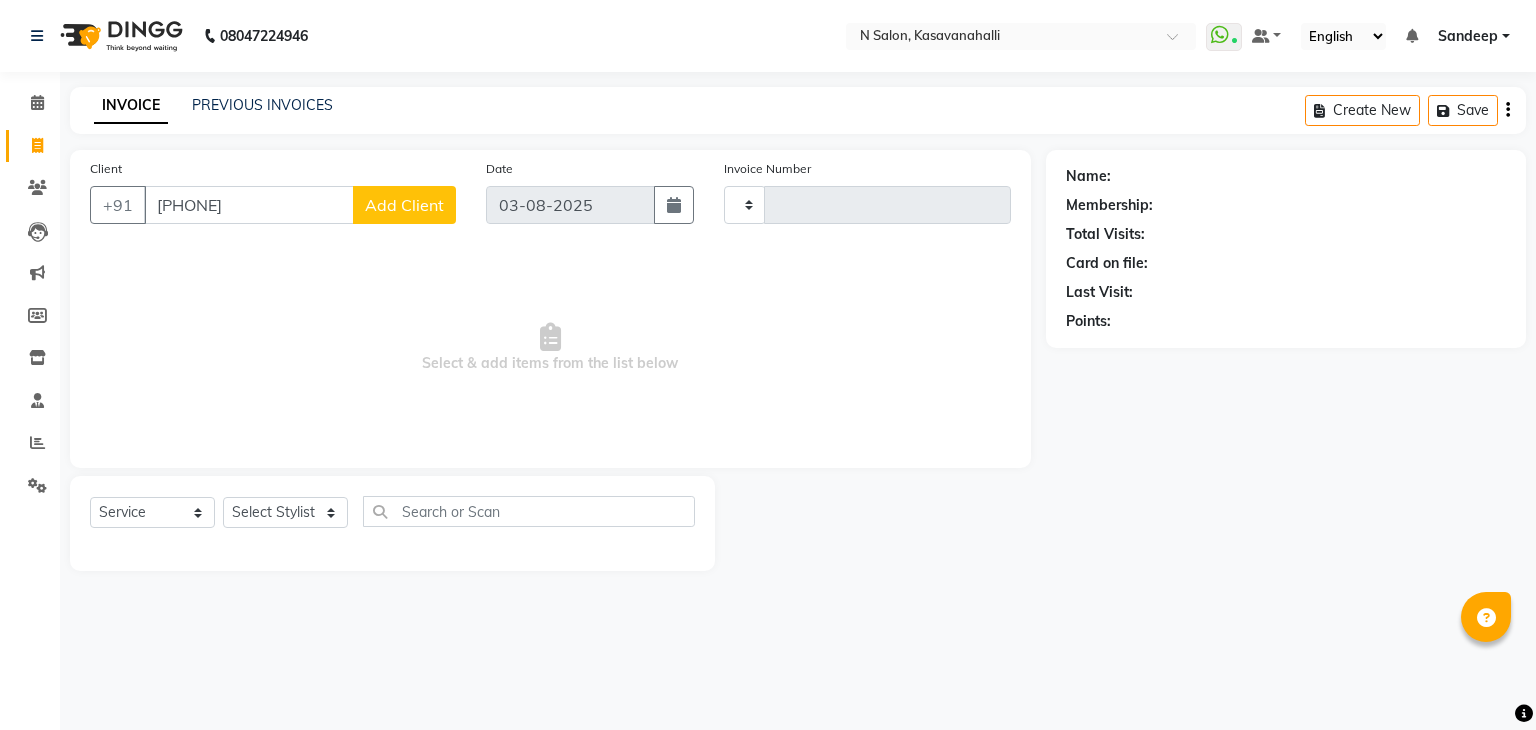 type on "9916135801" 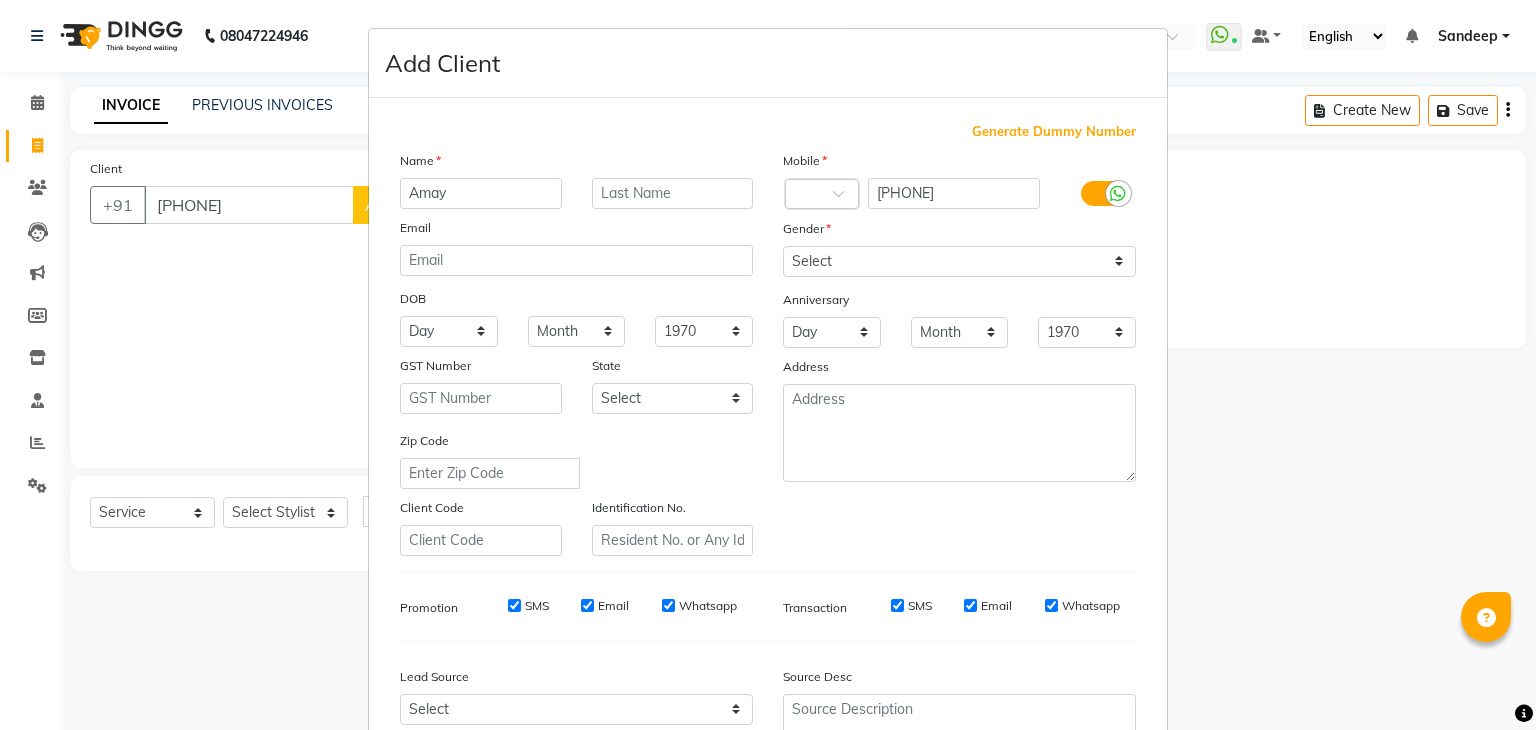 type on "Amay" 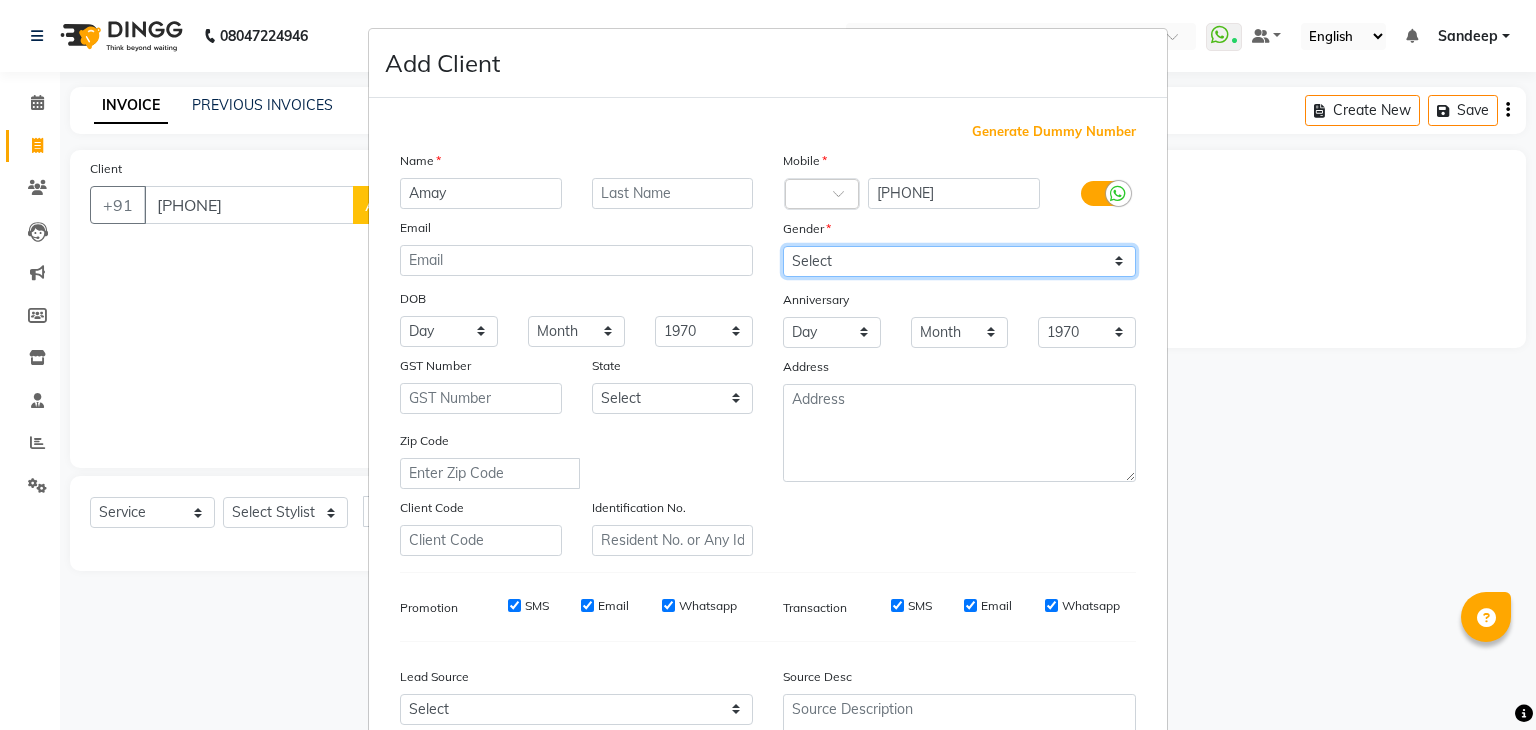 click on "Select Male Female Other Prefer Not To Say" at bounding box center [959, 261] 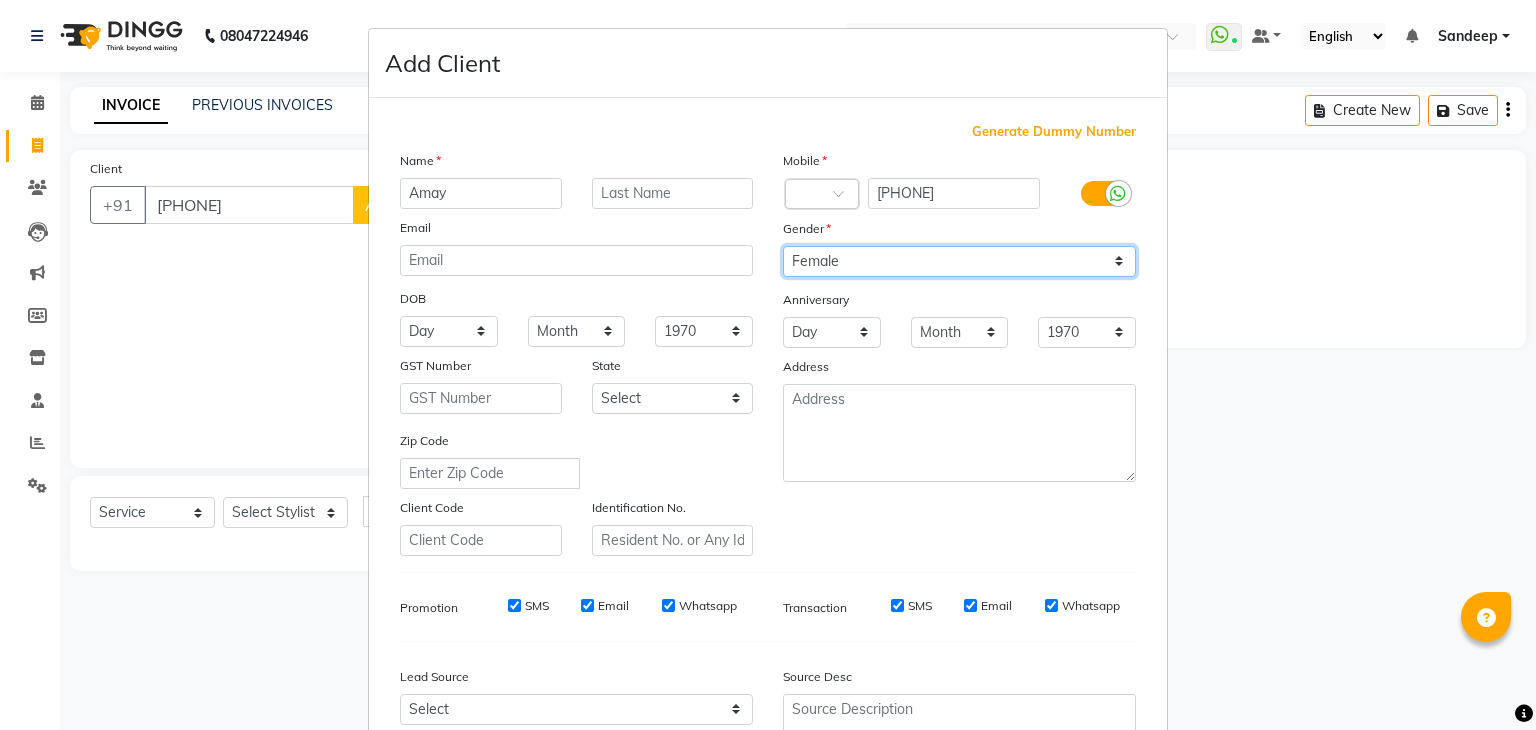 click on "Select Male Female Other Prefer Not To Say" at bounding box center [959, 261] 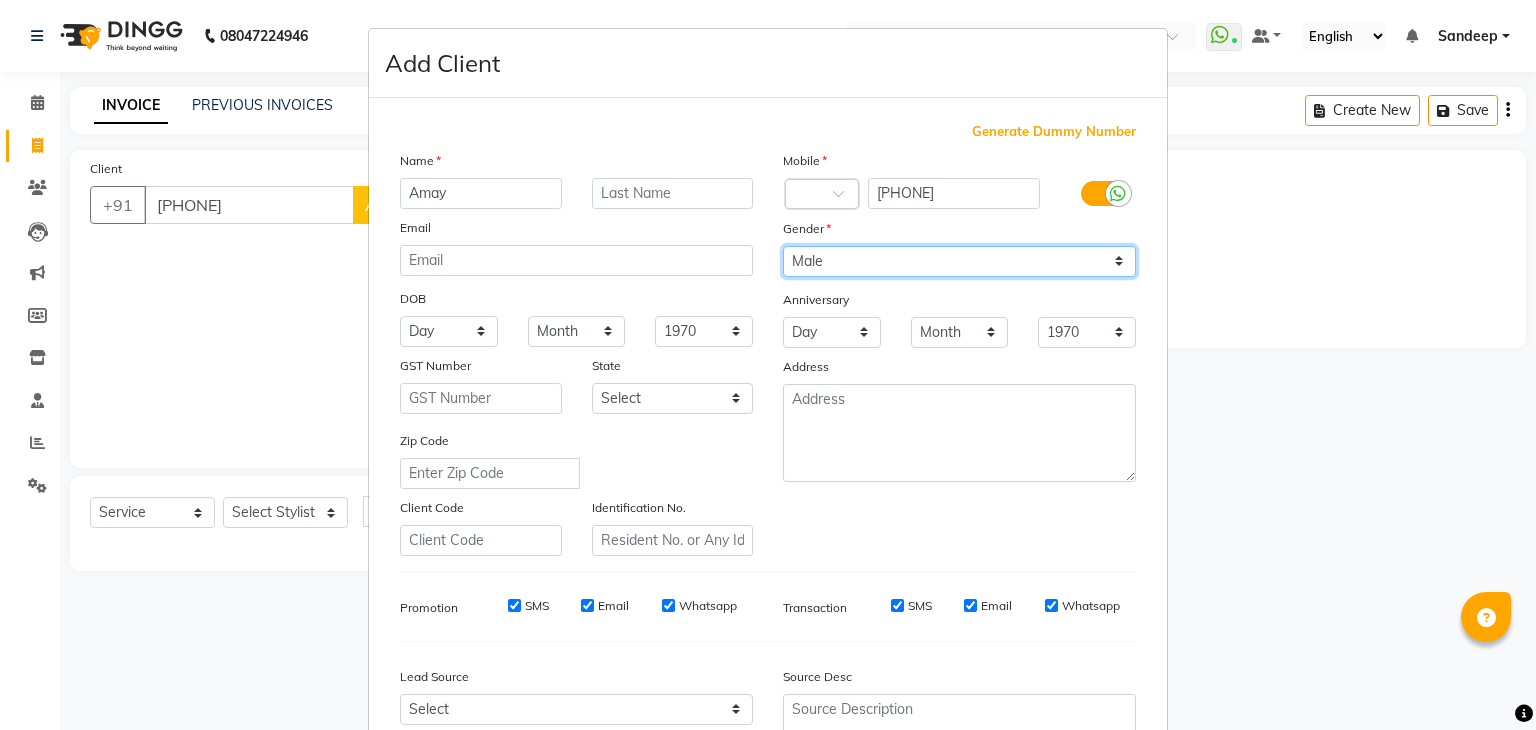click on "Select Male Female Other Prefer Not To Say" at bounding box center [959, 261] 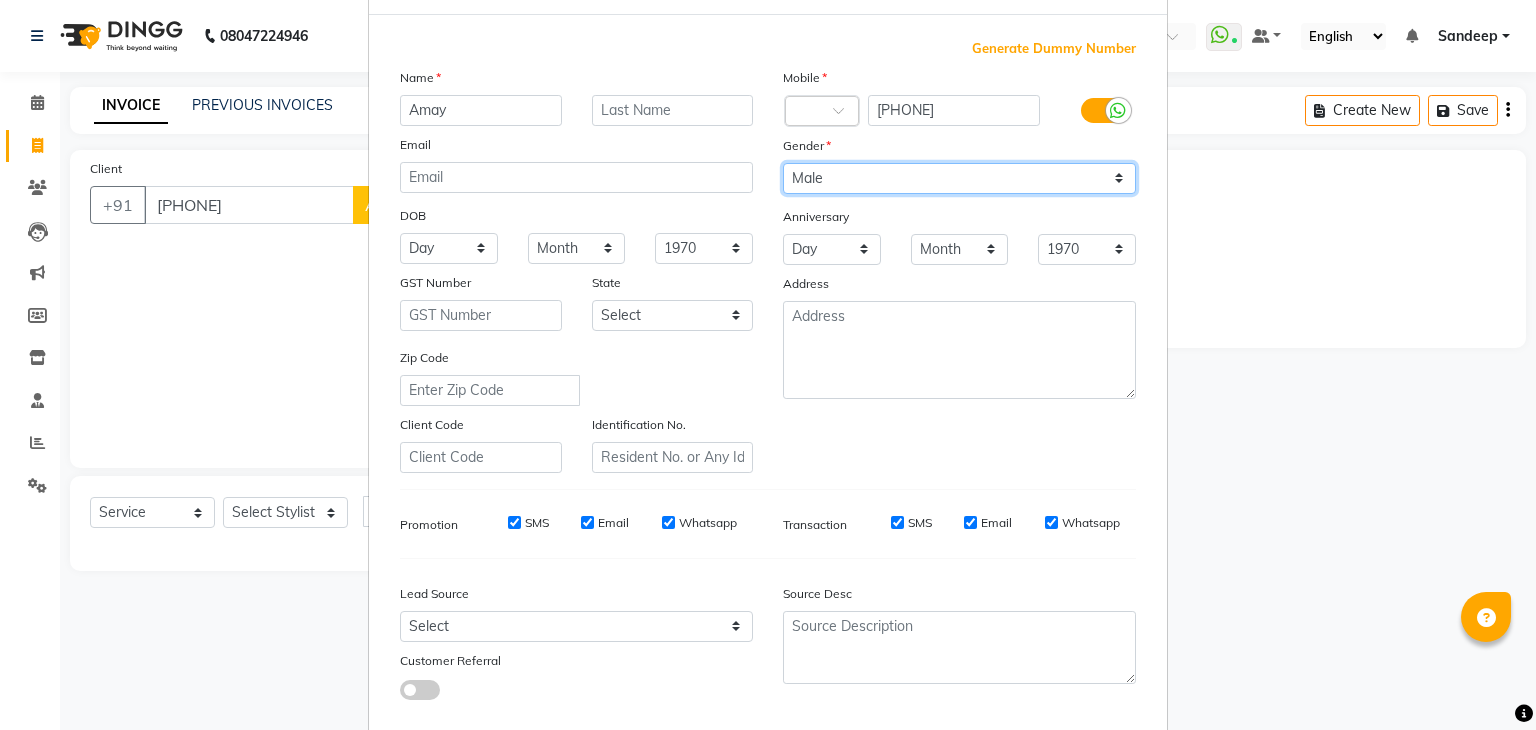 scroll, scrollTop: 200, scrollLeft: 0, axis: vertical 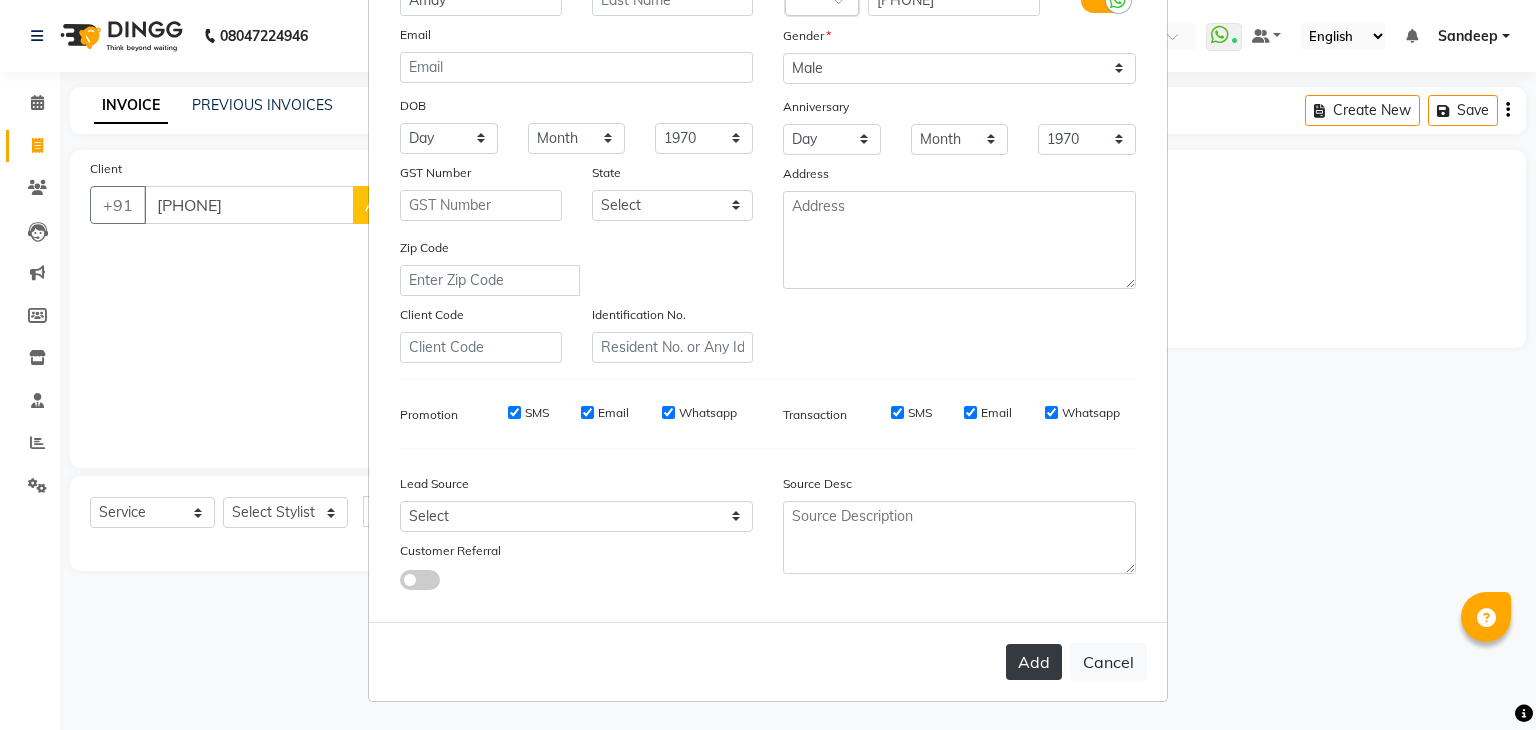 click on "Add" at bounding box center (1034, 662) 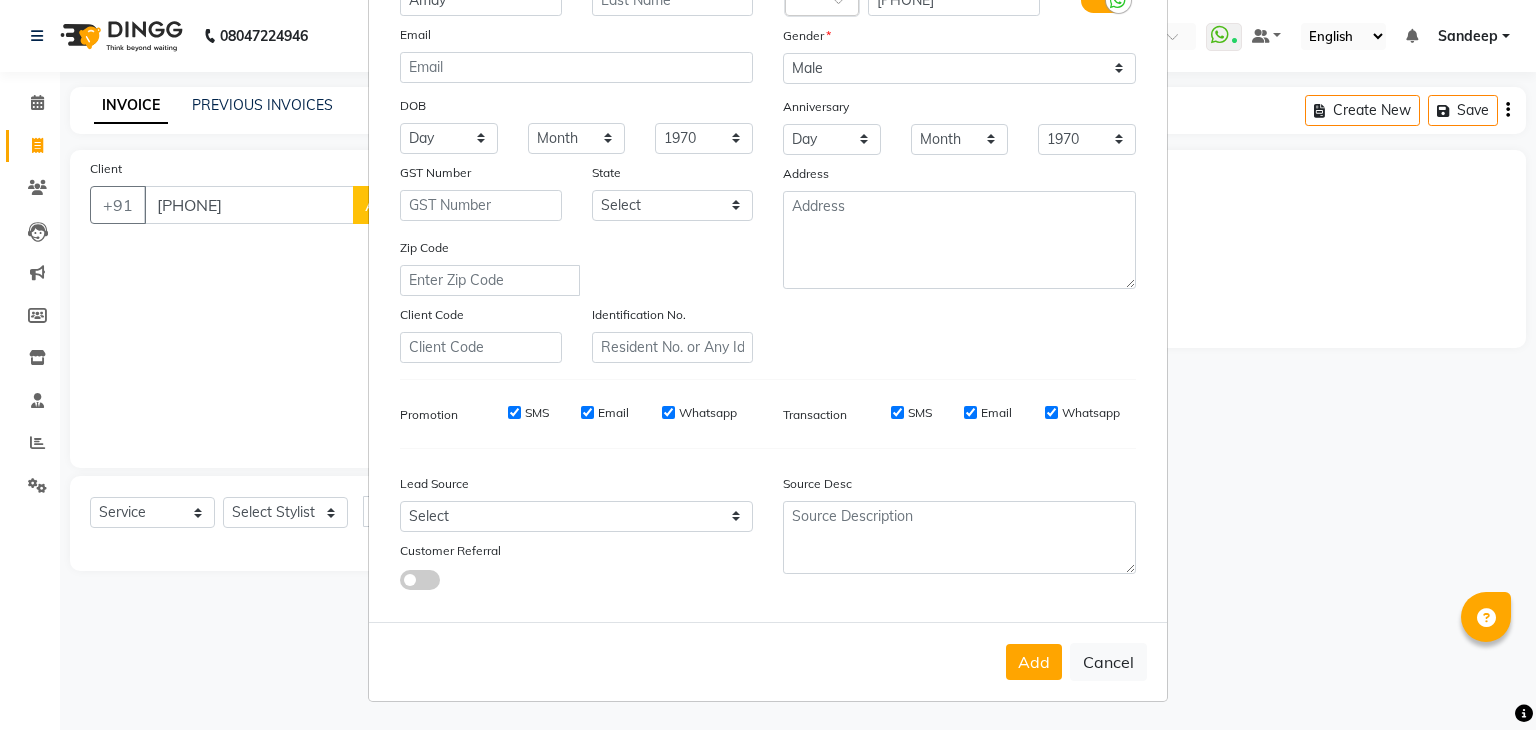 click on "Add Client Generate Dummy Number Name Amay Email DOB Day 01 02 03 04 05 06 07 08 09 10 11 12 13 14 15 16 17 18 19 20 21 22 23 24 25 26 27 28 29 30 31 Month January February March April May June July August September October November December 1940 1941 1942 1943 1944 1945 1946 1947 1948 1949 1950 1951 1952 1953 1954 1955 1956 1957 1958 1959 1960 1961 1962 1963 1964 1965 1966 1967 1968 1969 1970 1971 1972 1973 1974 1975 1976 1977 1978 1979 1980 1981 1982 1983 1984 1985 1986 1987 1988 1989 1990 1991 1992 1993 1994 1995 1996 1997 1998 1999 2000 2001 2002 2003 2004 2005 2006 2007 2008 2009 2010 2011 2012 2013 2014 2015 2016 2017 2018 2019 2020 2021 2022 2023 2024 GST Number State Select Zip Code Client Code Identification No. Mobile Country Code × 9916135801 Gender Select Male Female Other Prefer Not To Say Anniversary Day 01 02 03 04 05 06 07 08 09 10 11 12 13 14 15 16 17 18 19 20 21 22 23 24 25 26 27 28 29 30 31 Month January February March April May June July August September October November December 1970 SMS" at bounding box center (768, 365) 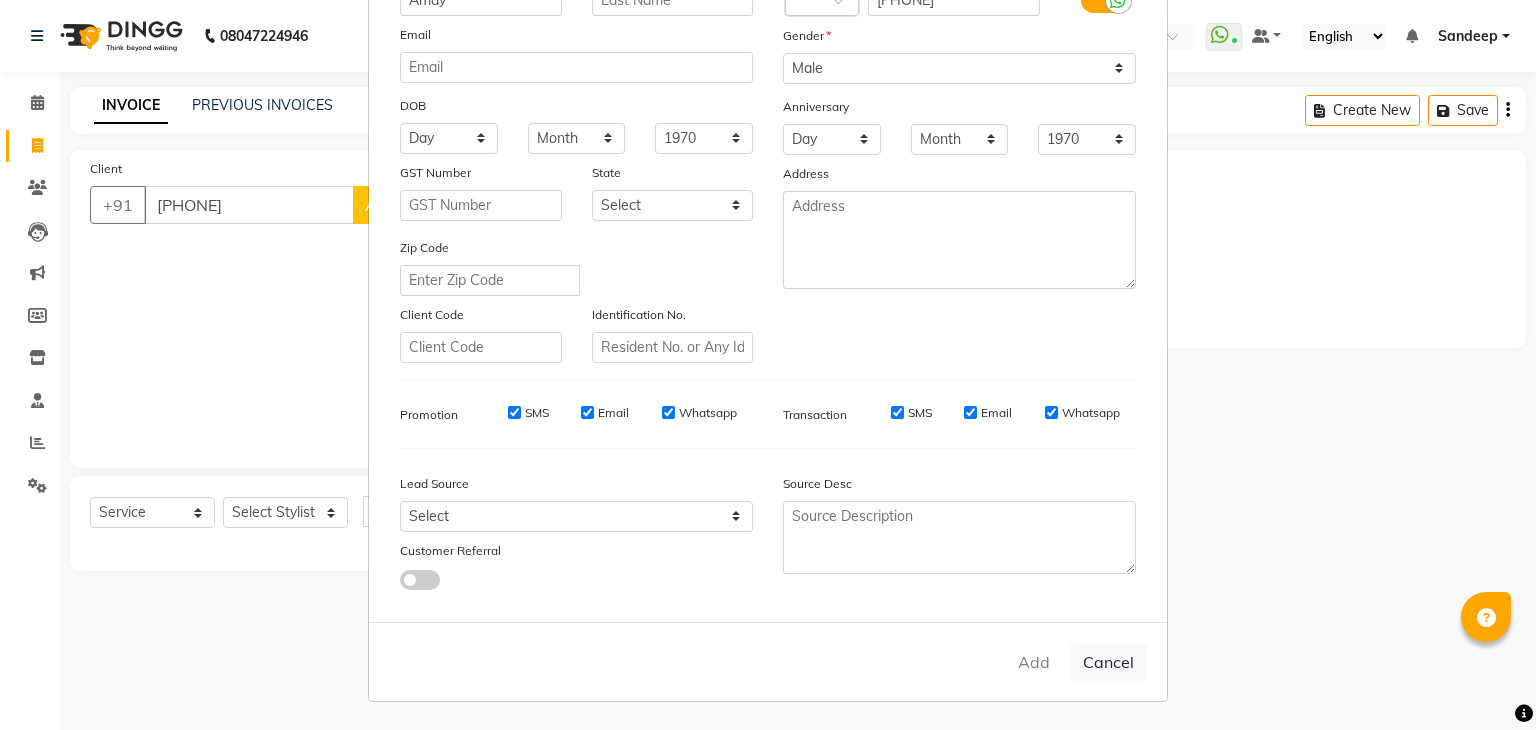 click on "Add   Cancel" at bounding box center [768, 661] 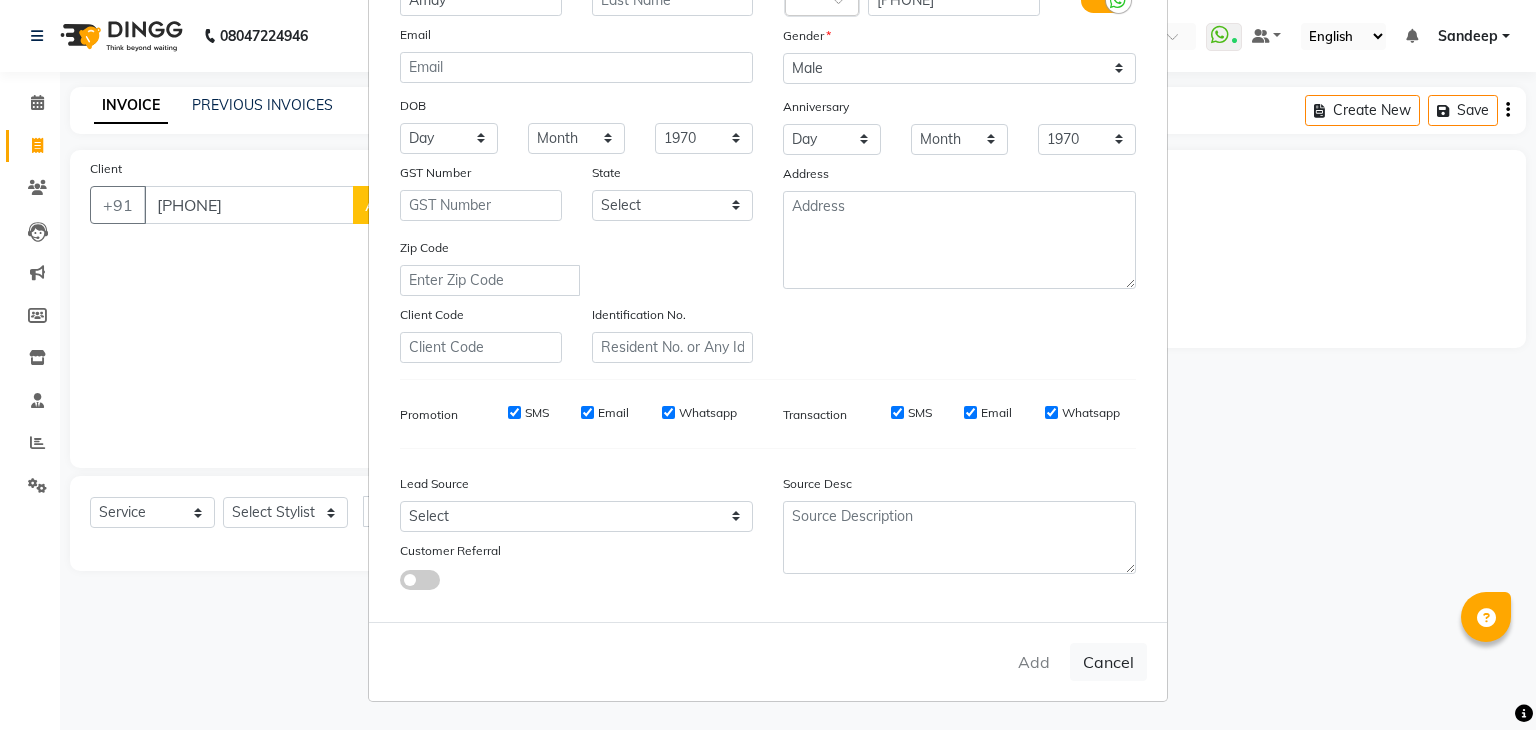 scroll, scrollTop: 203, scrollLeft: 0, axis: vertical 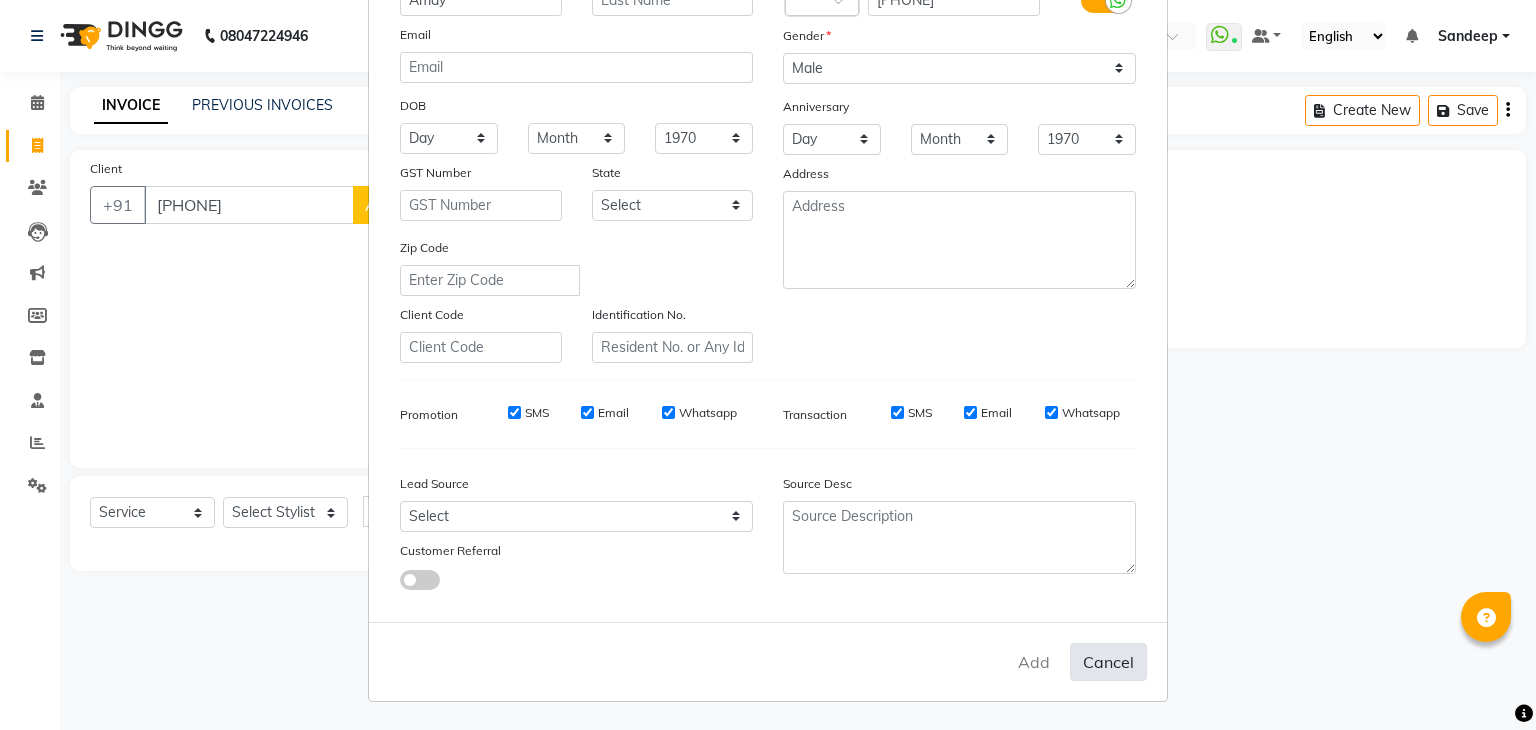 click on "Cancel" at bounding box center (1108, 662) 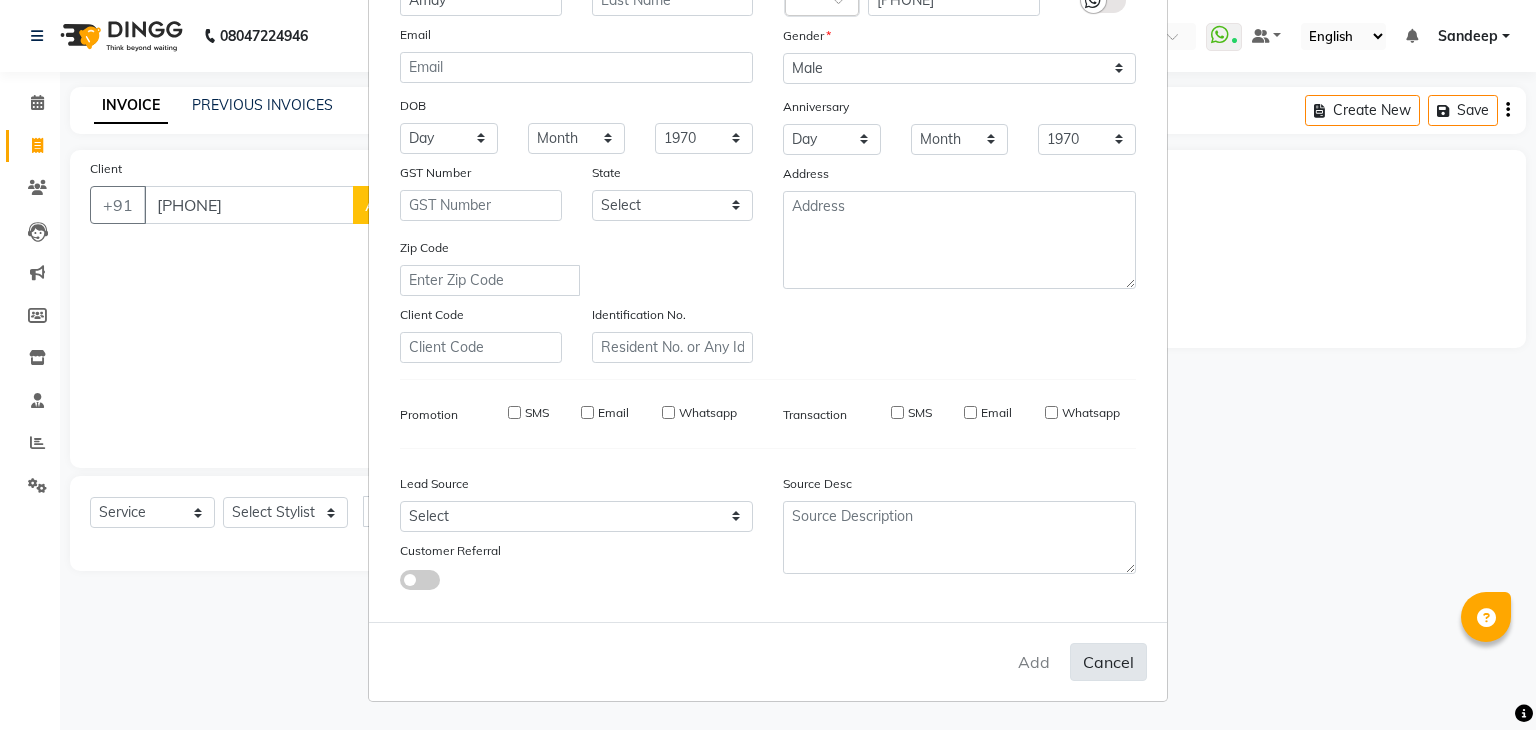 type 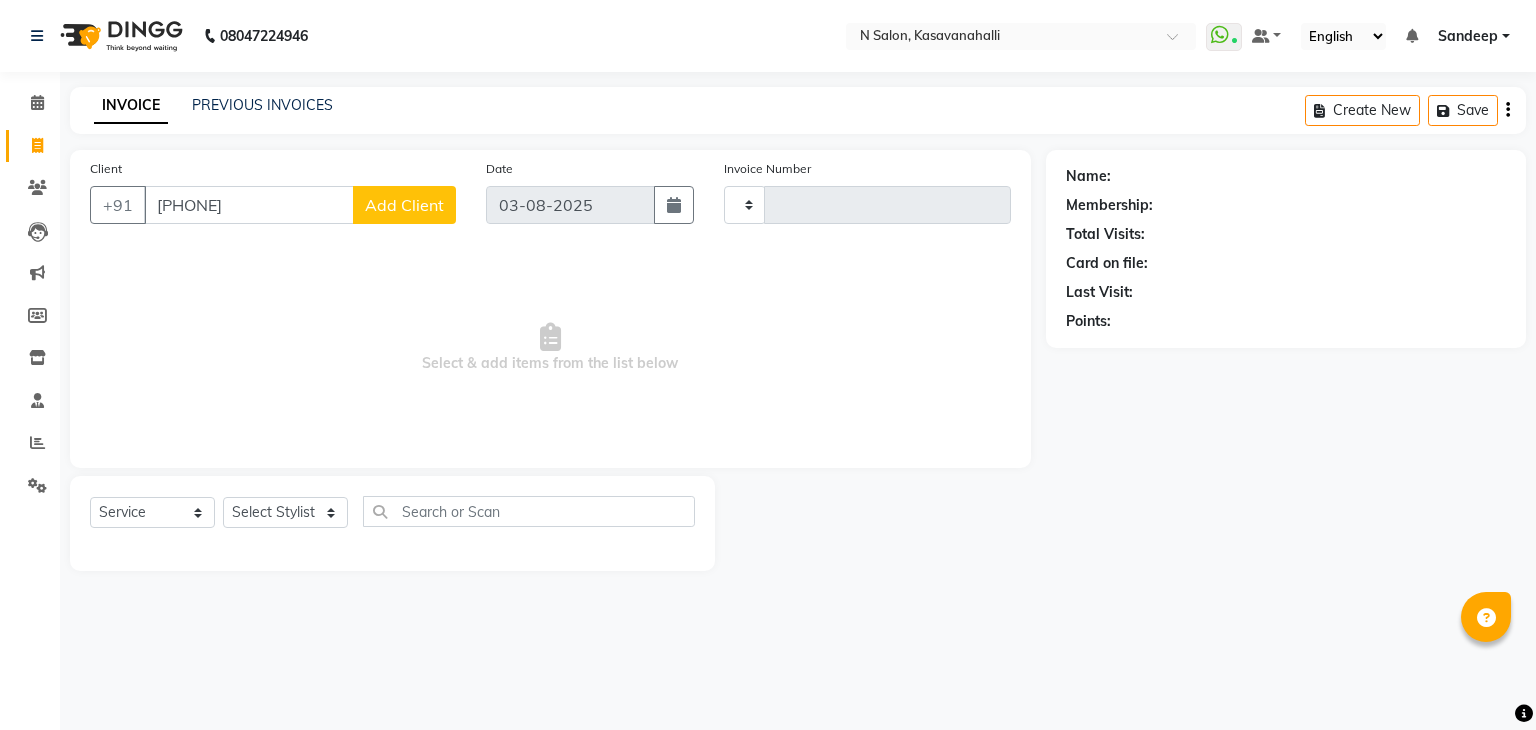 click on "Add Client" 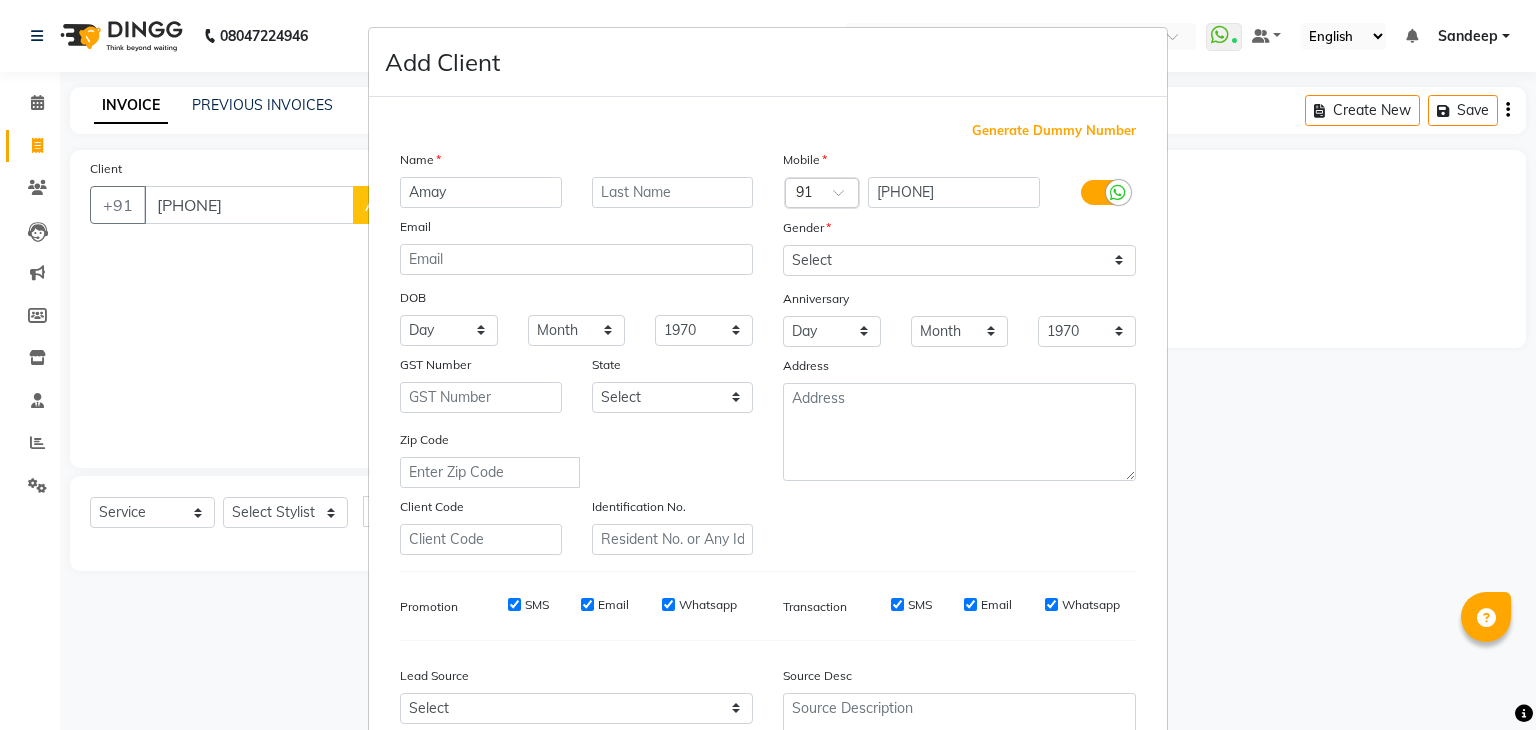 scroll, scrollTop: 0, scrollLeft: 0, axis: both 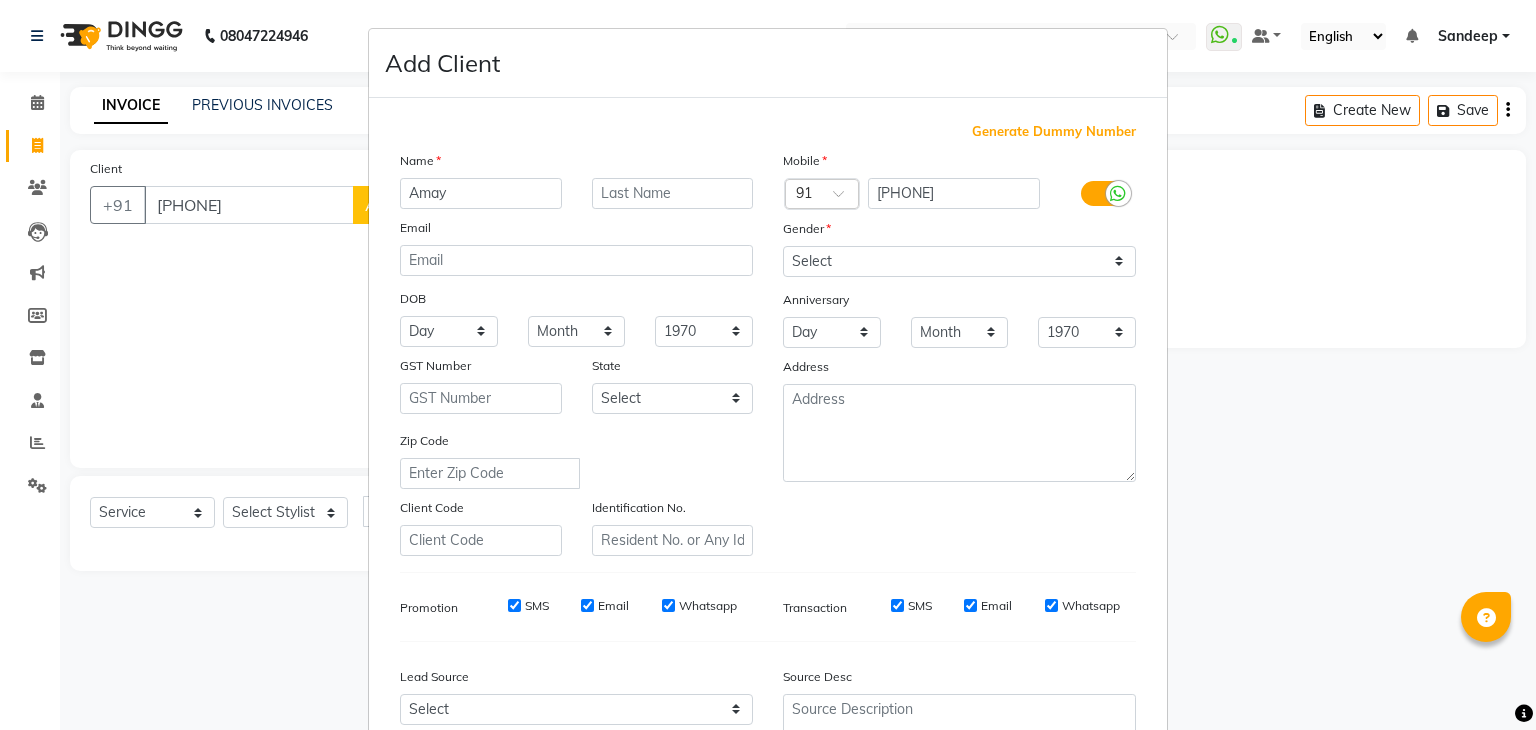 type on "Amay" 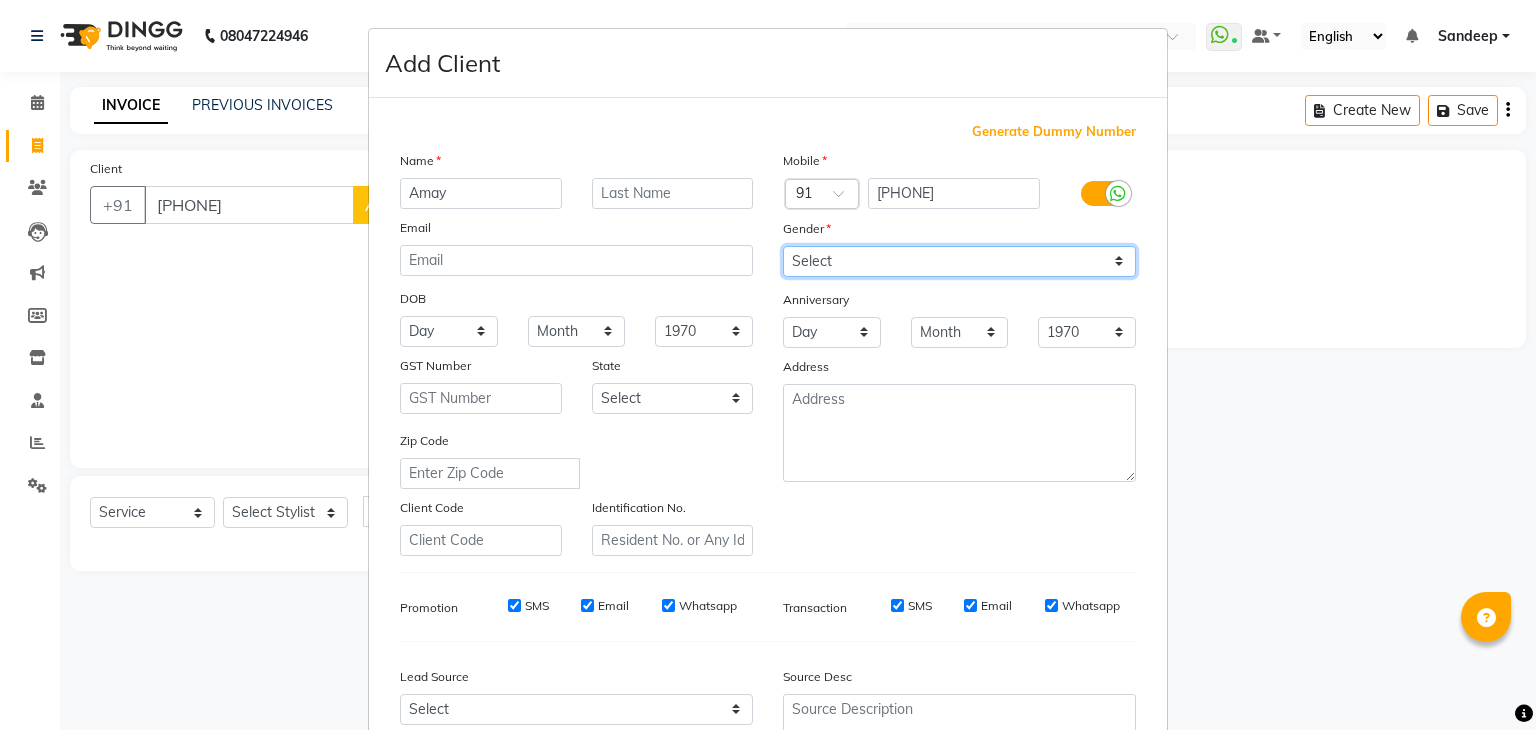 click on "Select Male Female Other Prefer Not To Say" at bounding box center [959, 261] 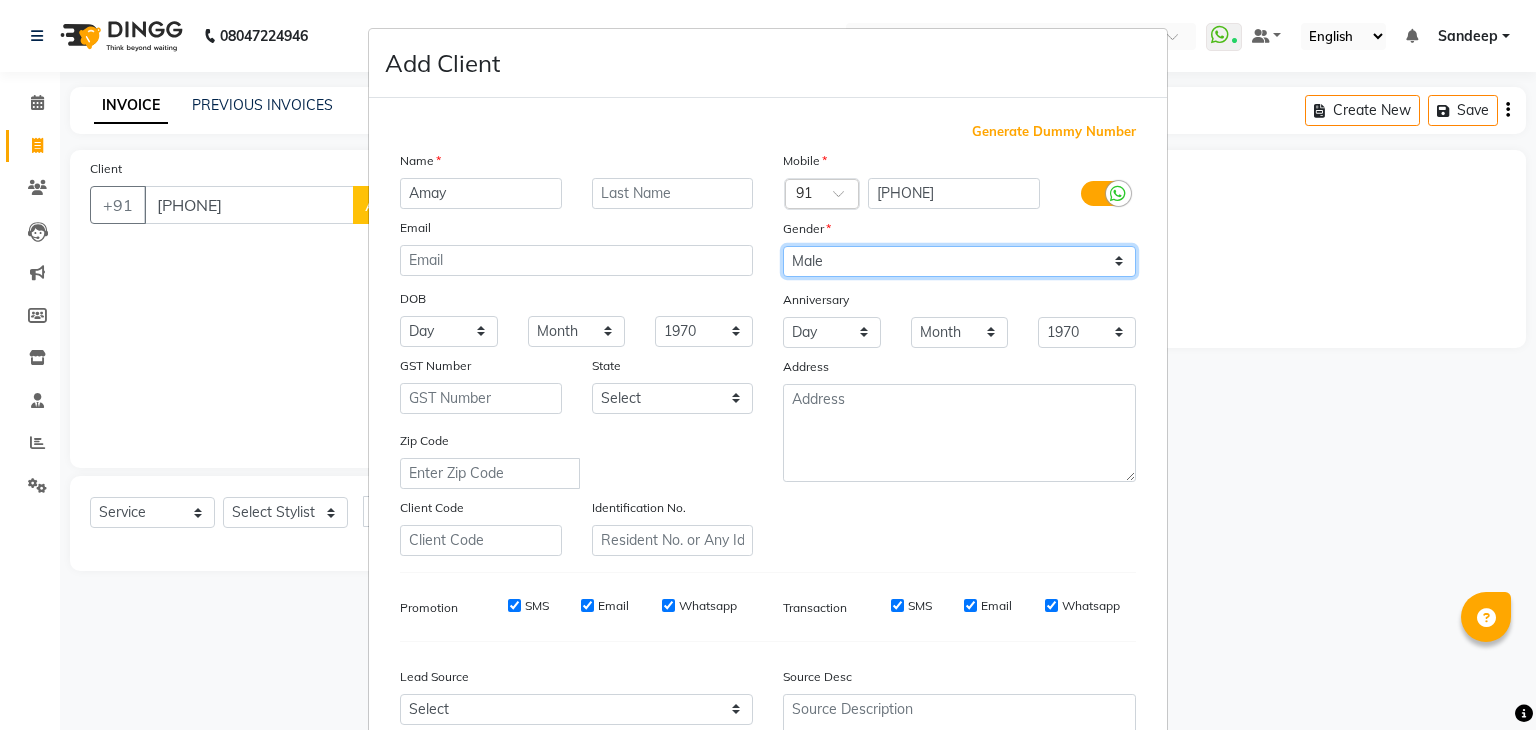 click on "Select Male Female Other Prefer Not To Say" at bounding box center (959, 261) 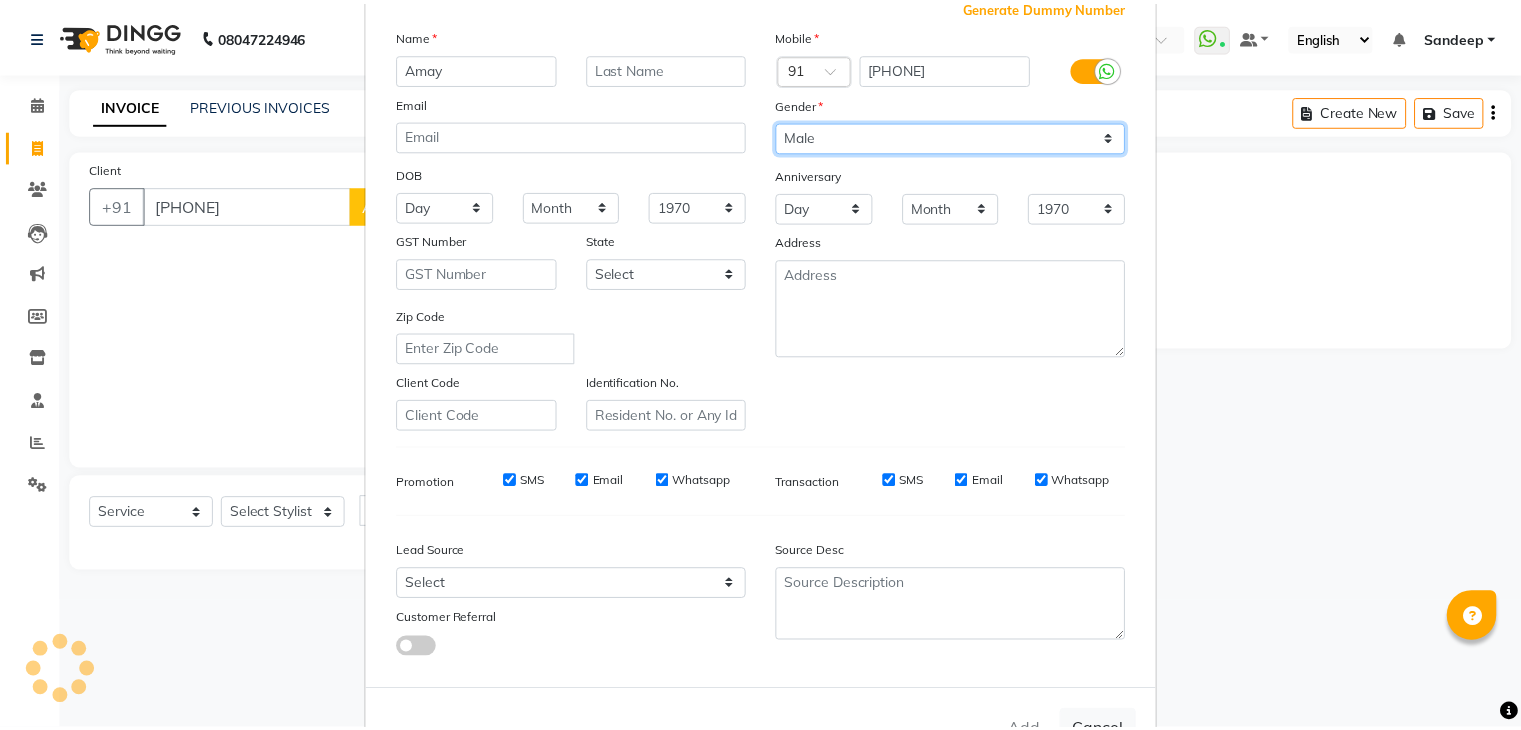 scroll, scrollTop: 203, scrollLeft: 0, axis: vertical 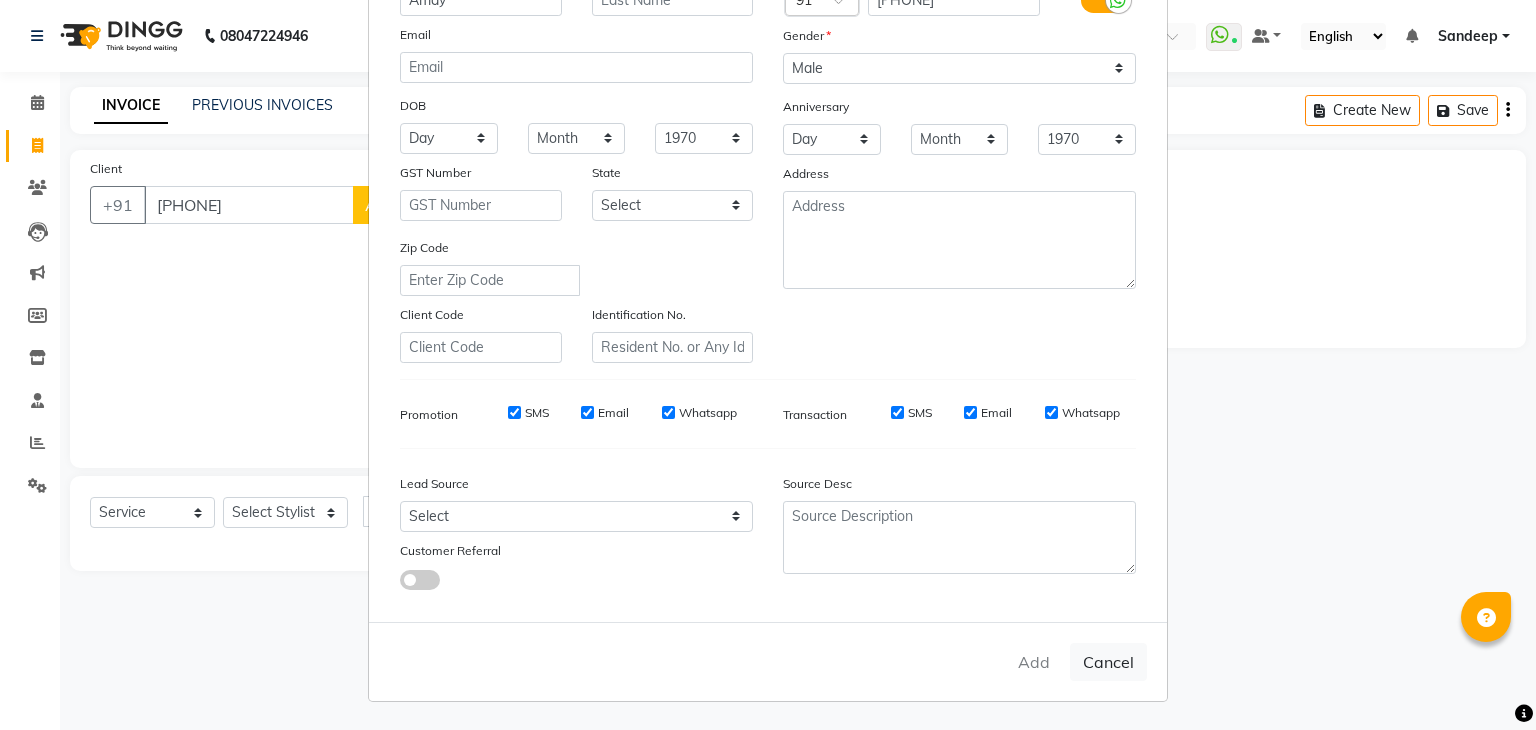 click on "Add   Cancel" at bounding box center (768, 661) 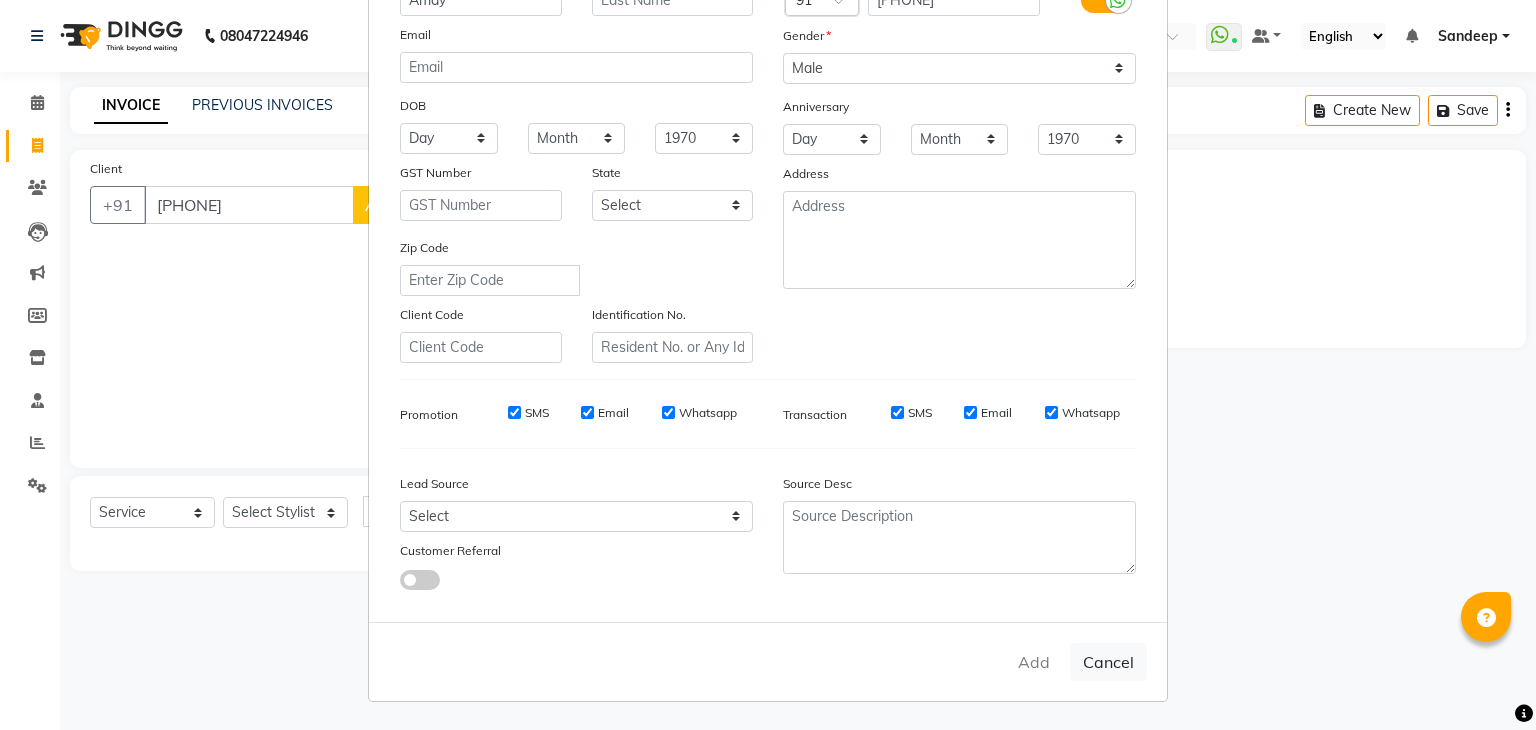 drag, startPoint x: 225, startPoint y: 312, endPoint x: 223, endPoint y: 285, distance: 27.073973 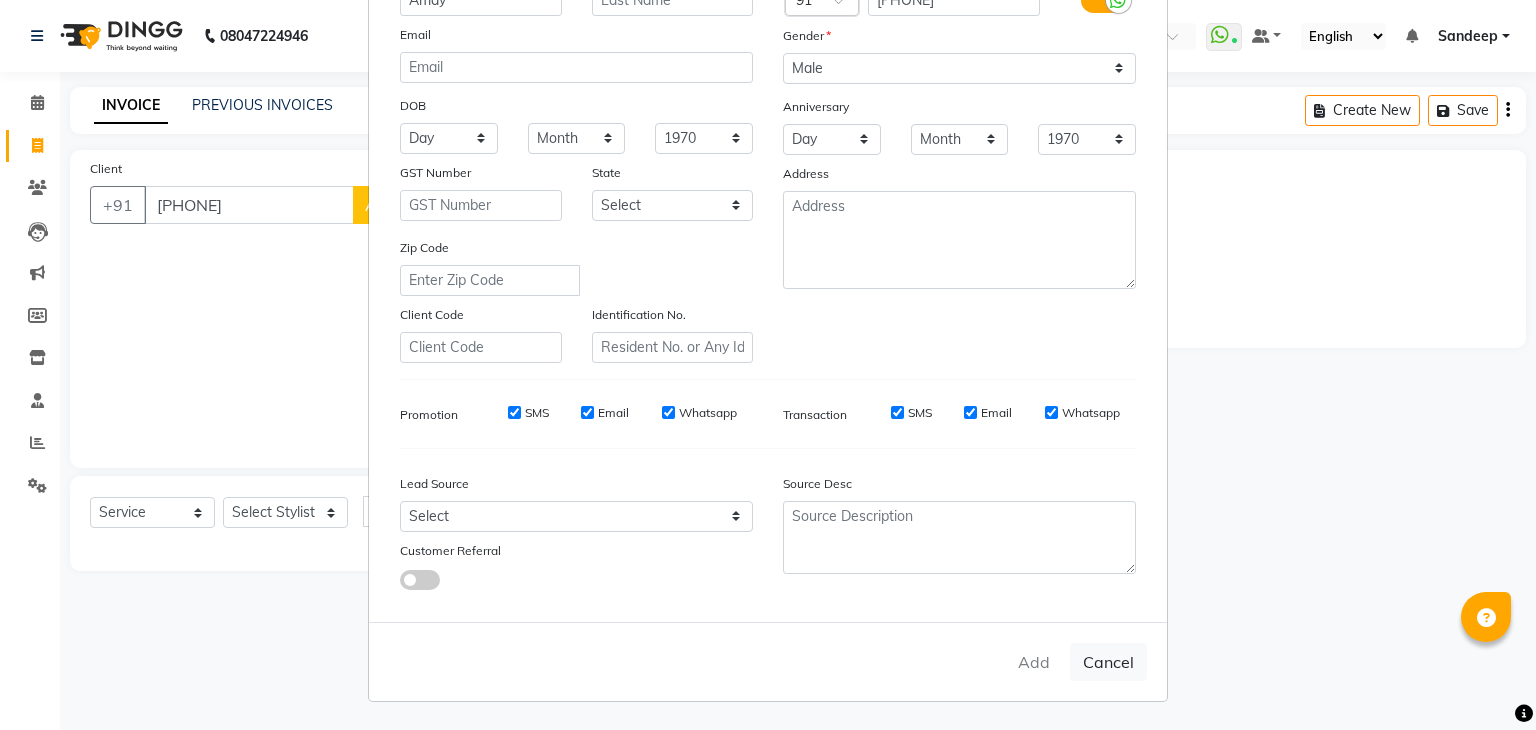 click on "Add Client Generate Dummy Number Name Amay Email DOB Day 01 02 03 04 05 06 07 08 09 10 11 12 13 14 15 16 17 18 19 20 21 22 23 24 25 26 27 28 29 30 31 Month January February March April May June July August September October November December 1940 1941 1942 1943 1944 1945 1946 1947 1948 1949 1950 1951 1952 1953 1954 1955 1956 1957 1958 1959 1960 1961 1962 1963 1964 1965 1966 1967 1968 1969 1970 1971 1972 1973 1974 1975 1976 1977 1978 1979 1980 1981 1982 1983 1984 1985 1986 1987 1988 1989 1990 1991 1992 1993 1994 1995 1996 1997 1998 1999 2000 2001 2002 2003 2004 2005 2006 2007 2008 2009 2010 2011 2012 2013 2014 2015 2016 2017 2018 2019 2020 2021 2022 2023 2024 GST Number State Select Andaman and Nicobar Islands Andhra Pradesh Arunachal Pradesh Assam Bihar Chandigarh Chhattisgarh Dadra and Nagar Haveli Daman and Diu Delhi Goa Gujarat Haryana Himachal Pradesh Jammu and Kashmir Jharkhand Karnataka Kerala Lakshadweep Madhya Pradesh Maharashtra Manipur Meghalaya Mizoram Nagaland Odisha Pondicherry Punjab Rajasthan" at bounding box center (768, 365) 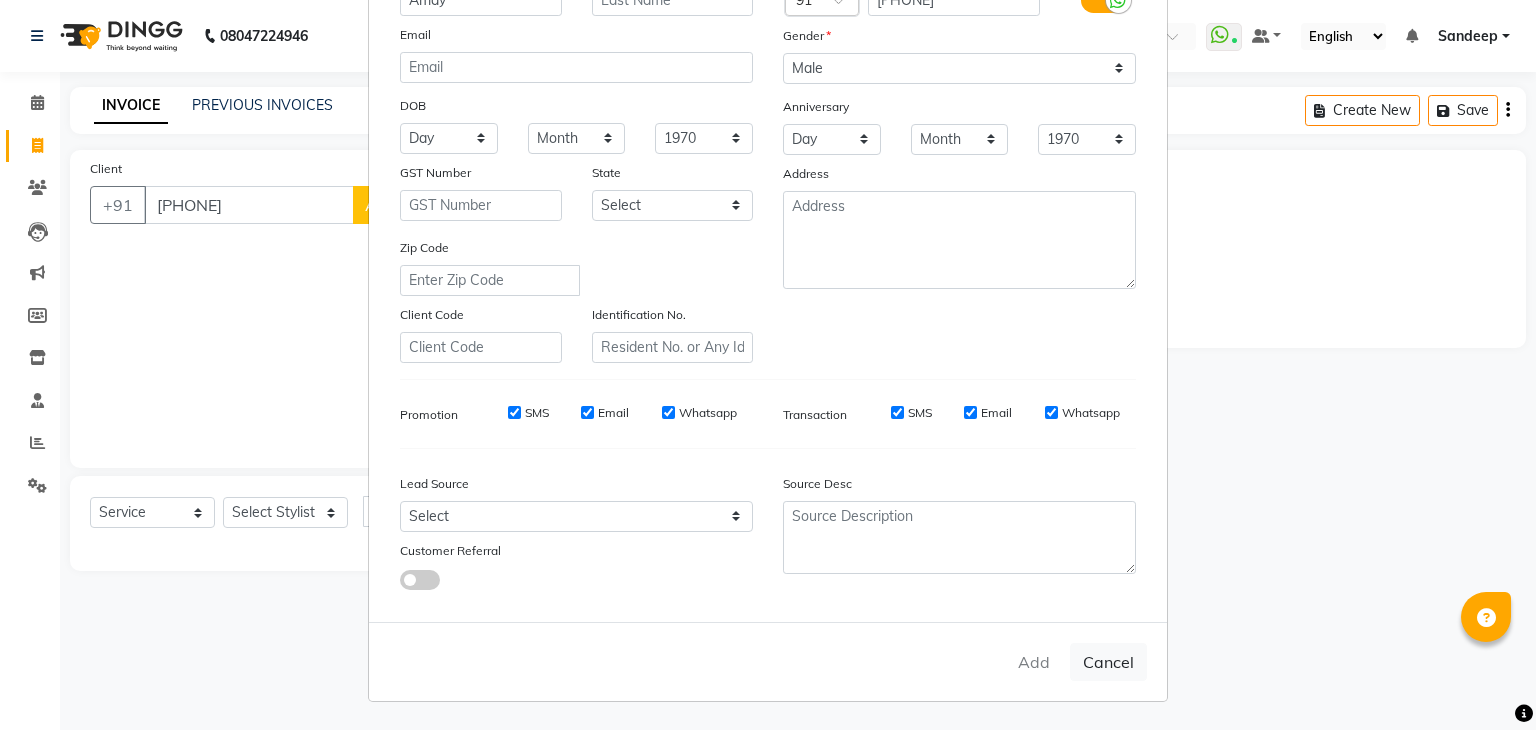 drag, startPoint x: 1091, startPoint y: 669, endPoint x: 953, endPoint y: 521, distance: 202.35612 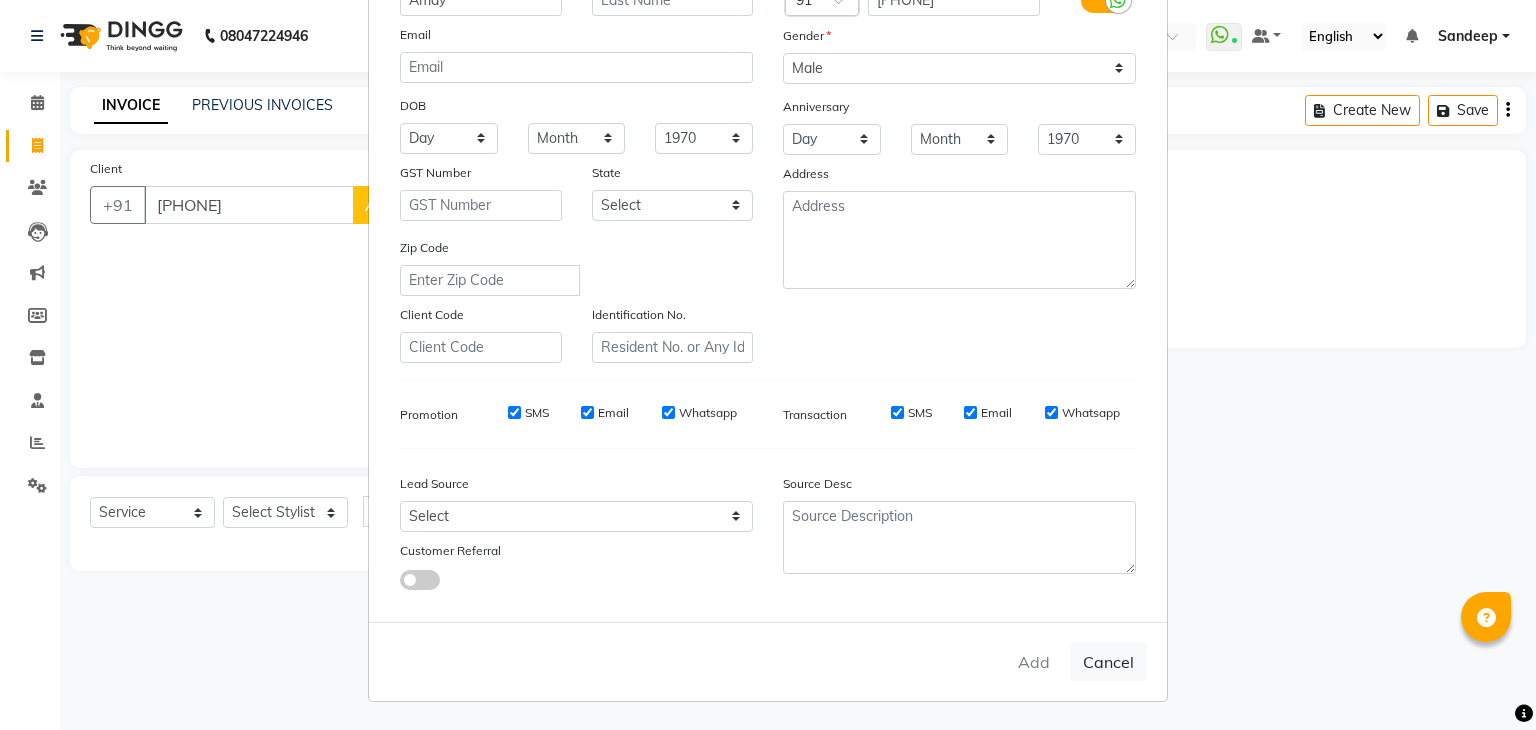 click on "Cancel" at bounding box center [1108, 662] 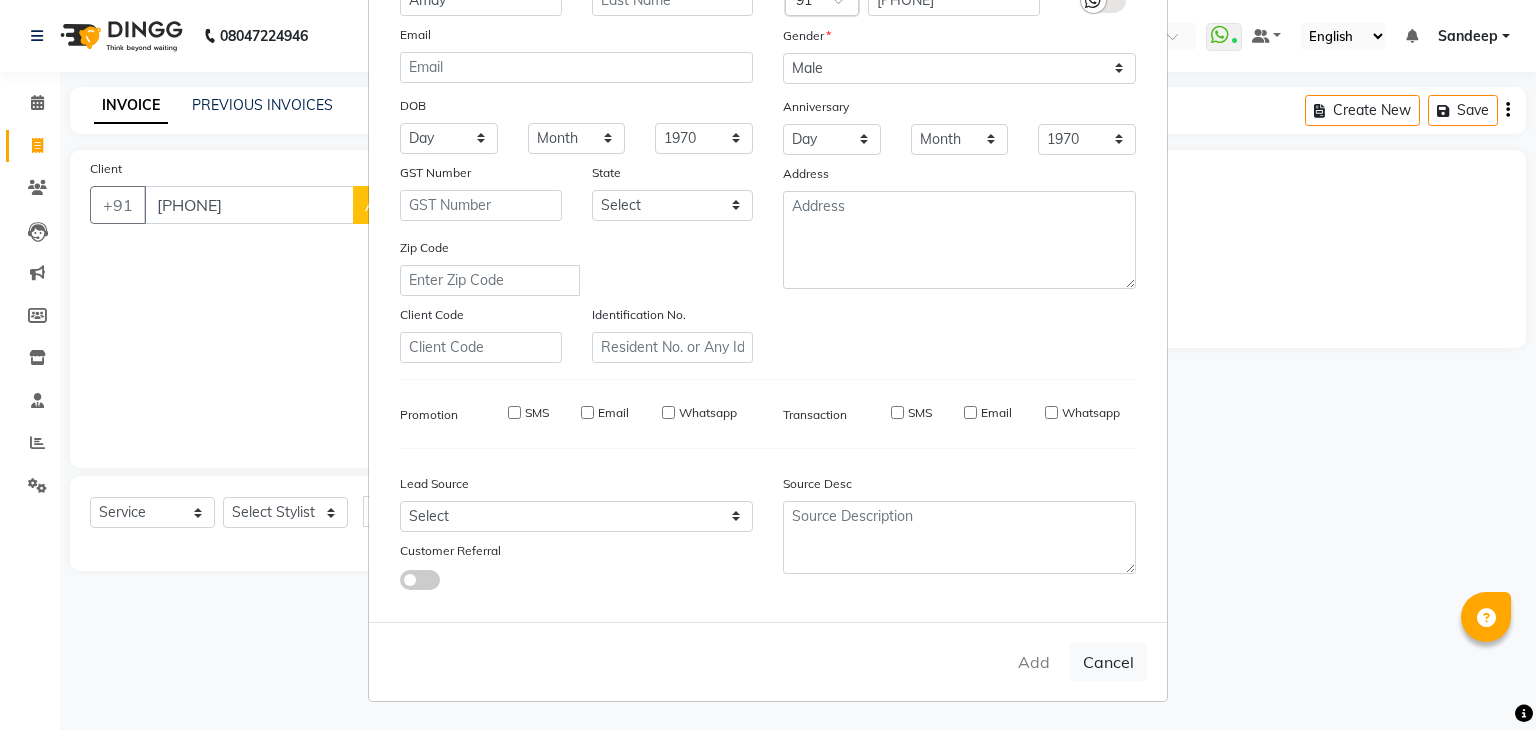 type 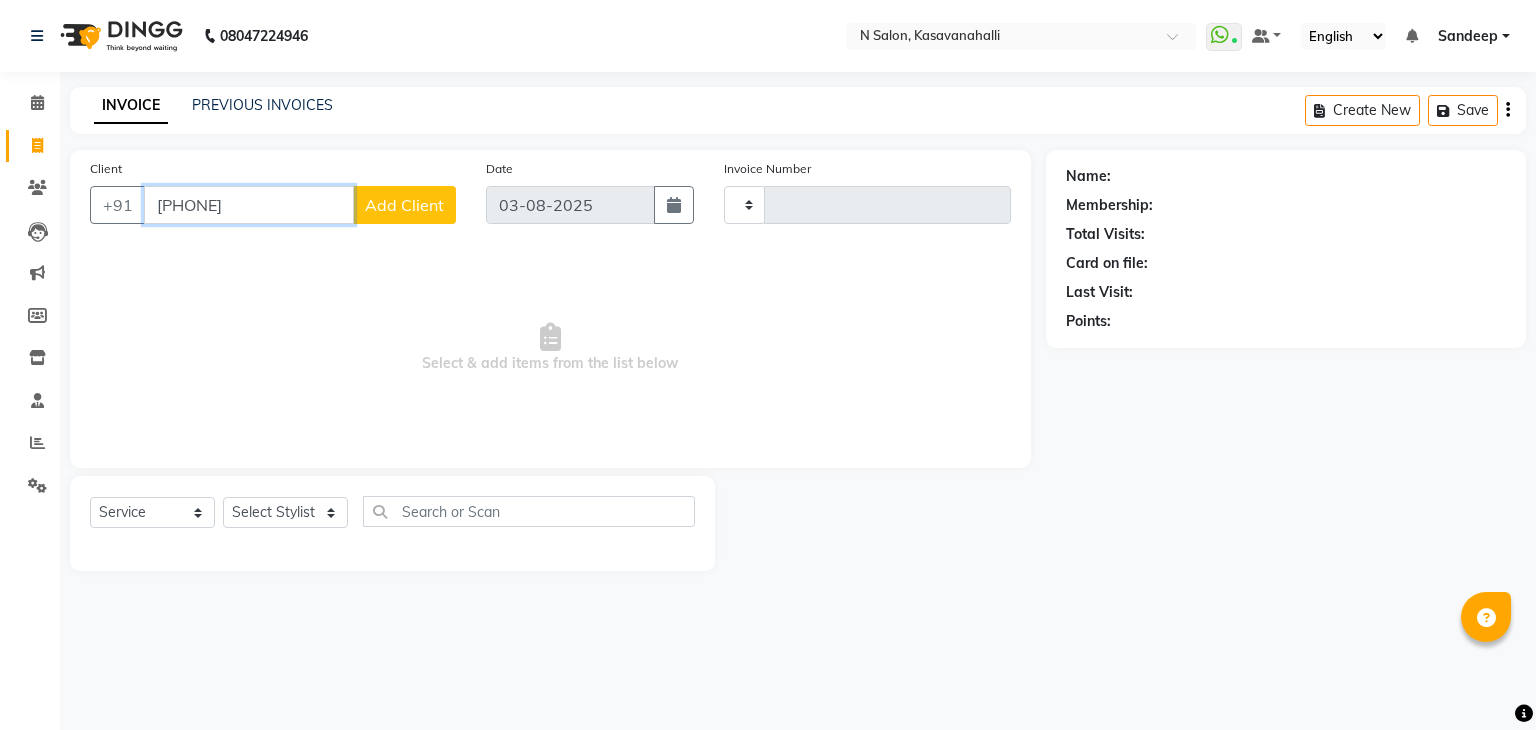 drag, startPoint x: 289, startPoint y: 189, endPoint x: 164, endPoint y: 193, distance: 125.06398 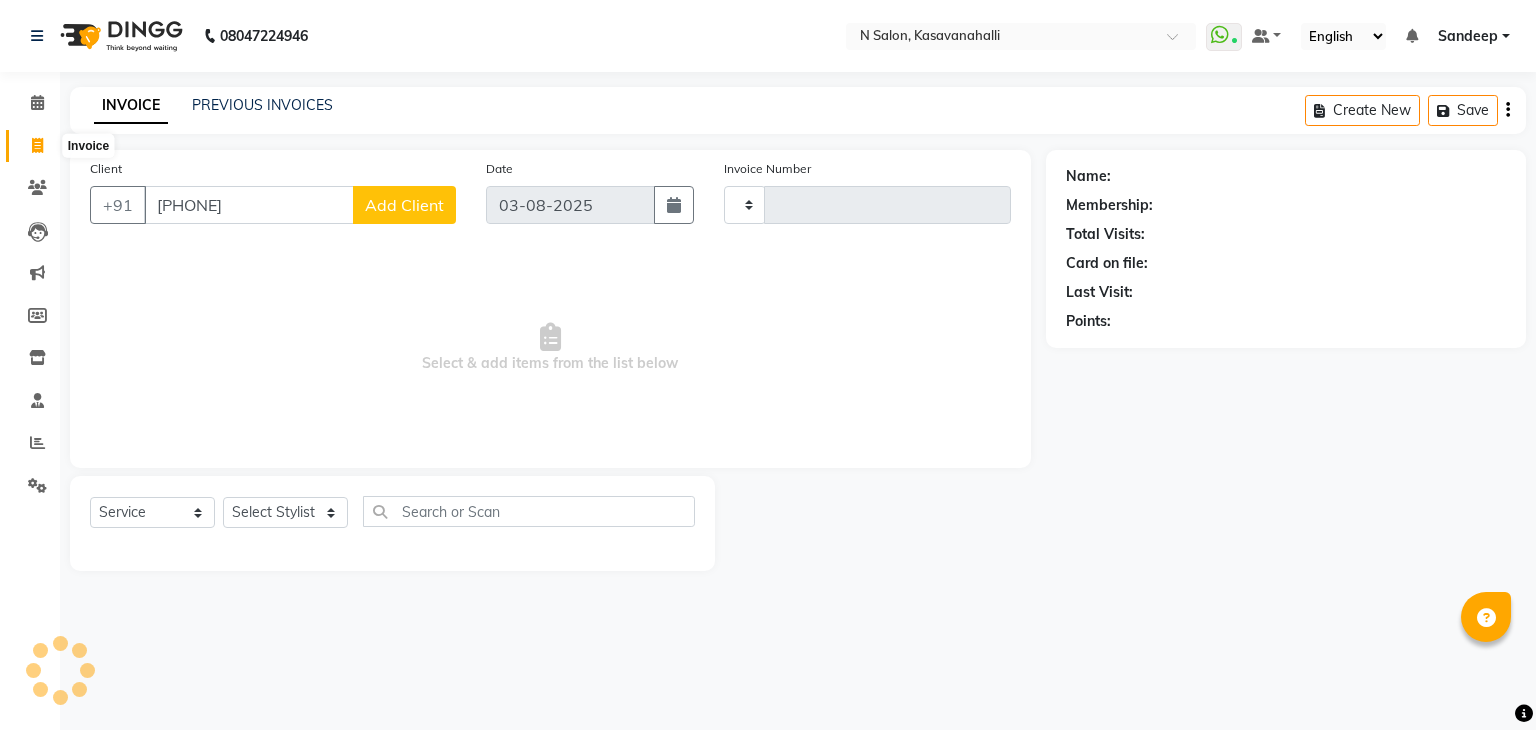 click 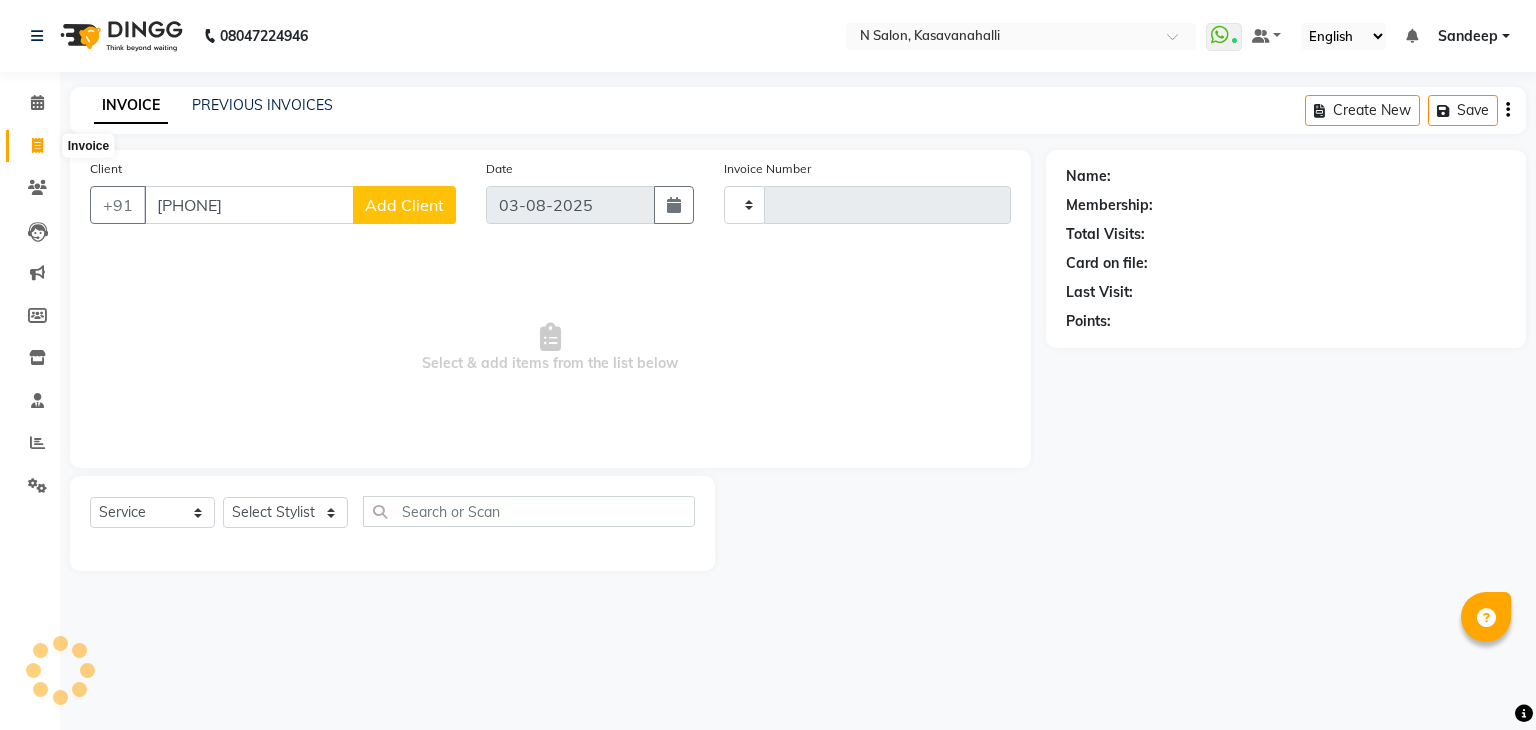 select on "service" 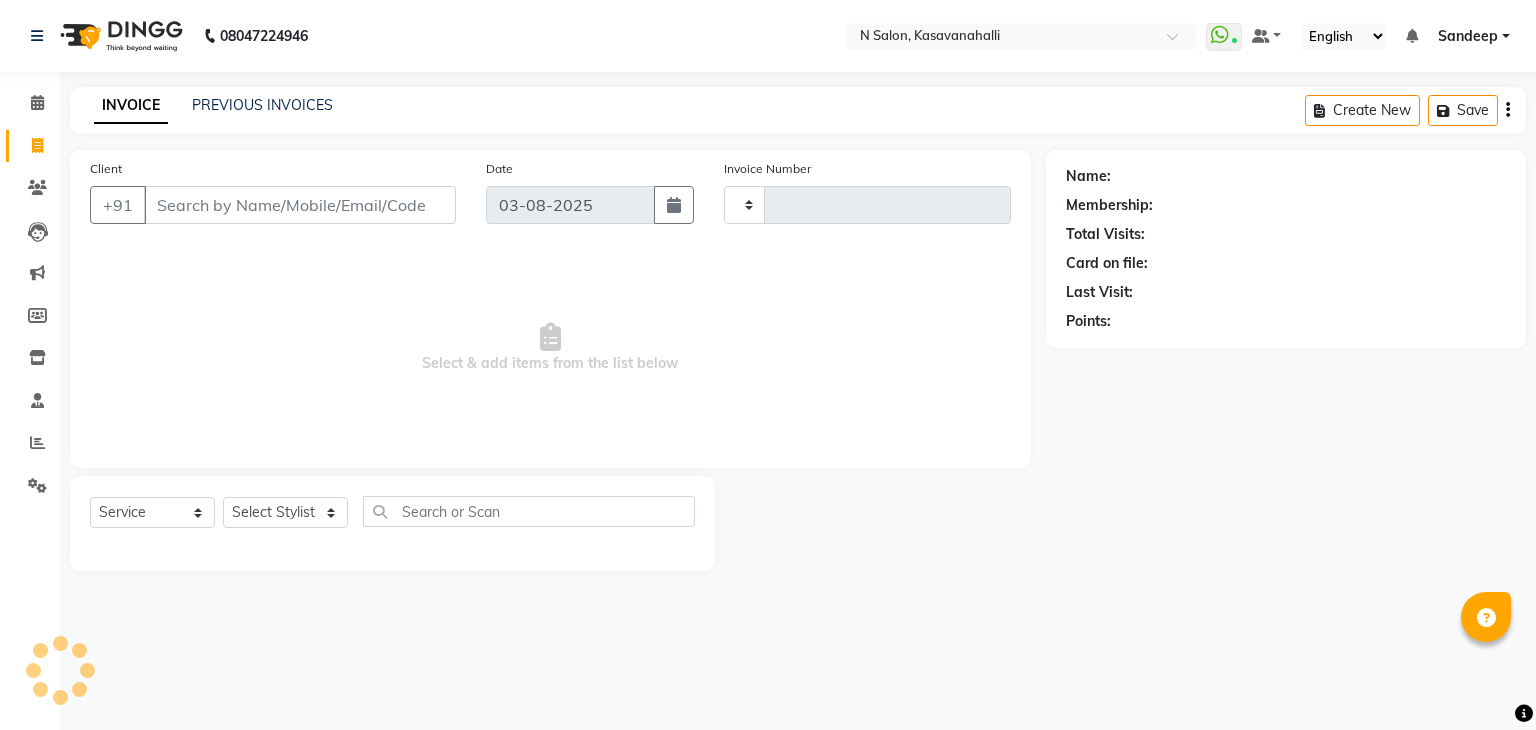 type on "9916135801" 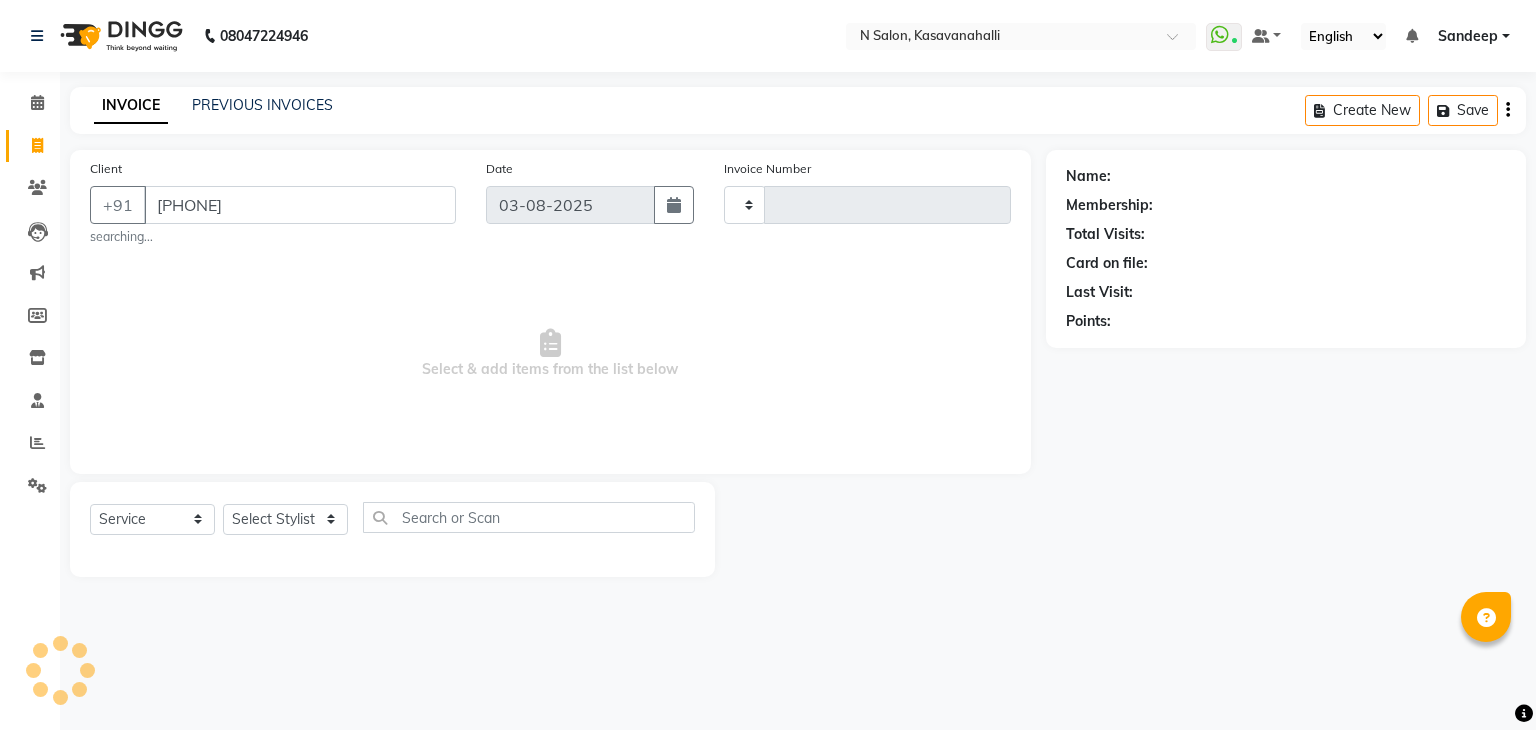 type on "1548" 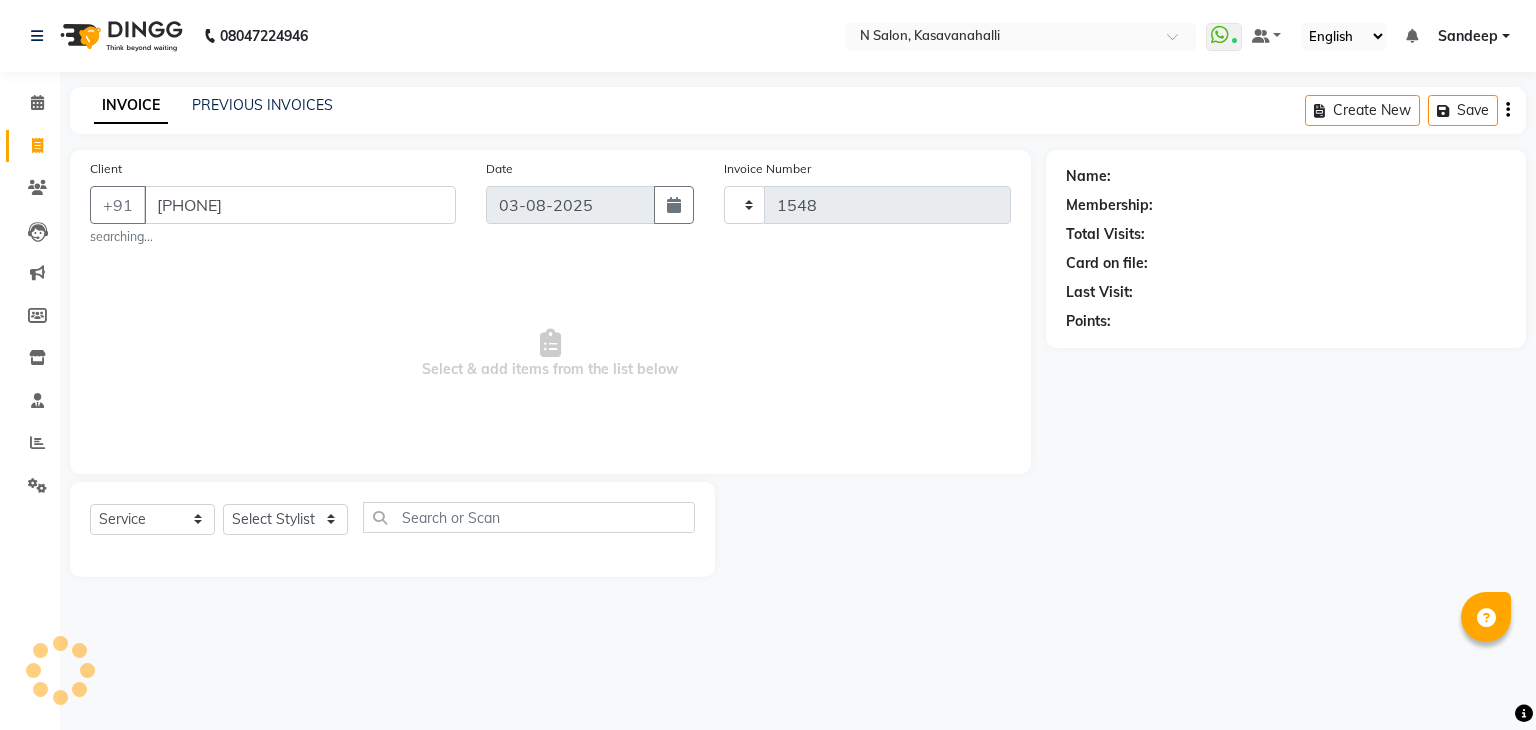 type on "9916135801" 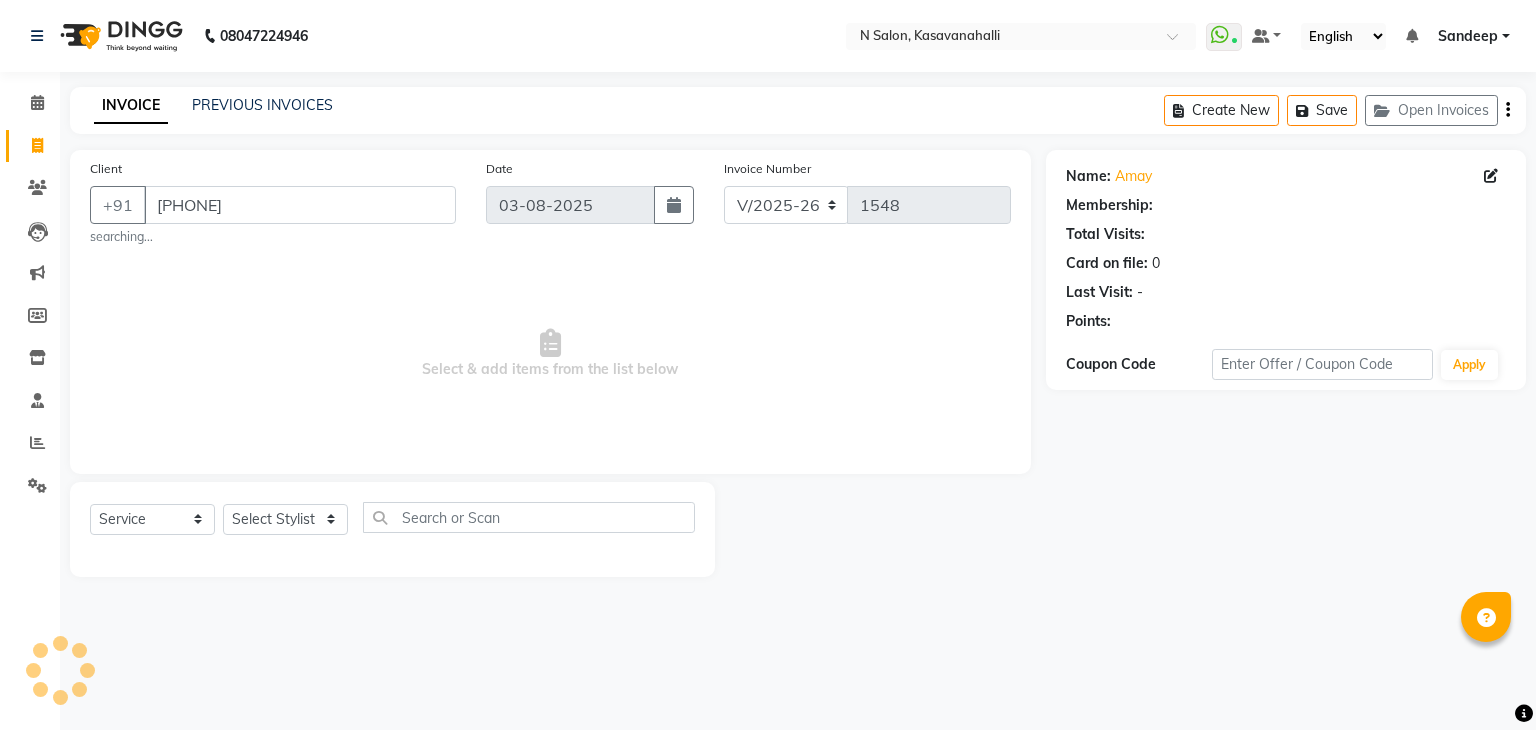 select on "1: Object" 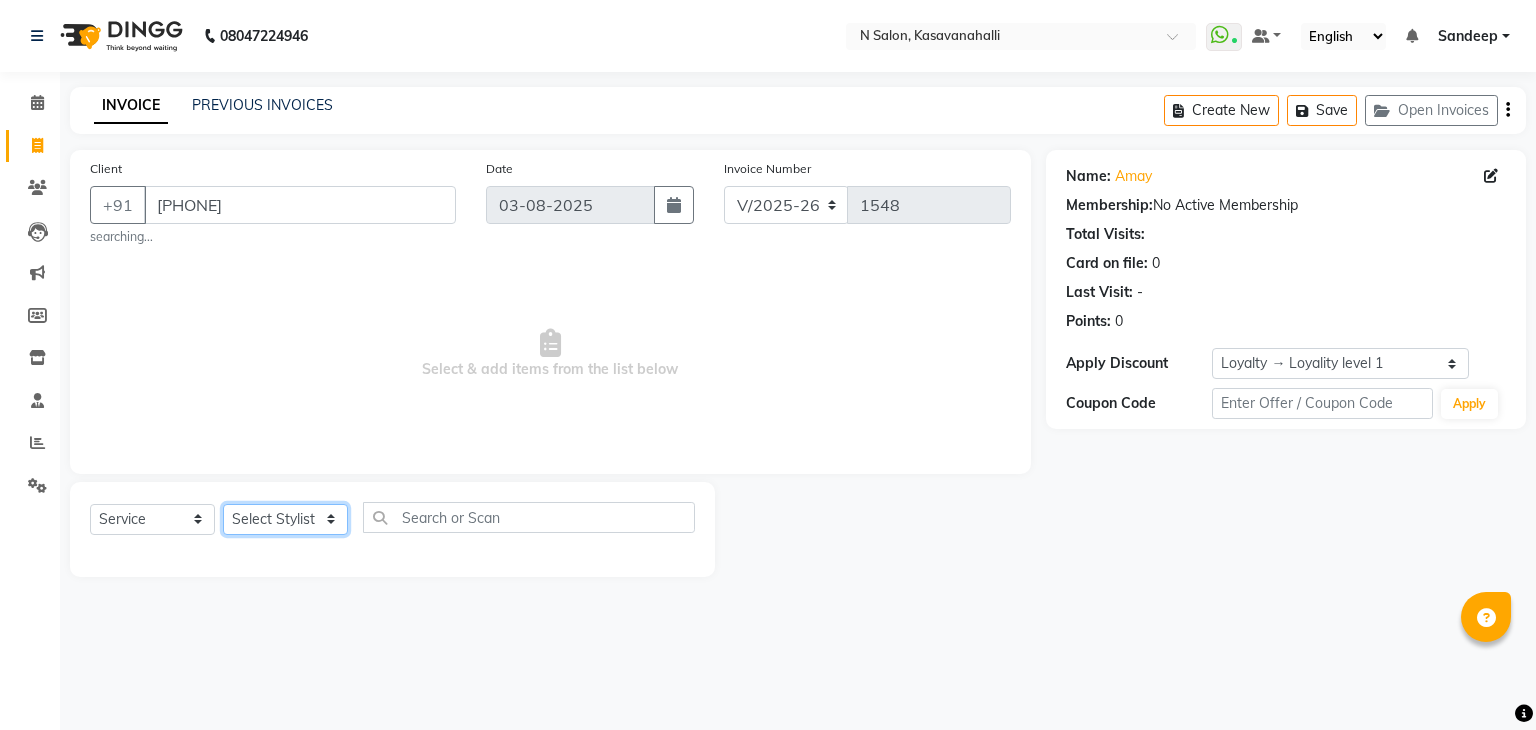 click on "Select Stylist Abisekh Karan  Manju Owner Priya RAJESHWARI  Sandeep Tika" 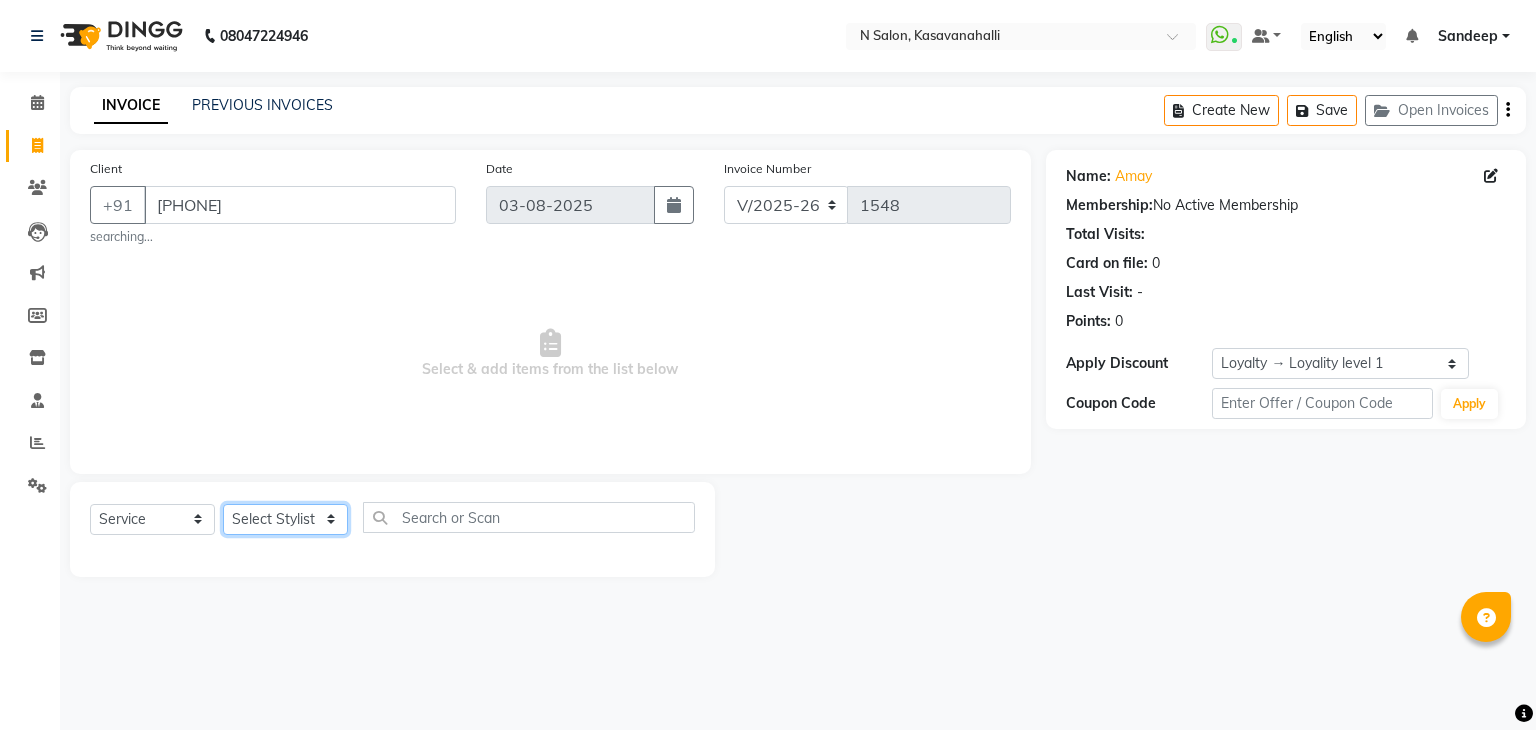 select on "78172" 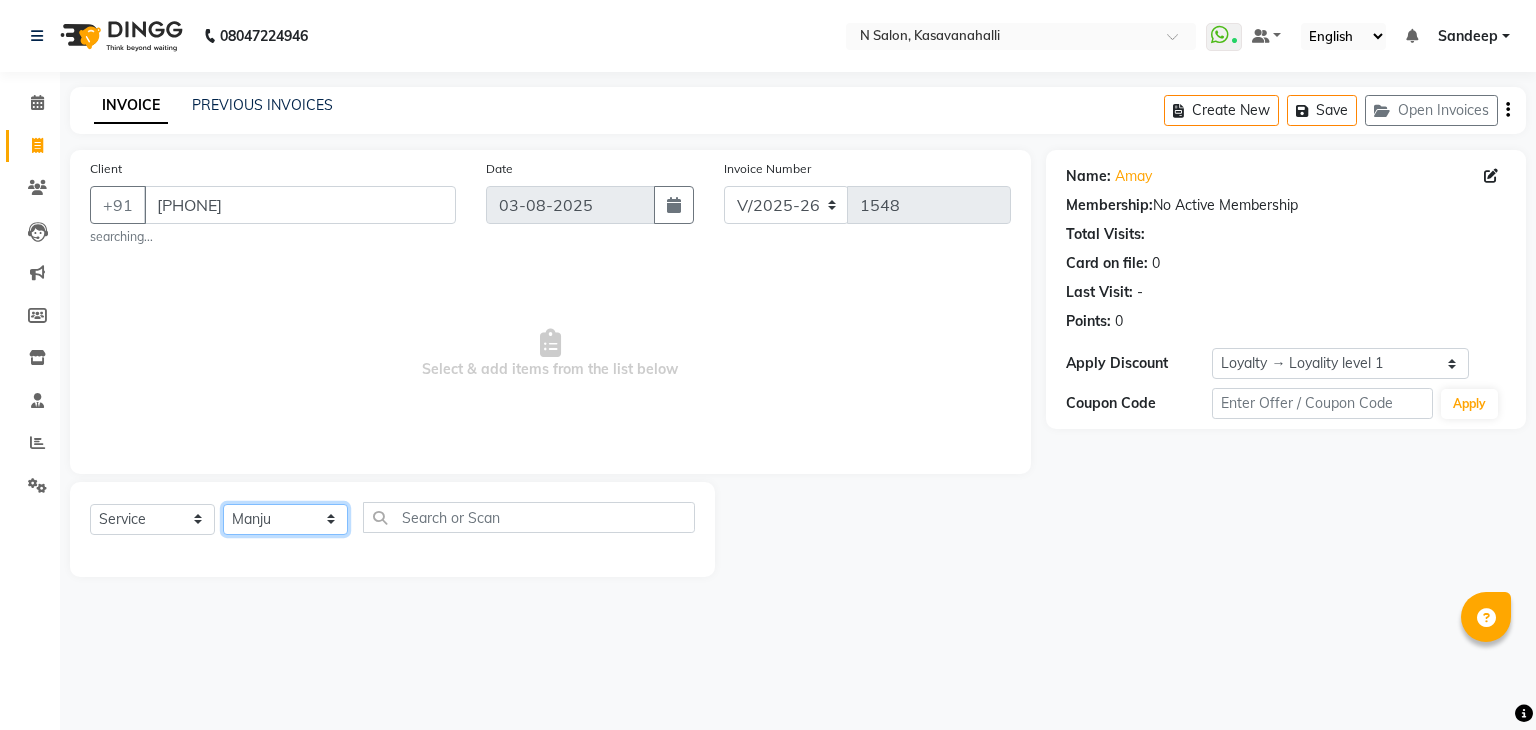 click on "Select Stylist Abisekh Karan  Manju Owner Priya RAJESHWARI  Sandeep Tika" 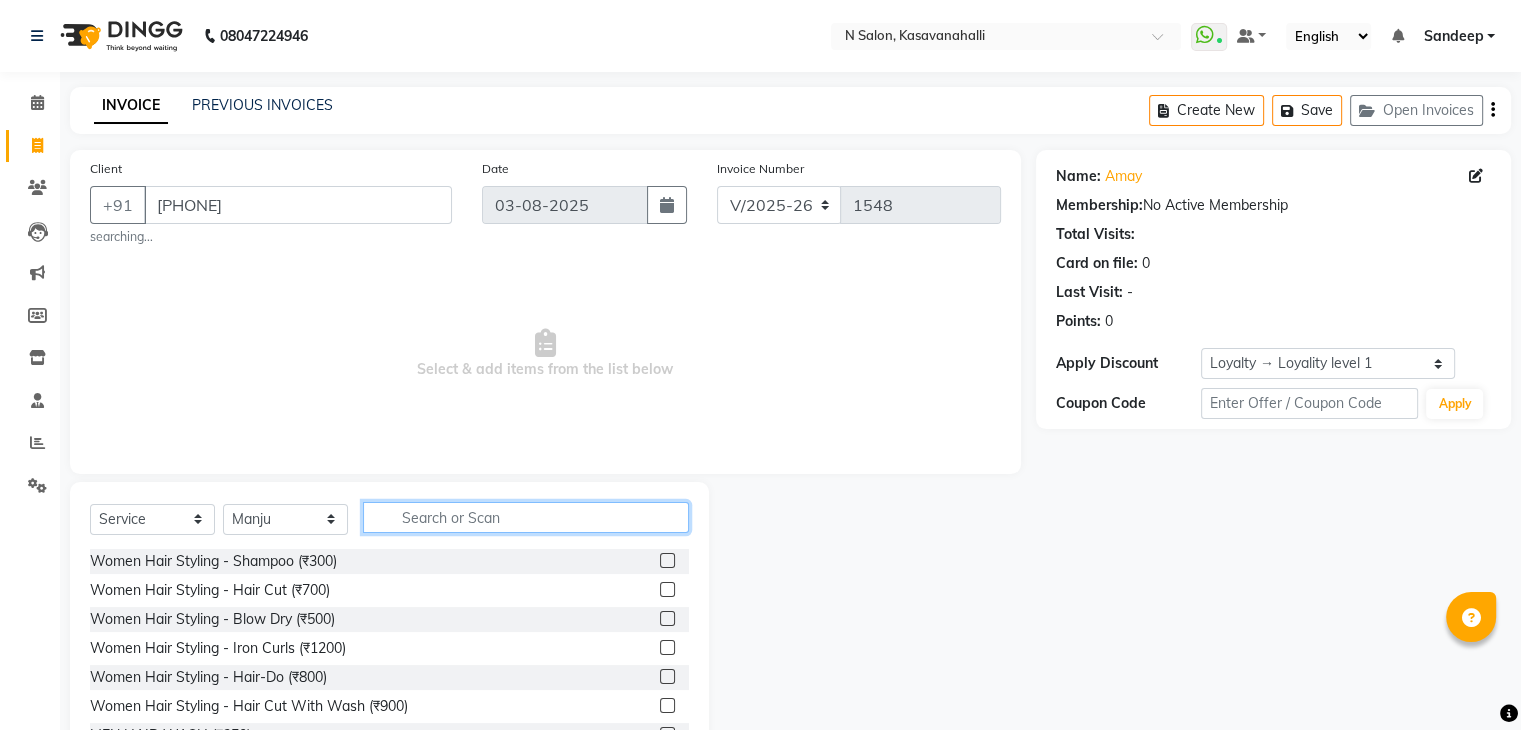 click 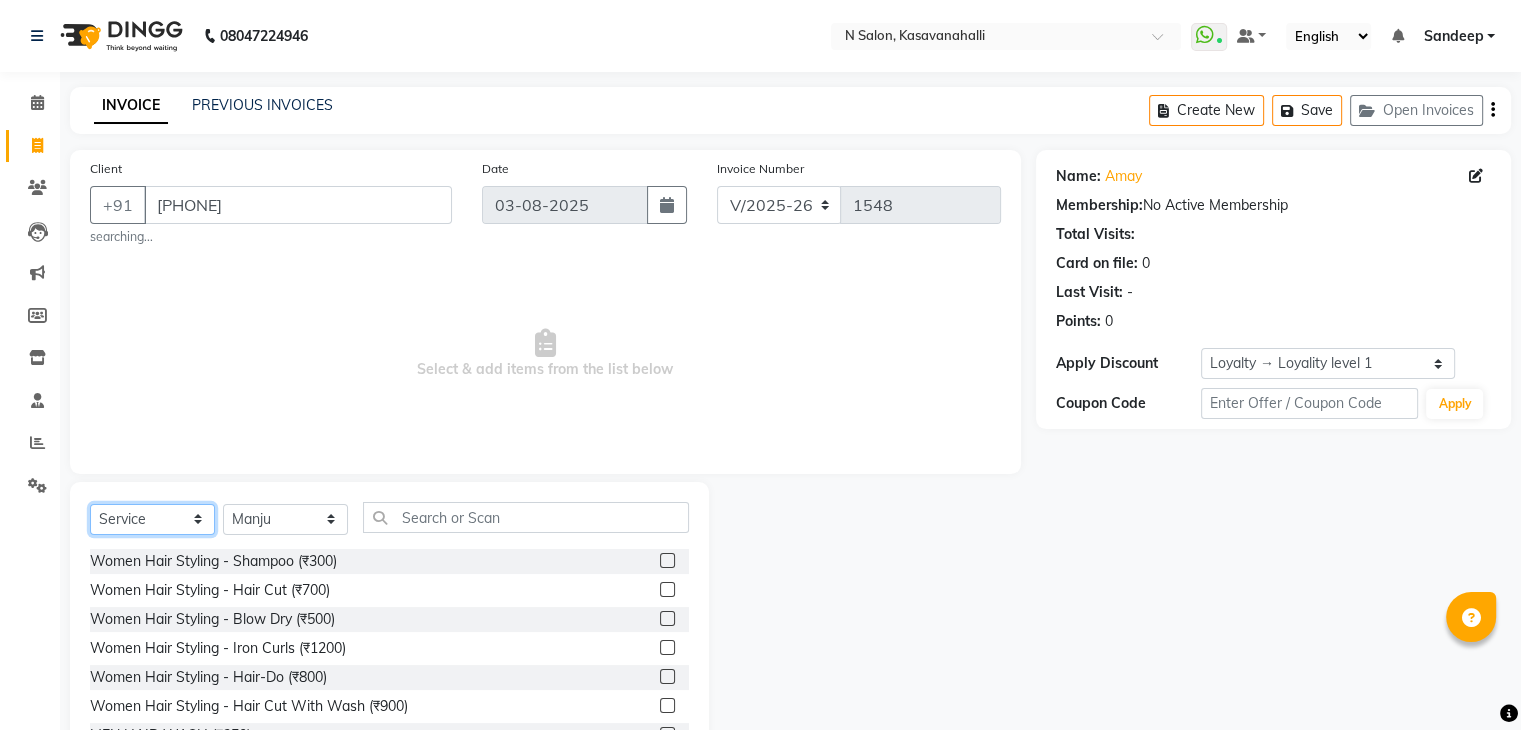 click on "Select  Service  Product  Membership  Package Voucher Prepaid Gift Card" 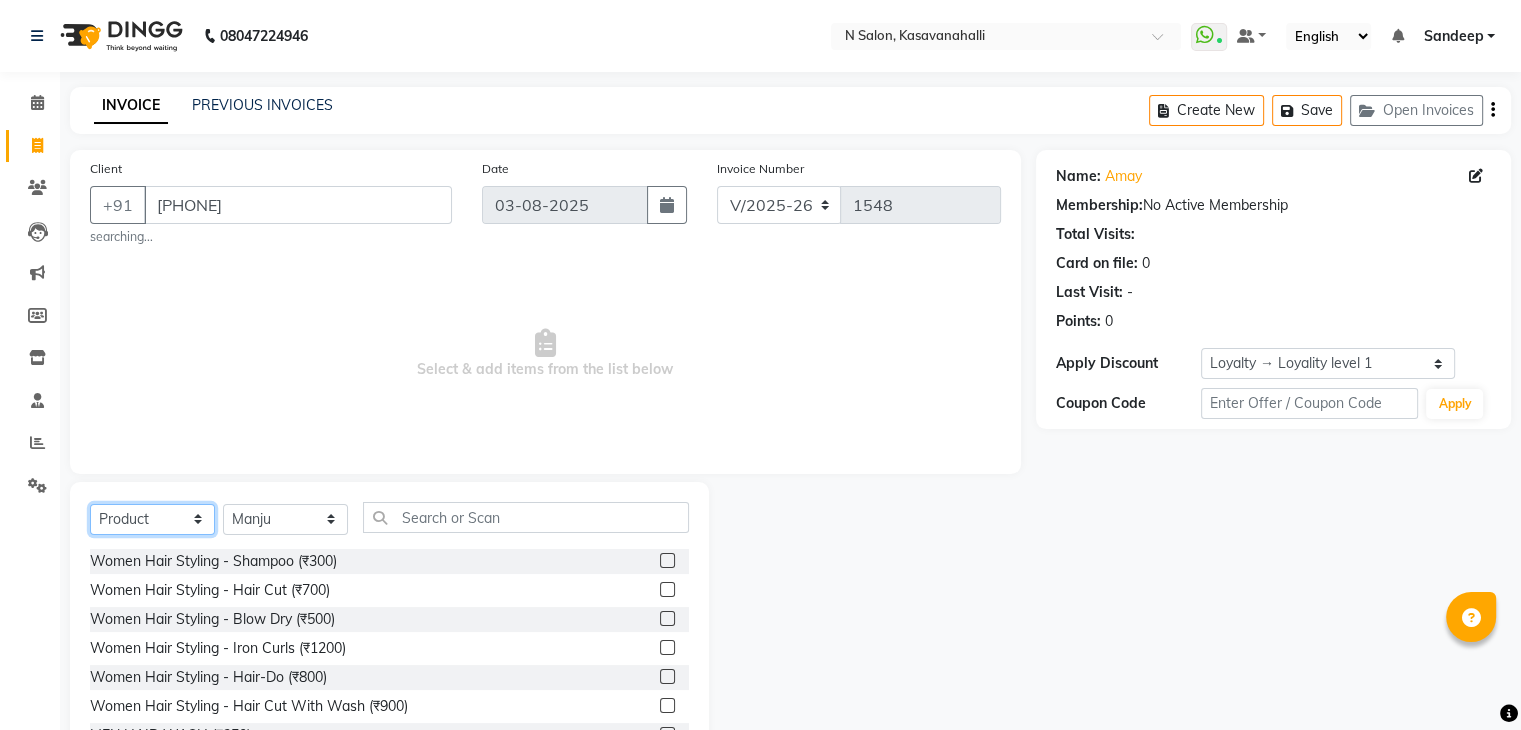 click on "Select  Service  Product  Membership  Package Voucher Prepaid Gift Card" 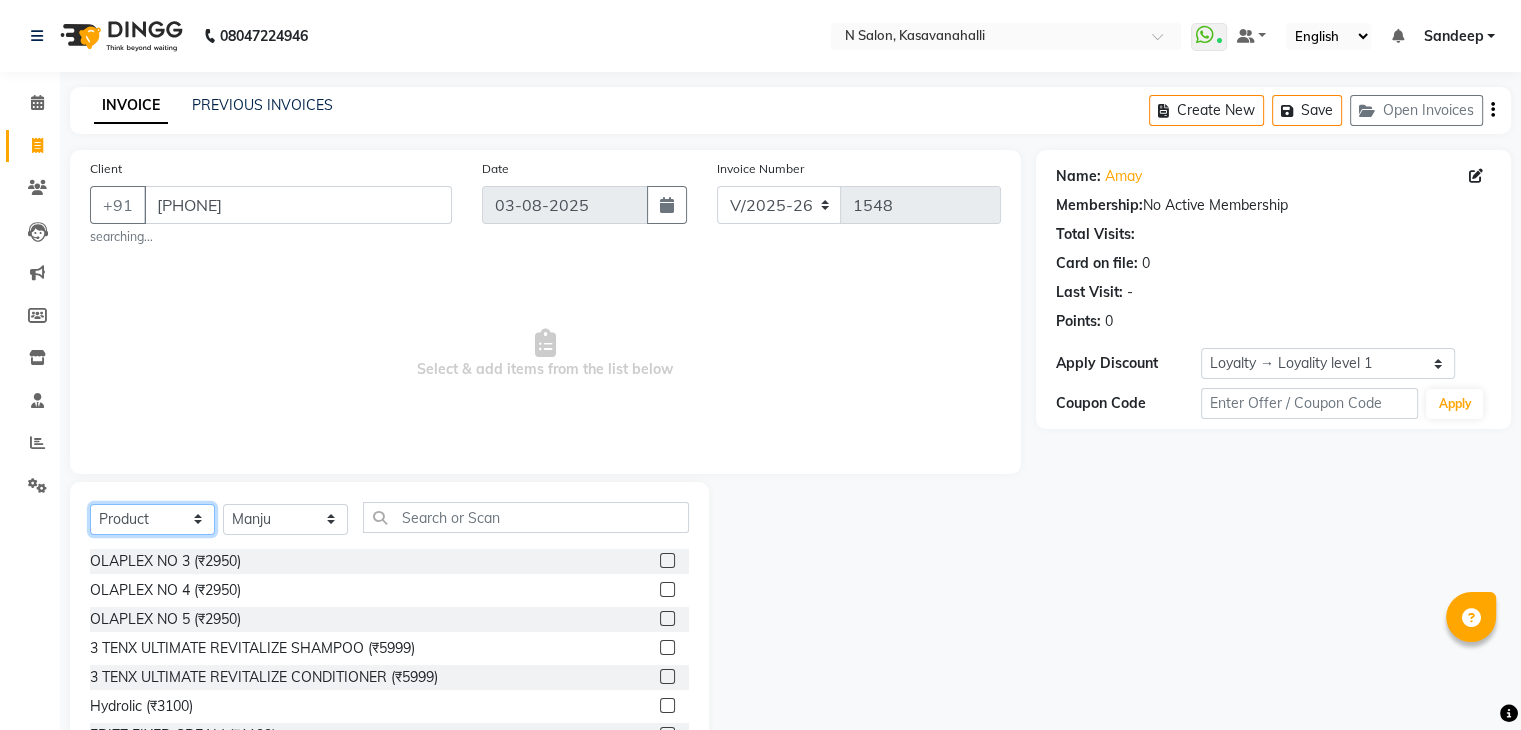 click on "Select  Service  Product  Membership  Package Voucher Prepaid Gift Card" 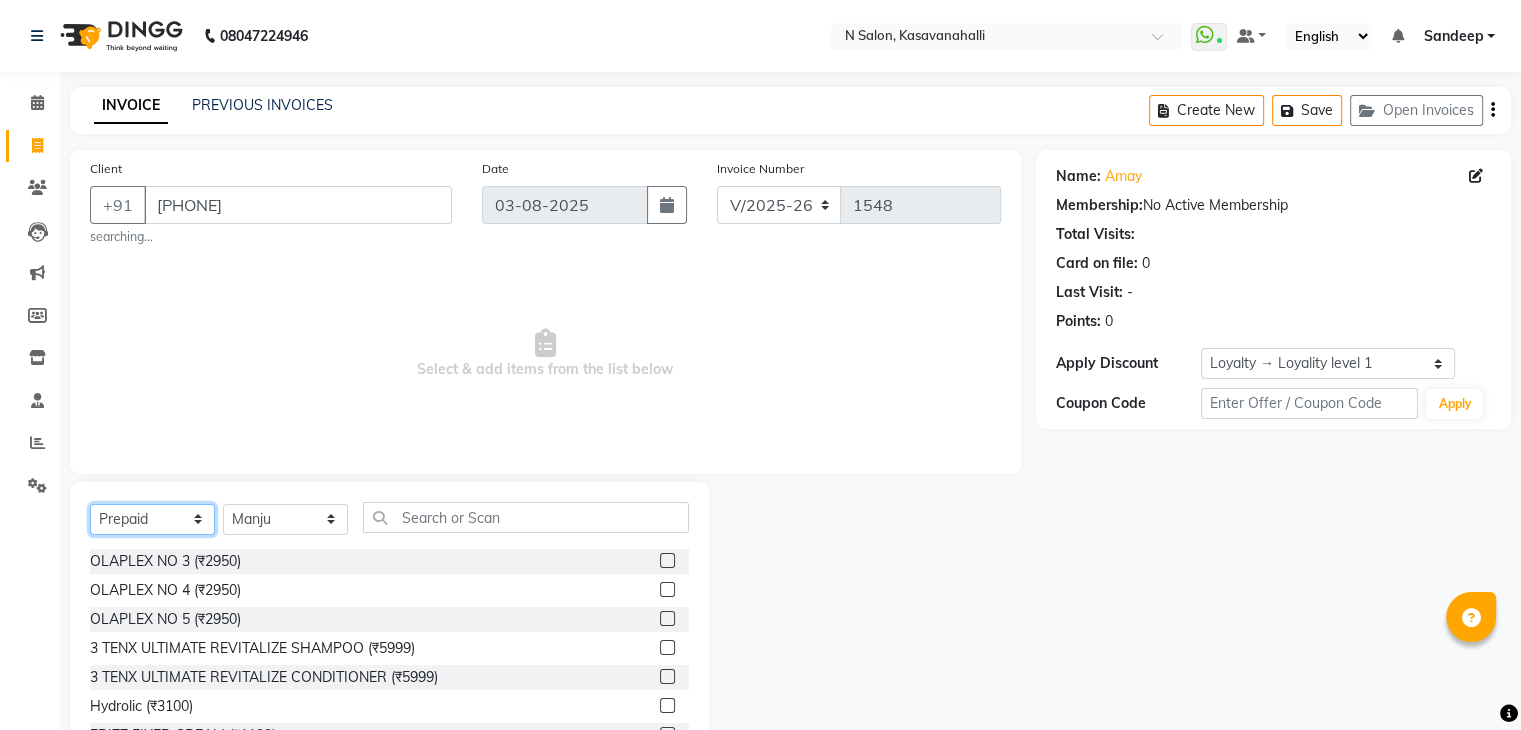 click on "Select  Service  Product  Membership  Package Voucher Prepaid Gift Card" 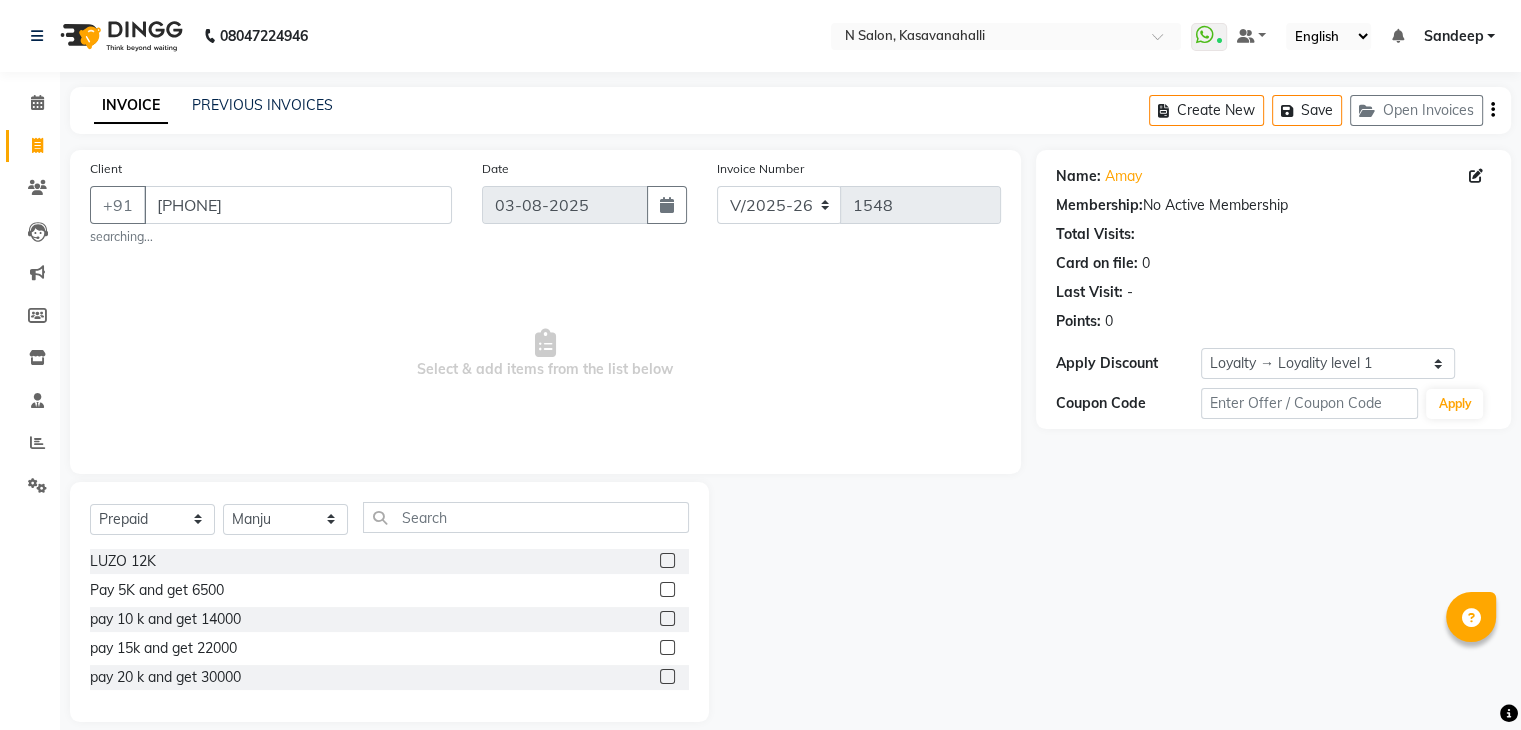 click 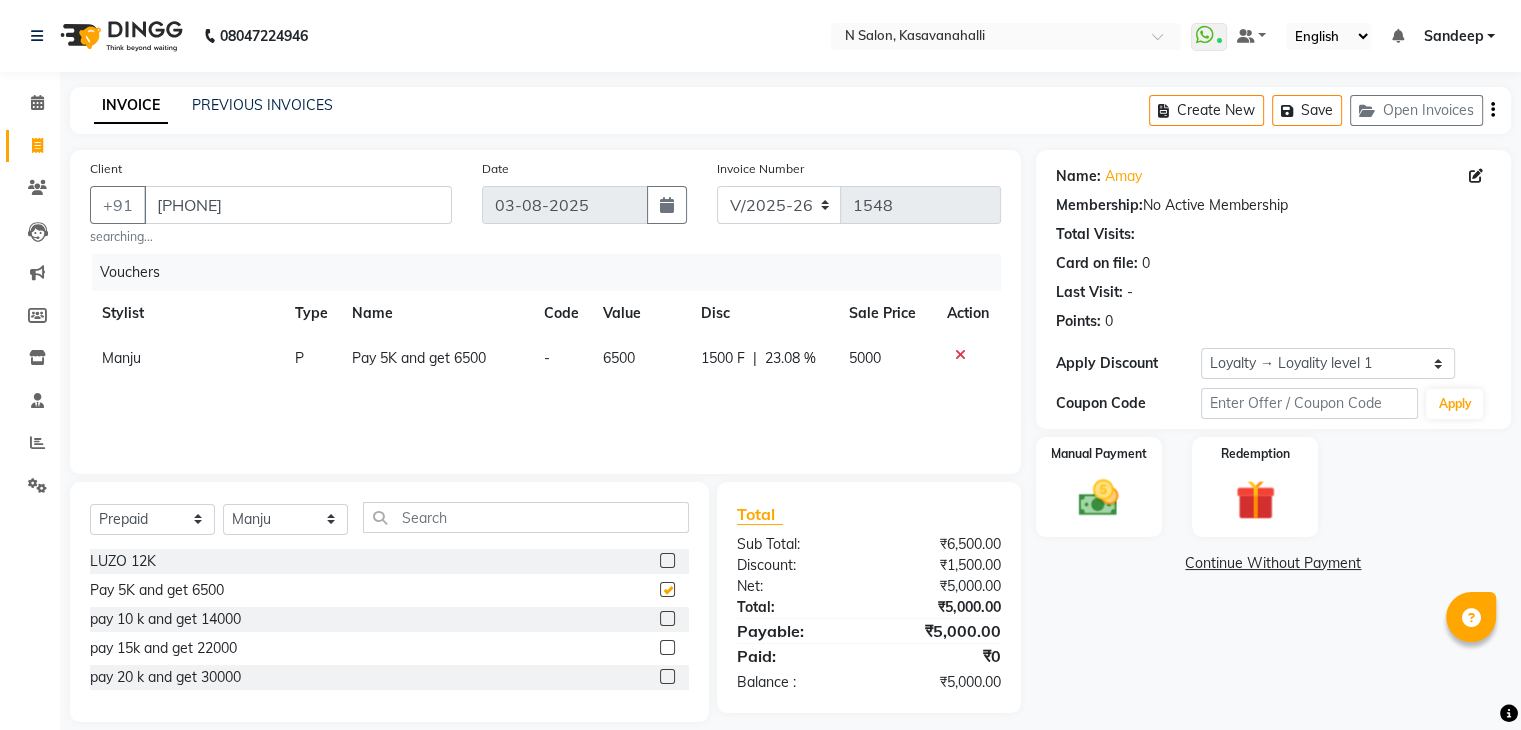 checkbox on "false" 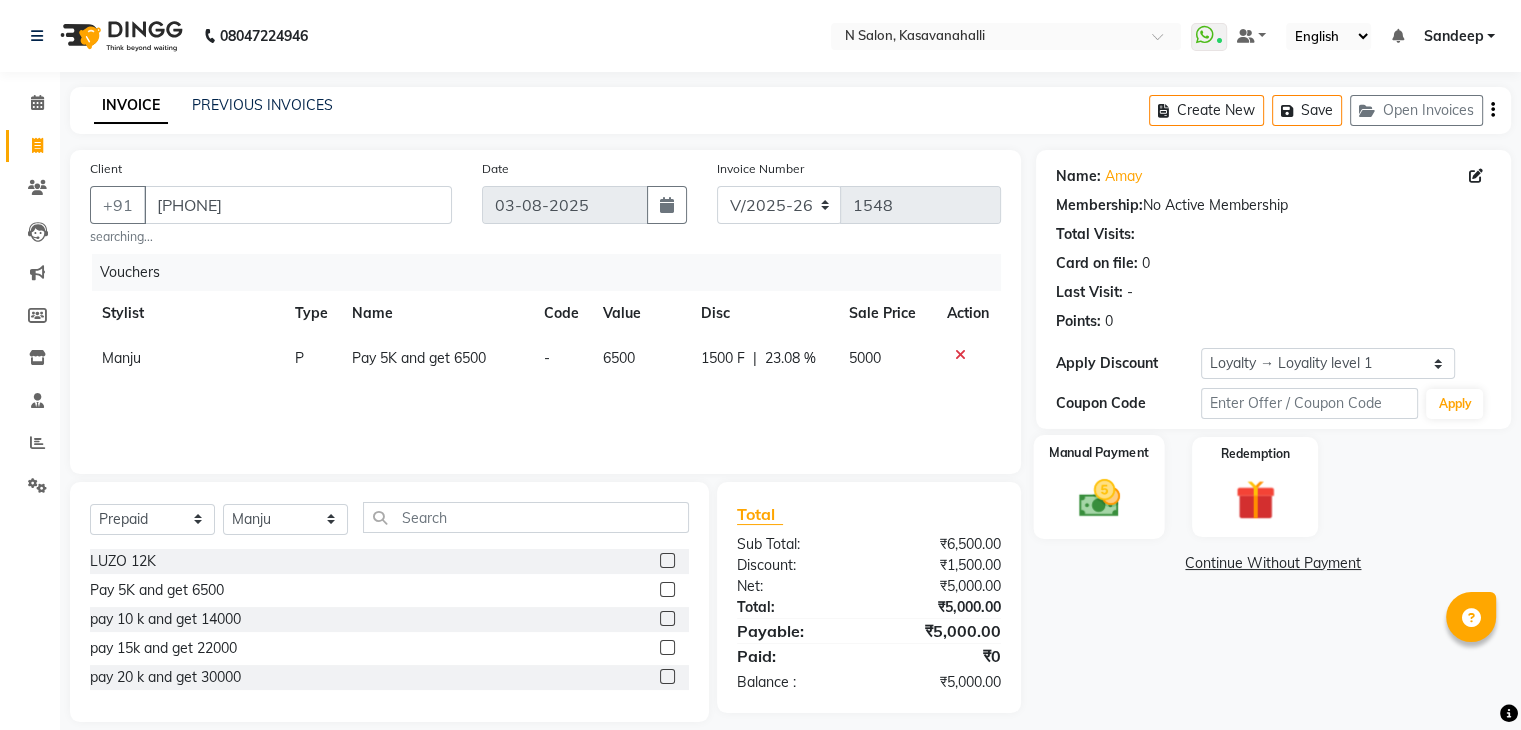 click on "Manual Payment" 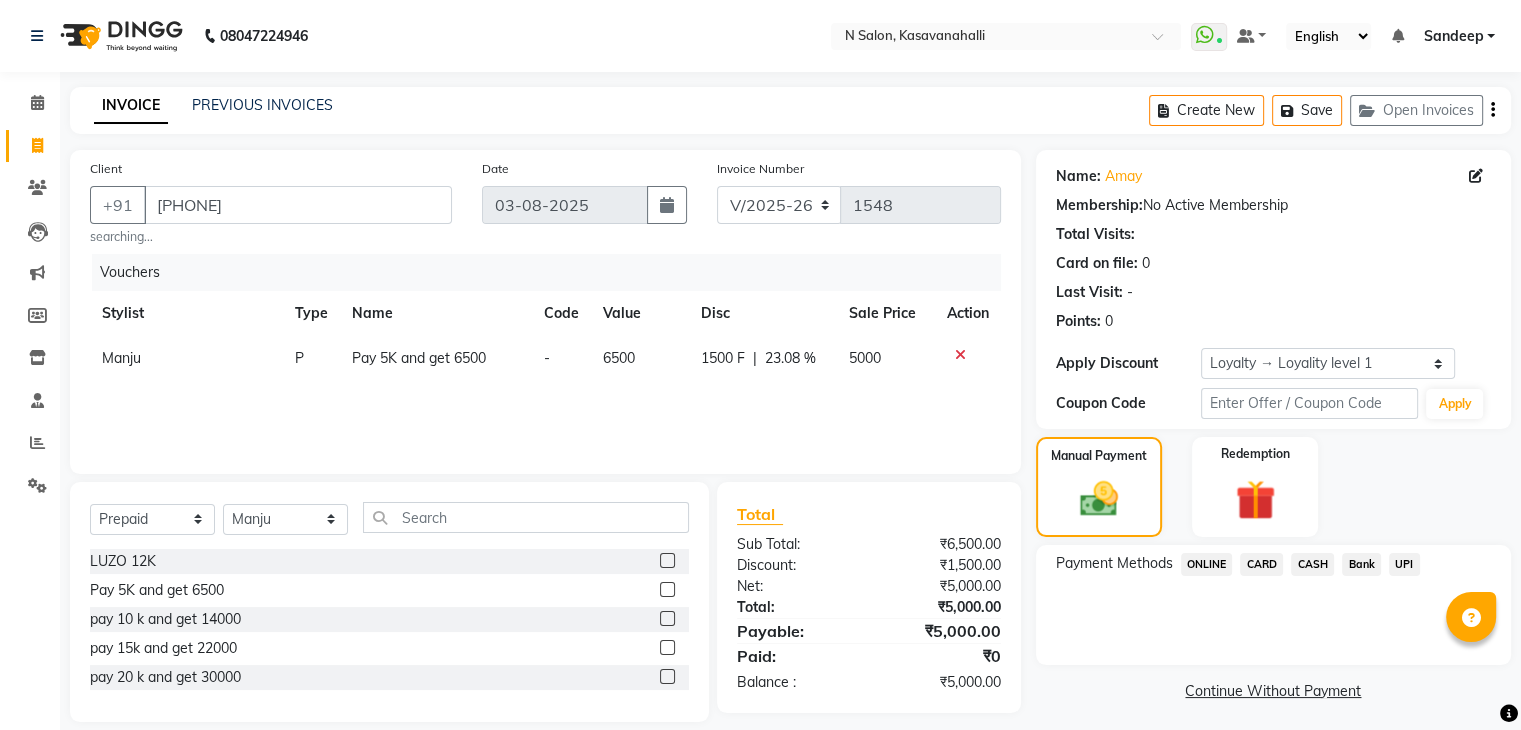 click on "CARD" 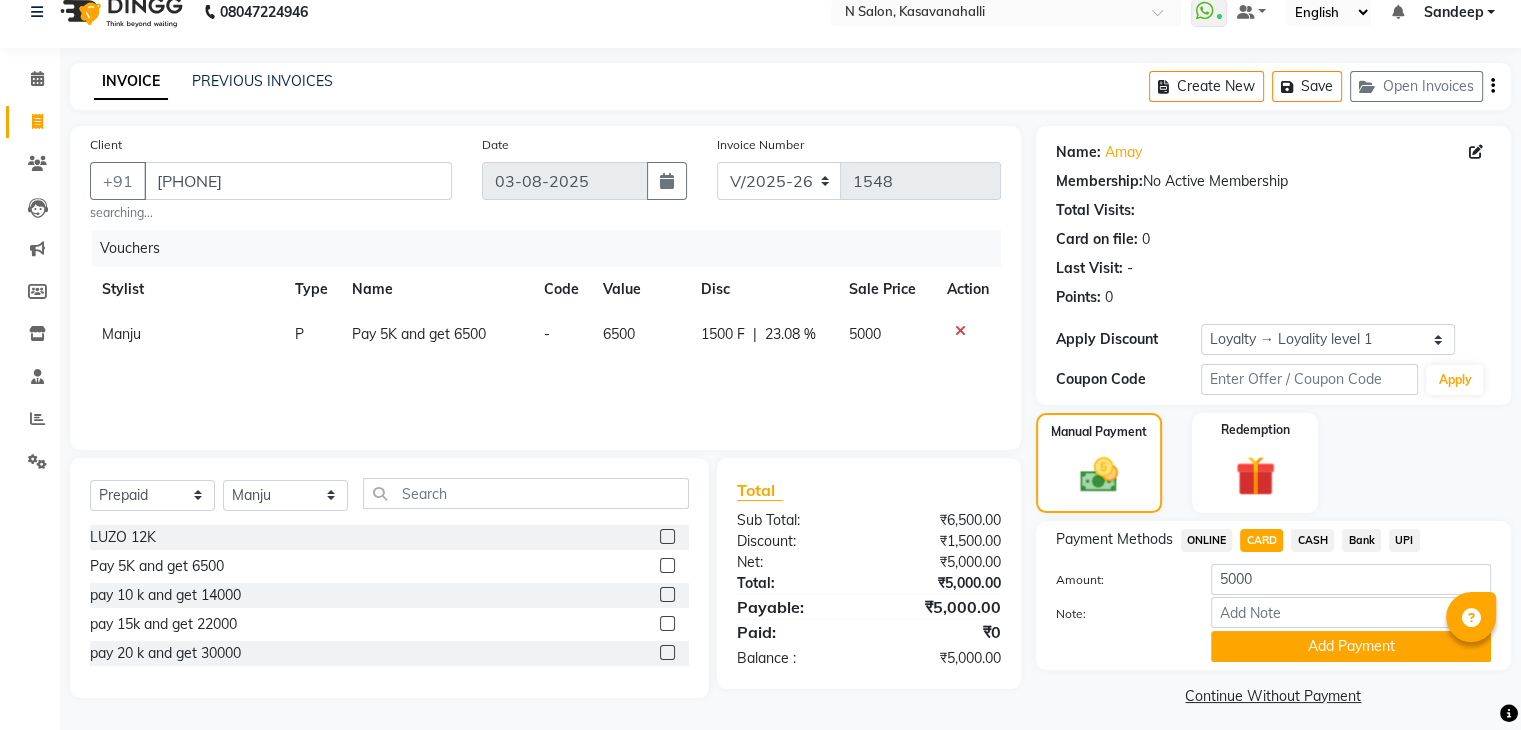 scroll, scrollTop: 36, scrollLeft: 0, axis: vertical 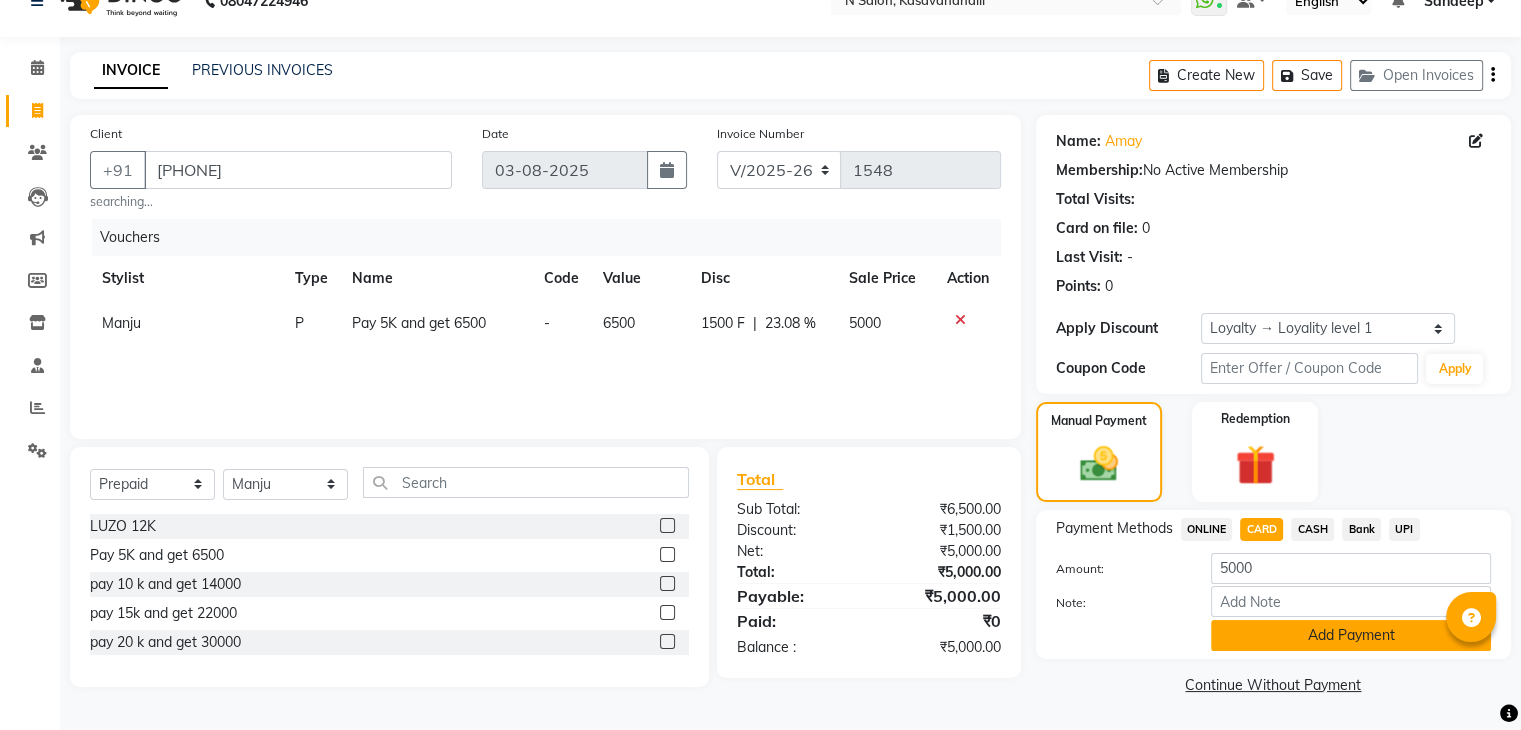 click on "Add Payment" 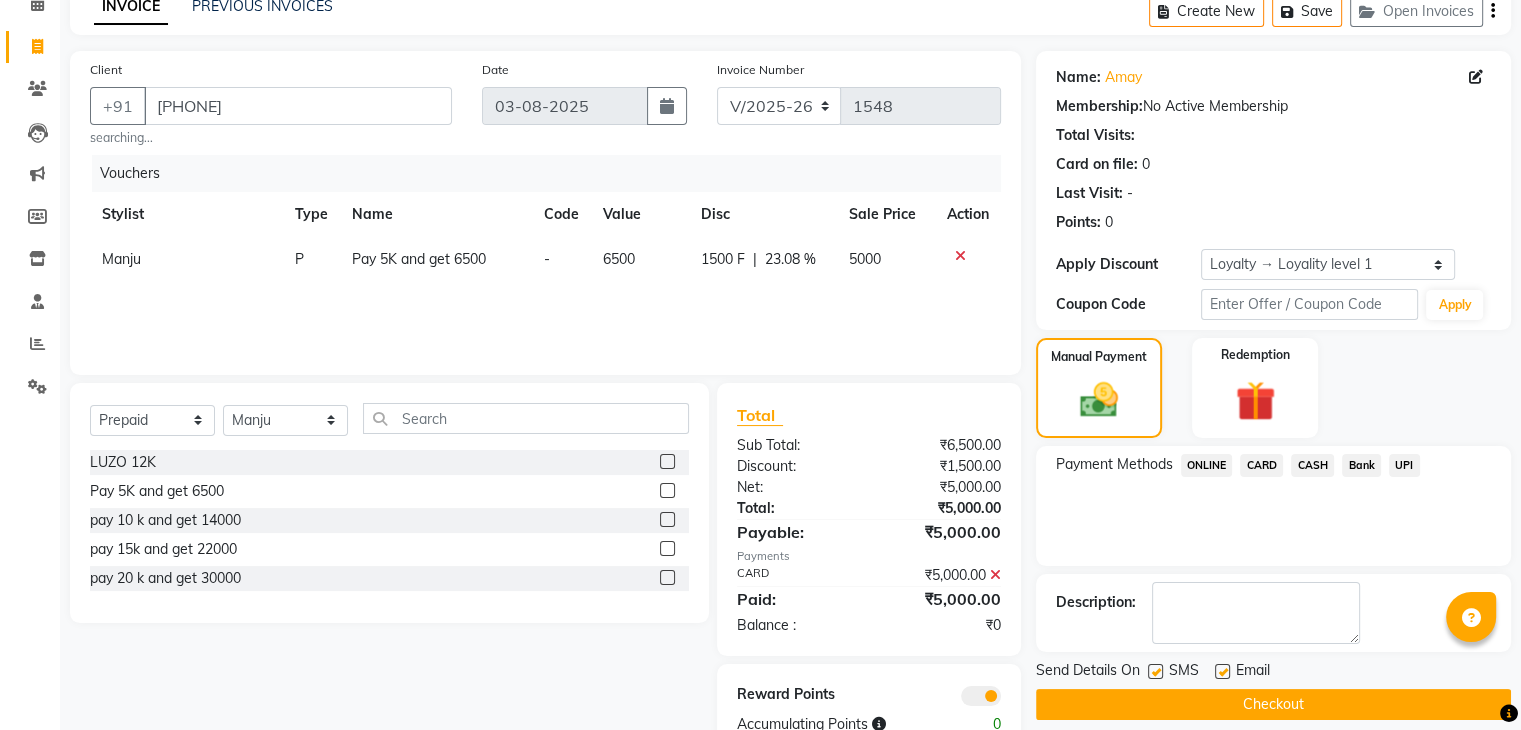 scroll, scrollTop: 156, scrollLeft: 0, axis: vertical 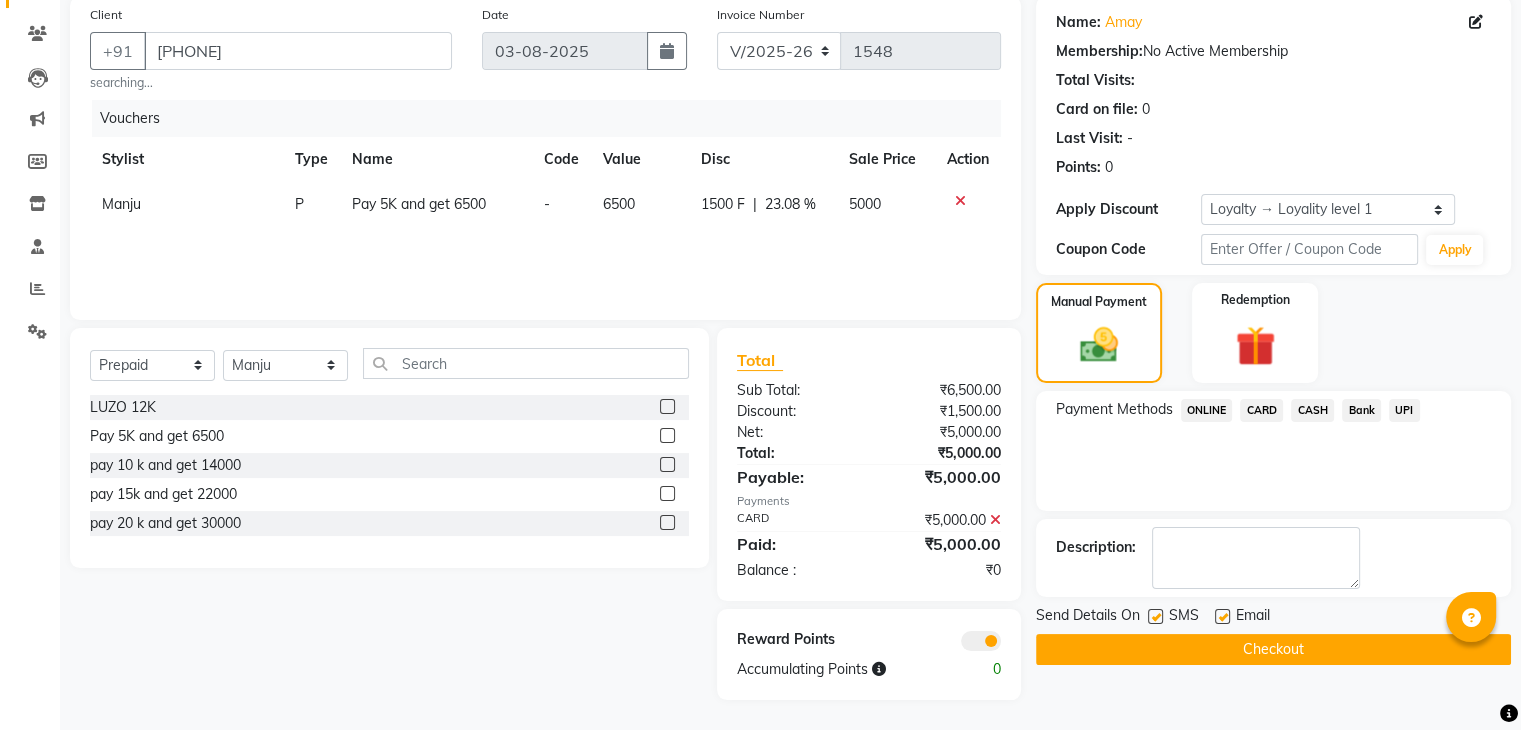 click on "Checkout" 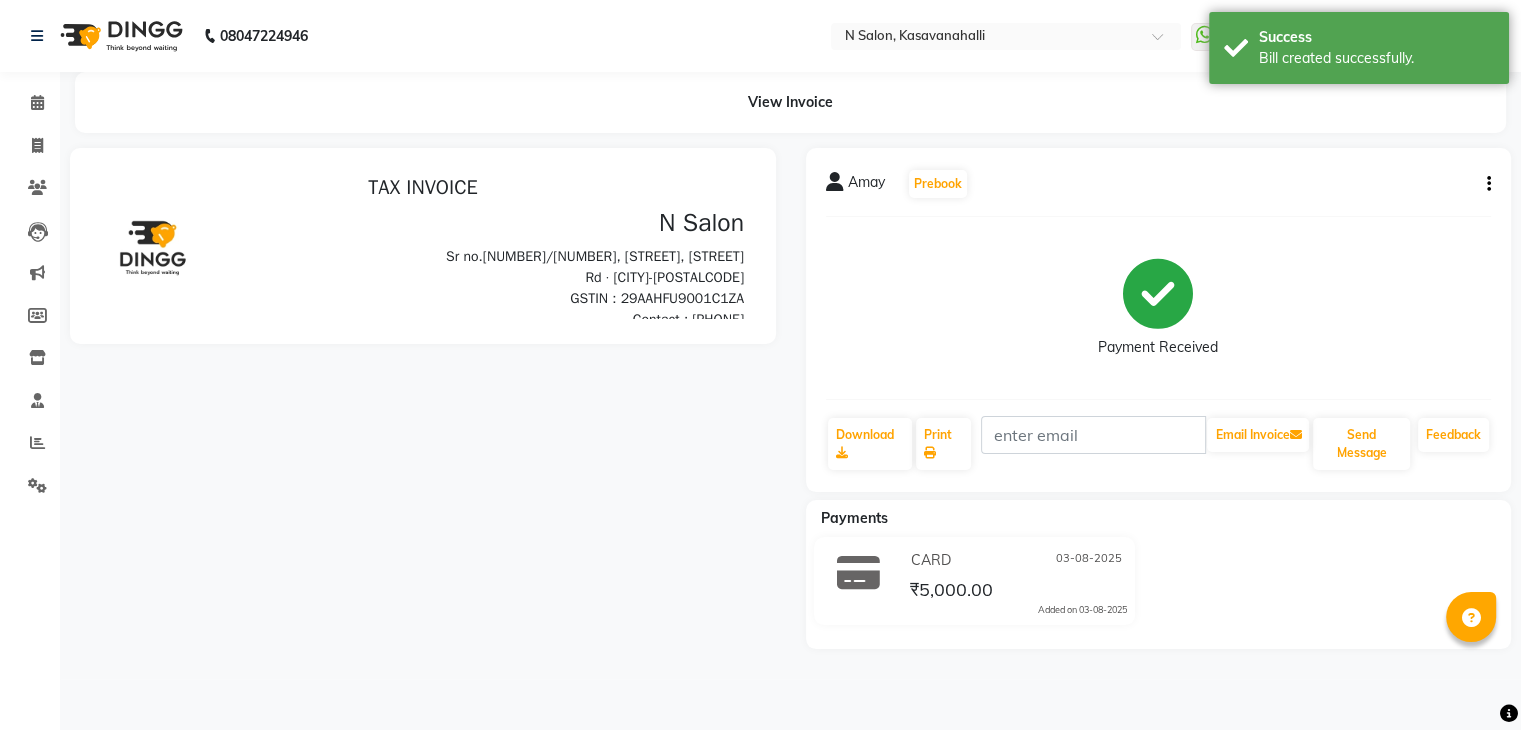 scroll, scrollTop: 0, scrollLeft: 0, axis: both 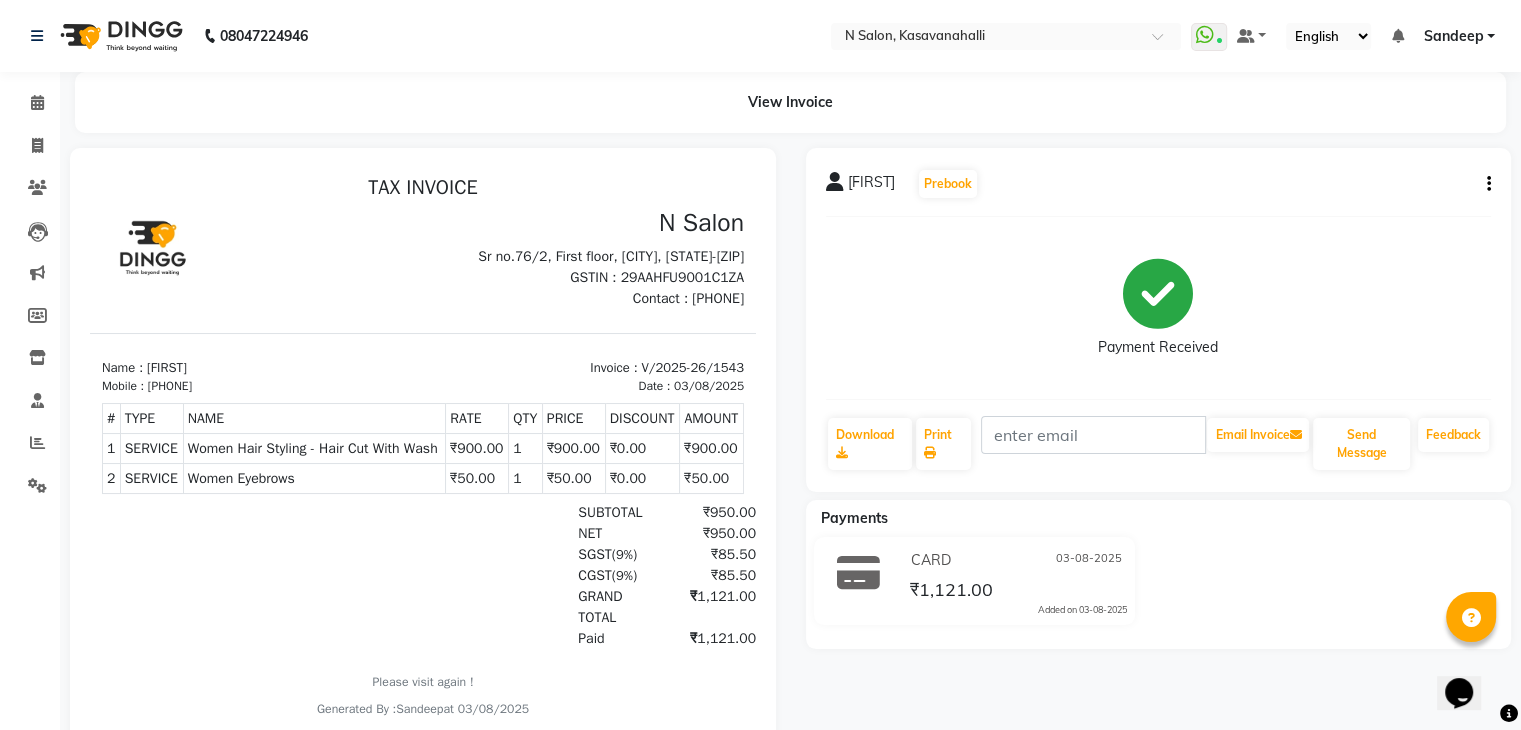click 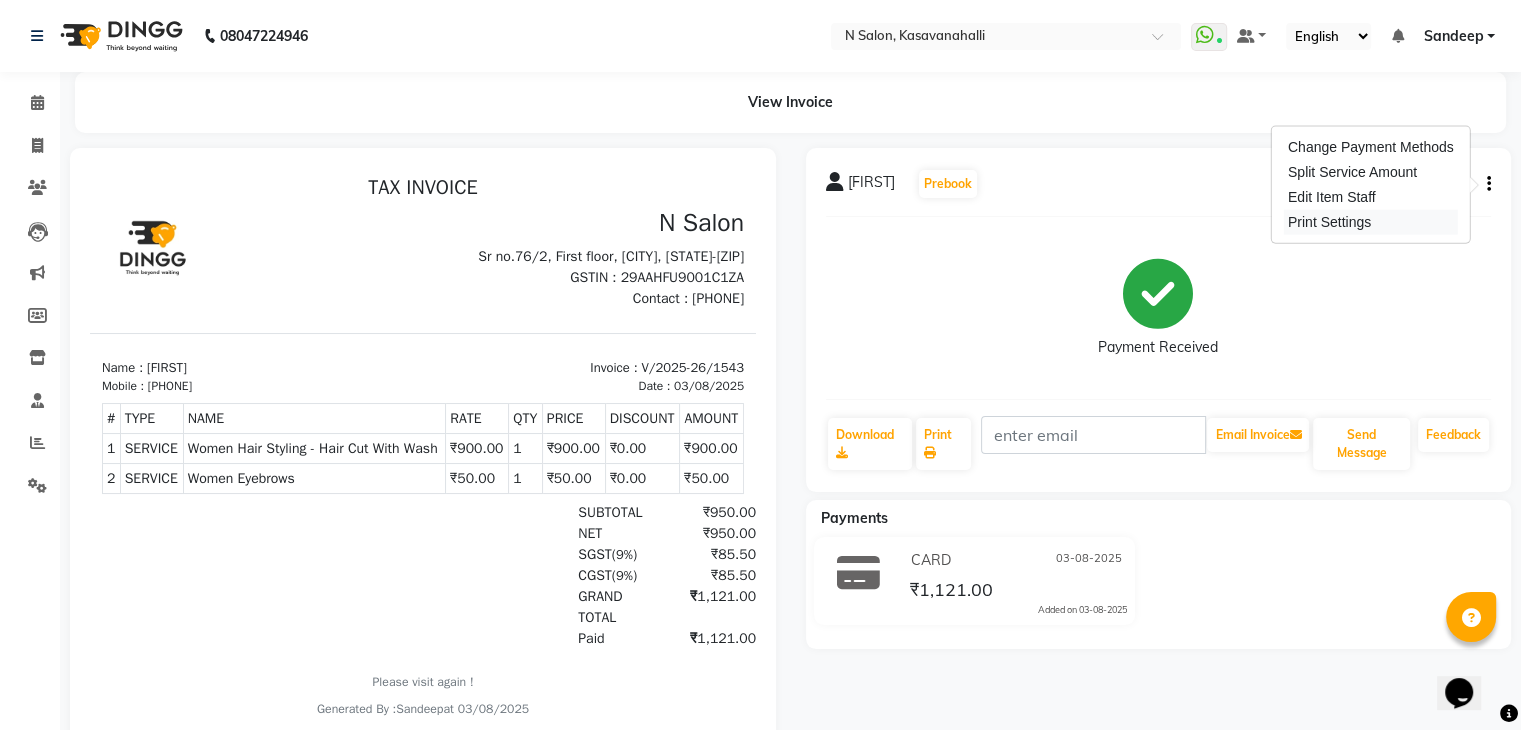 drag, startPoint x: 1323, startPoint y: 202, endPoint x: 1288, endPoint y: 213, distance: 36.687874 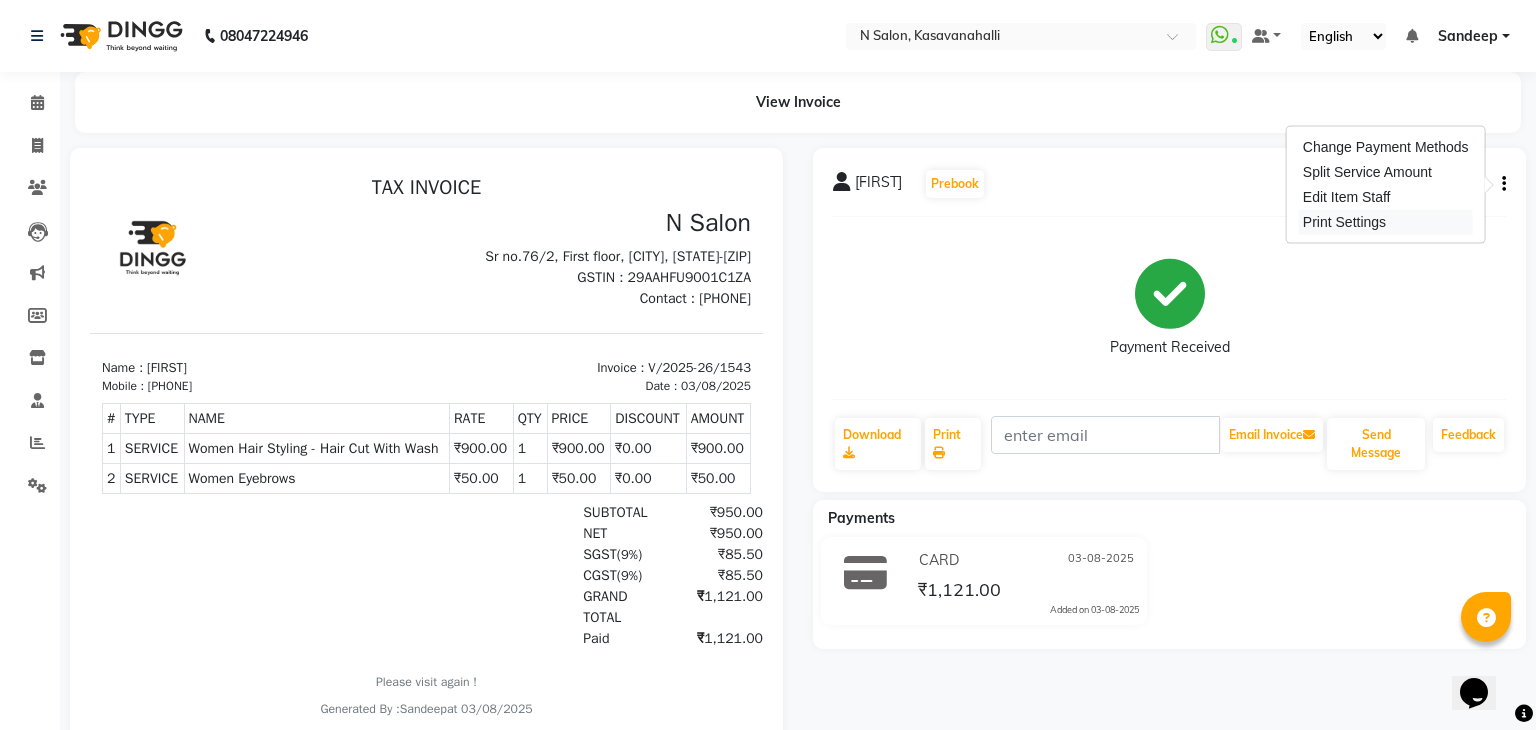 select 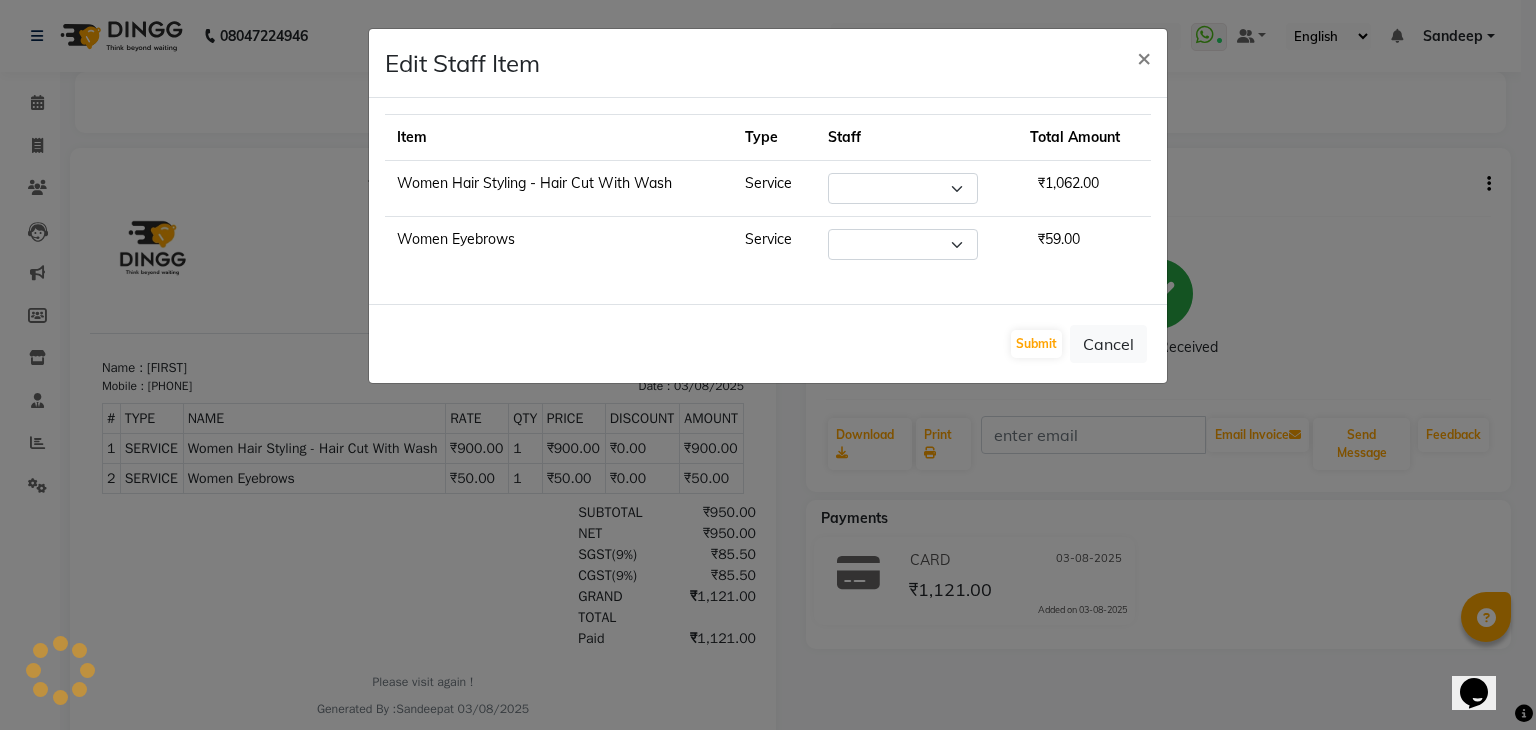 select on "78172" 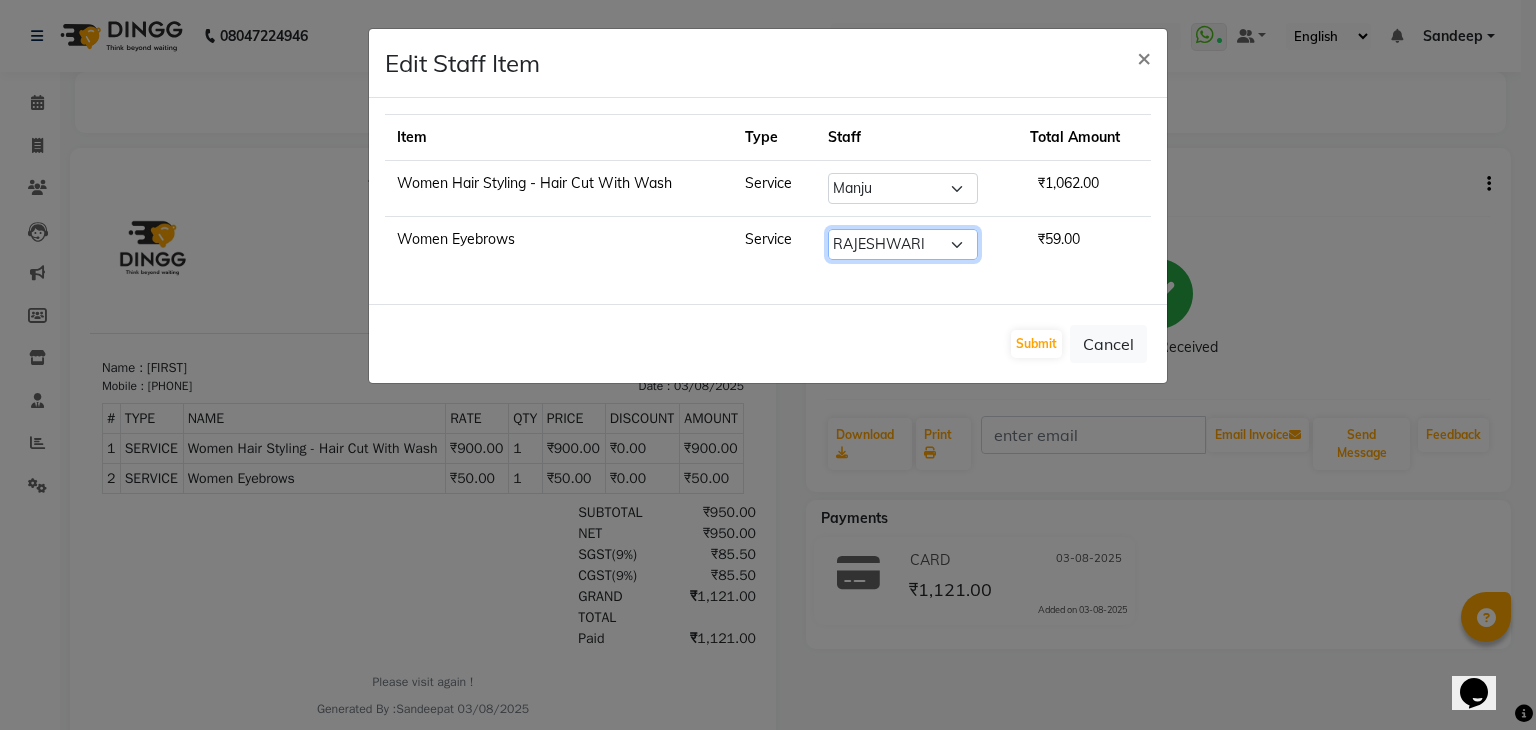 click on "Select  Abisekh   Karan    Manju   Owner   Priya   RAJESHWARI    Sandeep   Tika" 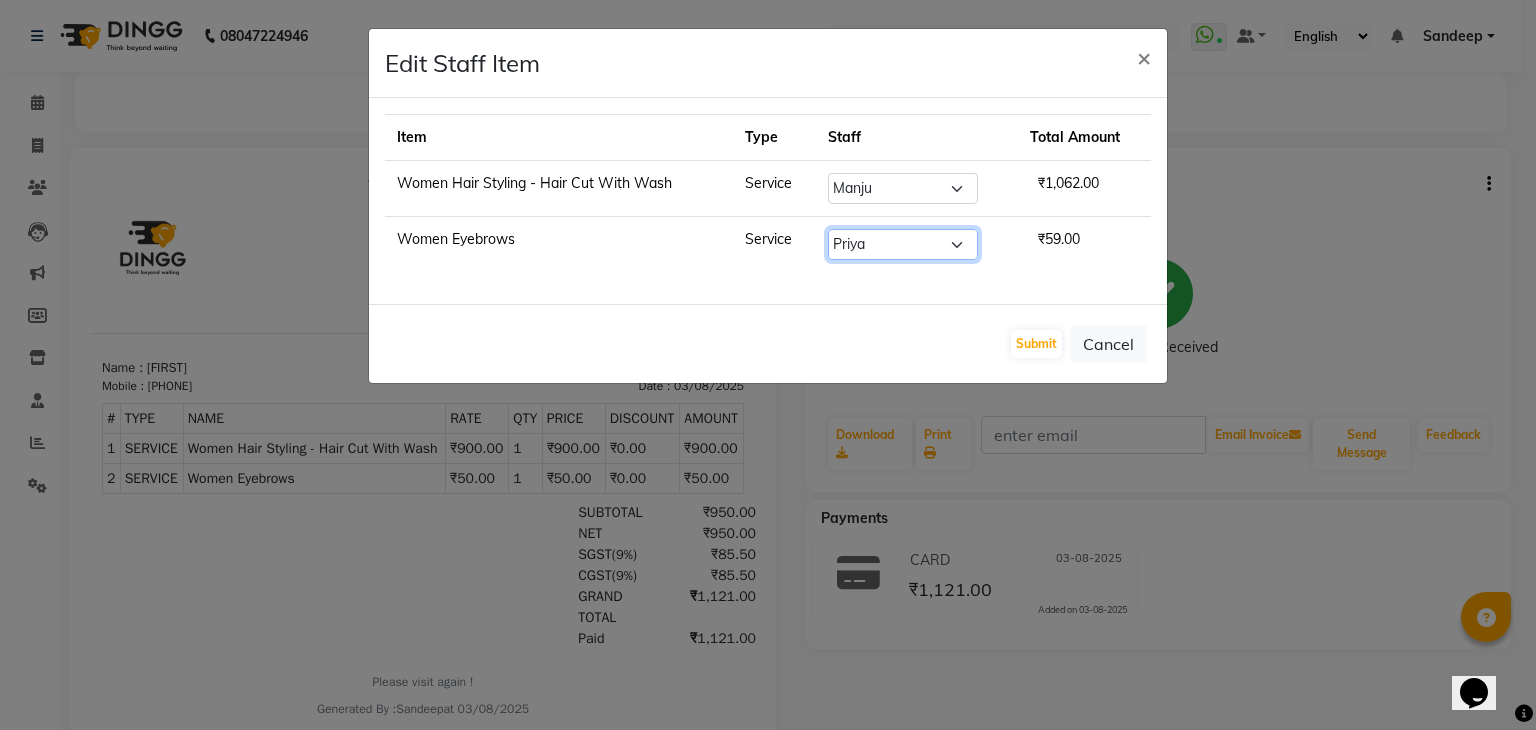 click on "Select  Abisekh   Karan    Manju   Owner   Priya   RAJESHWARI    Sandeep   Tika" 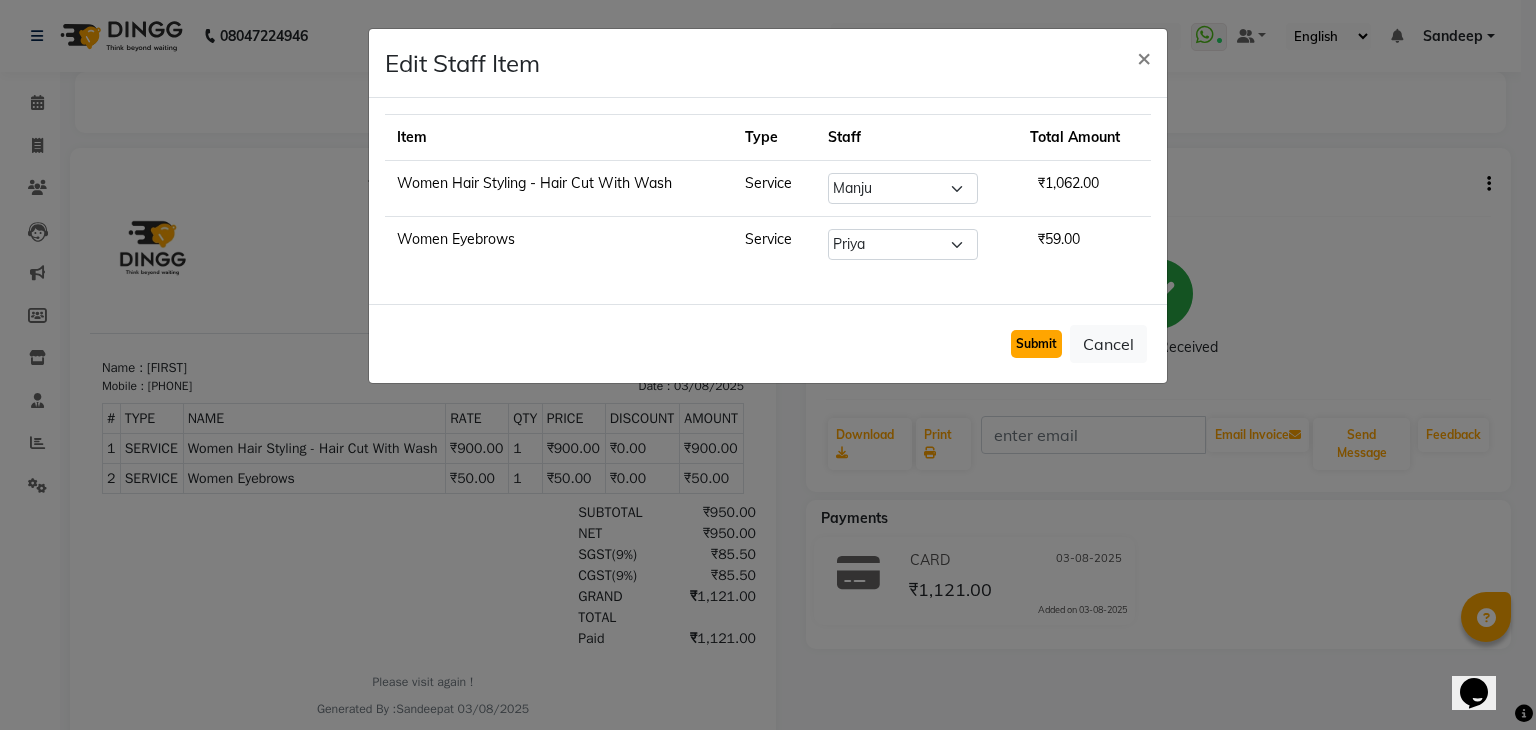 click on "Submit" 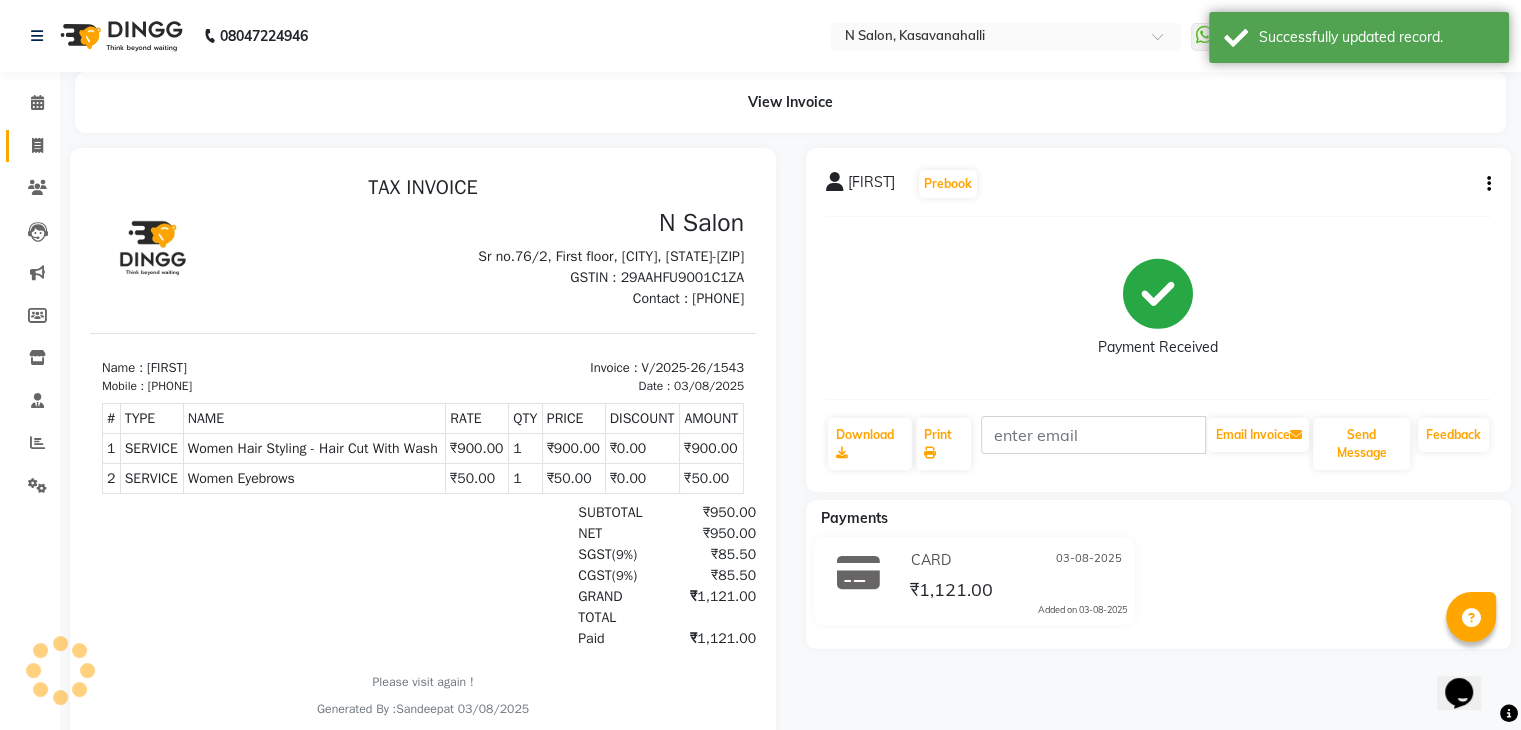 click on "Invoice" 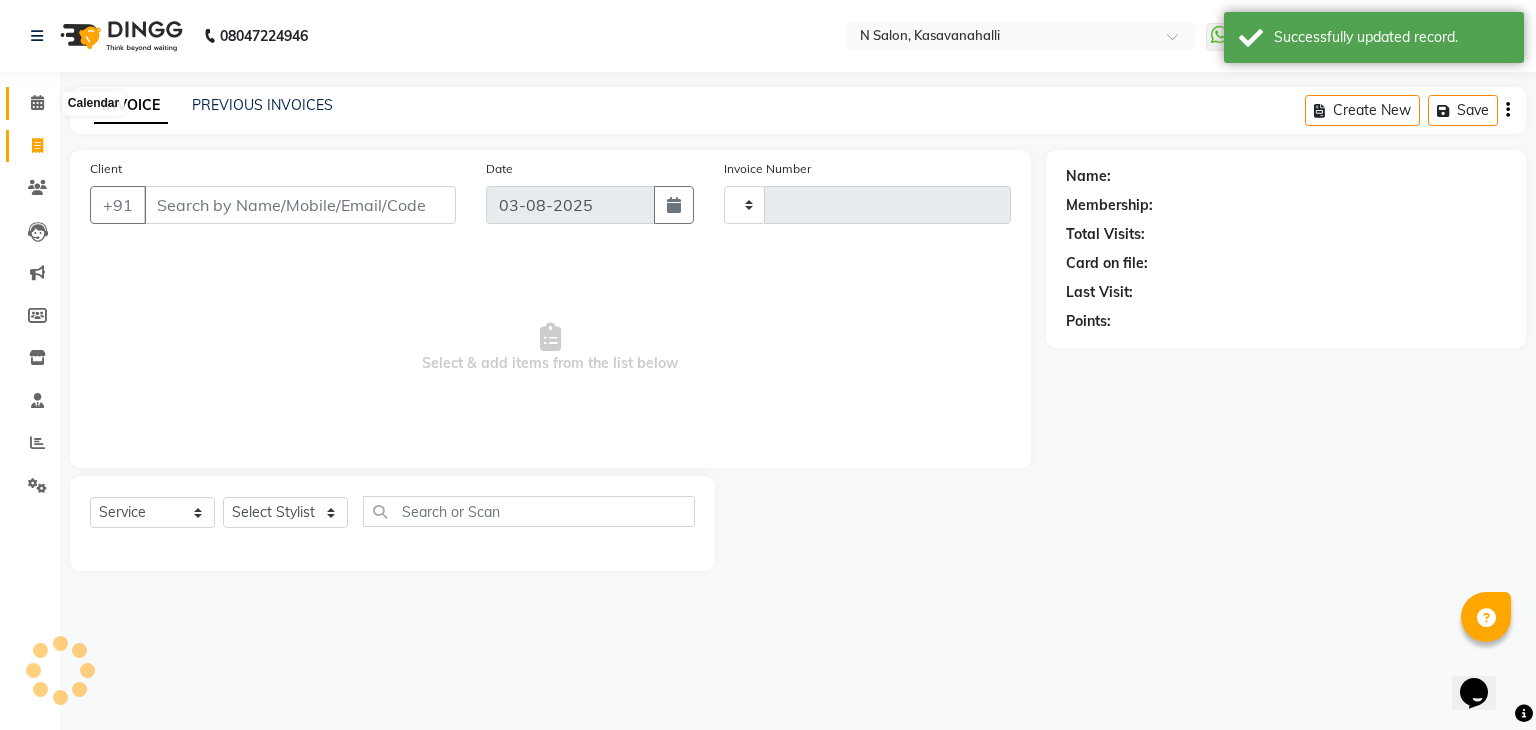 click 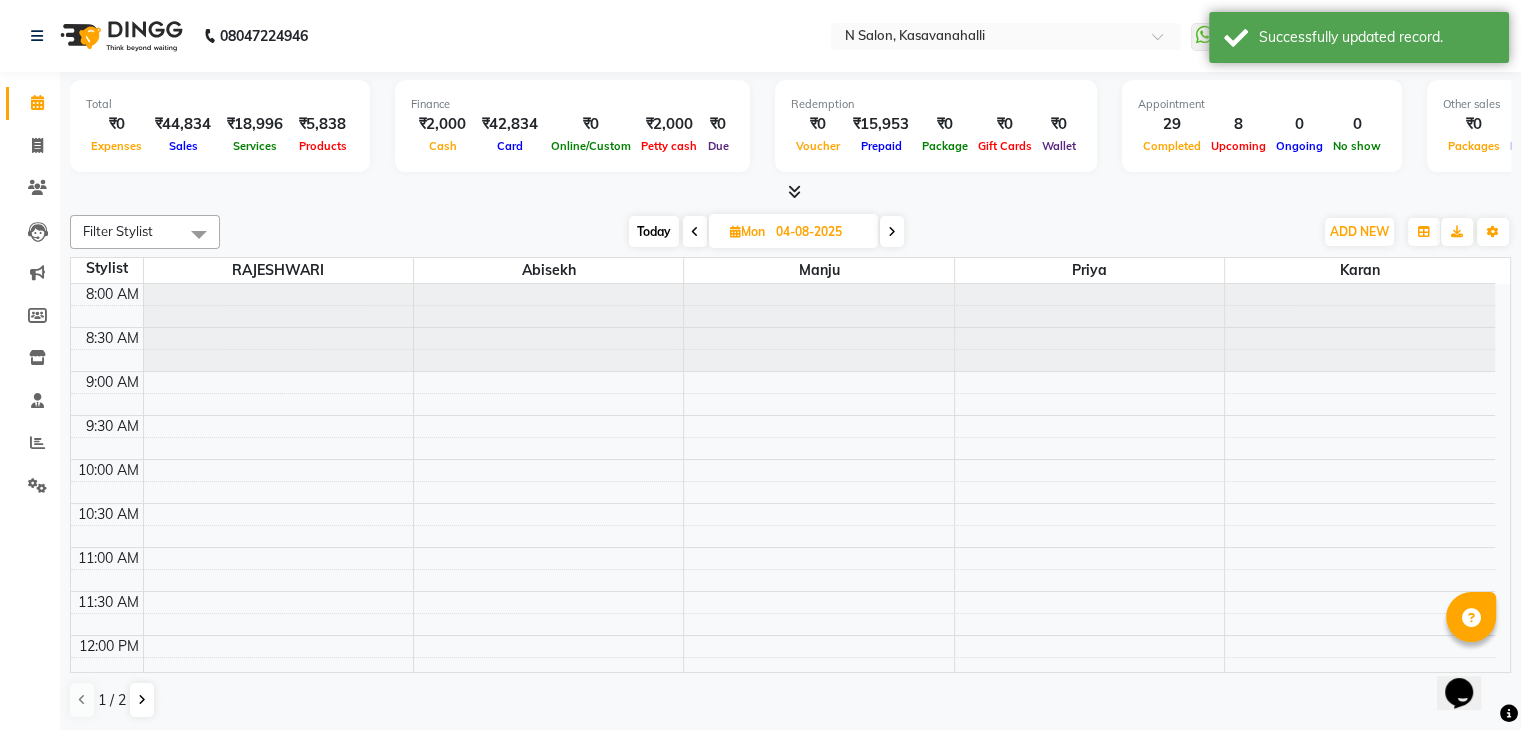 scroll, scrollTop: 0, scrollLeft: 0, axis: both 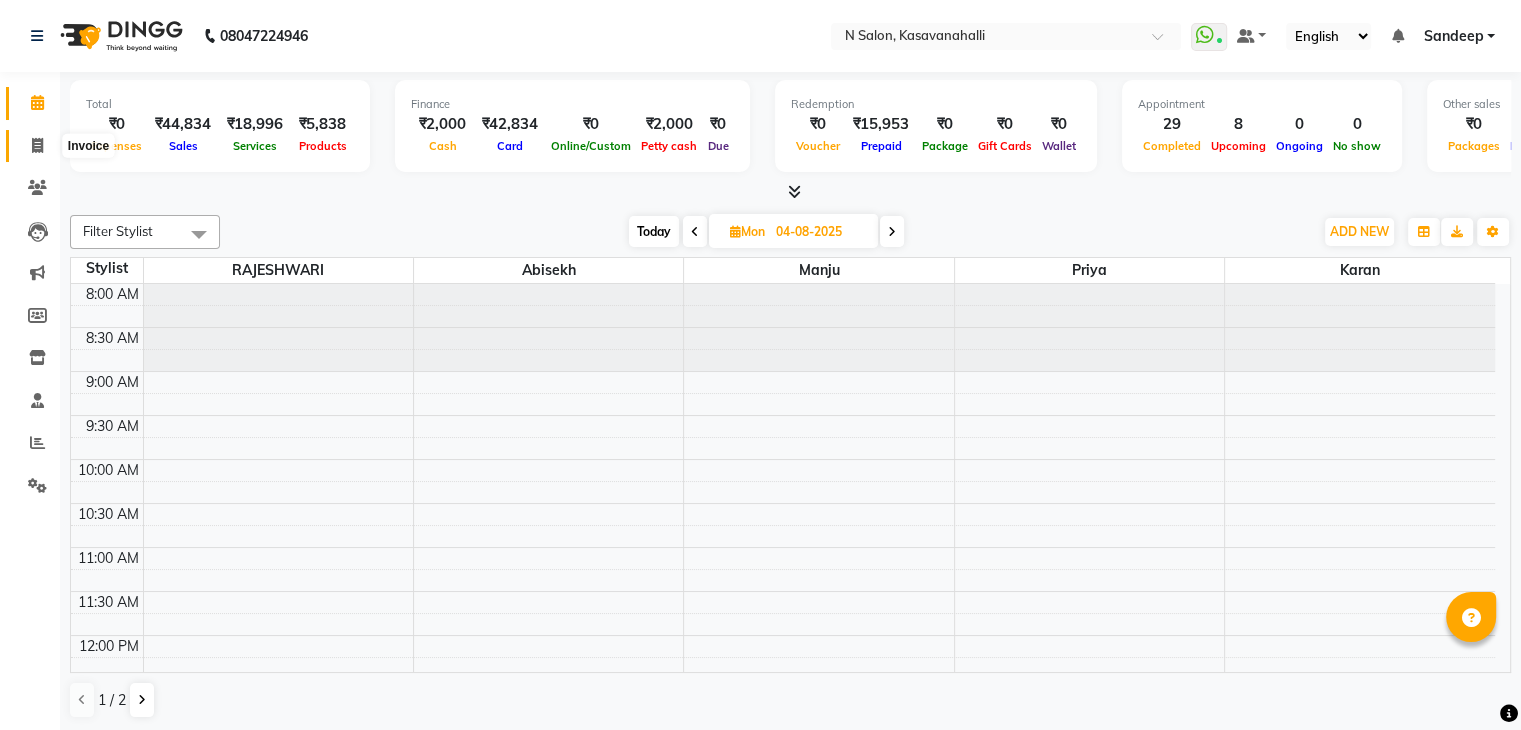 click 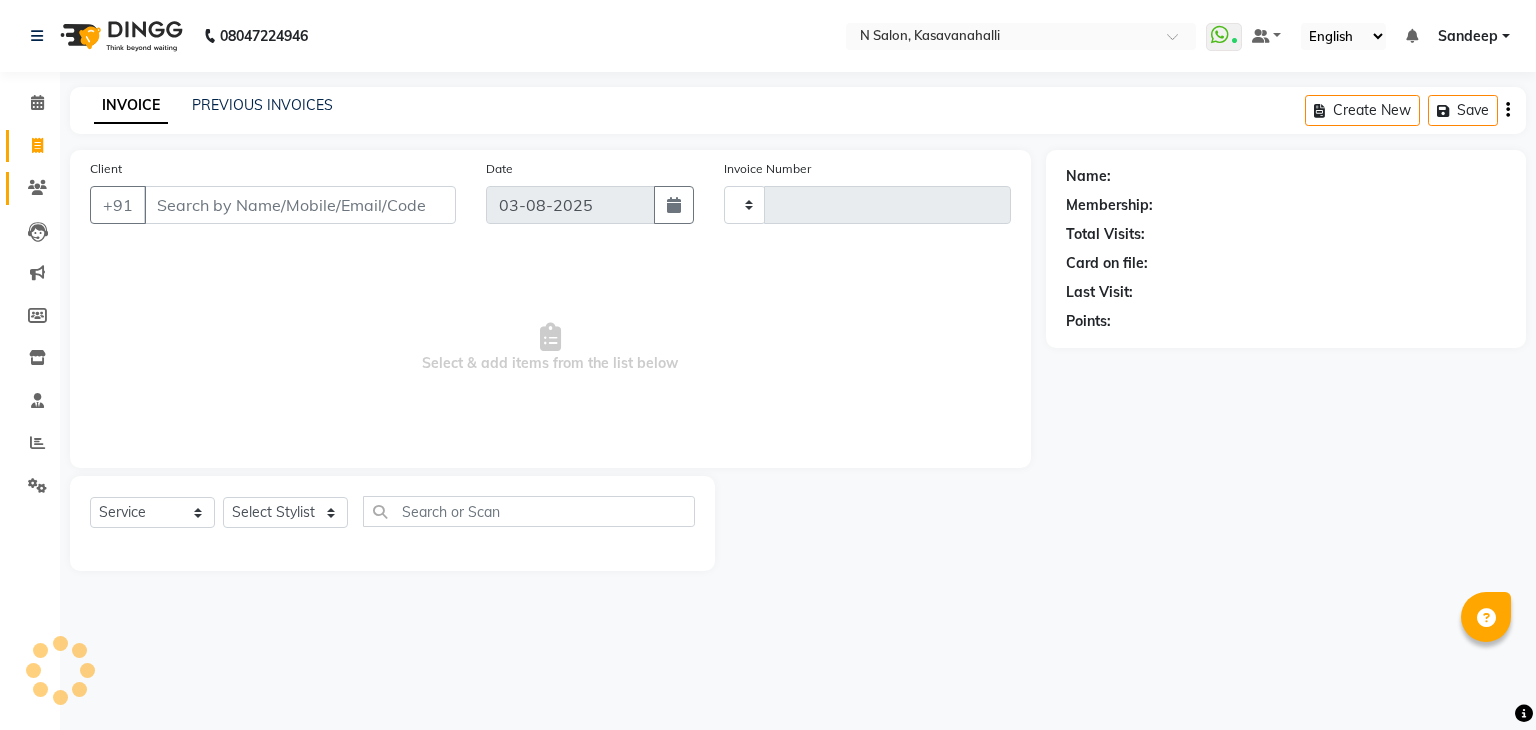 type on "1550" 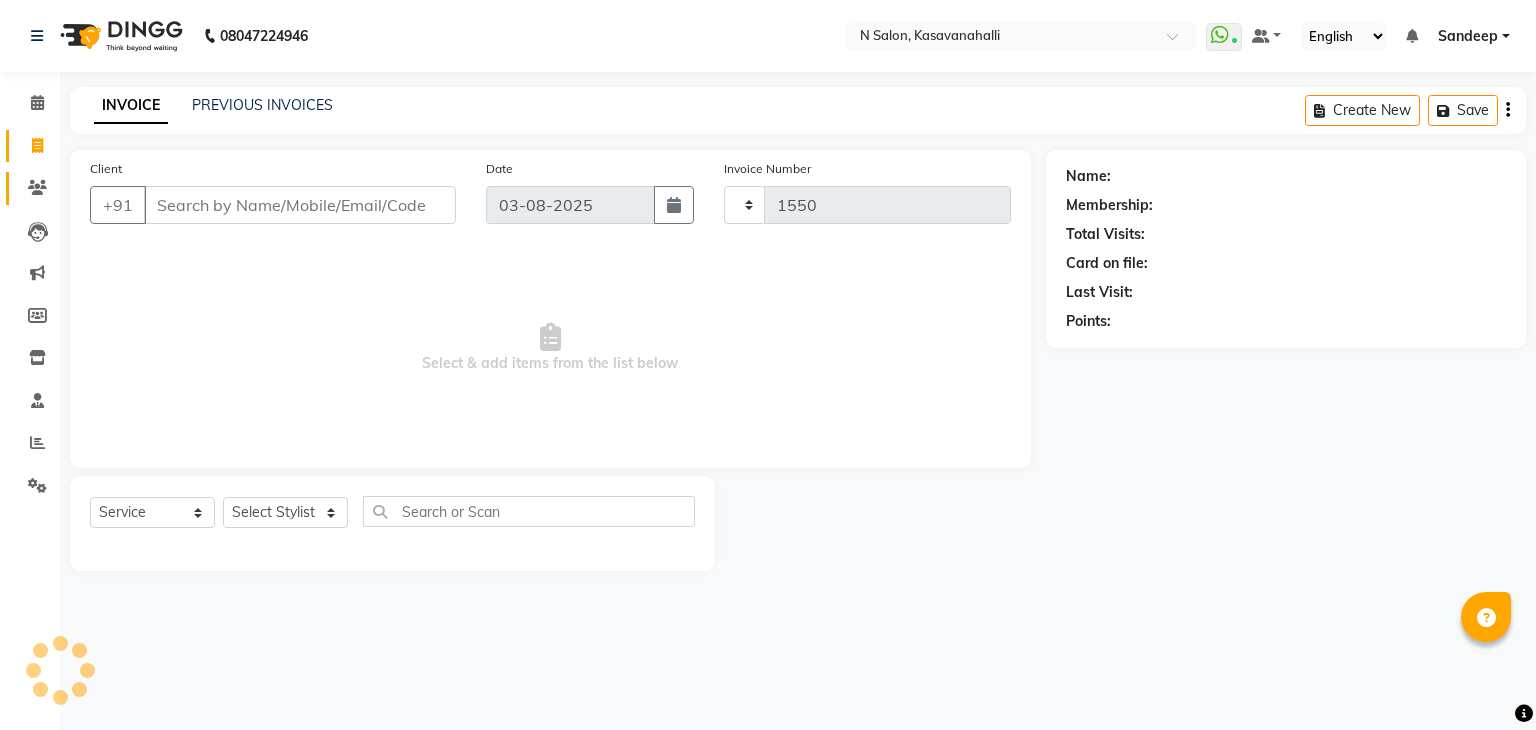 select on "7111" 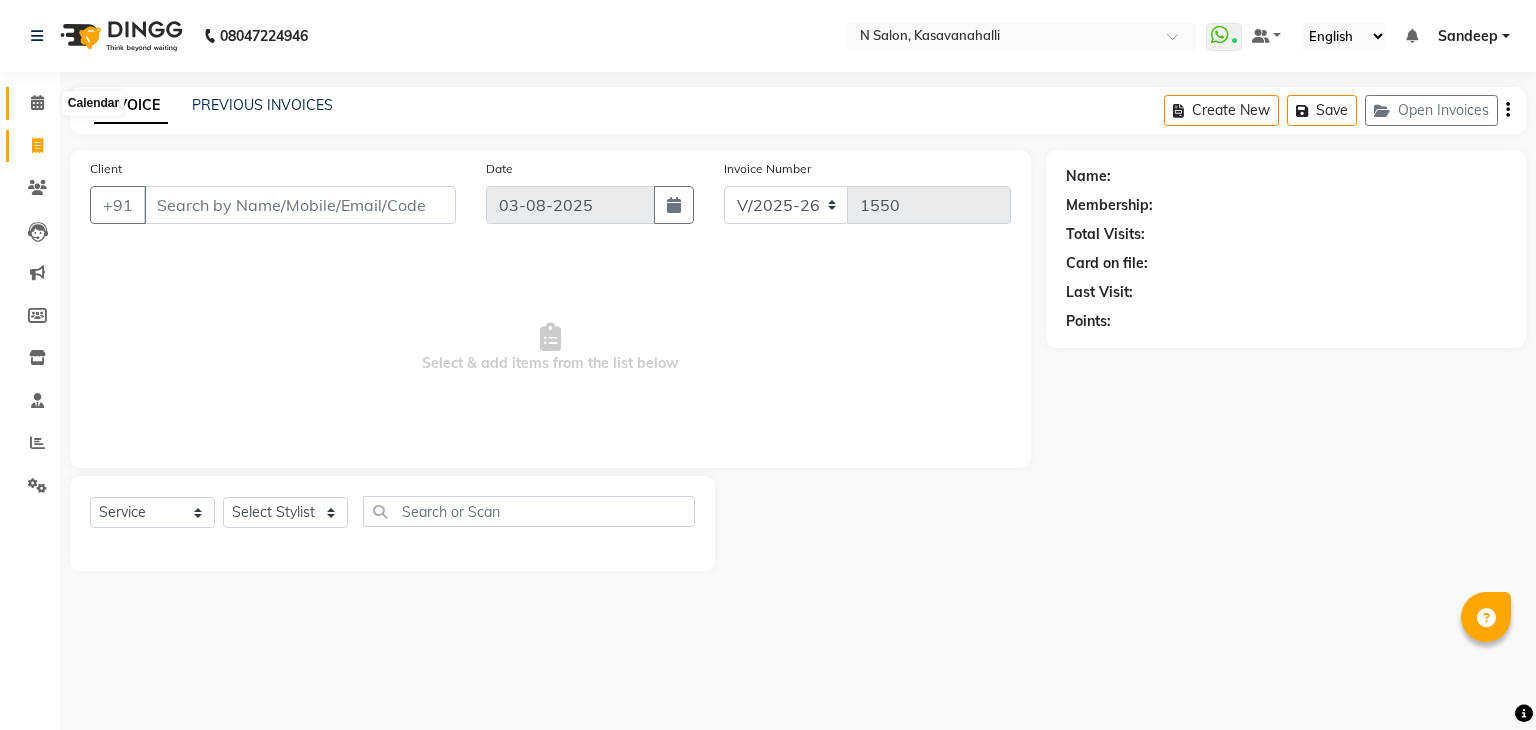 click 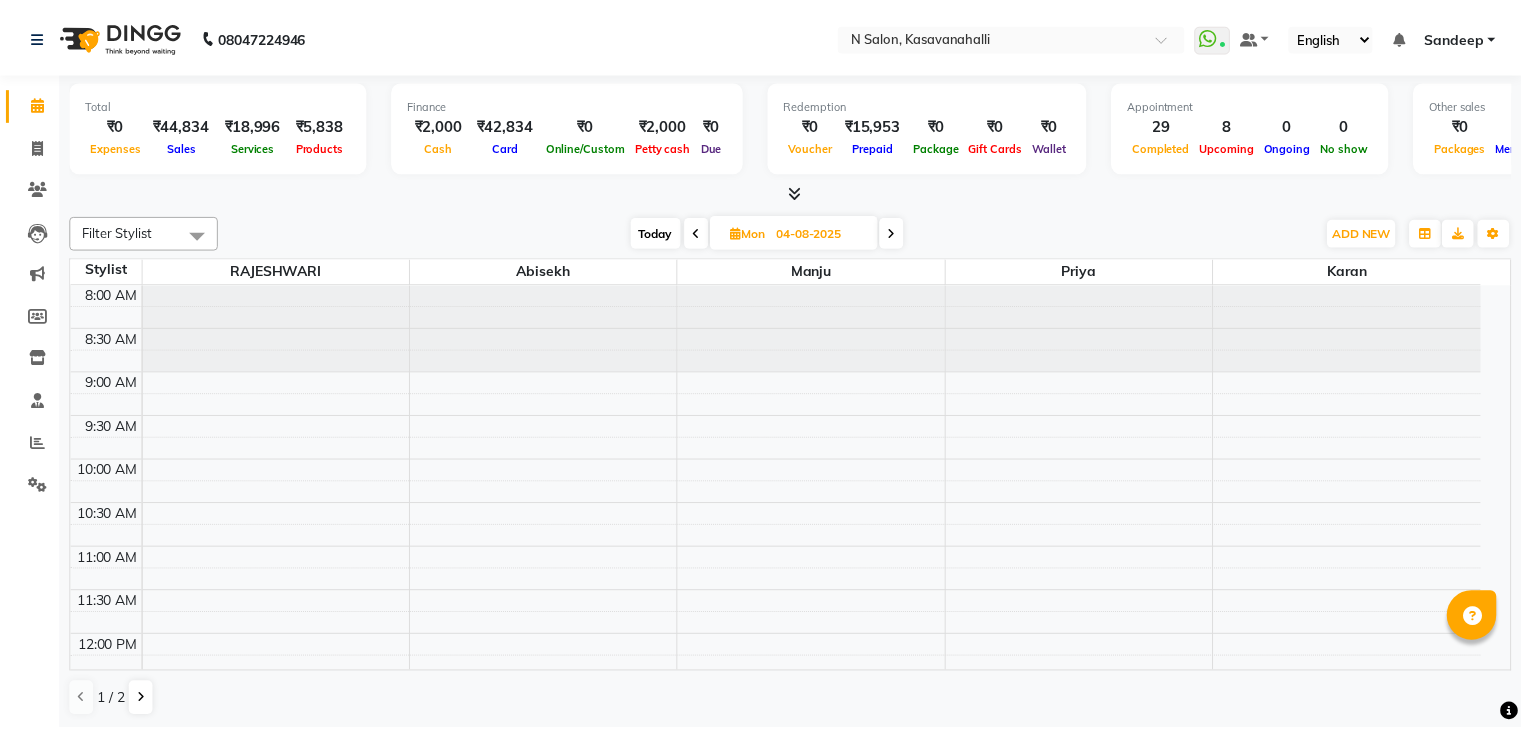 scroll, scrollTop: 0, scrollLeft: 0, axis: both 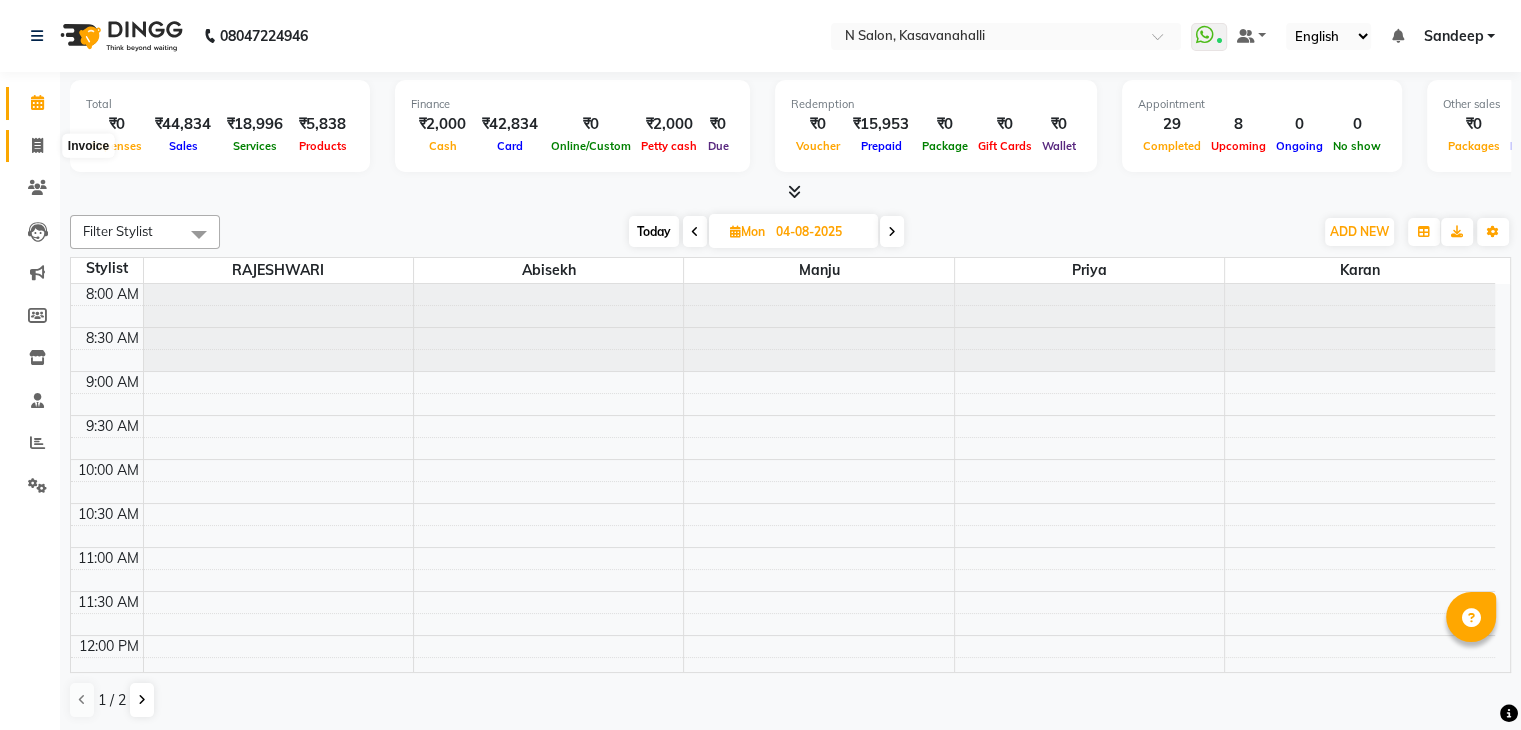drag, startPoint x: 36, startPoint y: 148, endPoint x: 88, endPoint y: 146, distance: 52.03845 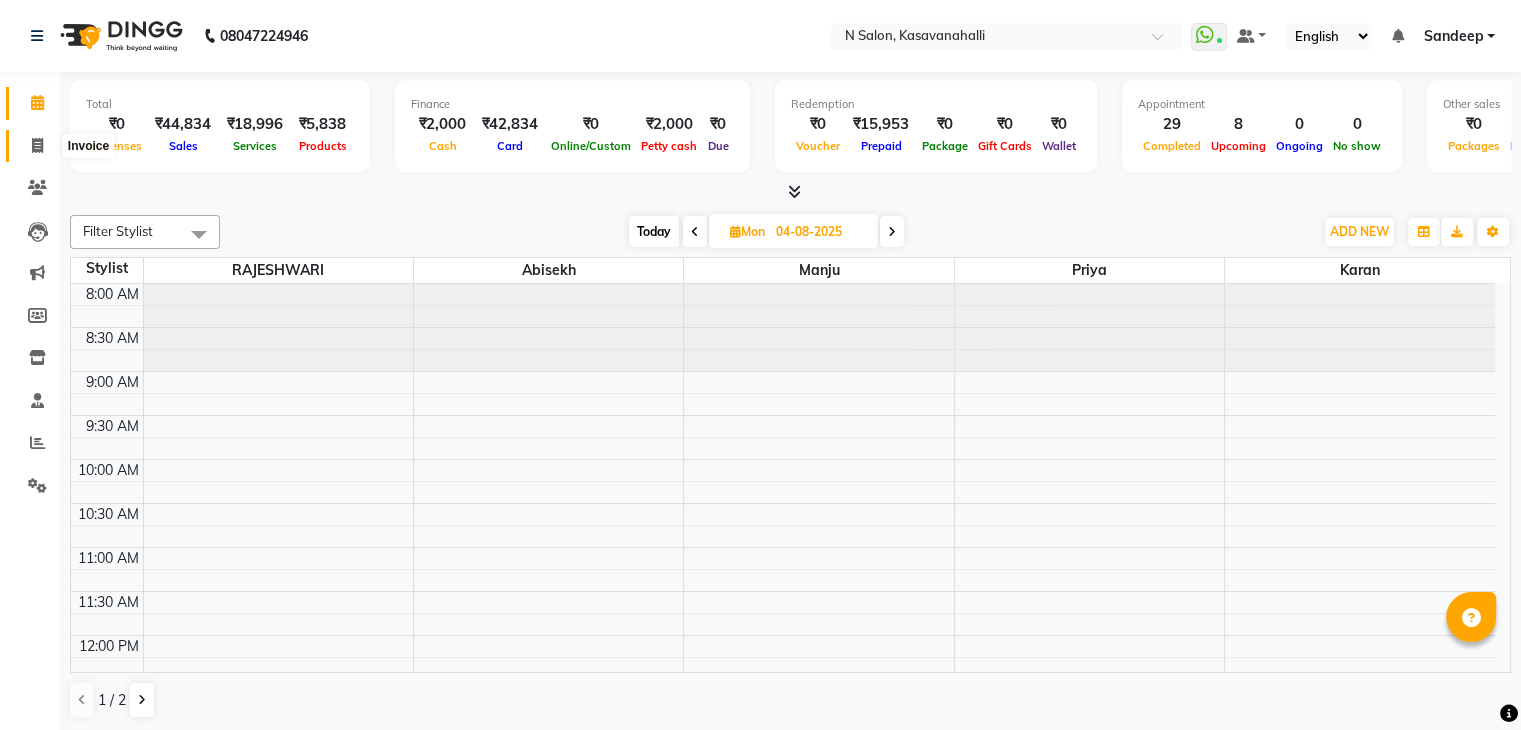 click 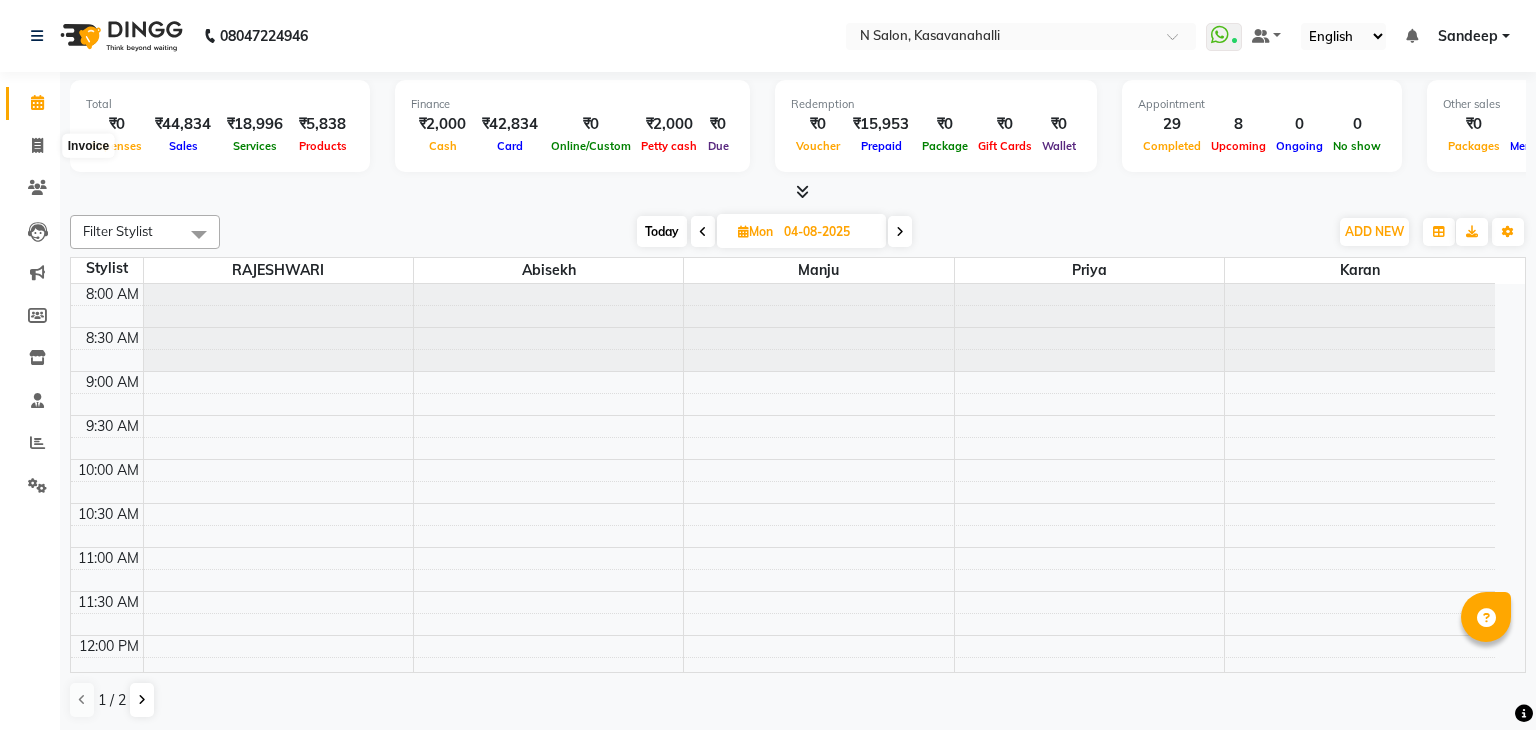 select on "service" 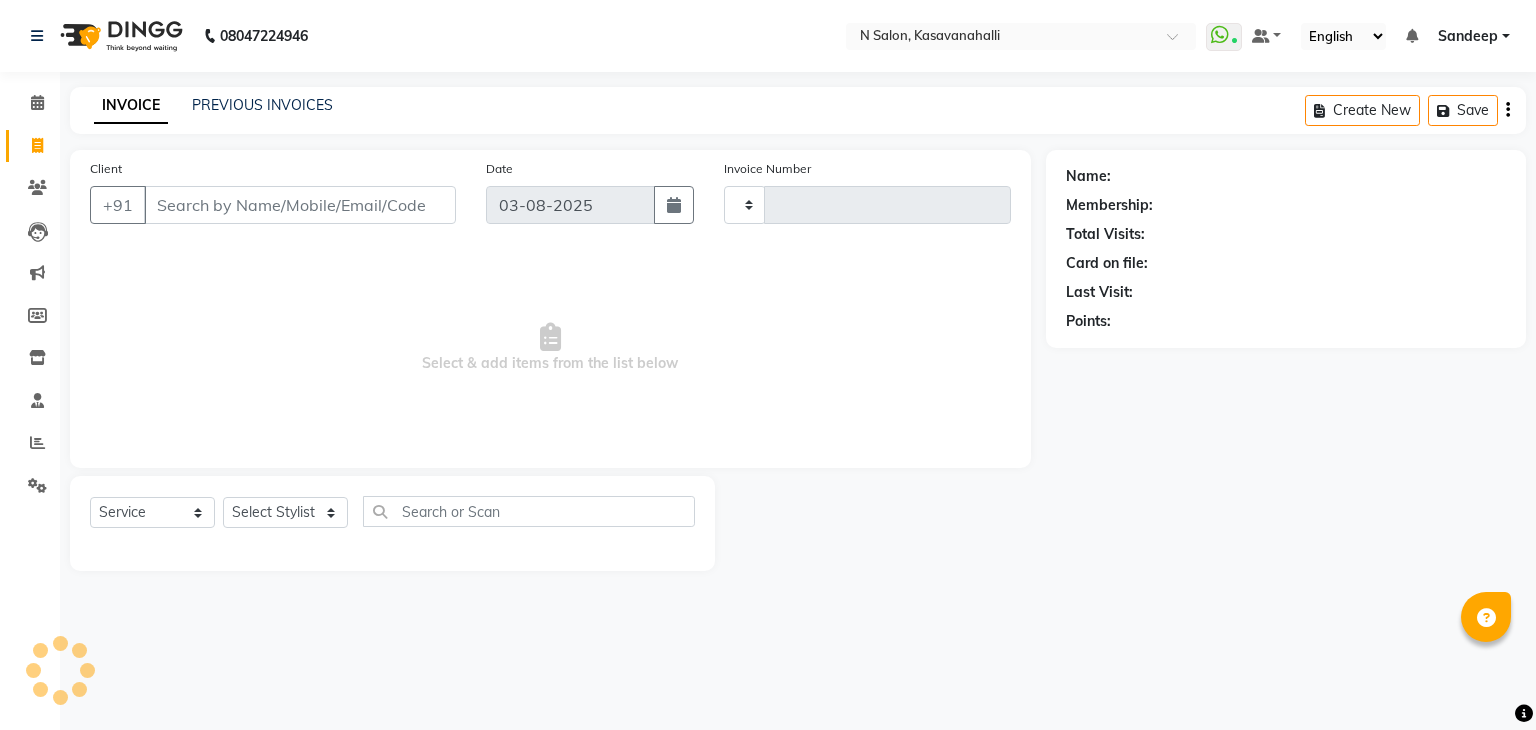 type on "1550" 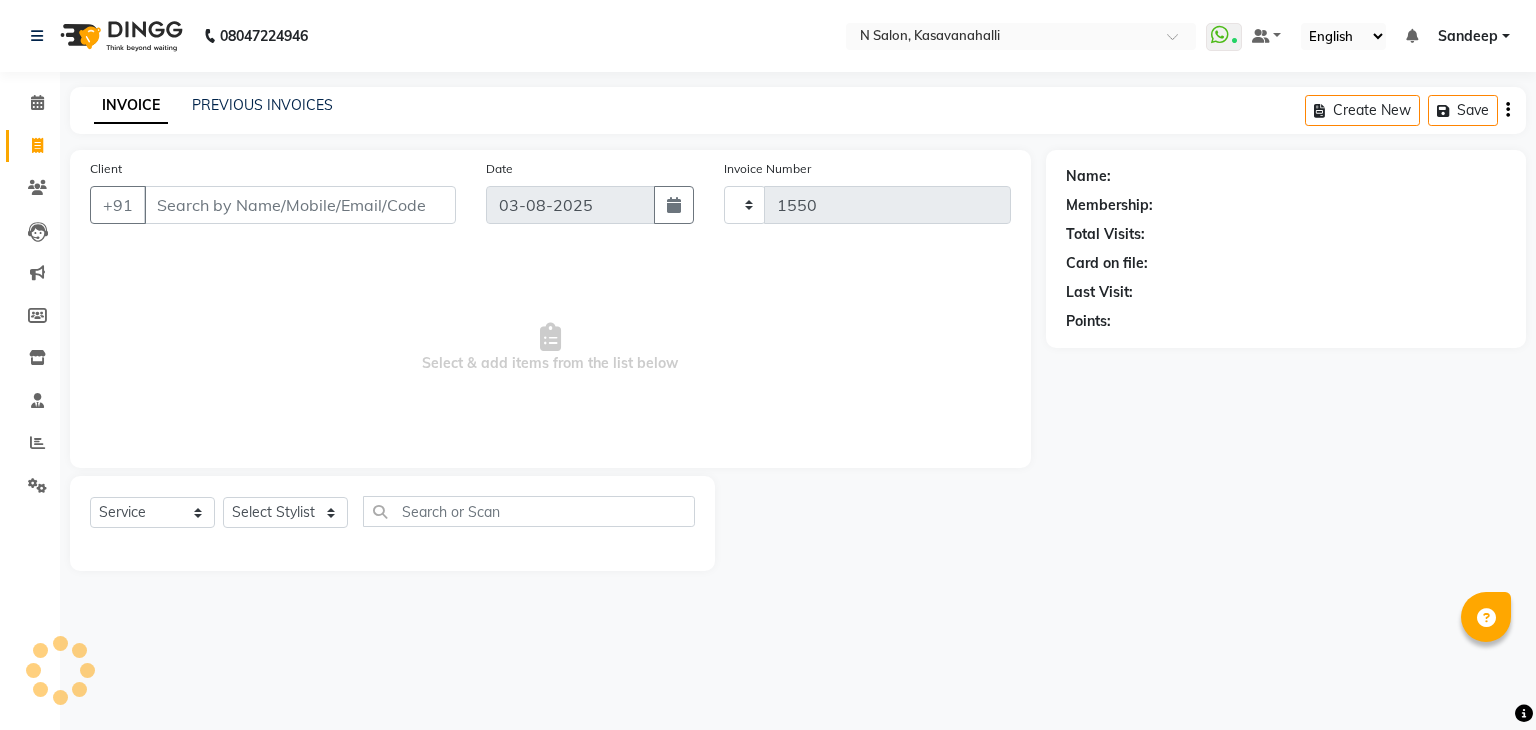 select on "7111" 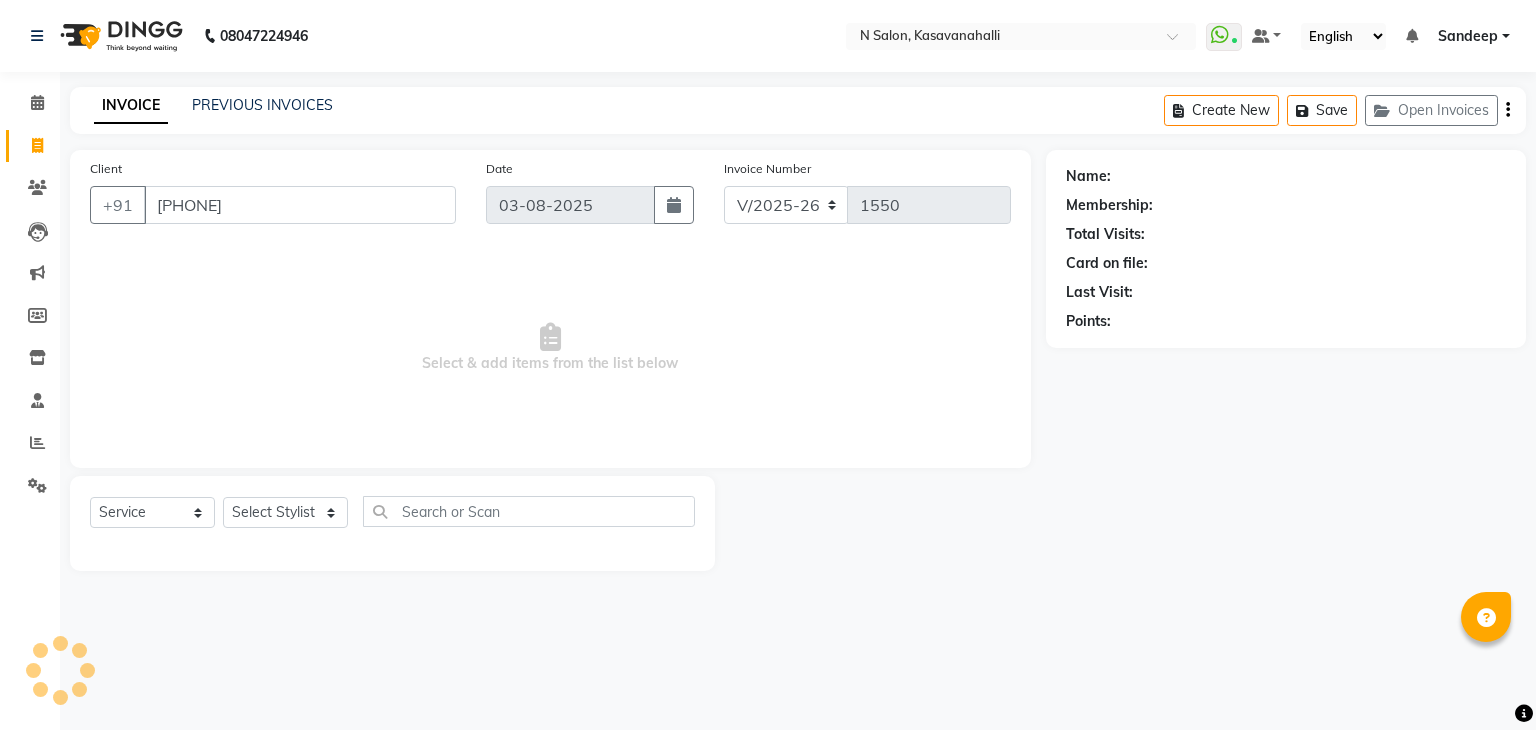 type on "9916135801" 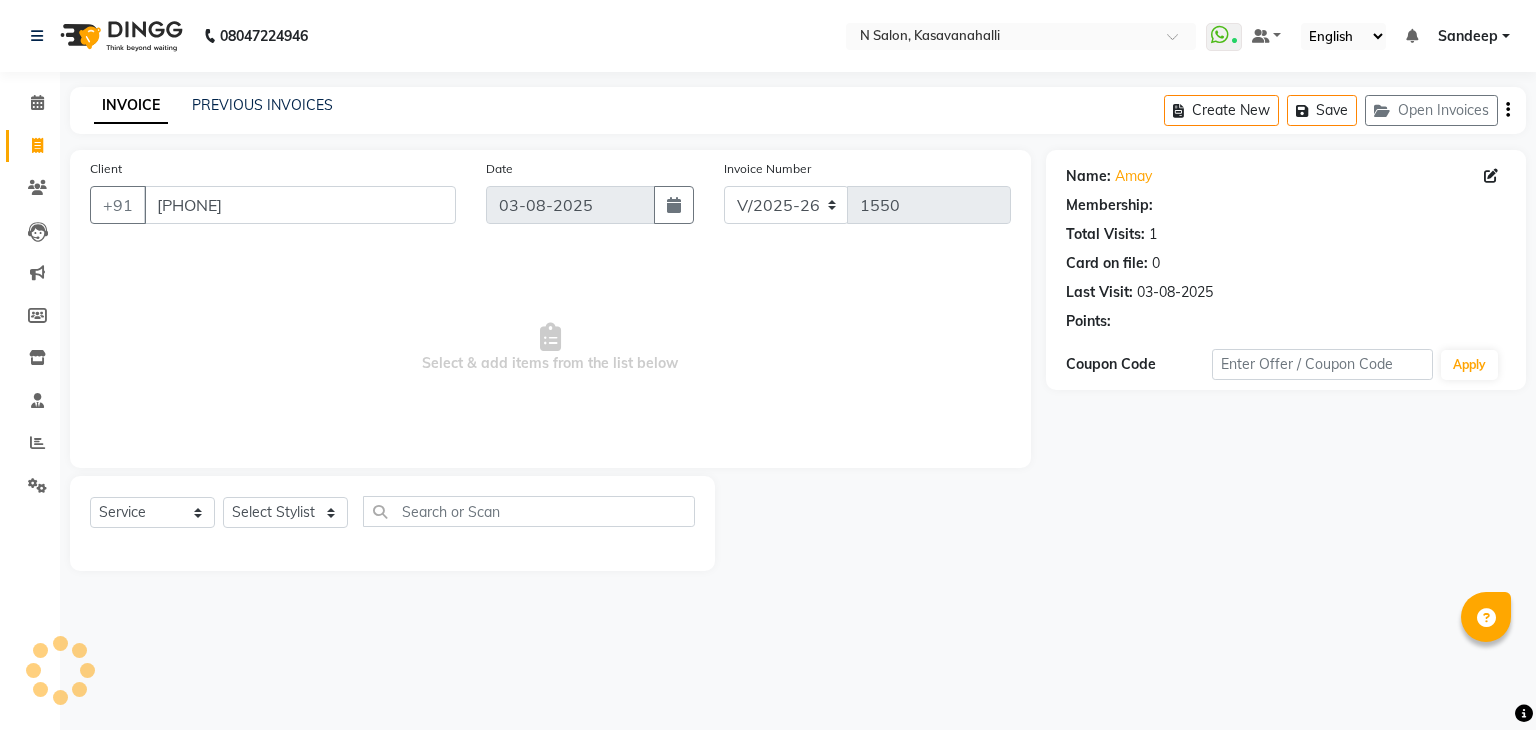select on "1: Object" 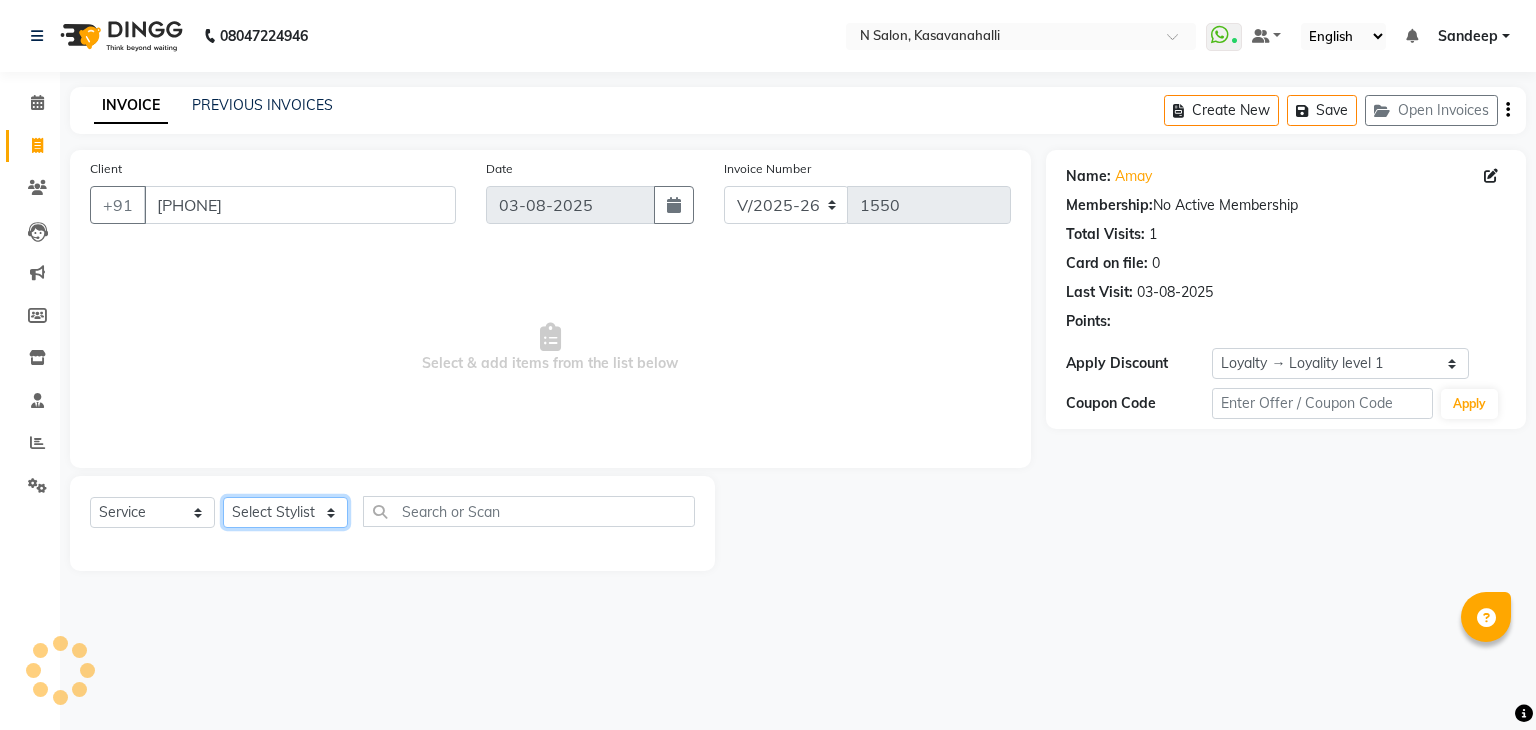 click on "Select Stylist Abisekh Karan  Manju Owner Priya RAJESHWARI  Sandeep Tika" 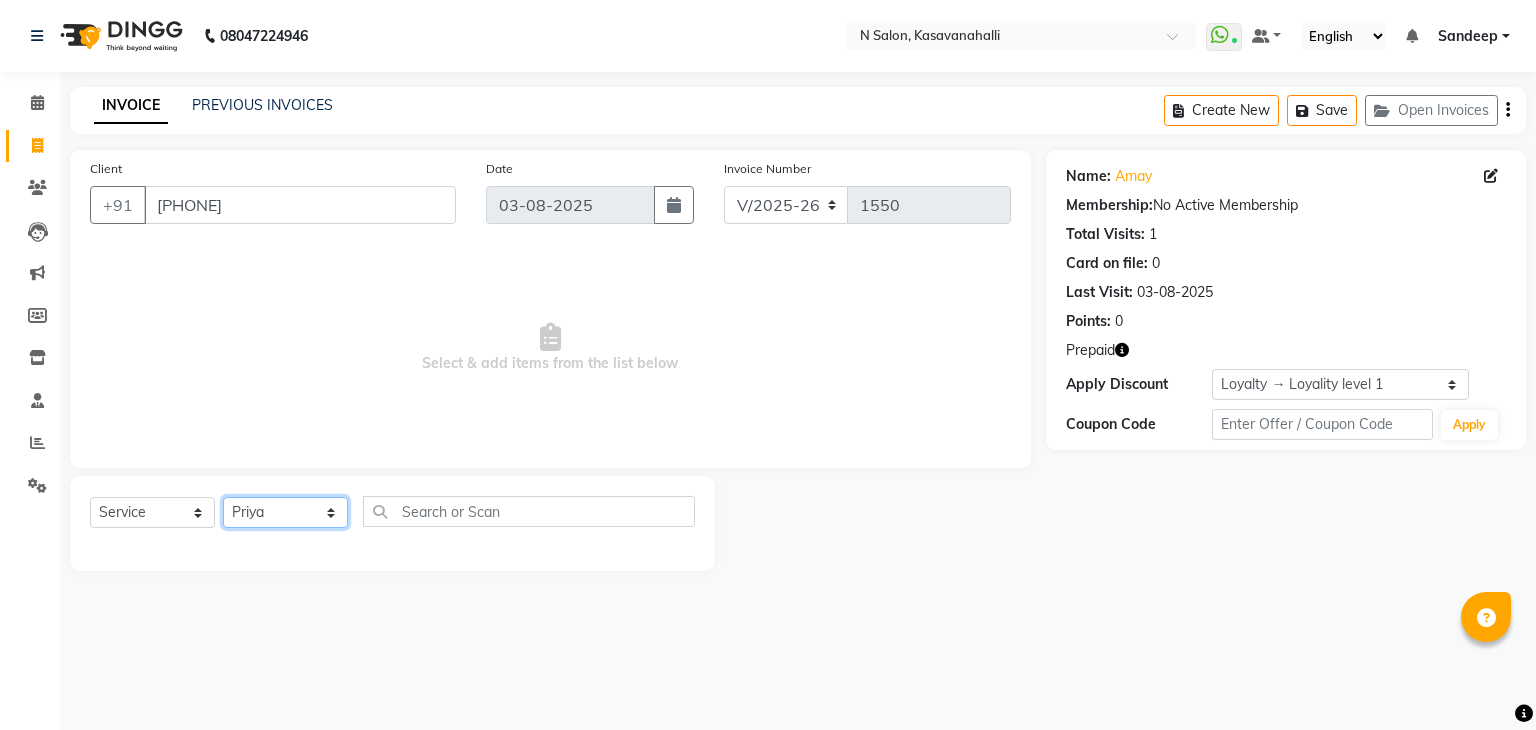 click on "Select Stylist Abisekh Karan  Manju Owner Priya RAJESHWARI  Sandeep Tika" 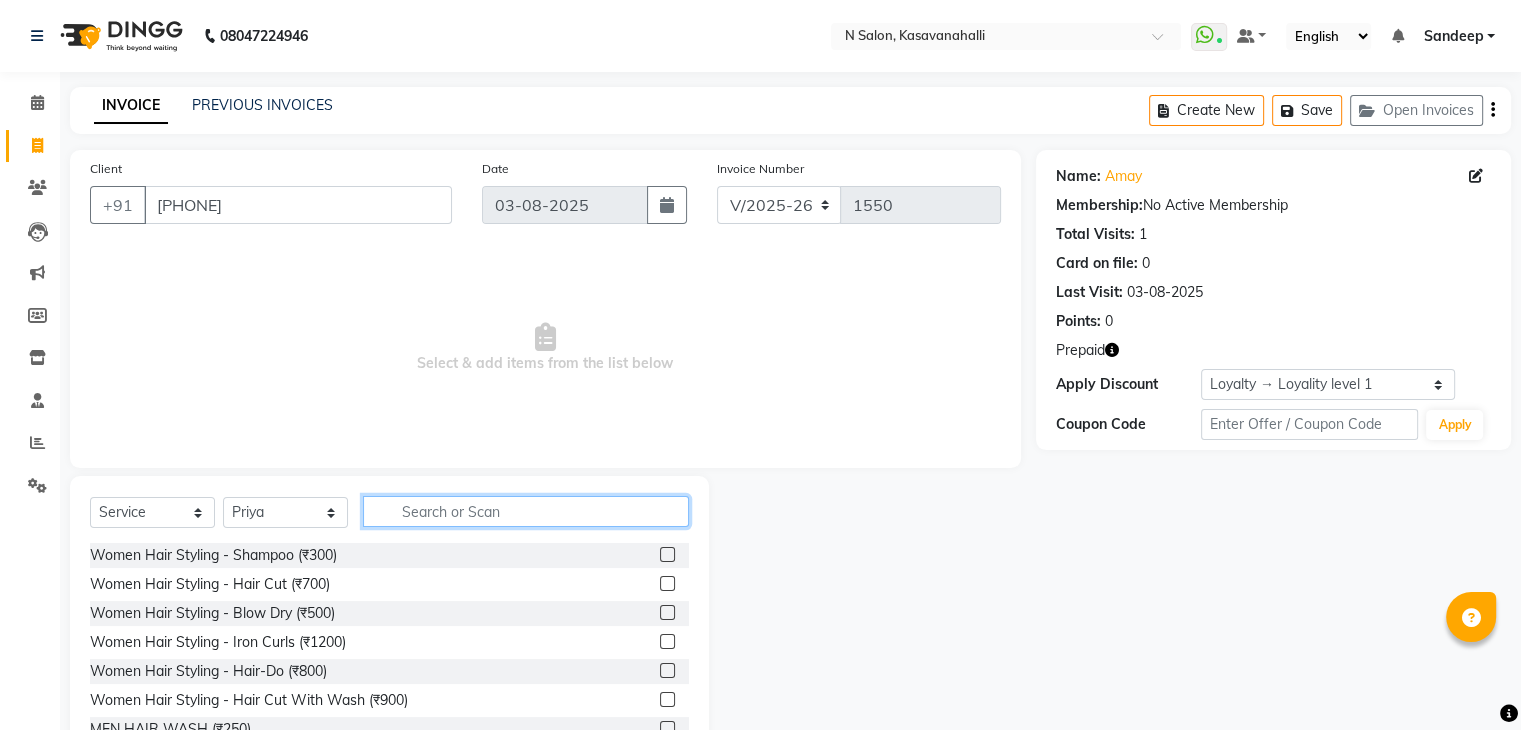 click 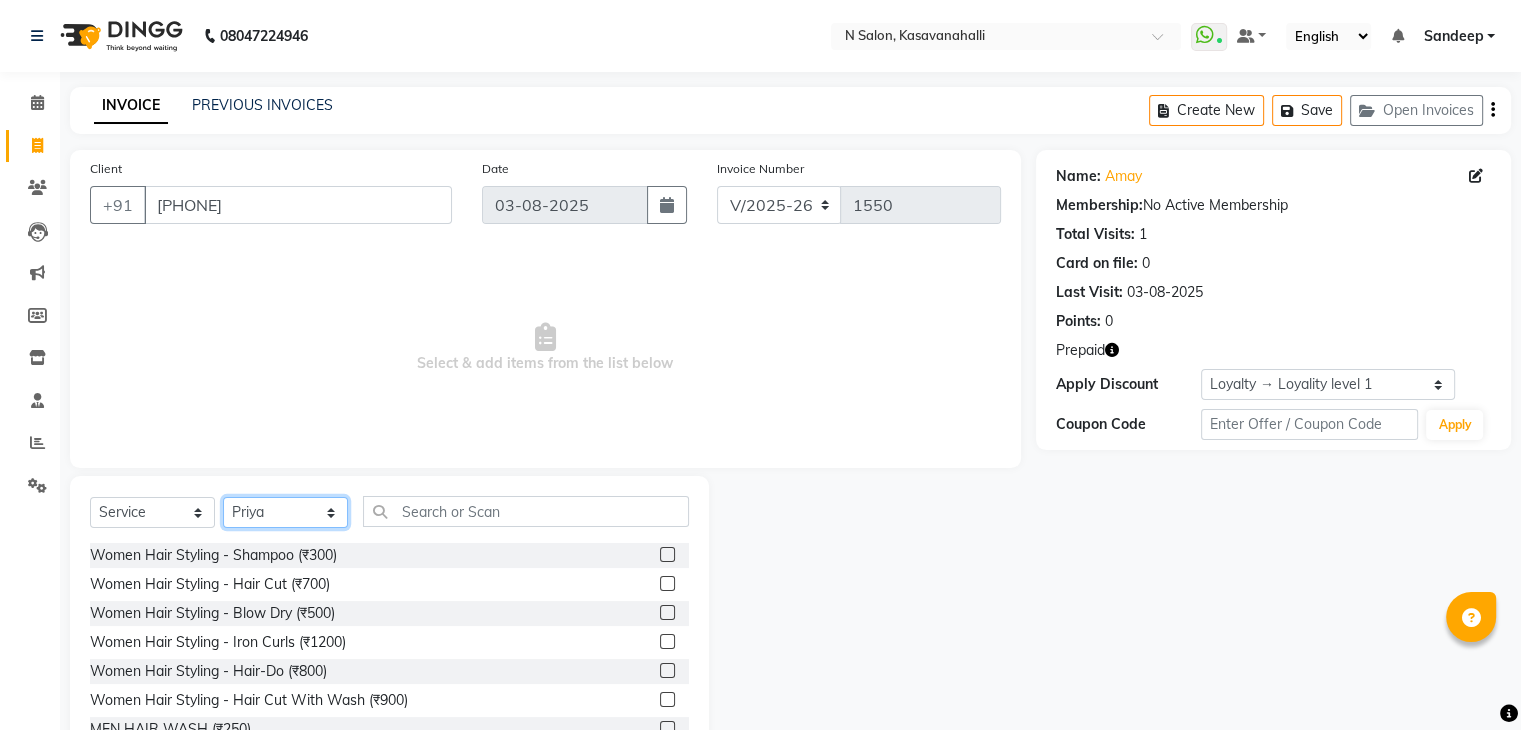 drag, startPoint x: 290, startPoint y: 515, endPoint x: 289, endPoint y: 502, distance: 13.038404 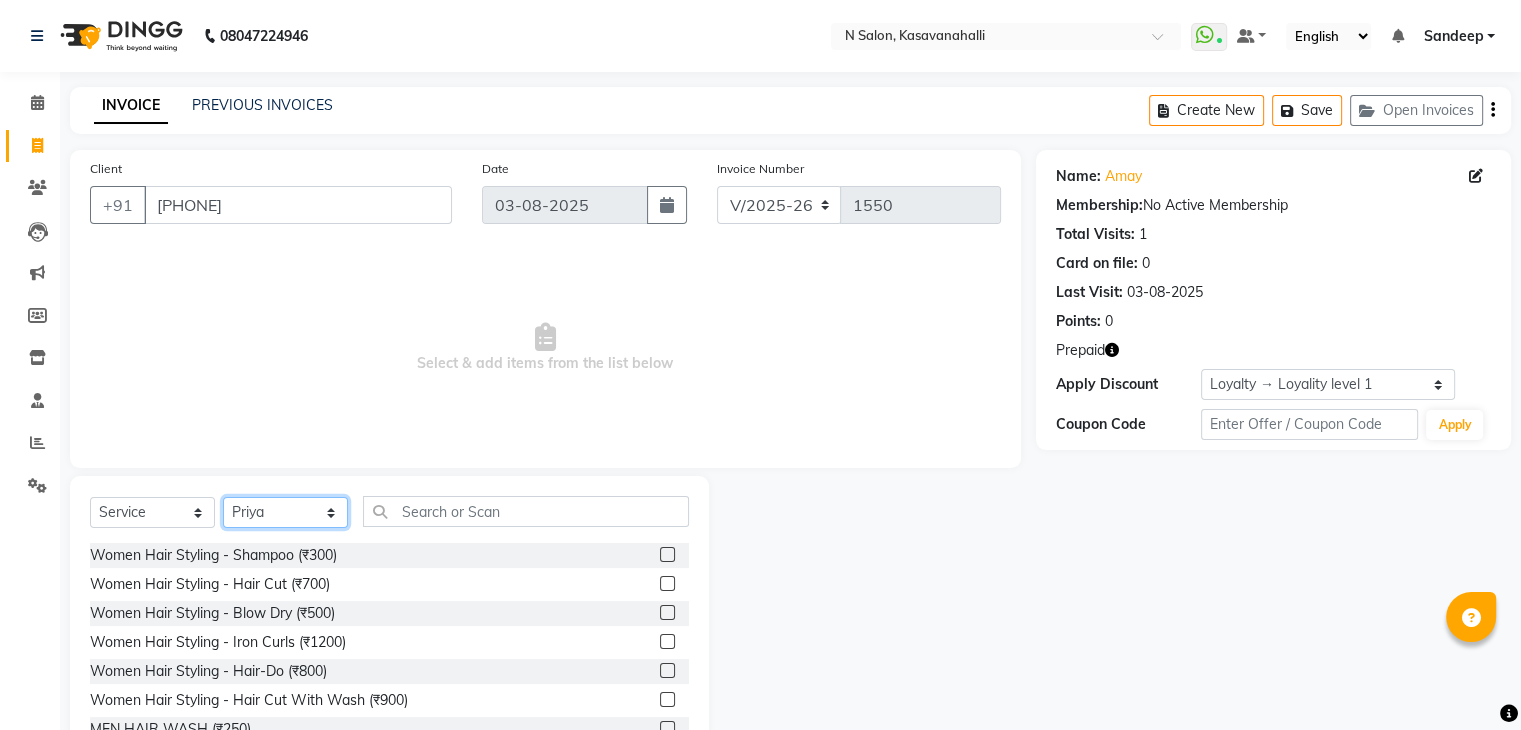 click on "Select Stylist Abisekh Karan  Manju Owner Priya RAJESHWARI  Sandeep Tika" 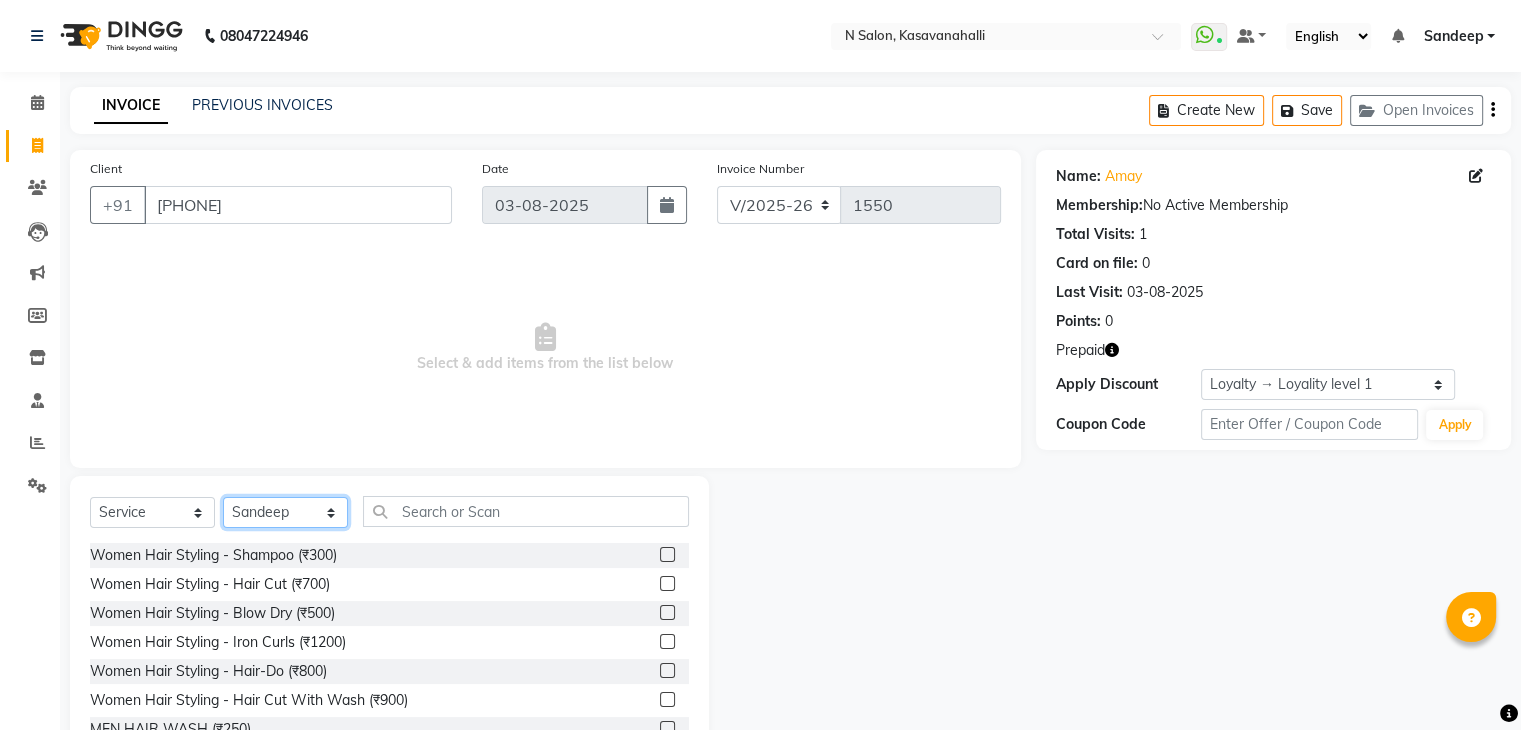 click on "Select Stylist Abisekh Karan  Manju Owner Priya RAJESHWARI  Sandeep Tika" 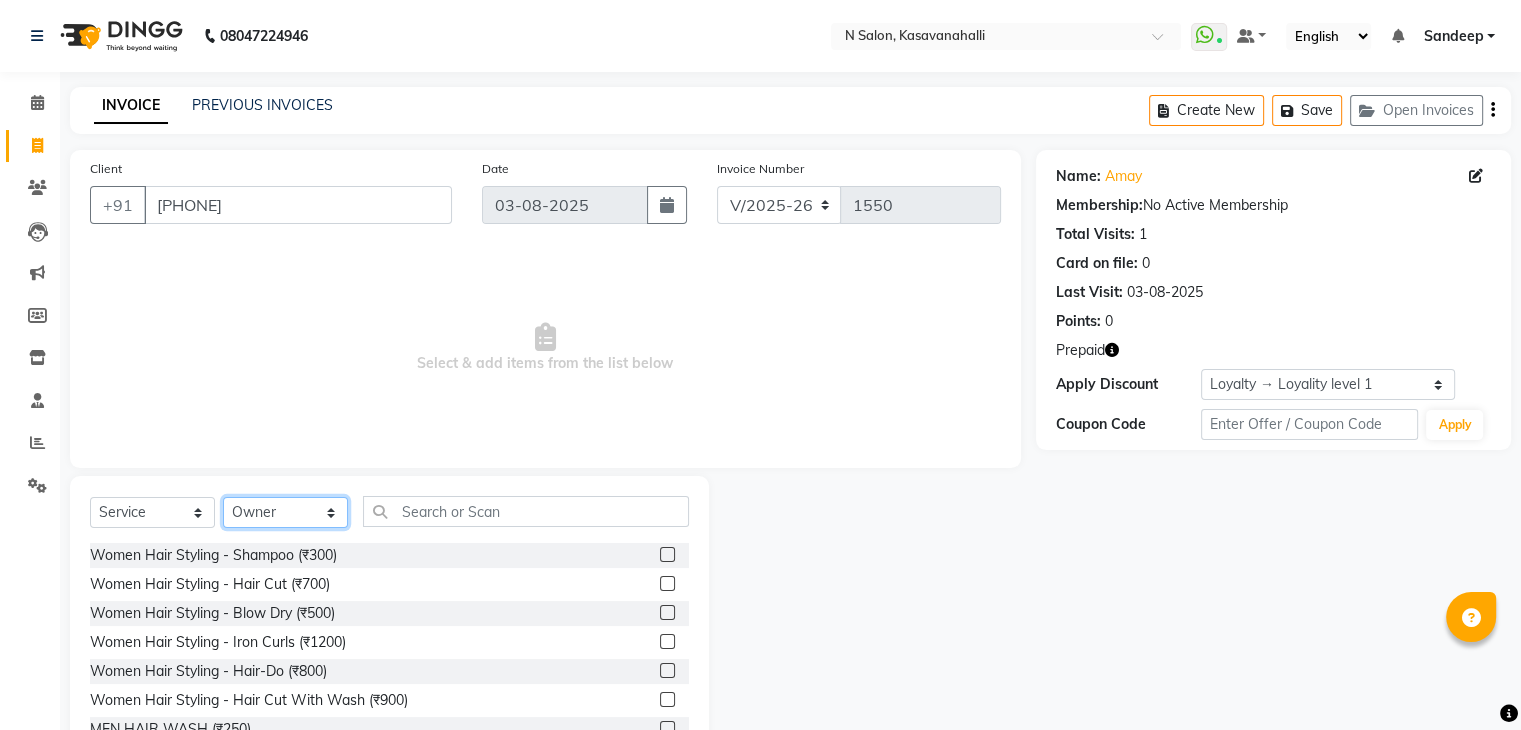 click on "Select Stylist Abisekh Karan  Manju Owner Priya RAJESHWARI  Sandeep Tika" 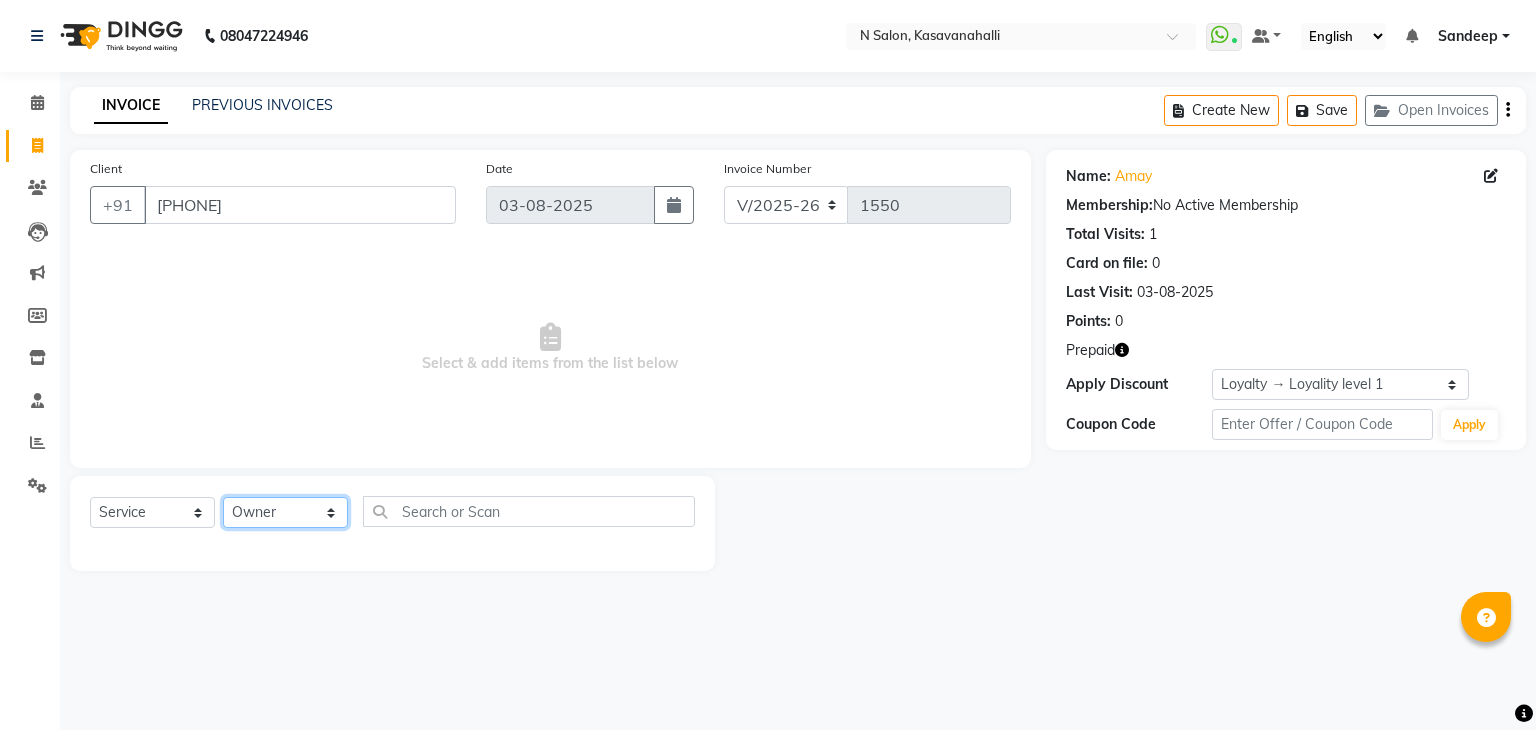 click on "Select Stylist Abisekh Karan  Manju Owner Priya RAJESHWARI  Sandeep Tika" 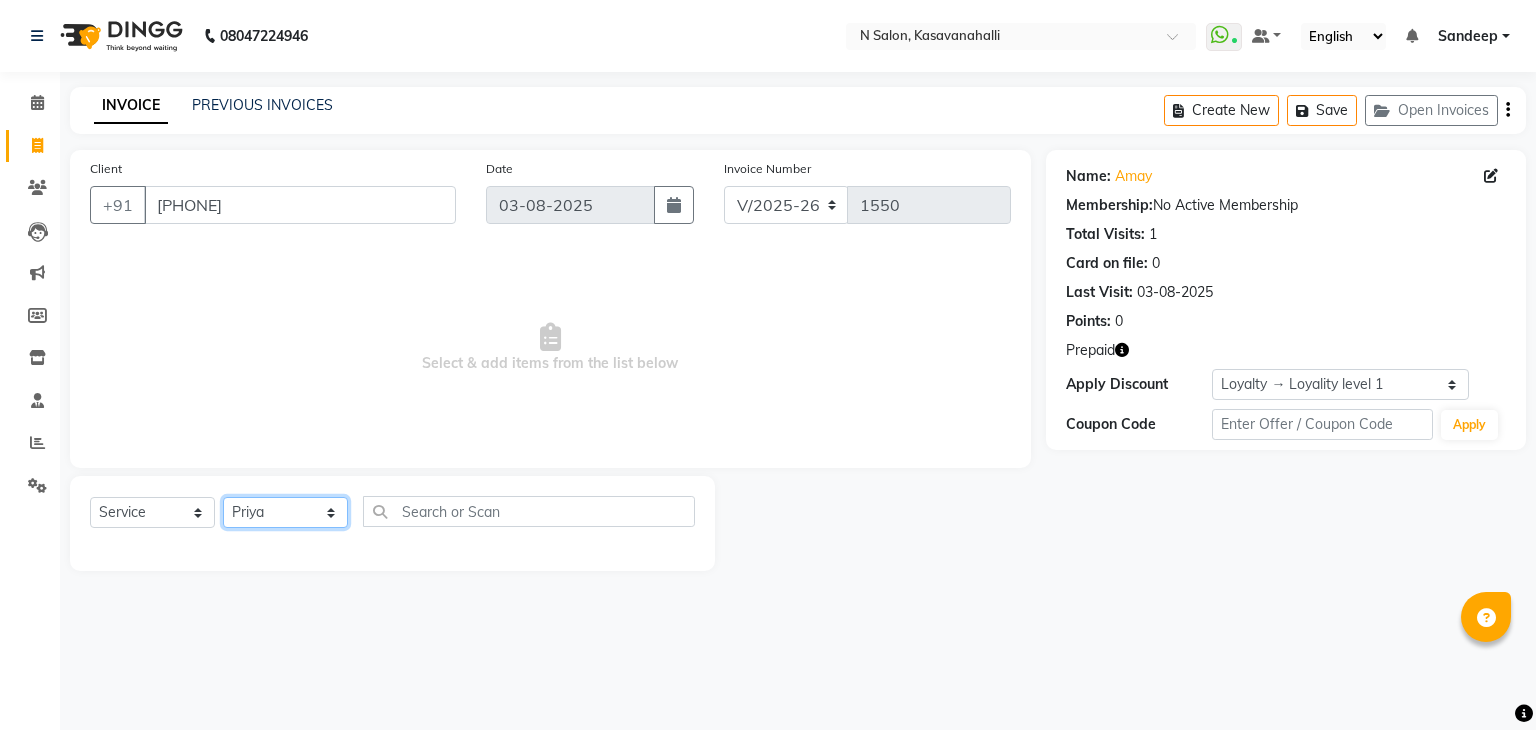 click on "Select Stylist Abisekh Karan  Manju Owner Priya RAJESHWARI  Sandeep Tika" 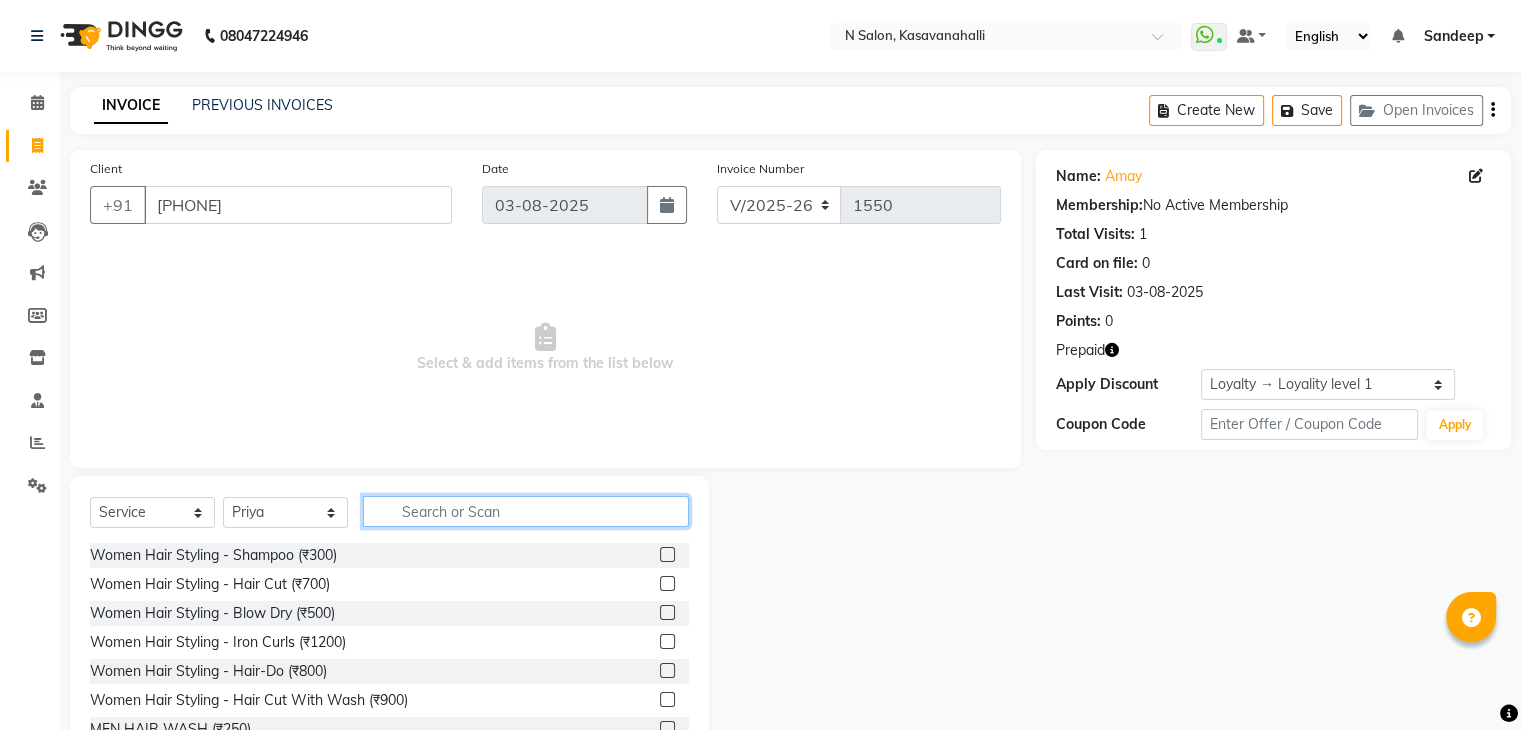 click 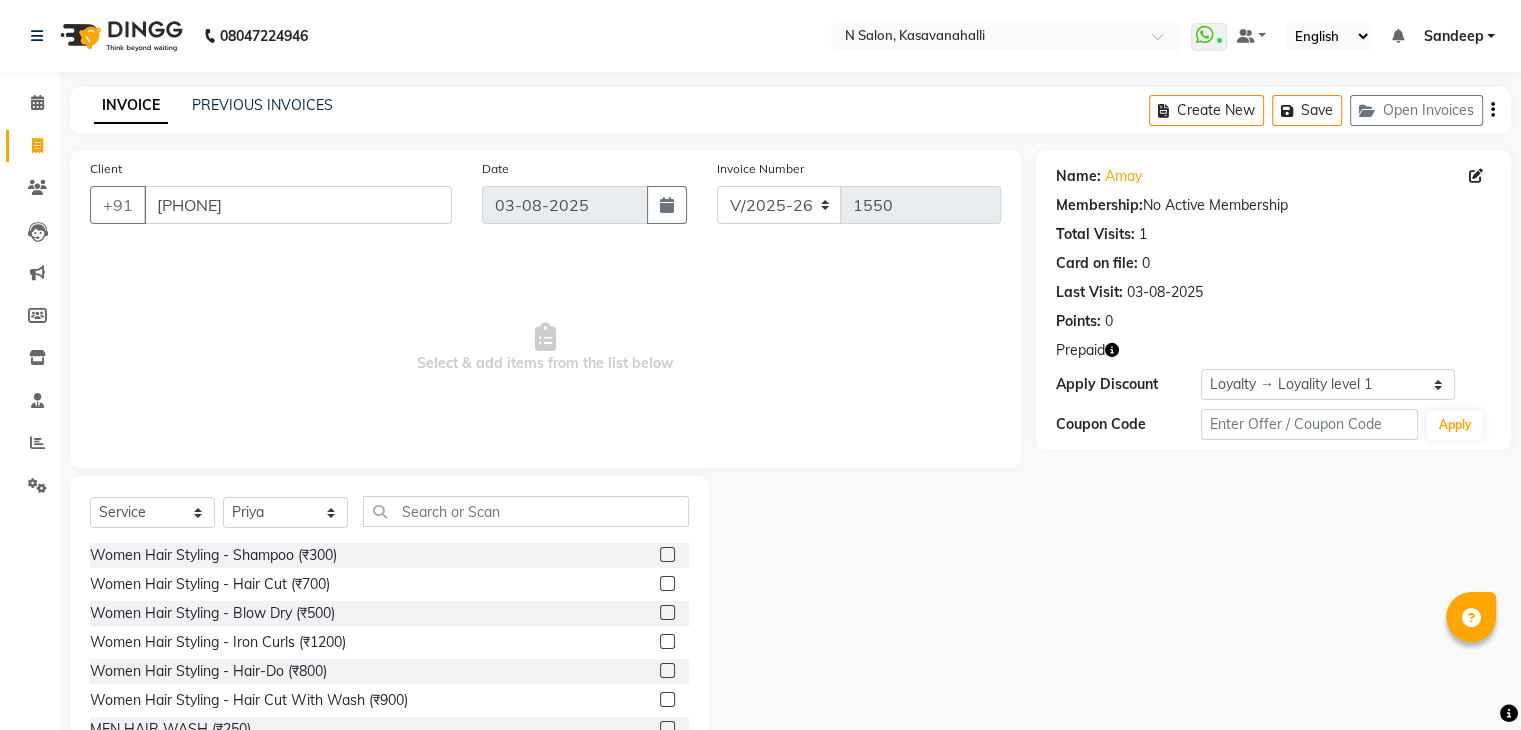 click 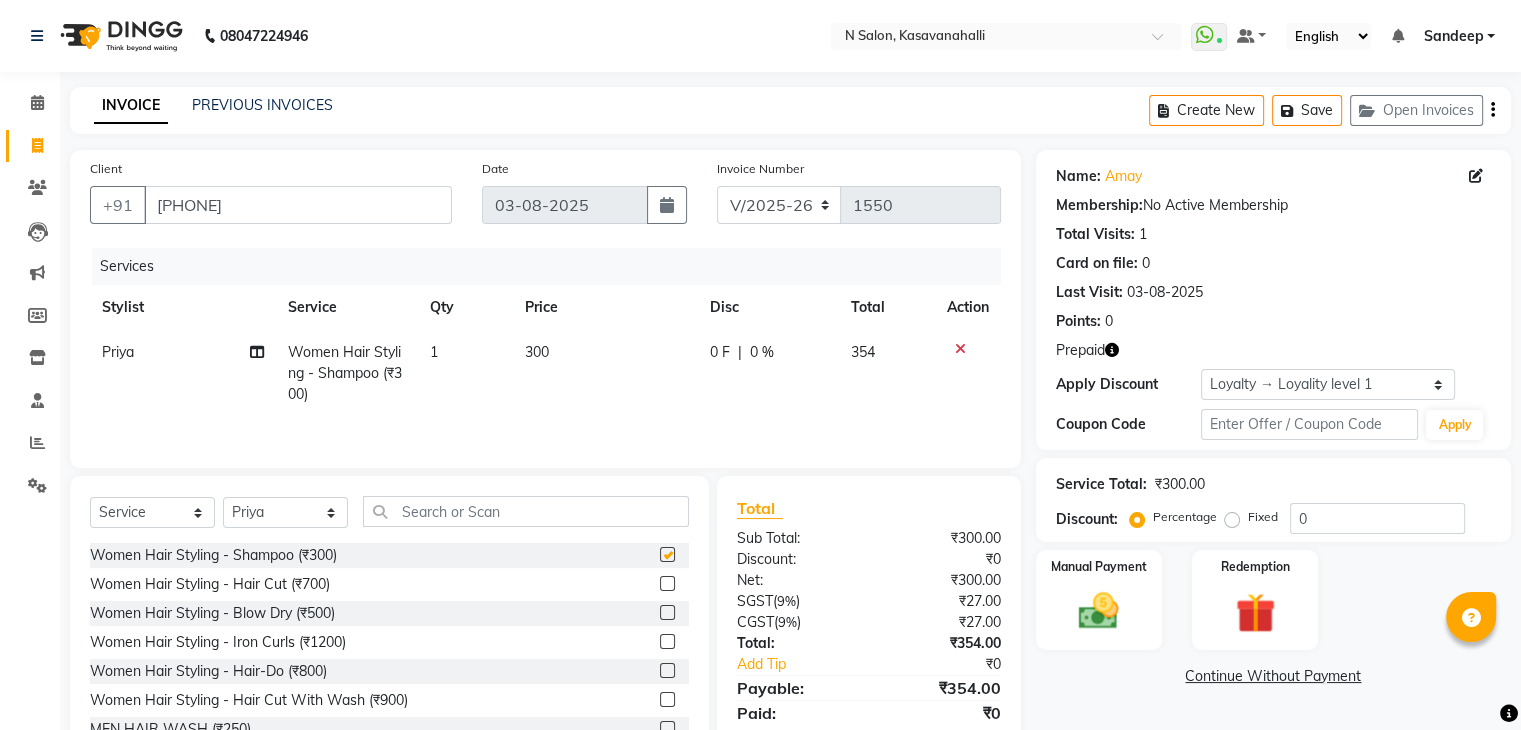 checkbox on "false" 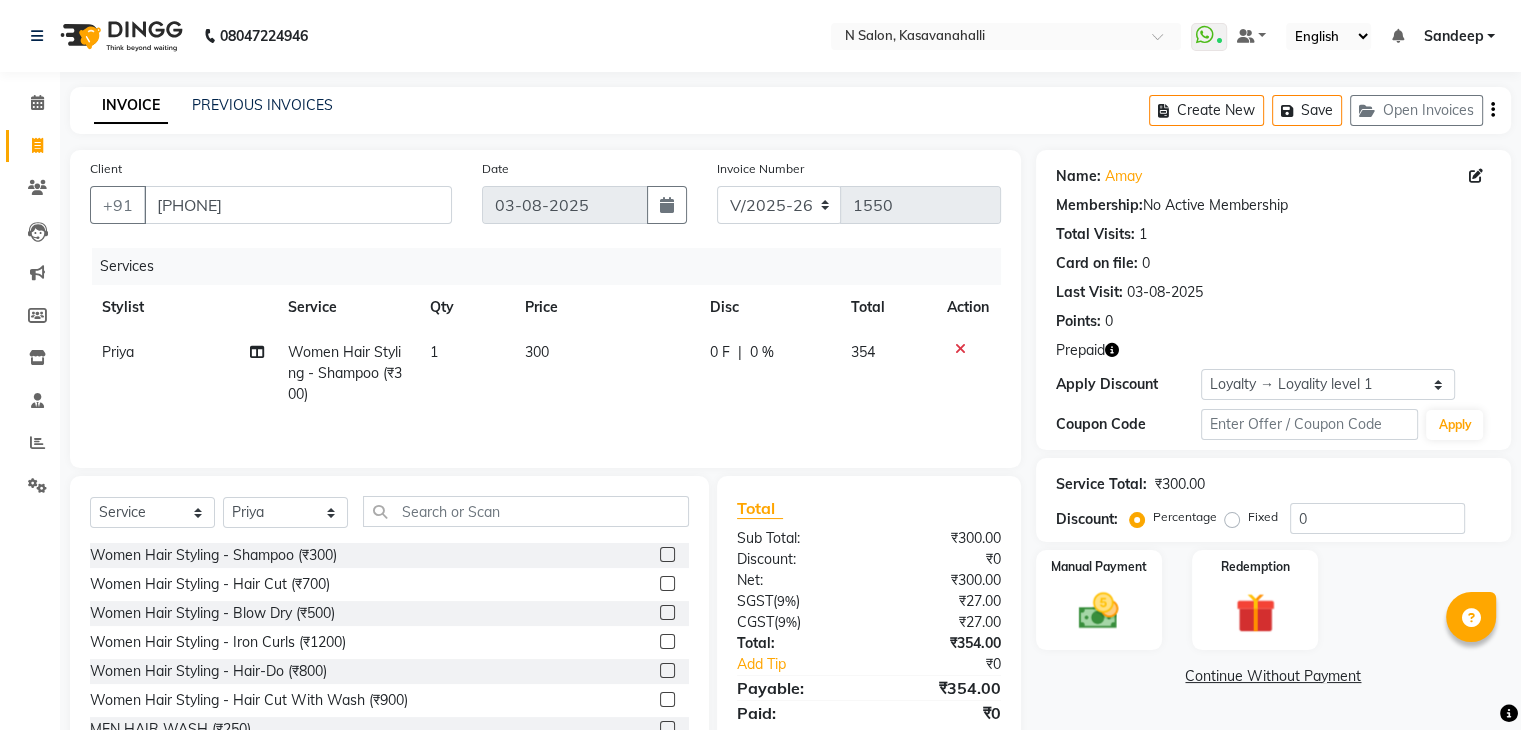 click on "300" 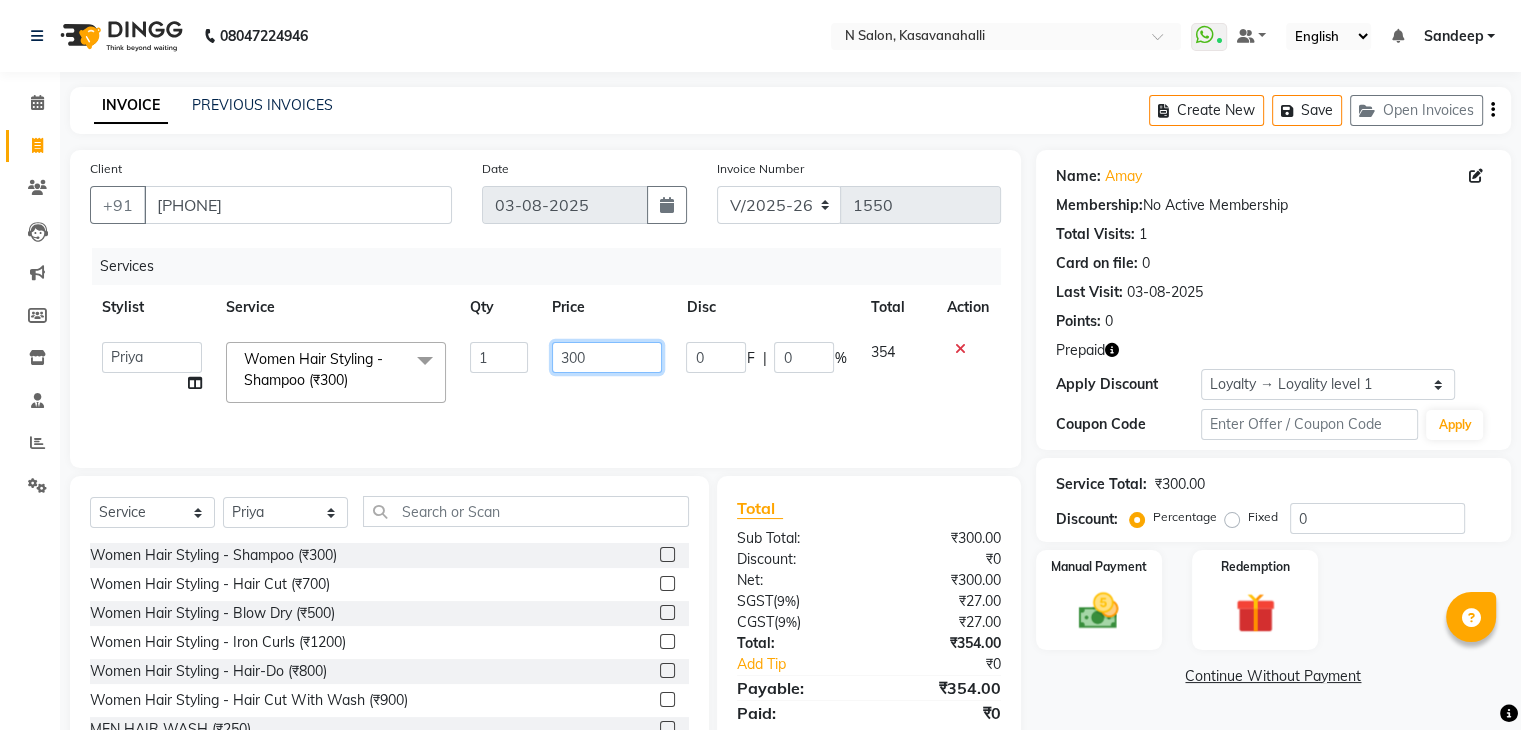 click on "300" 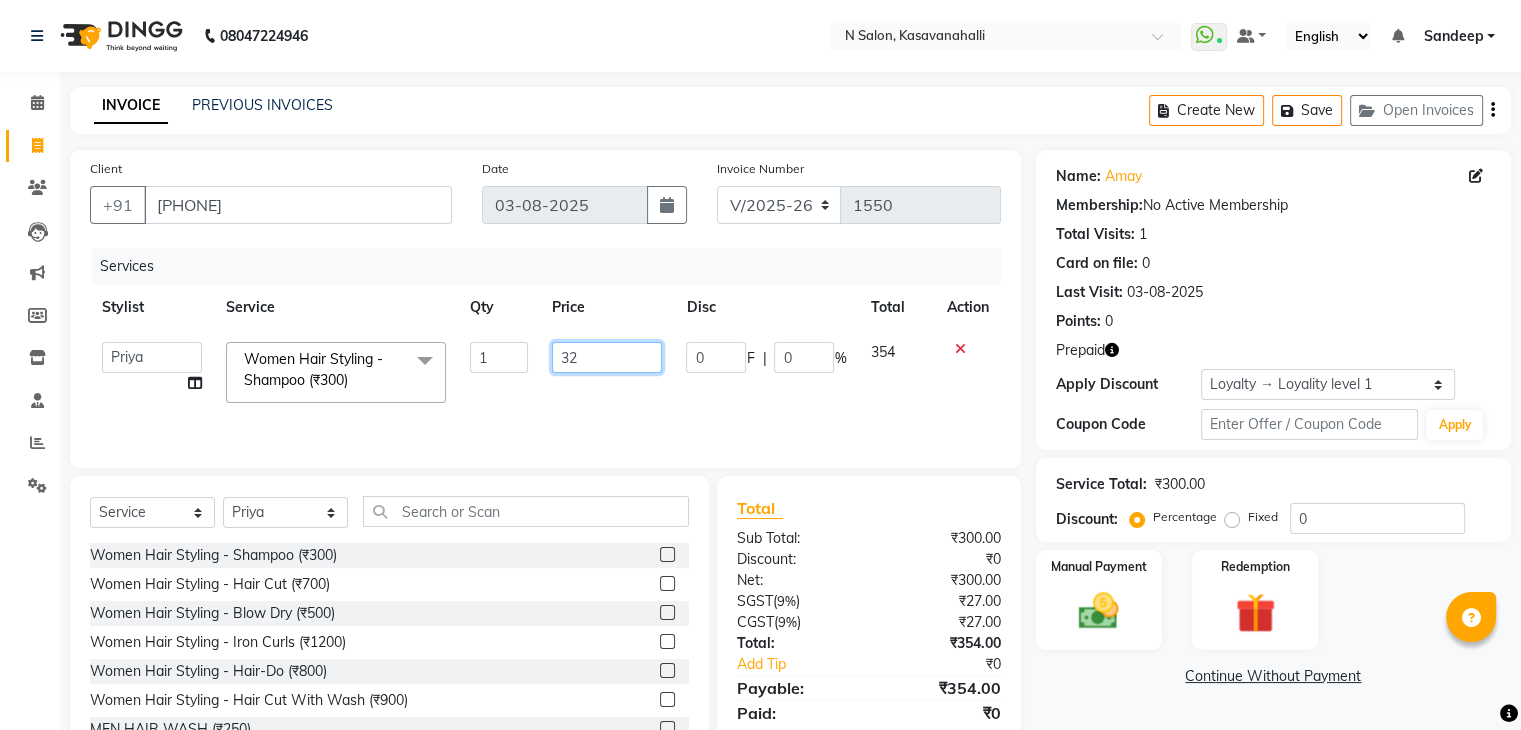 type on "320" 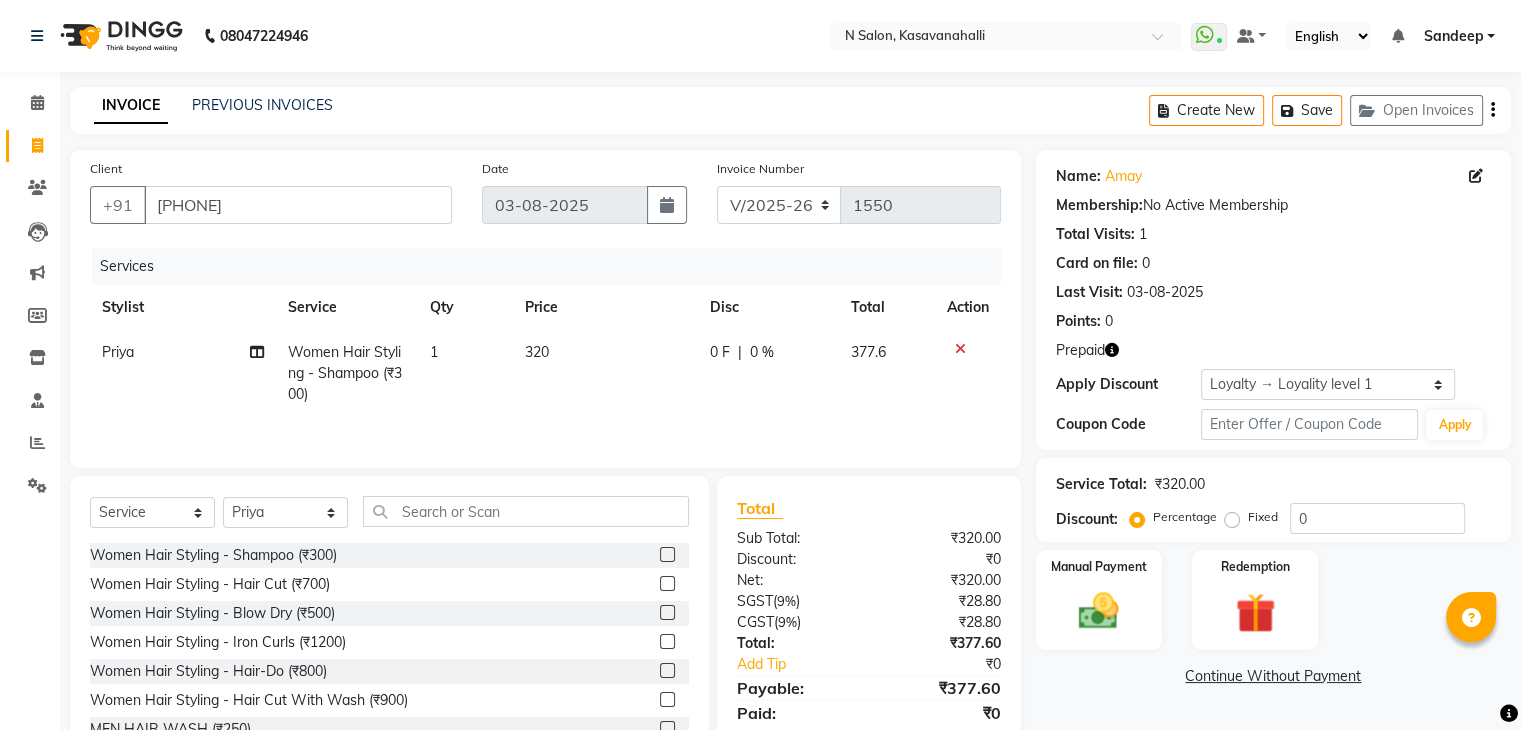click on "320" 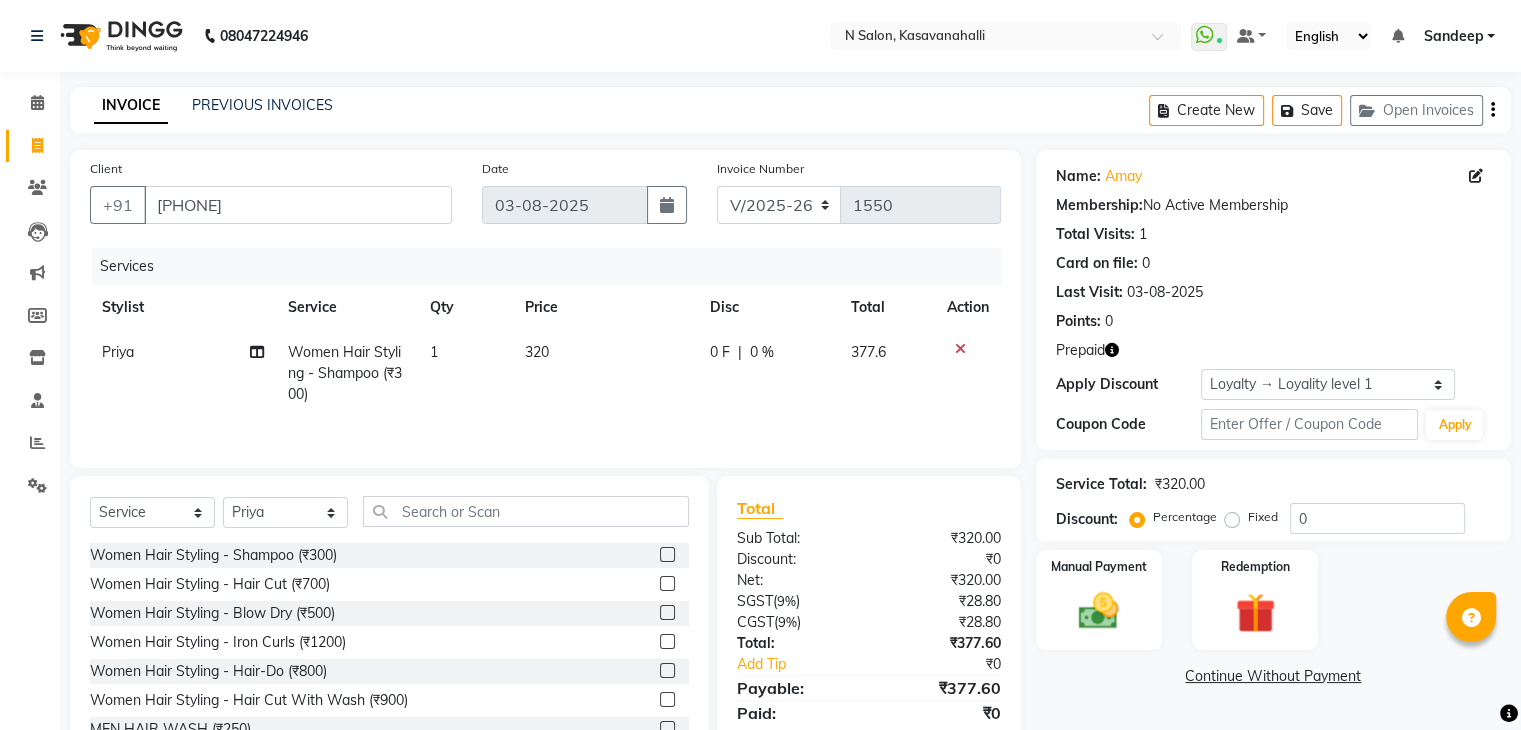 select on "82995" 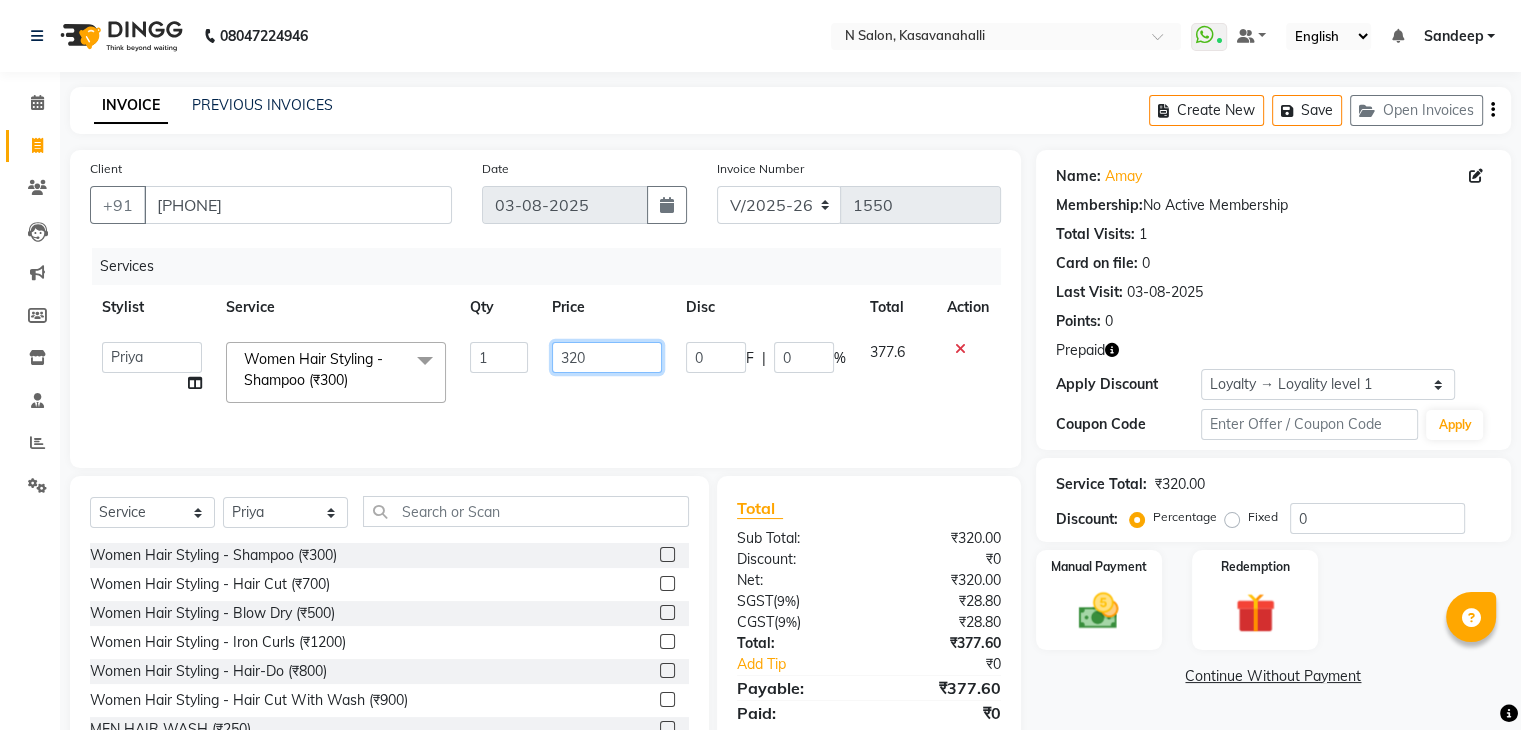 click on "320" 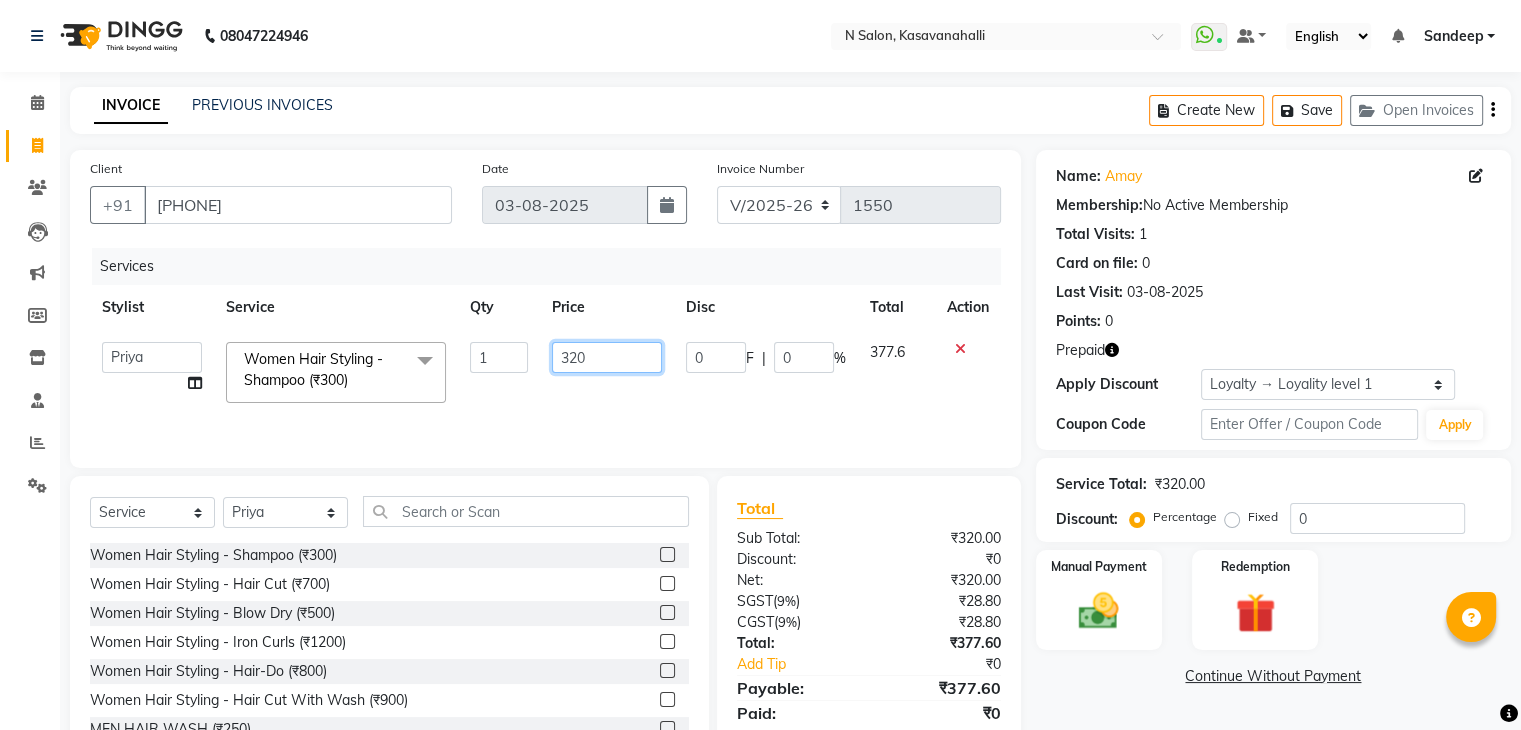 click on "320" 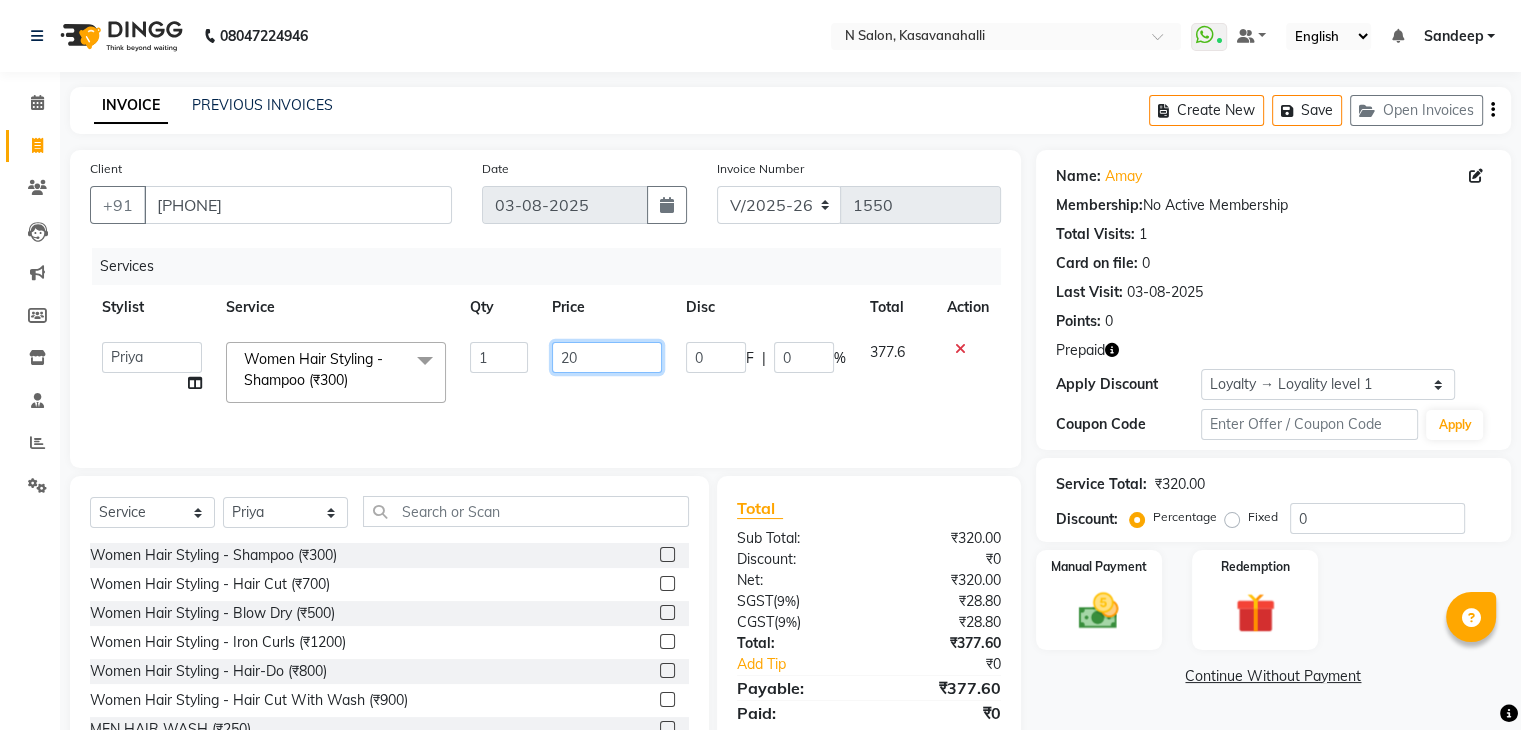 type on "220" 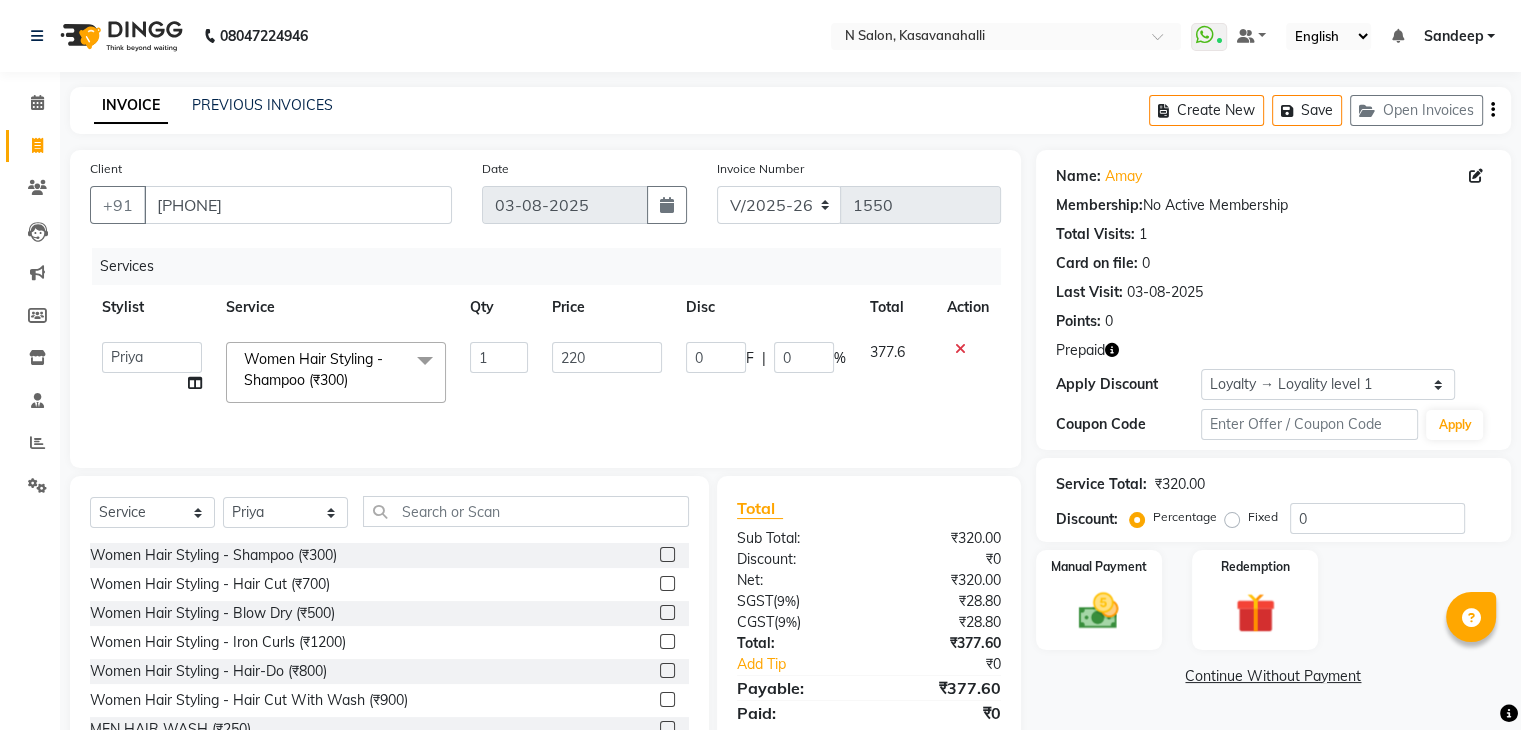 click on "220" 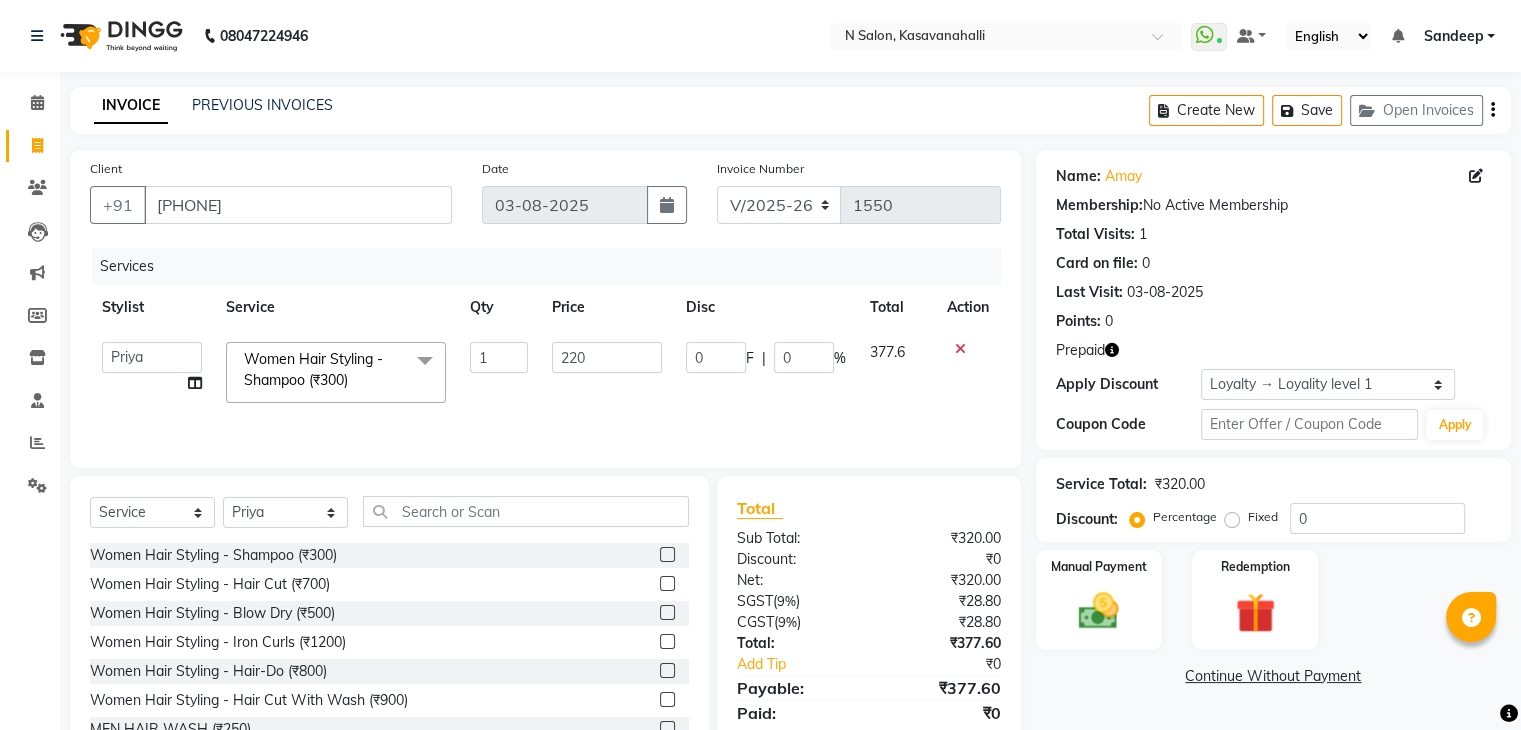 select on "82995" 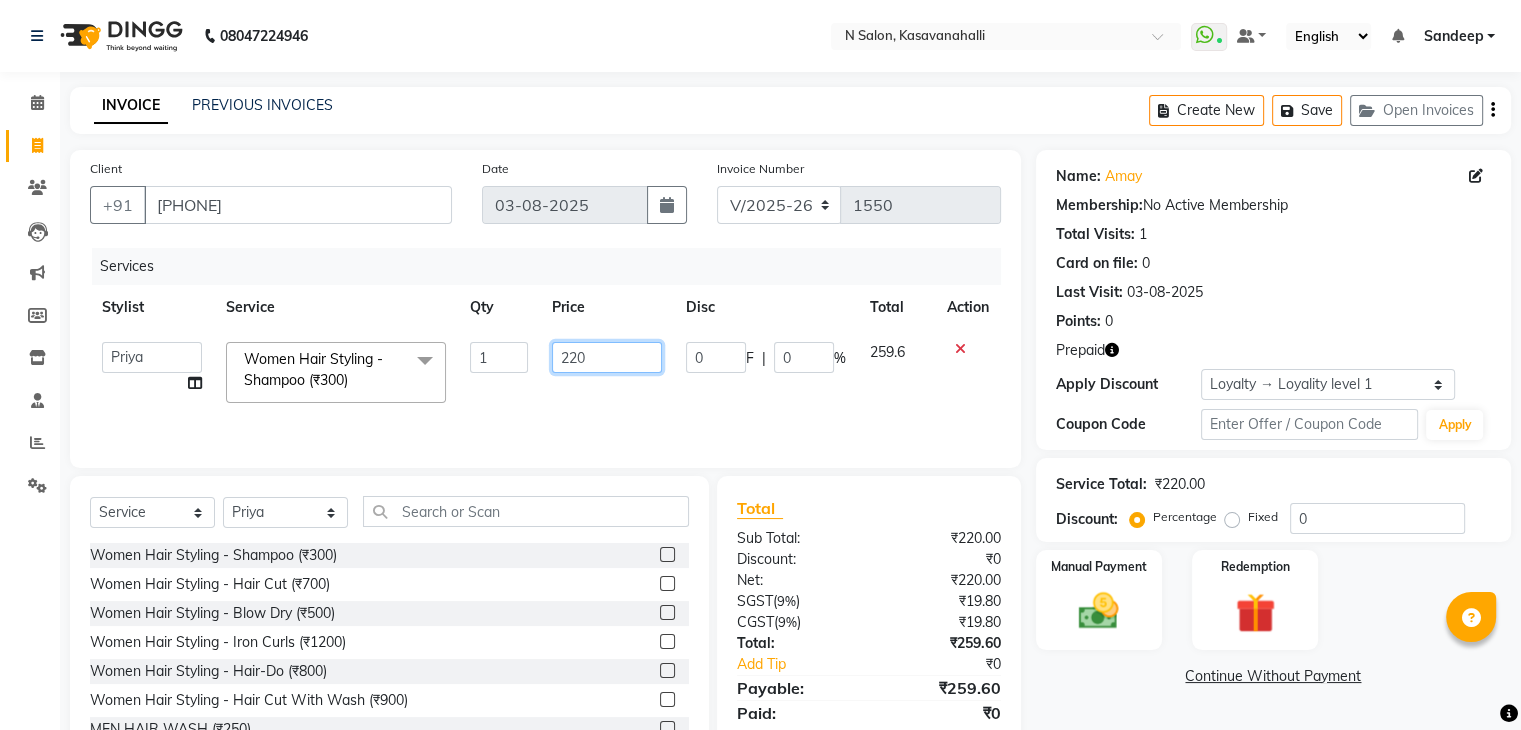 click on "220" 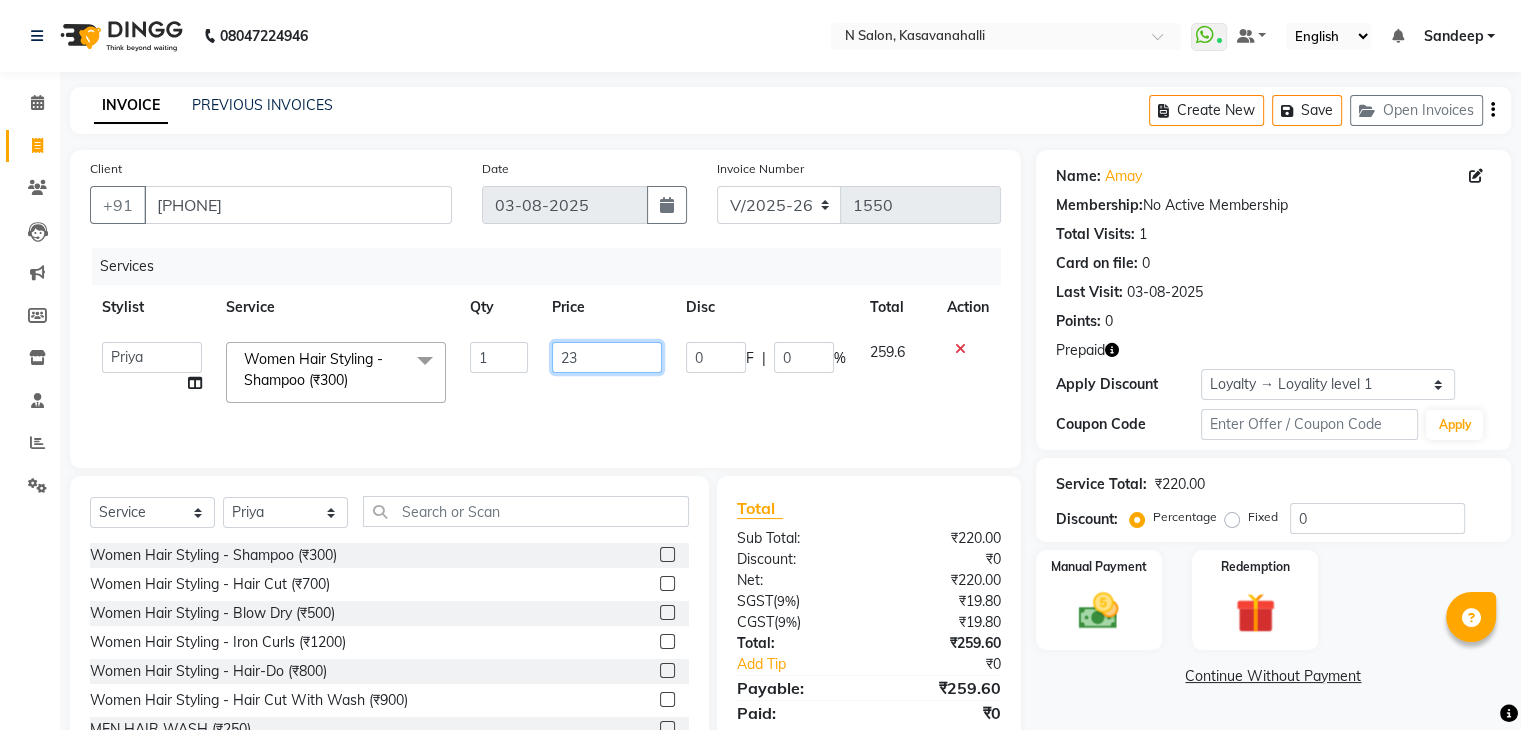 type on "230" 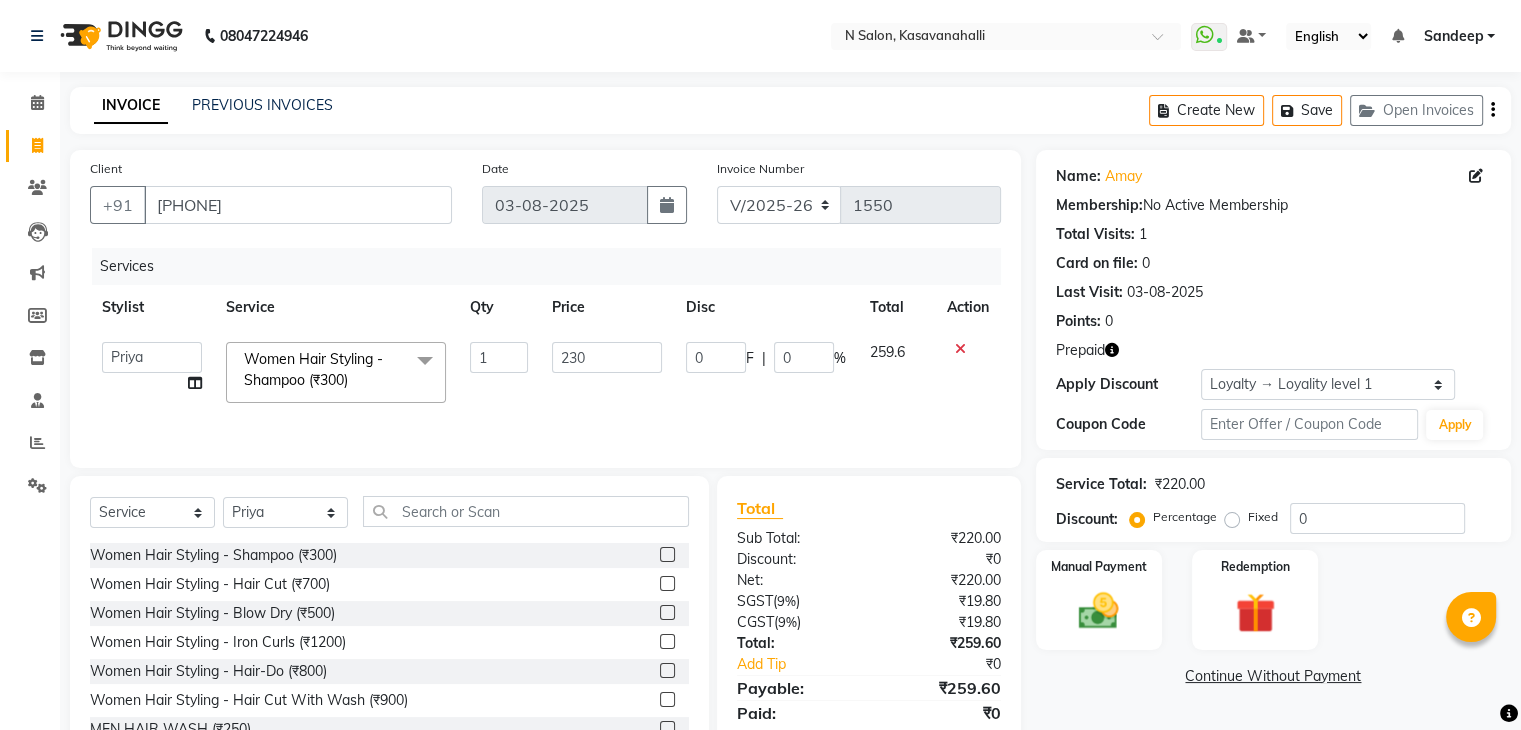 click on "230" 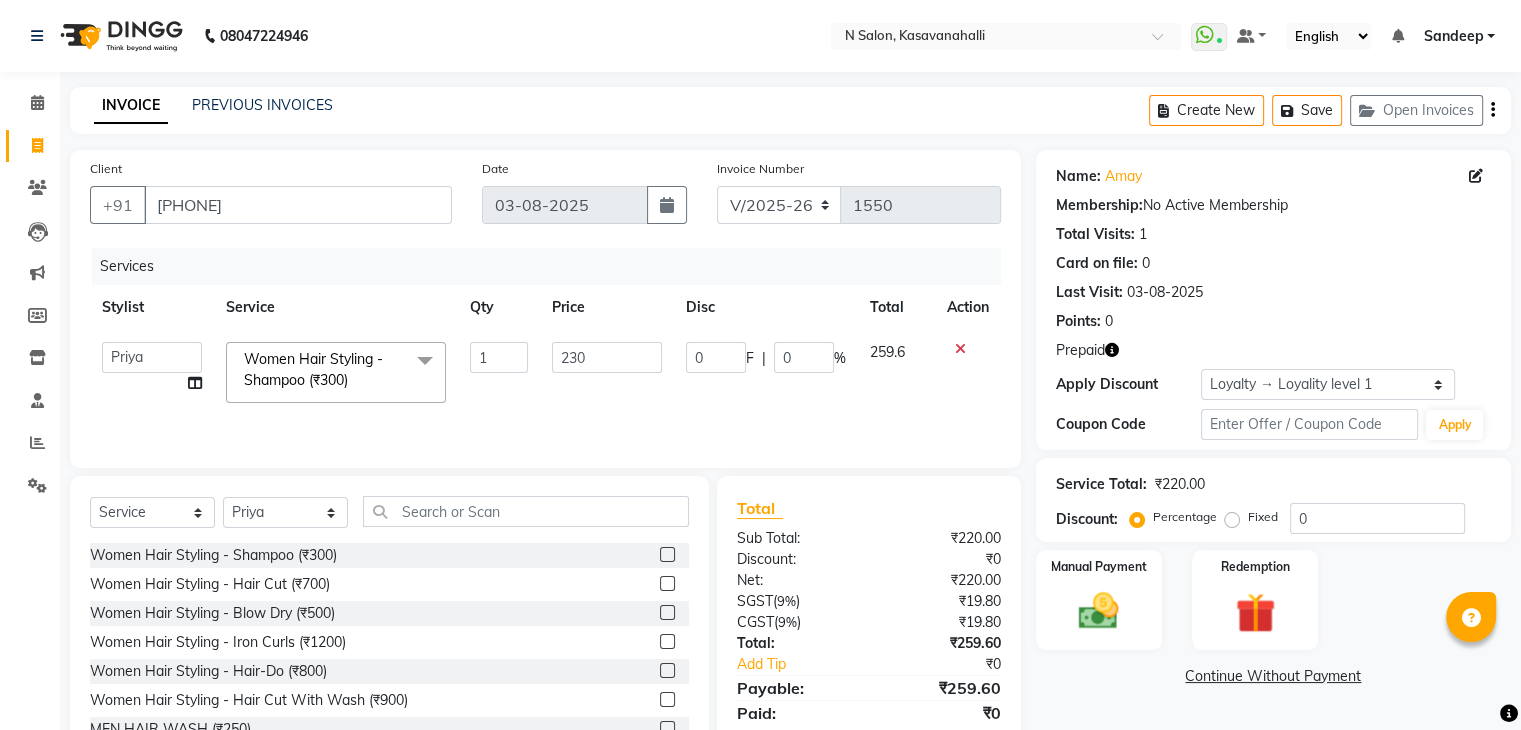 select on "82995" 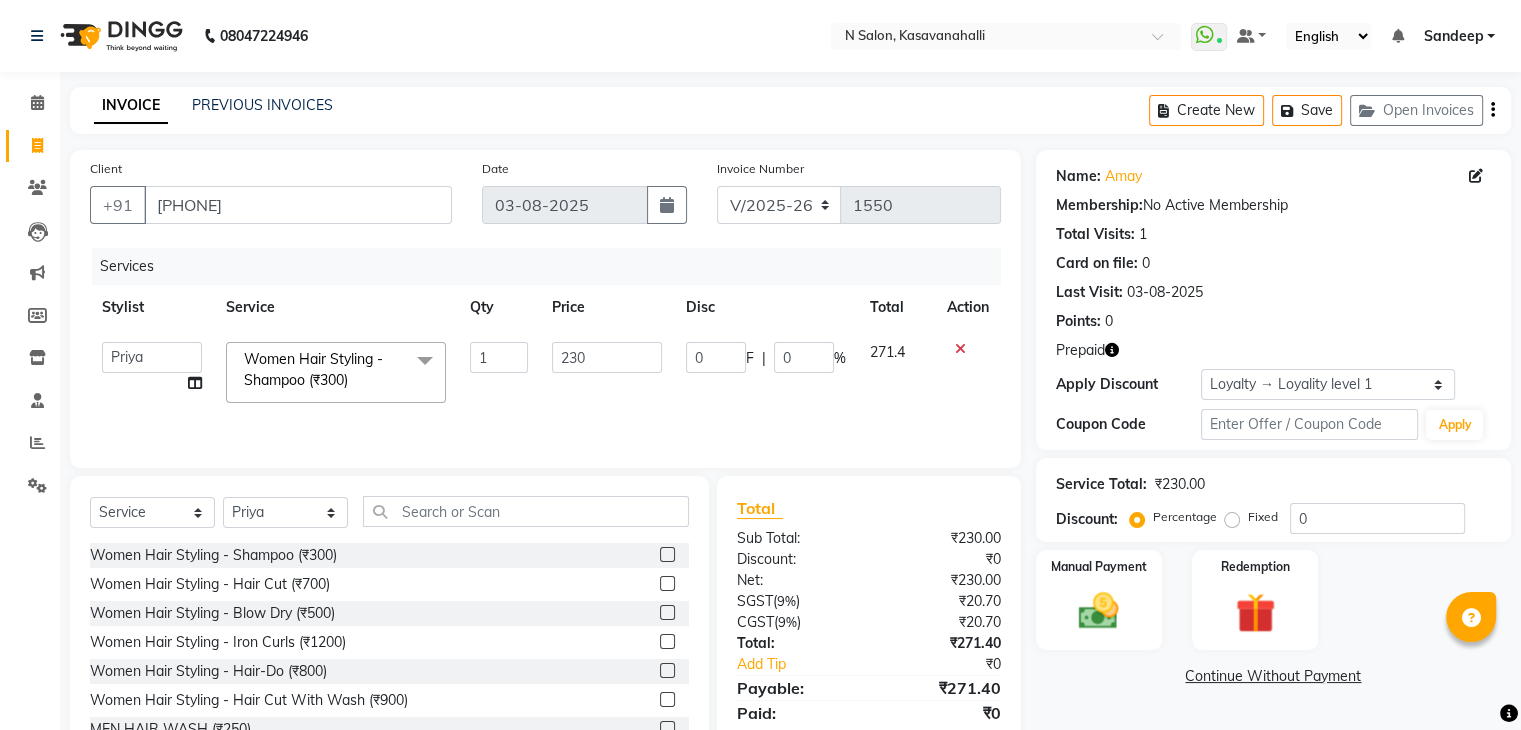 click on "Fixed" 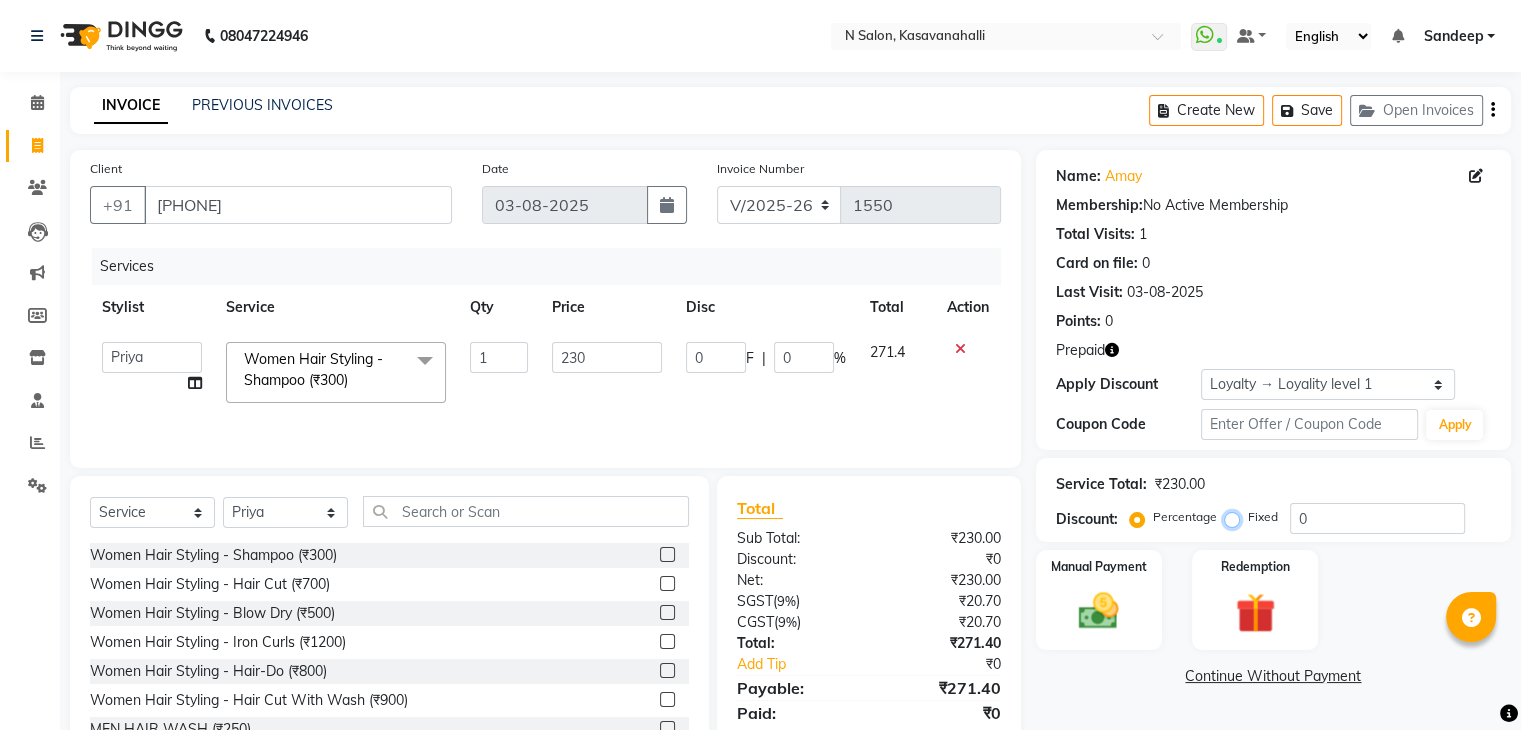 click on "Fixed" at bounding box center [1236, 517] 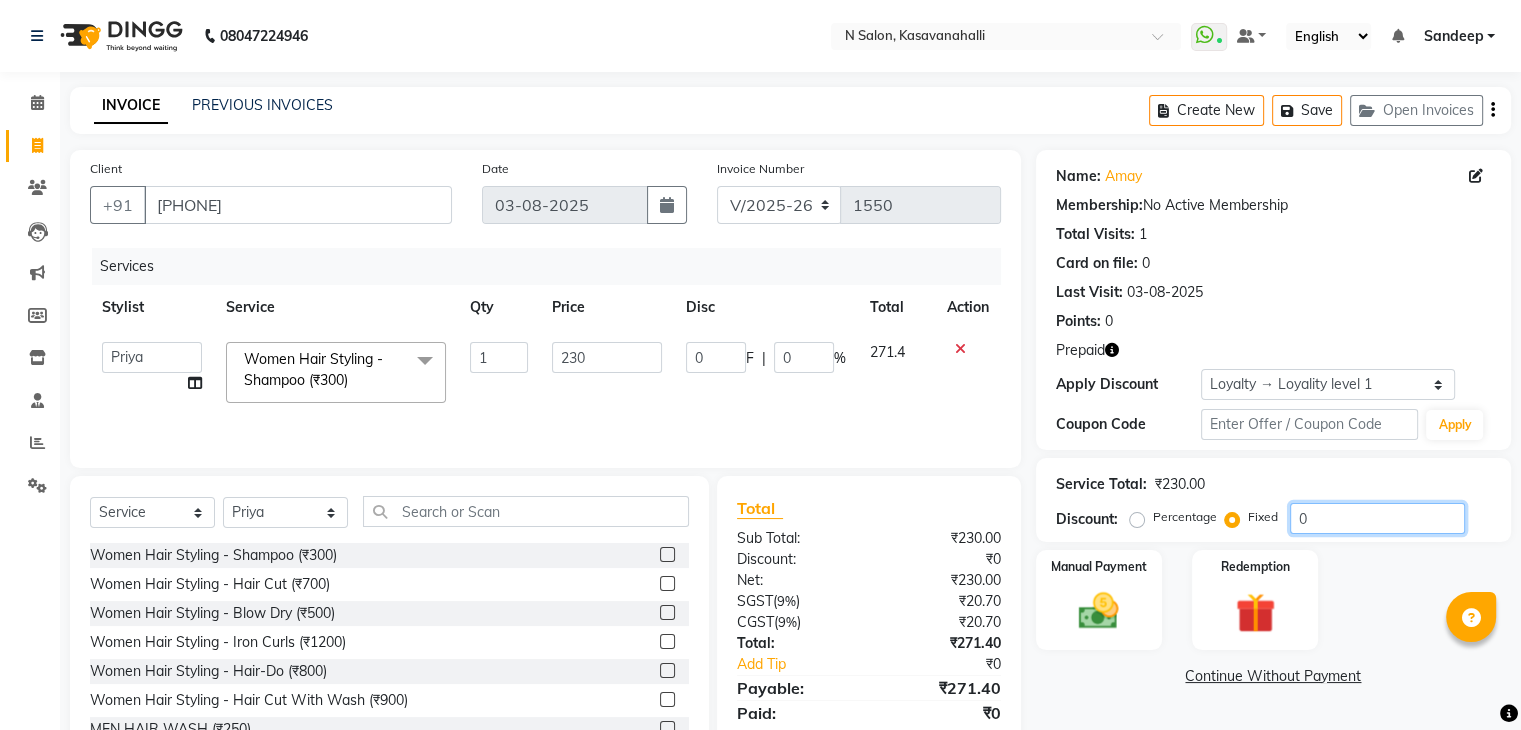 click on "0" 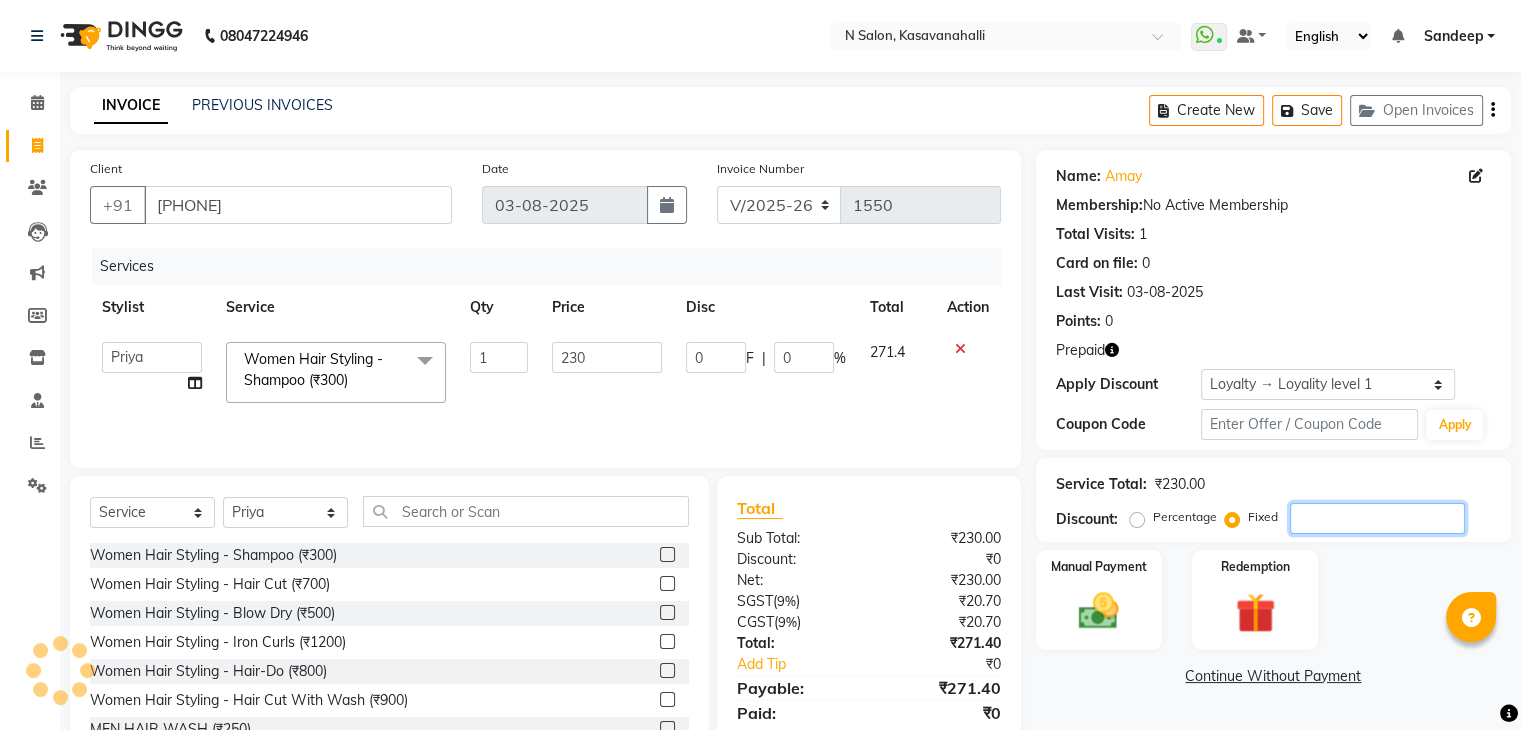 type on "1" 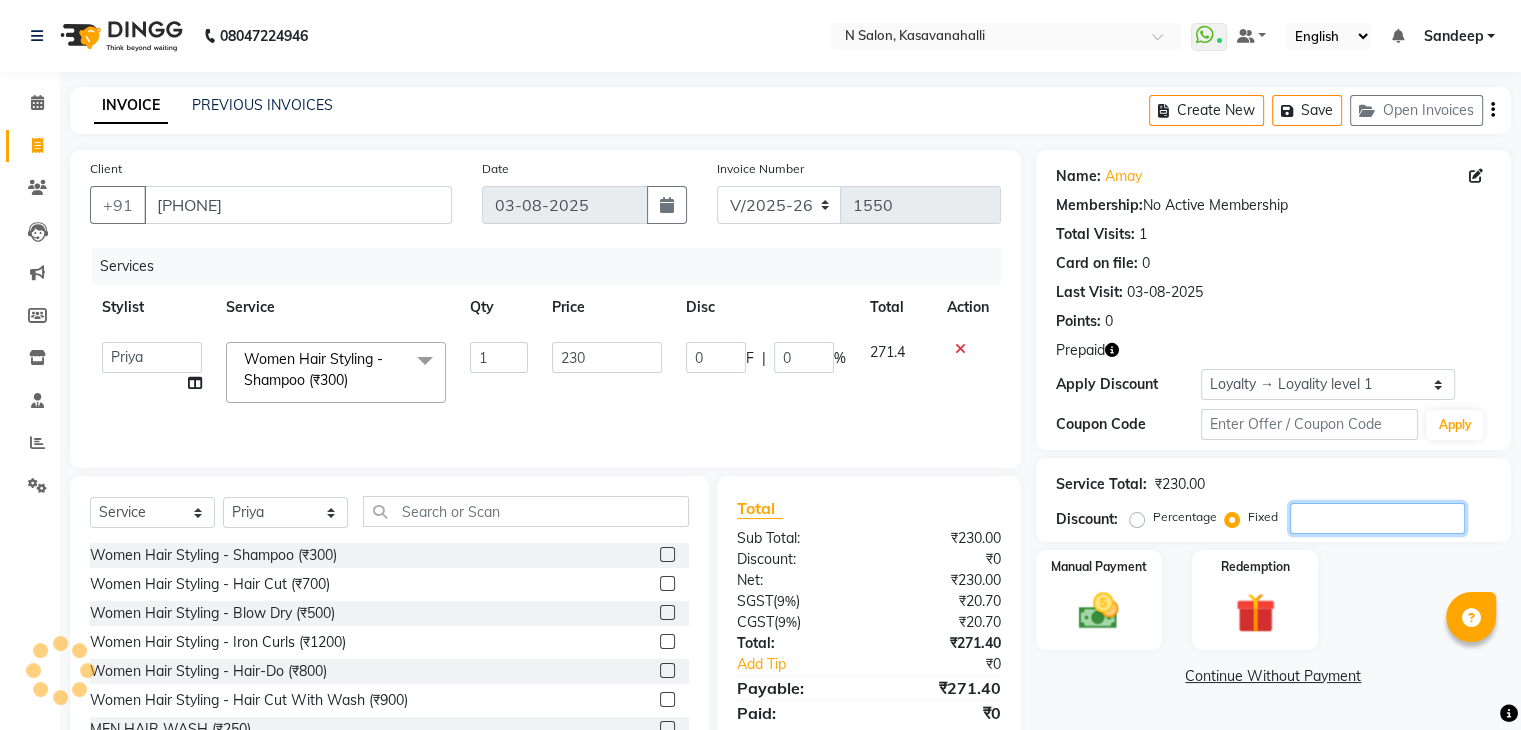 type on "1" 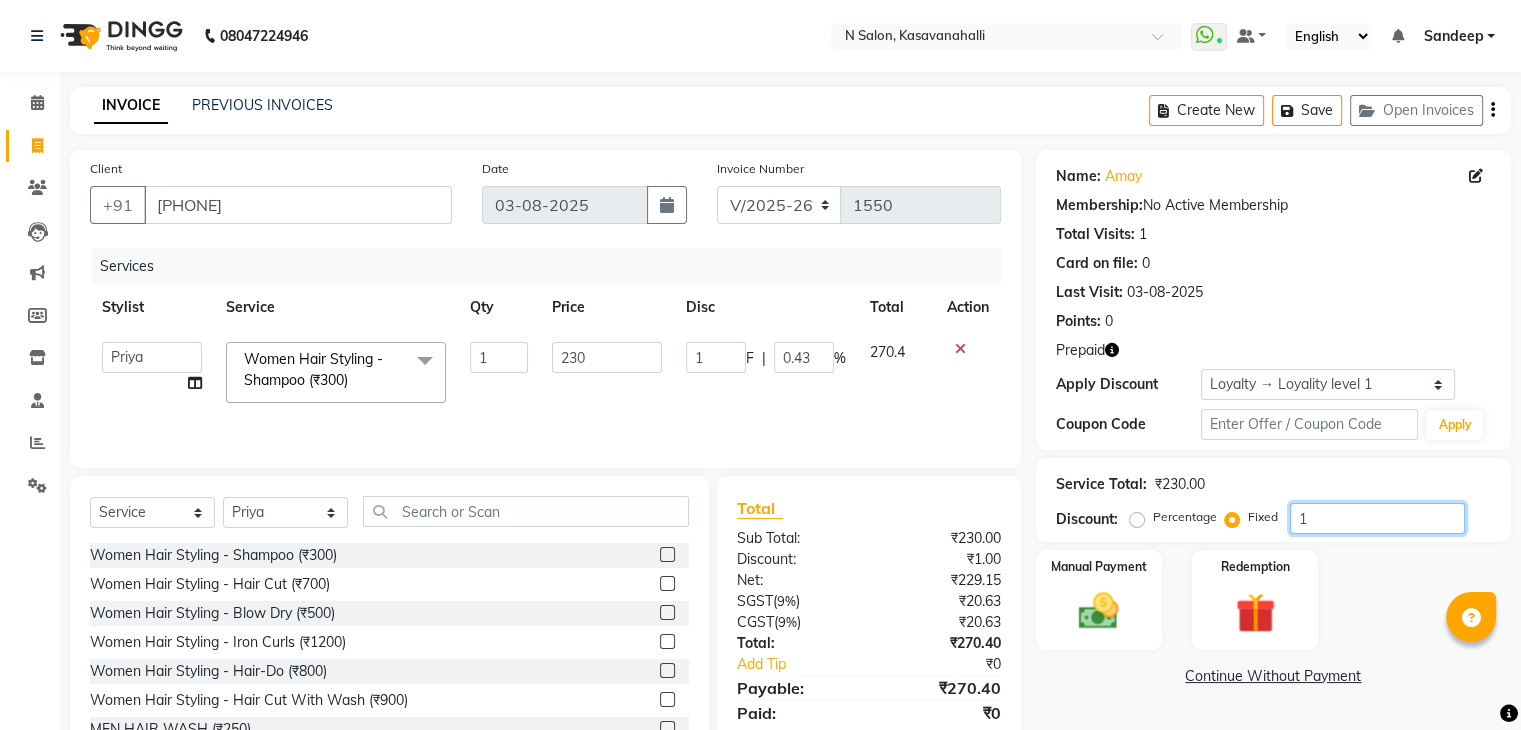 type on "1" 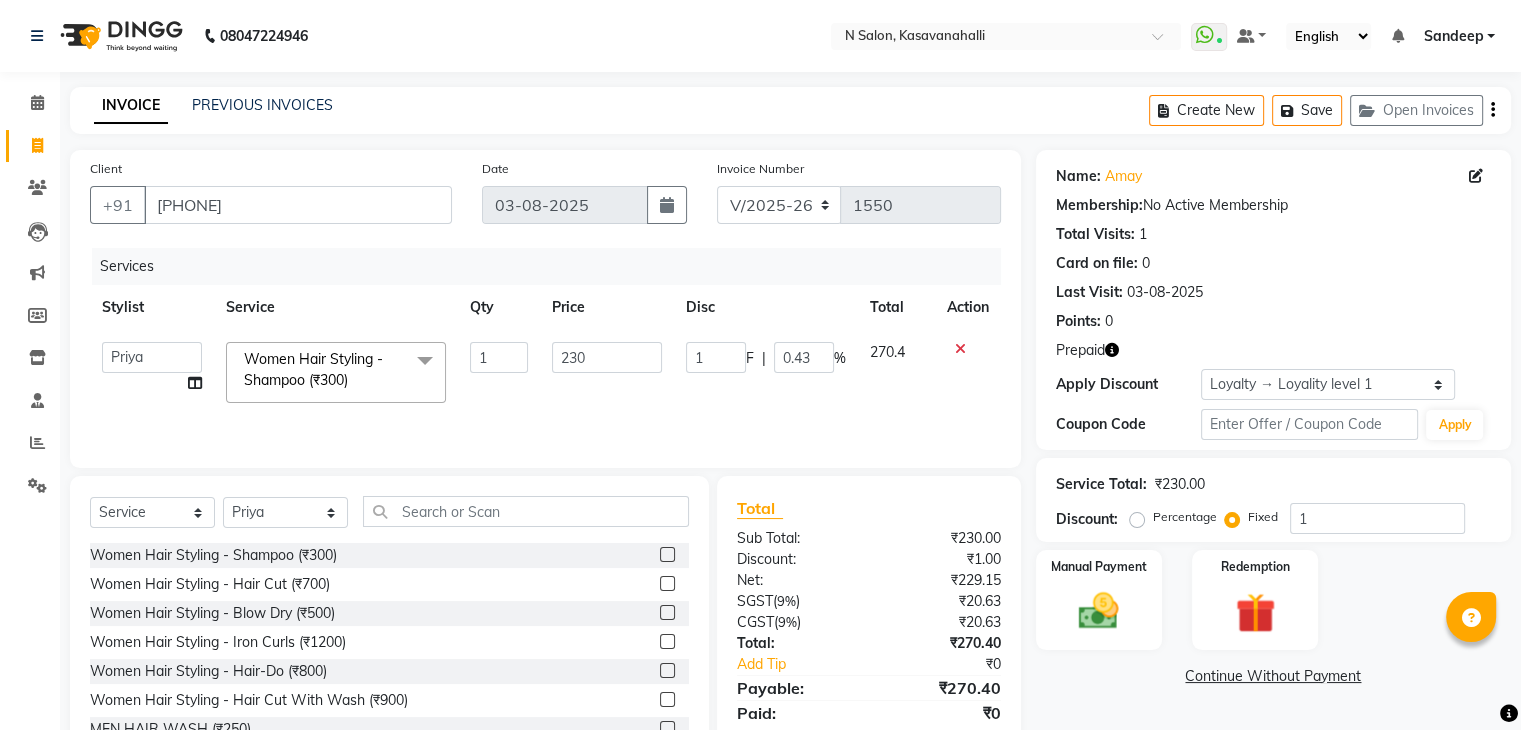 click 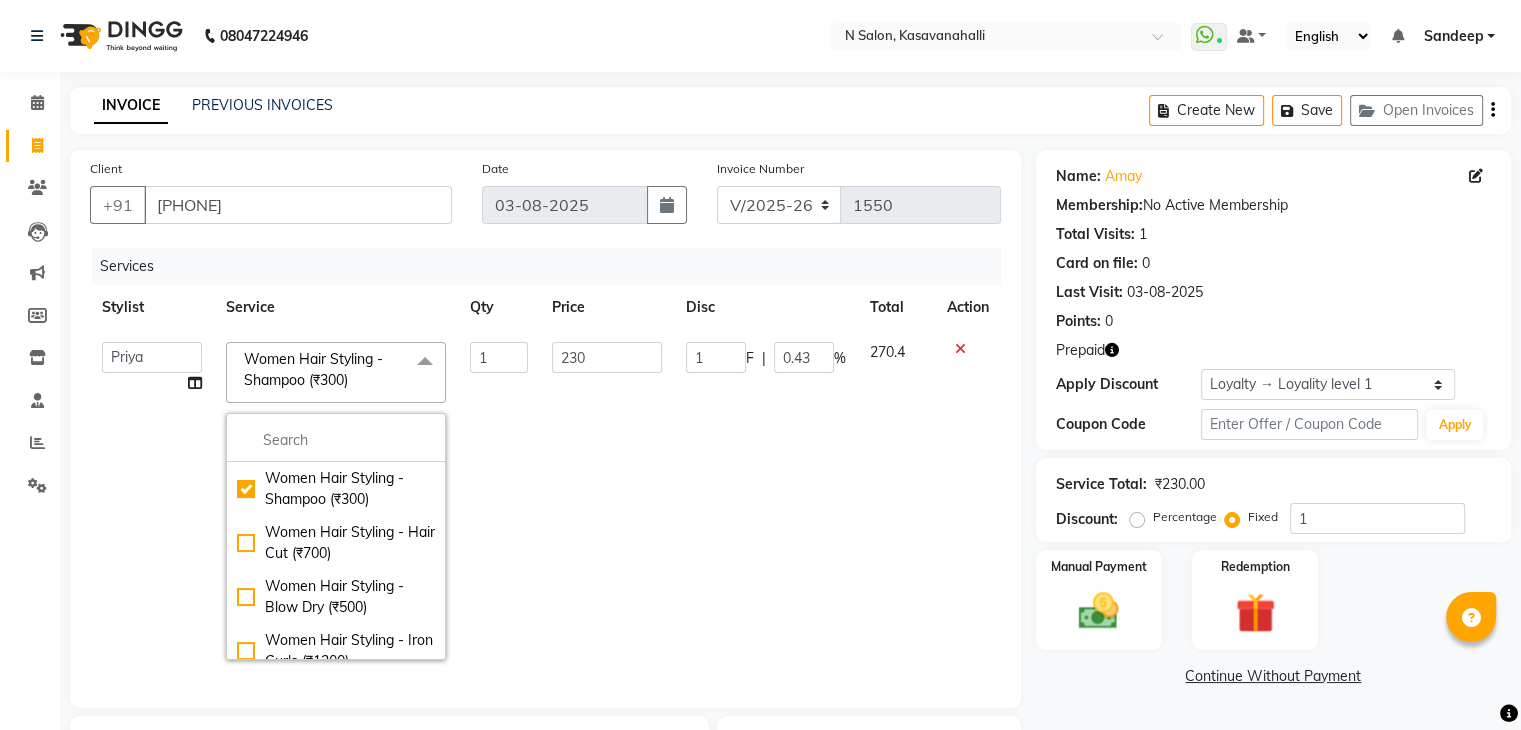 click 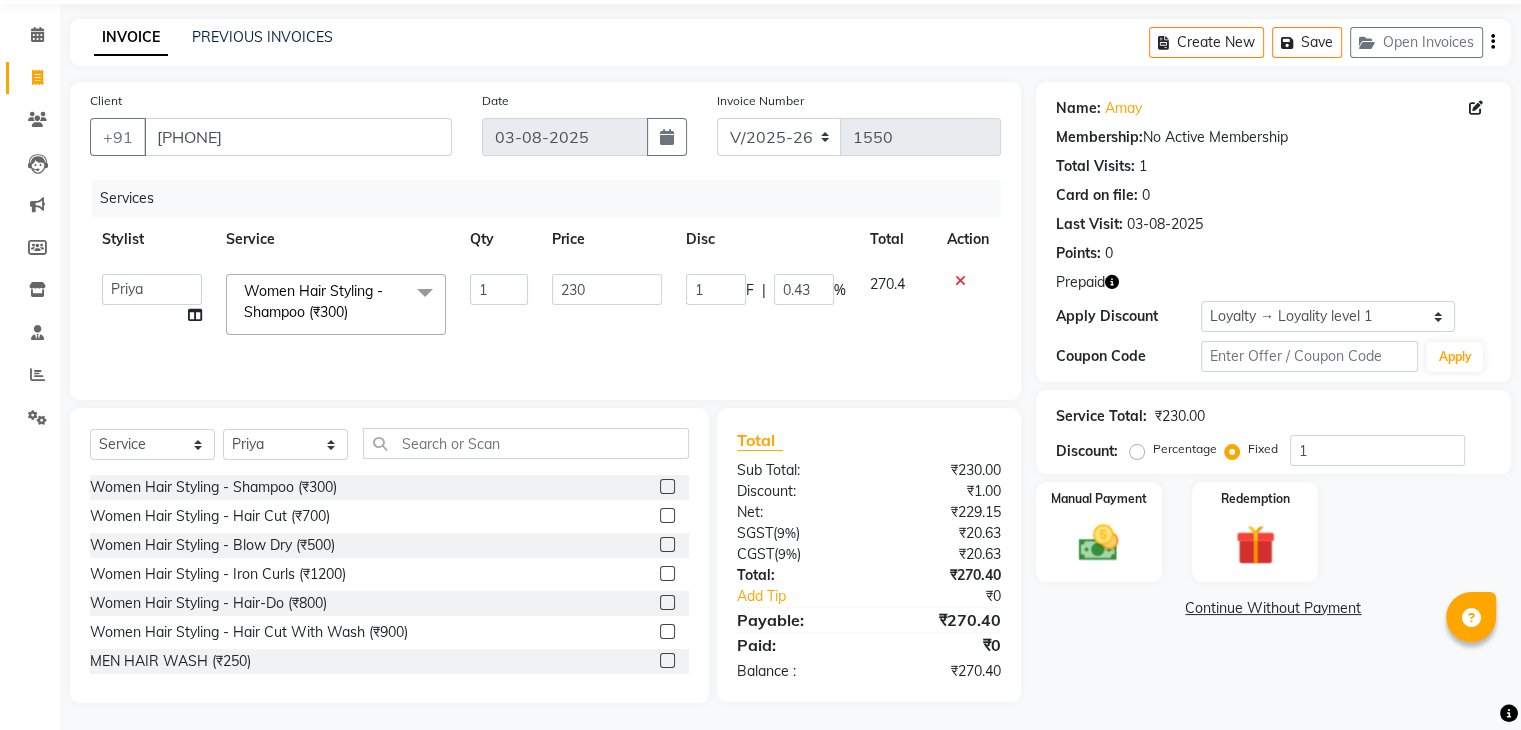 scroll, scrollTop: 72, scrollLeft: 0, axis: vertical 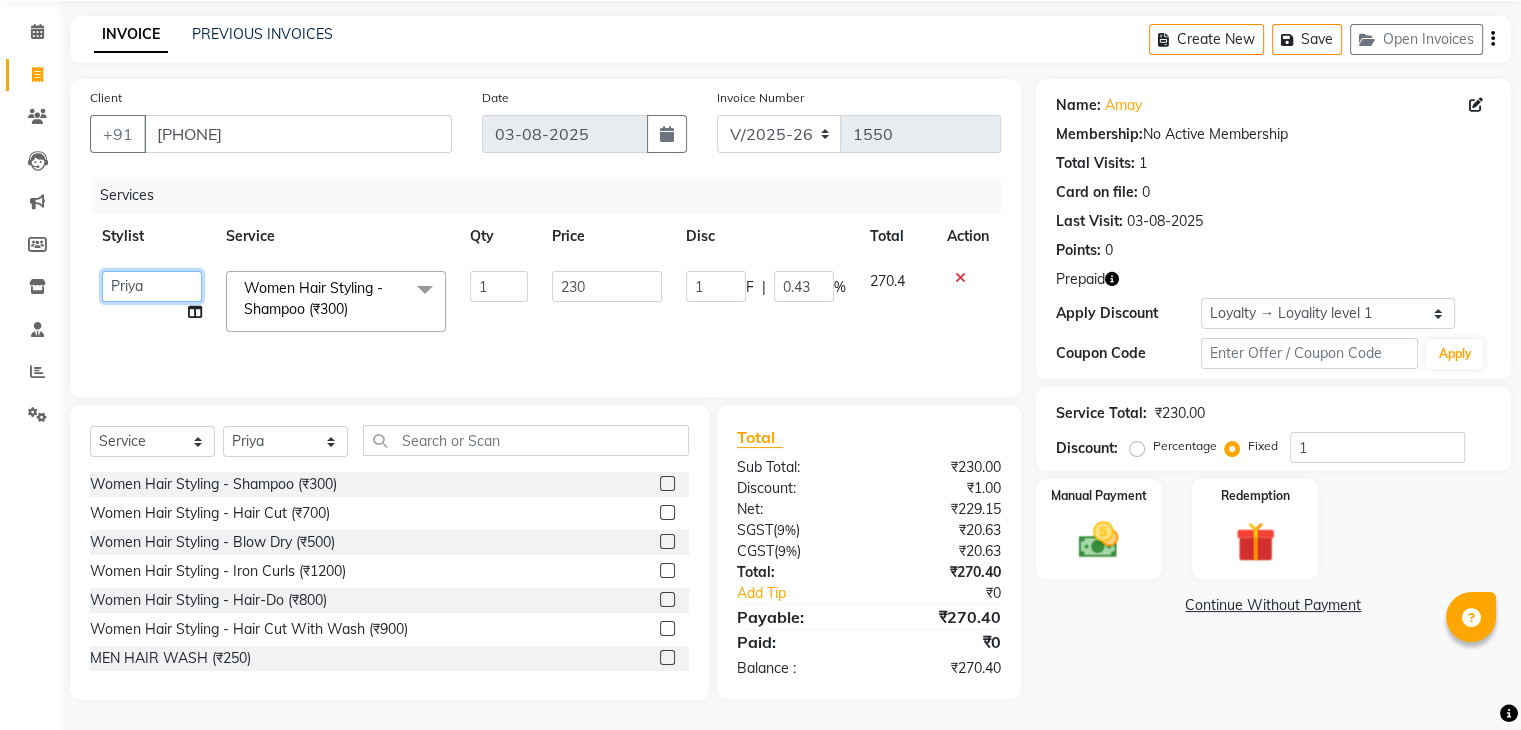click on "Abisekh   Karan    Manju   Owner   Priya   RAJESHWARI    Sandeep   Tika" 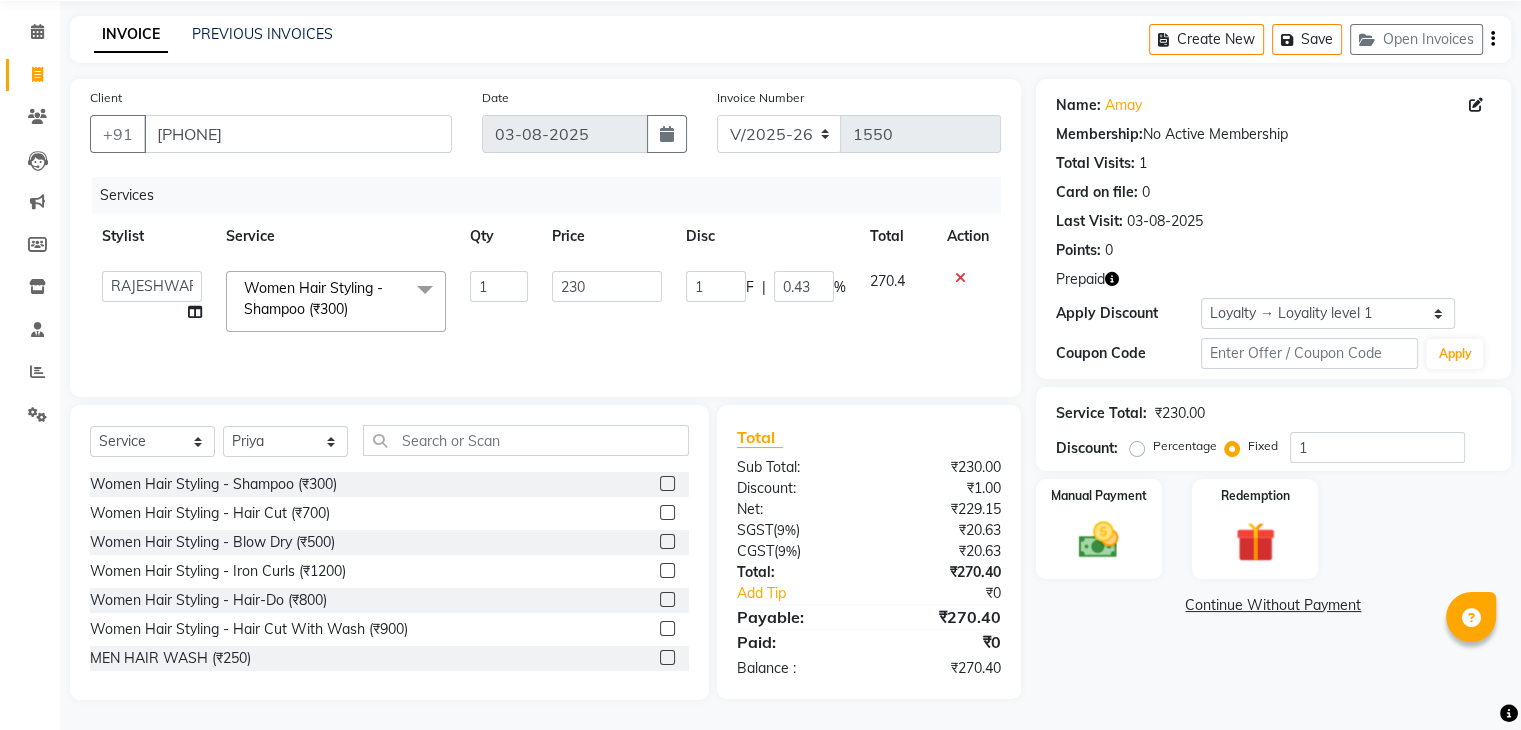 select on "59865" 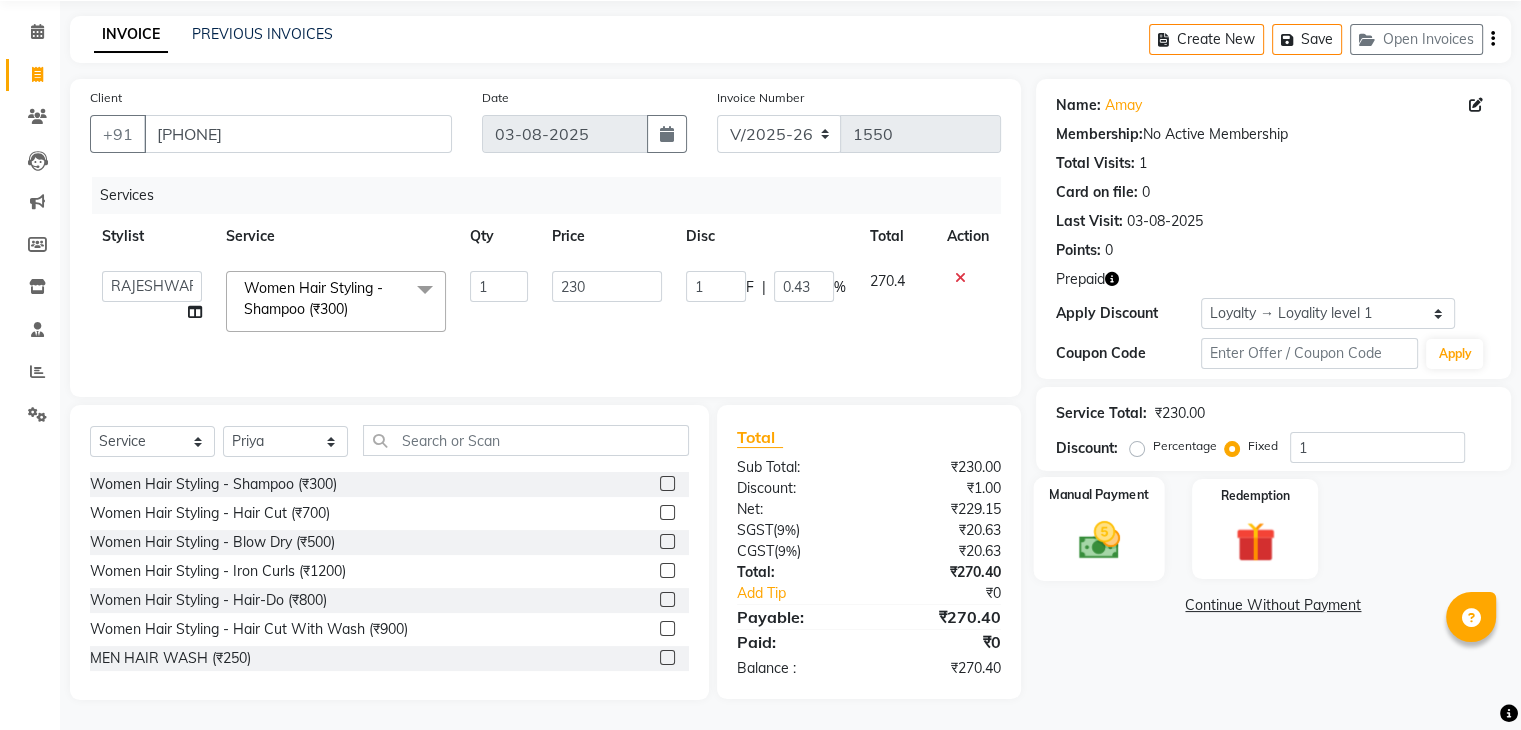 click 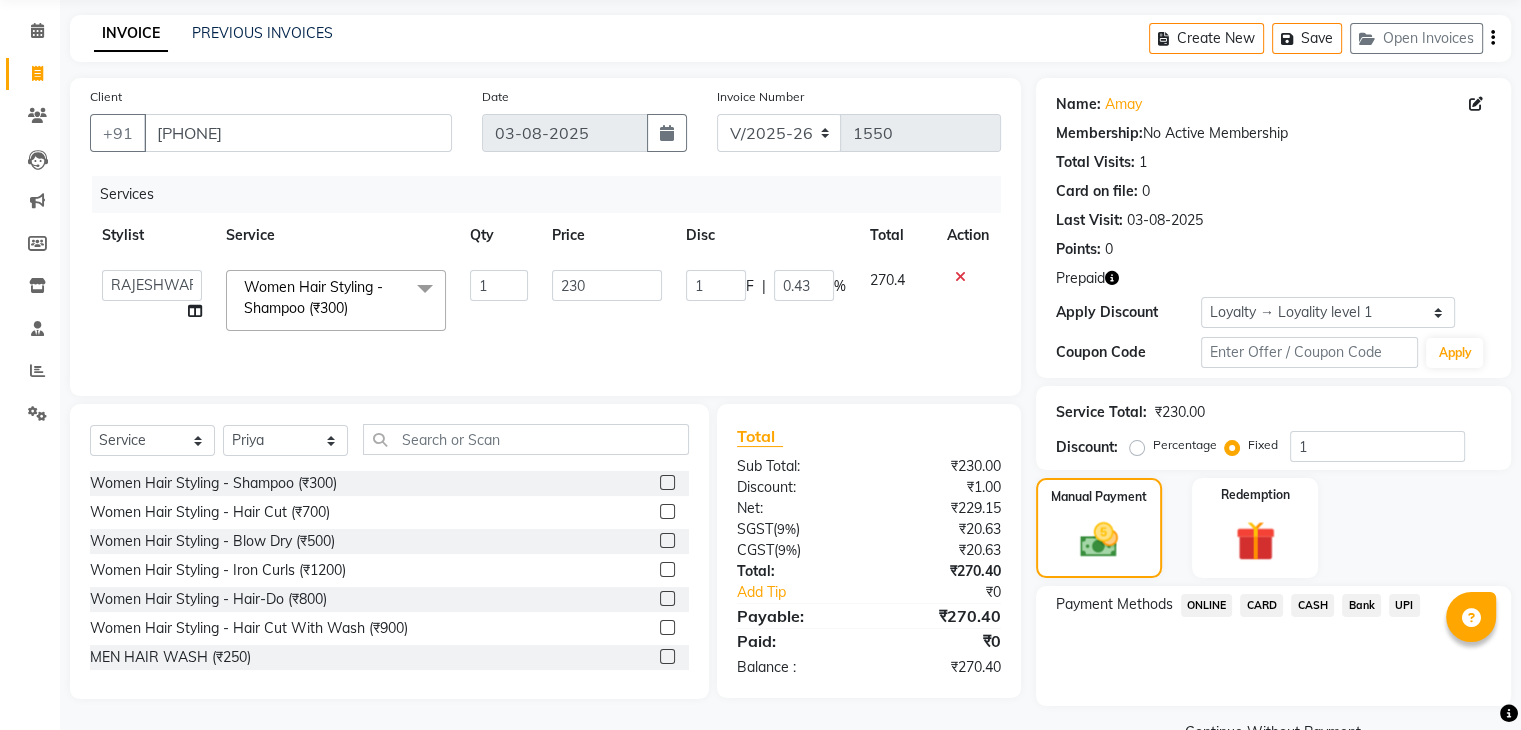 click on "CARD" 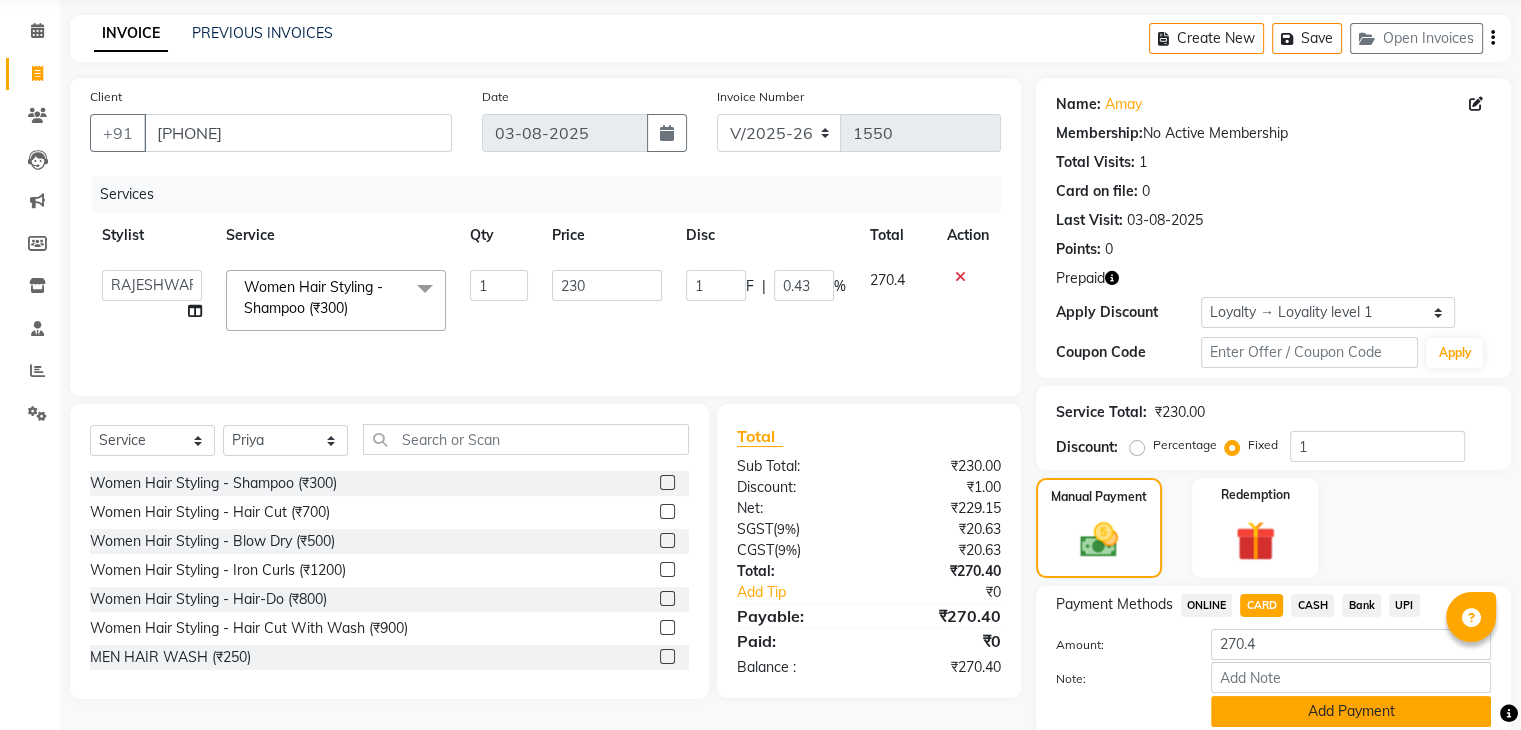 click on "Add Payment" 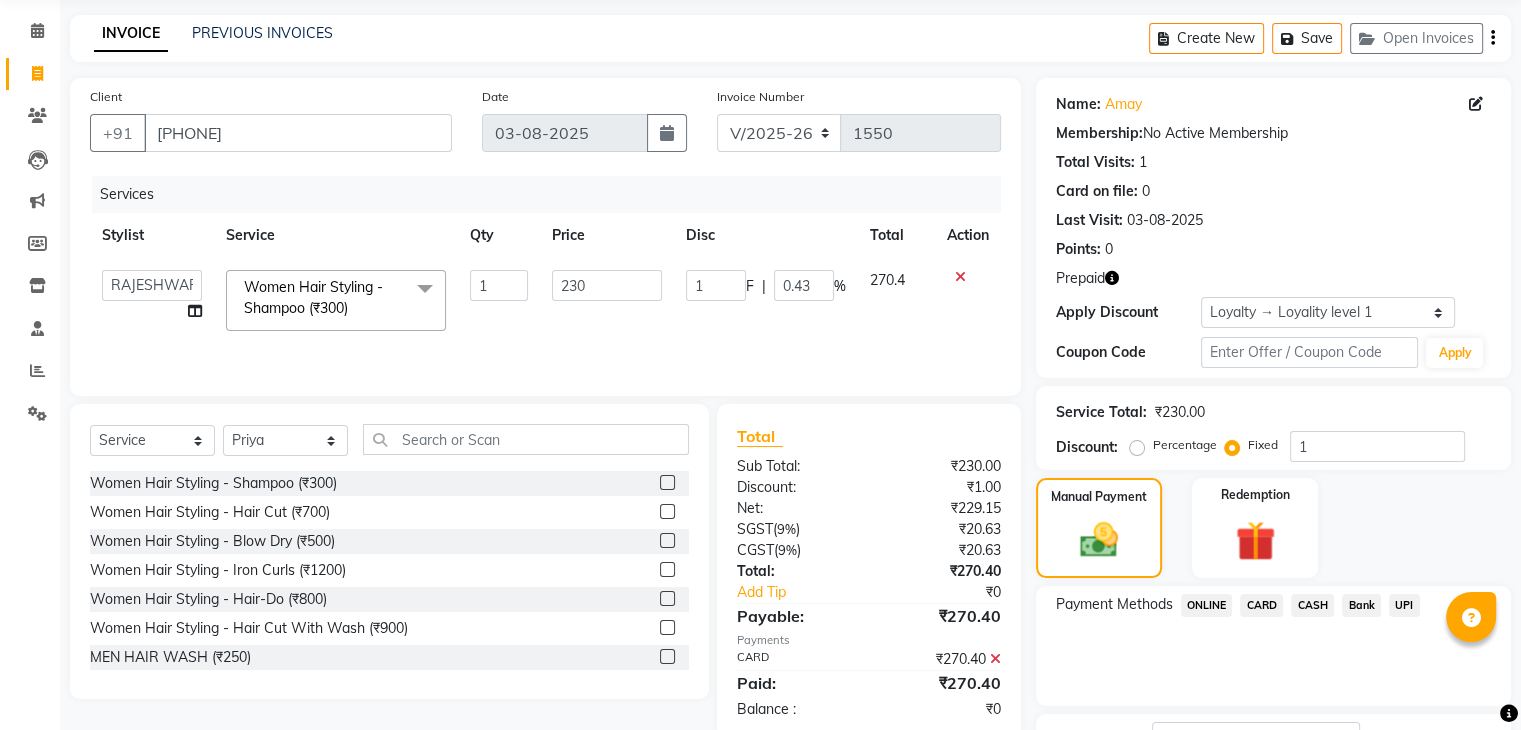 scroll, scrollTop: 231, scrollLeft: 0, axis: vertical 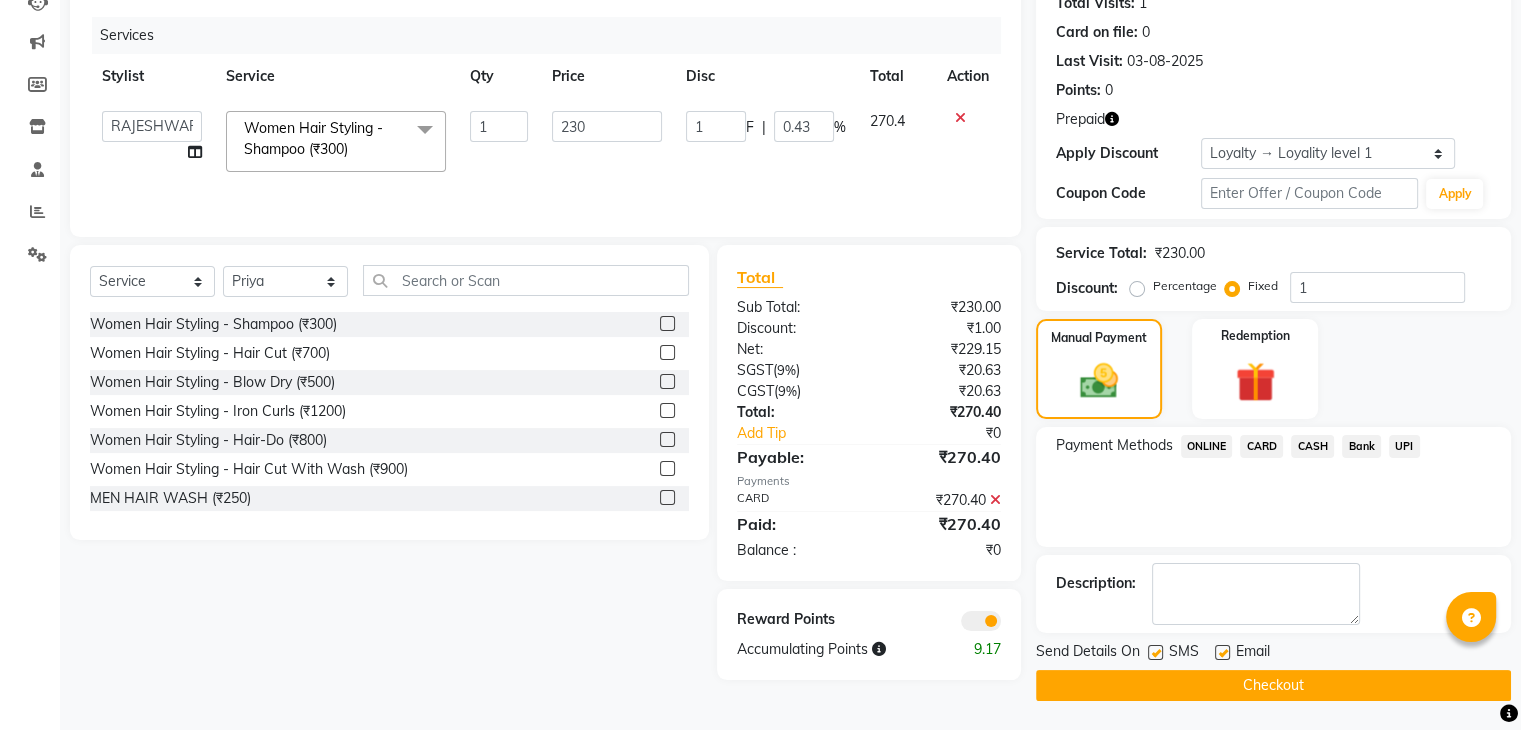 click on "Checkout" 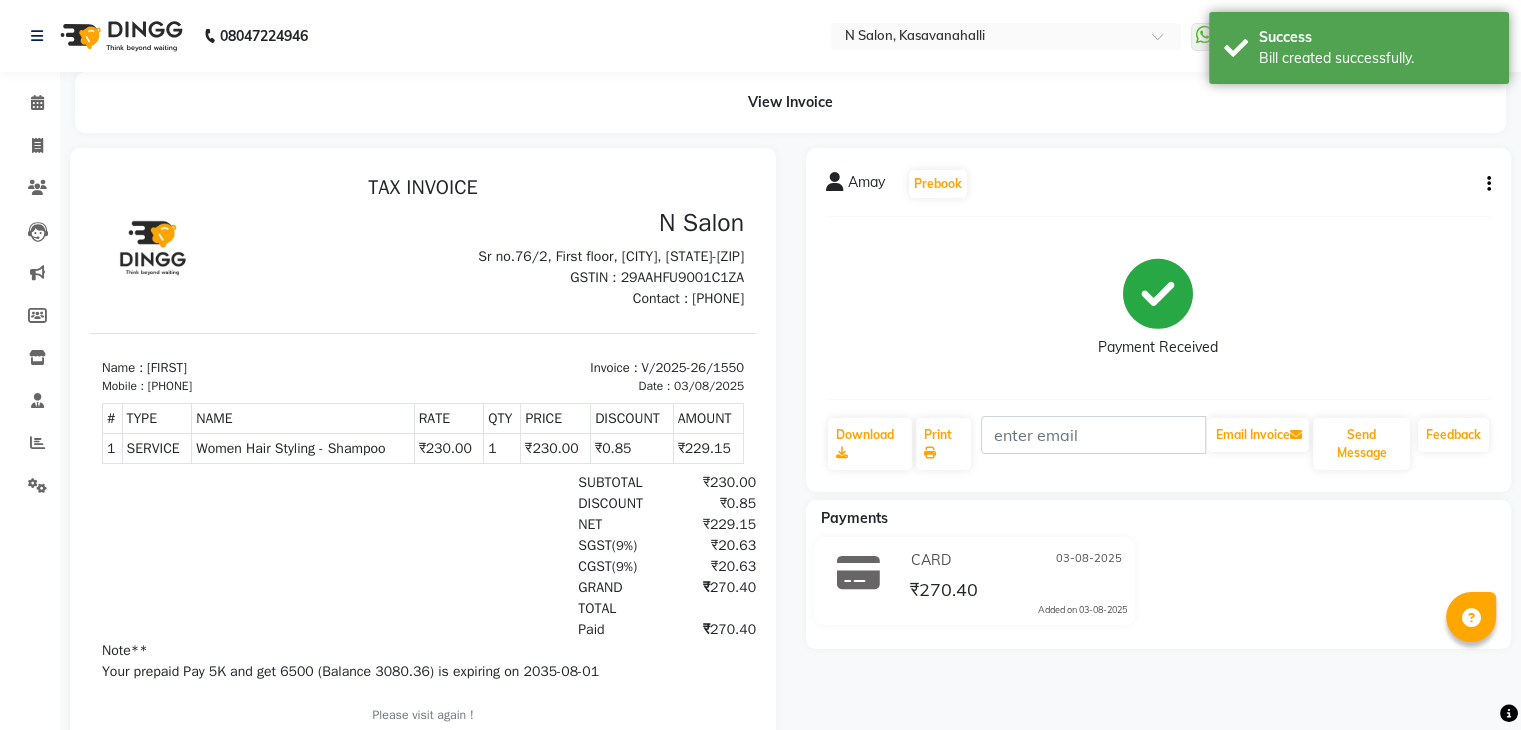 scroll, scrollTop: 0, scrollLeft: 0, axis: both 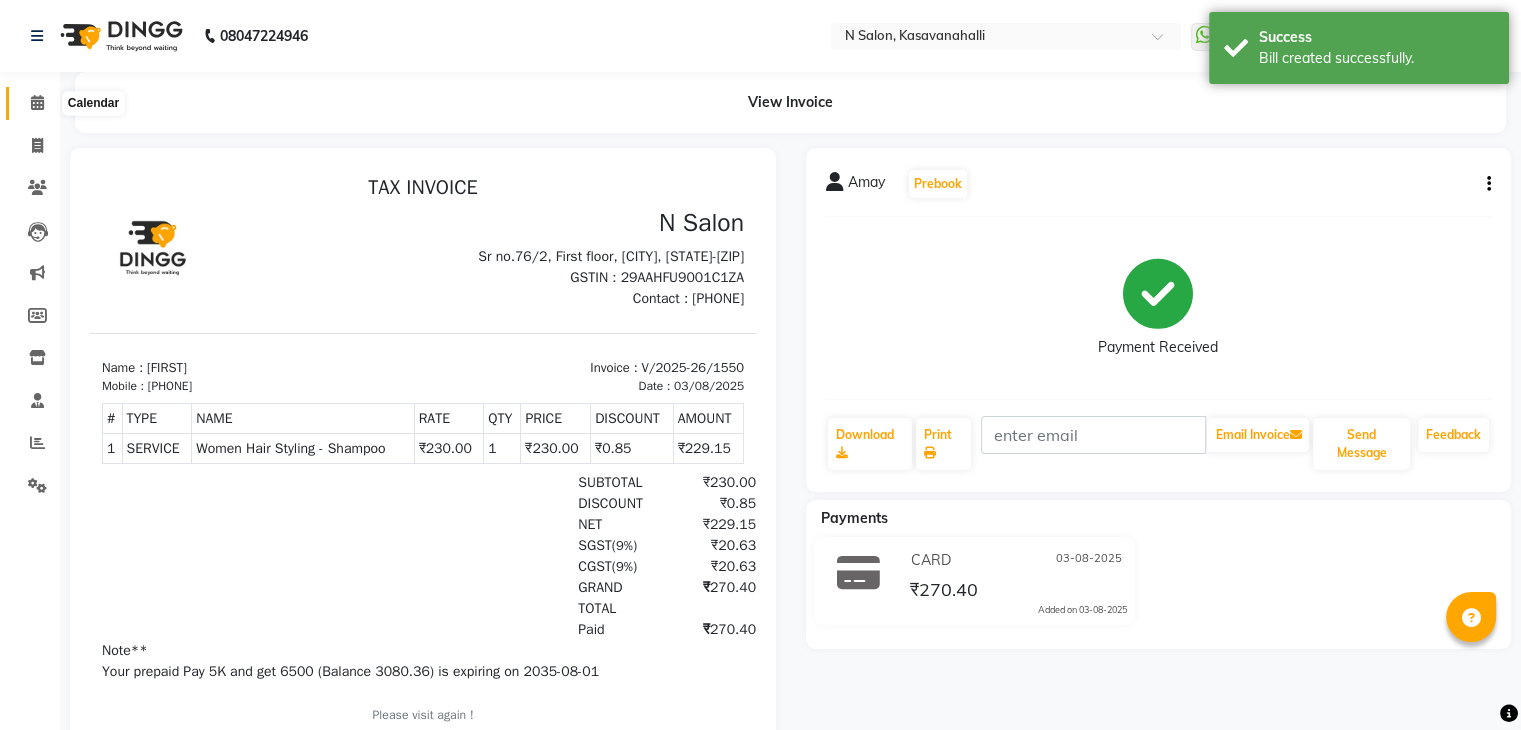 click 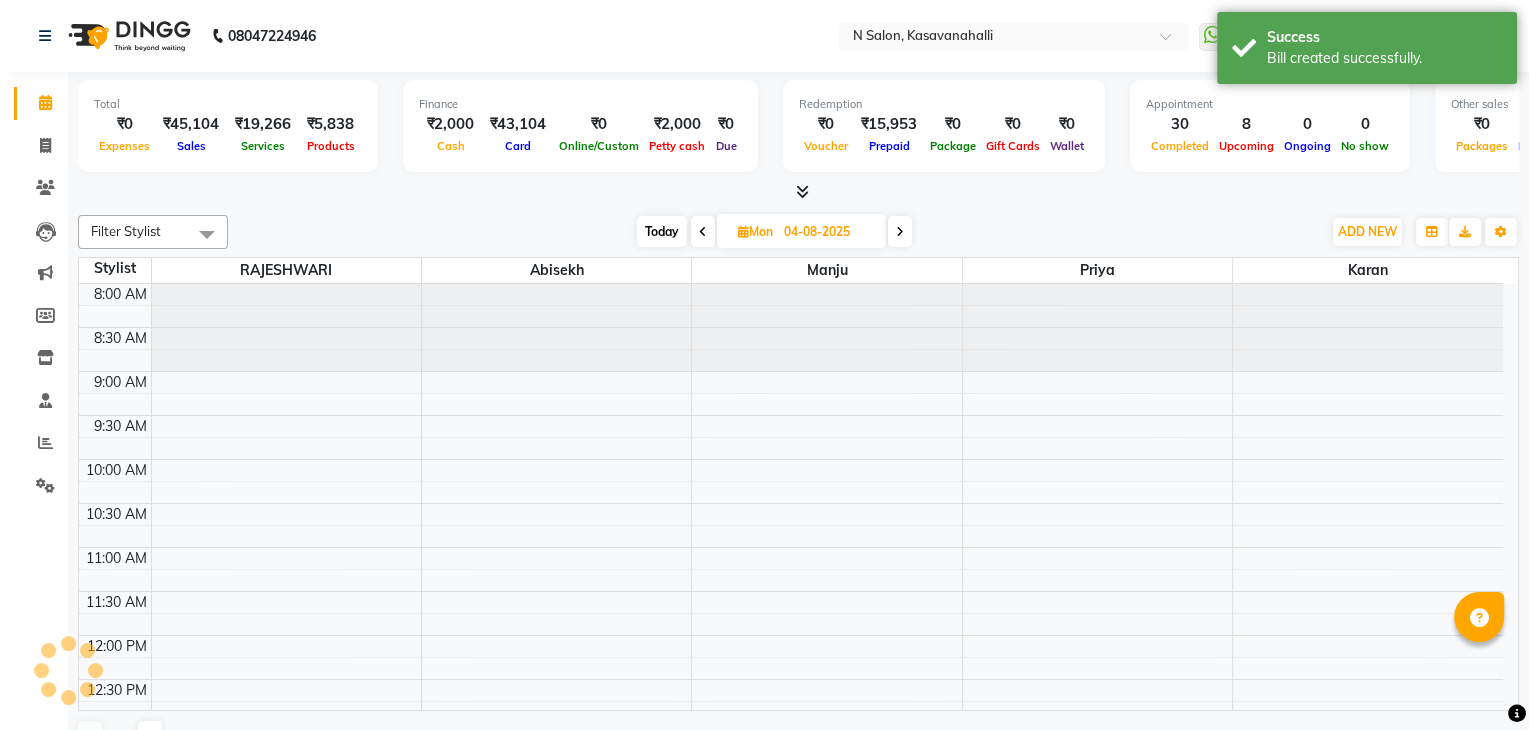 scroll, scrollTop: 705, scrollLeft: 0, axis: vertical 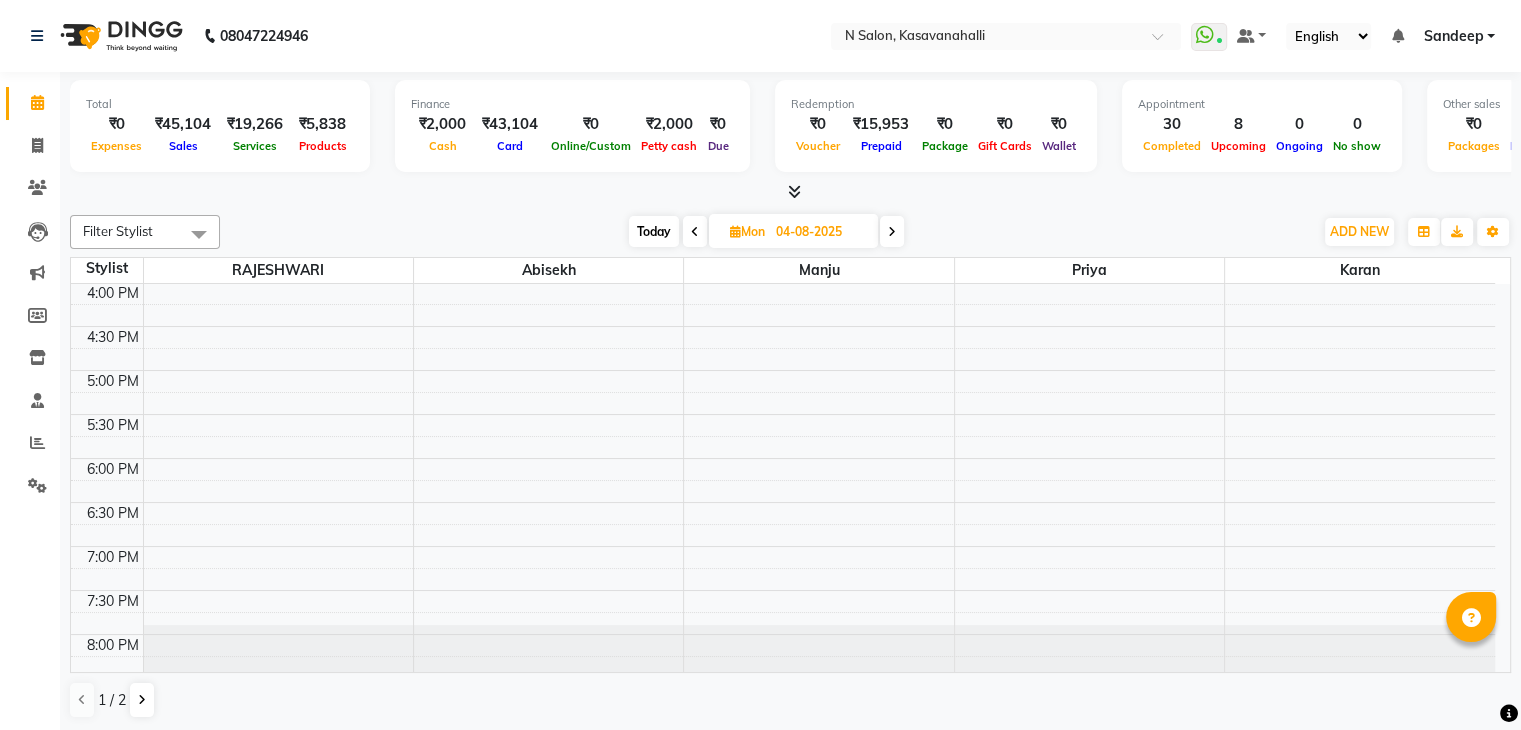 click at bounding box center (794, 191) 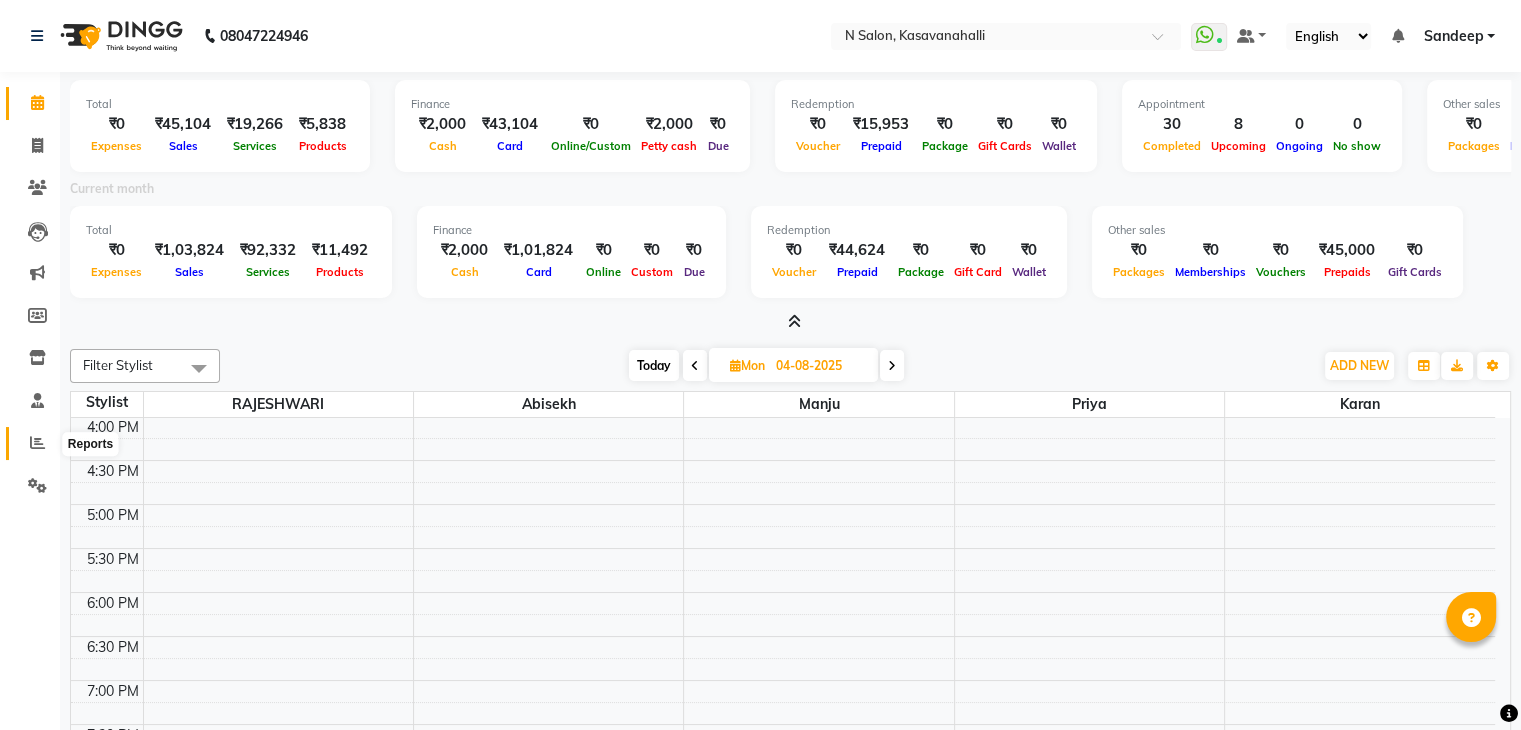 click 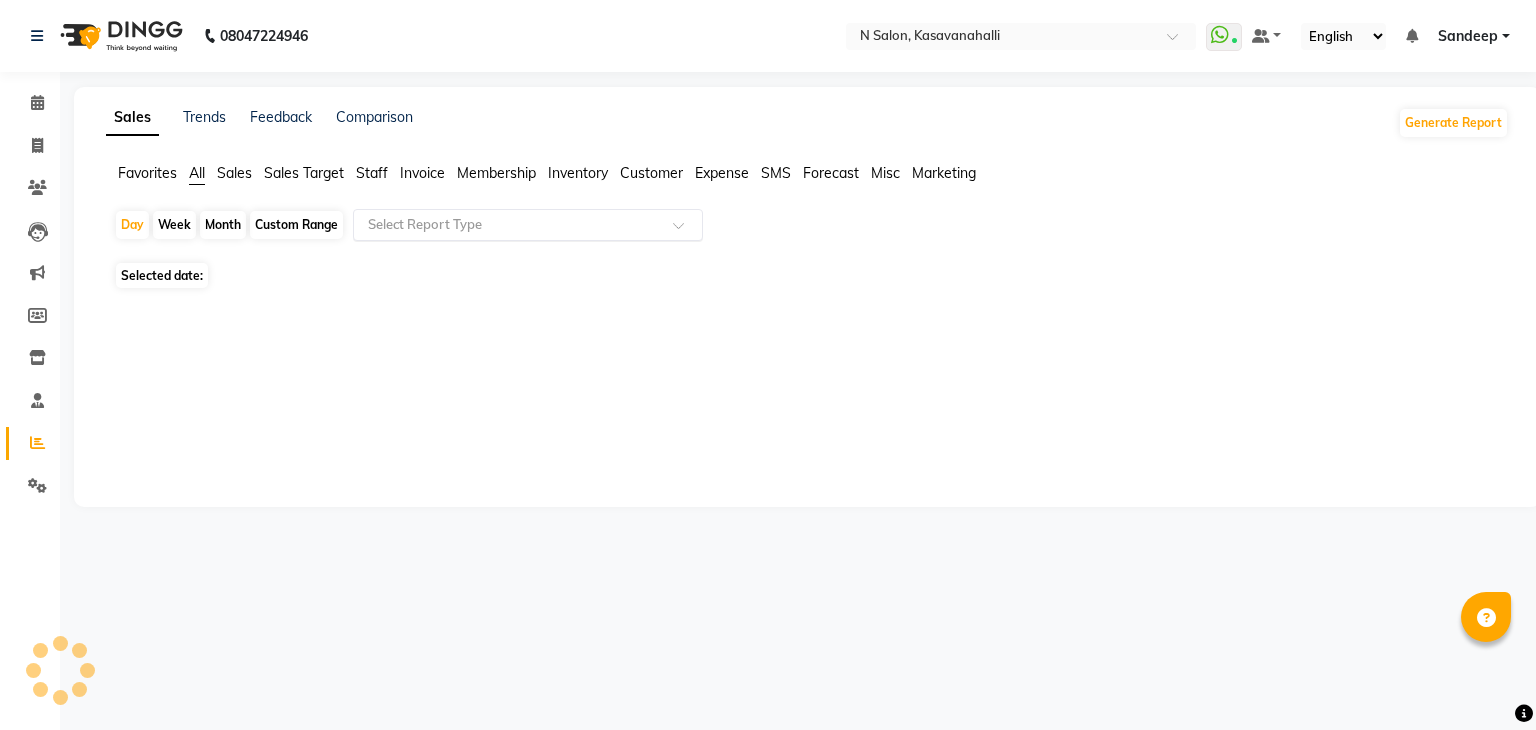 click 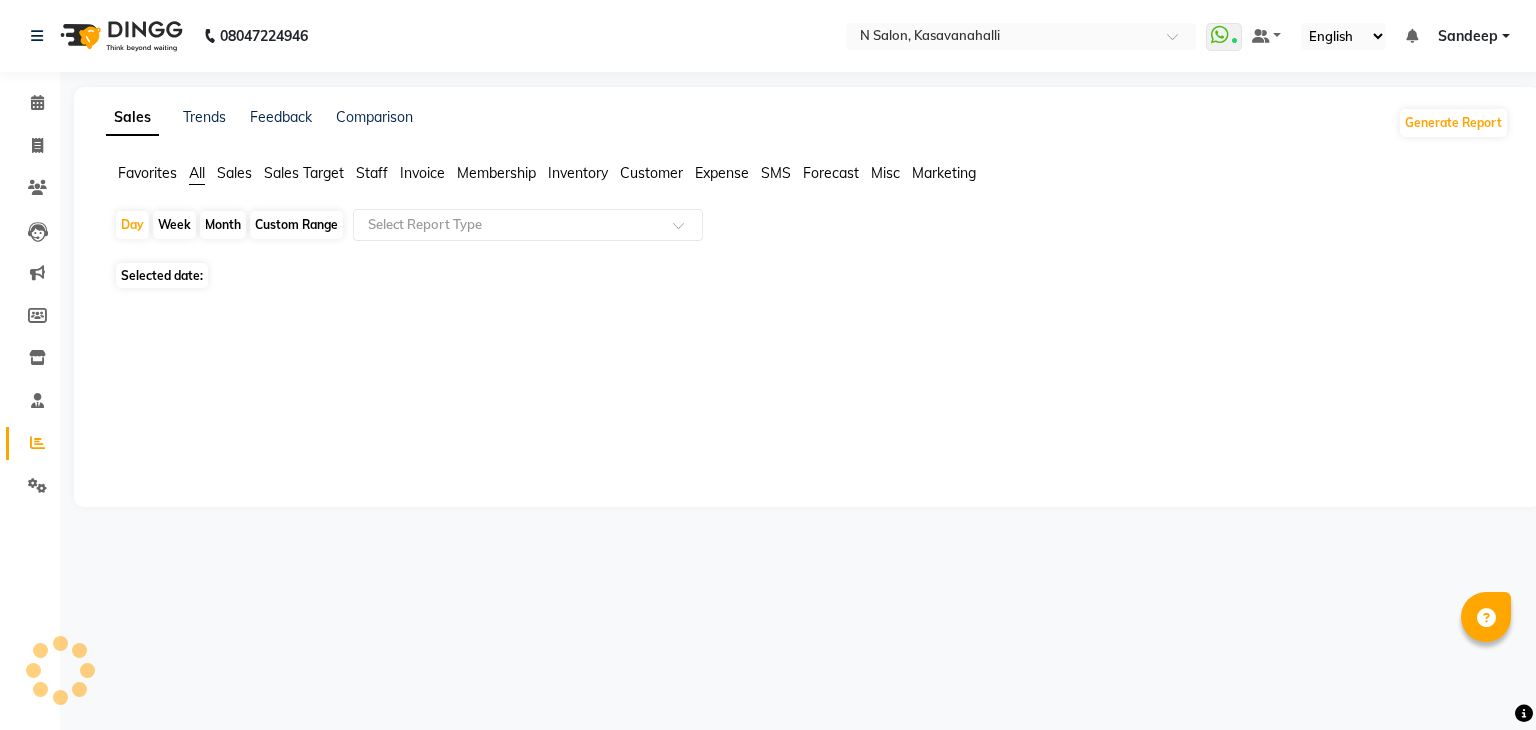 drag, startPoint x: 616, startPoint y: 188, endPoint x: 621, endPoint y: 201, distance: 13.928389 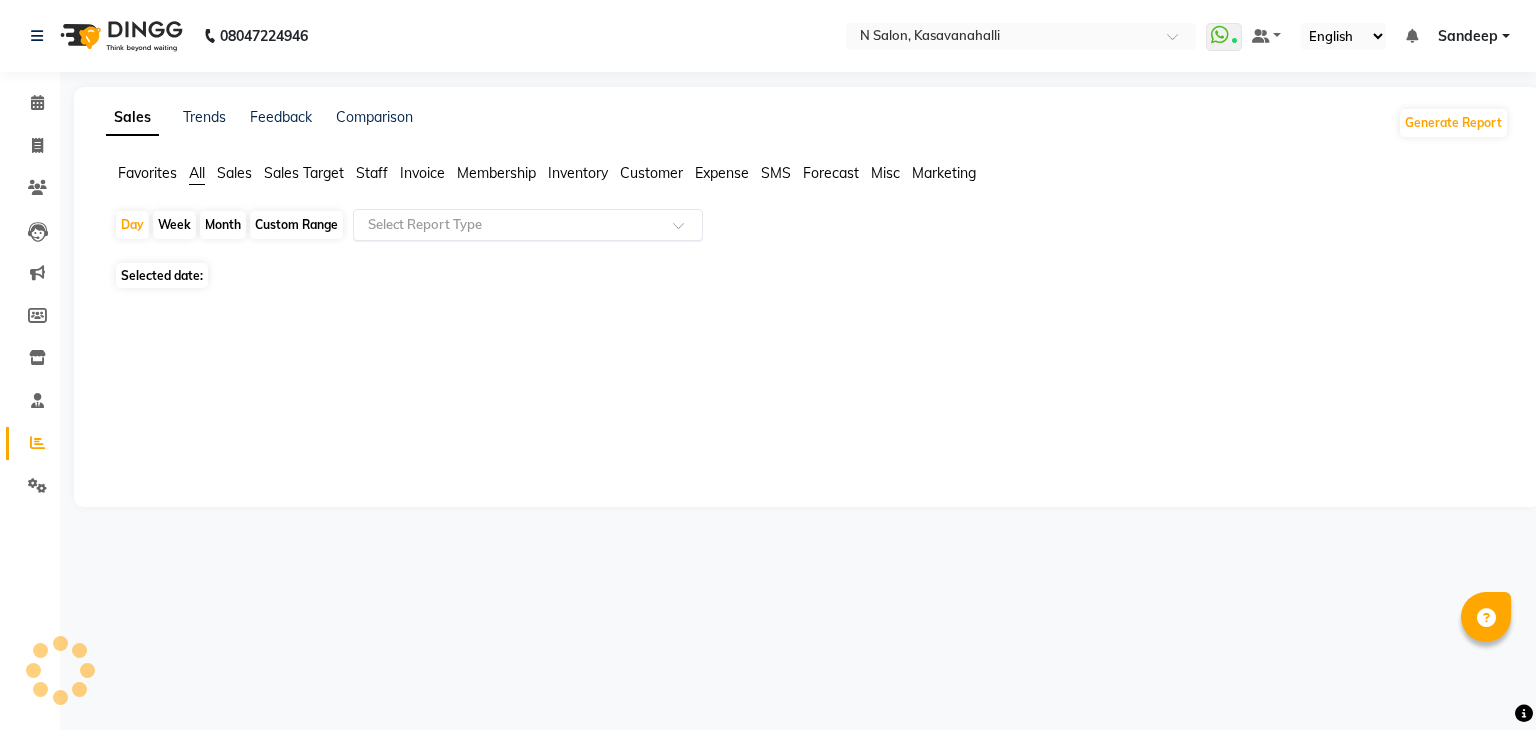 click on "Select Report Type" 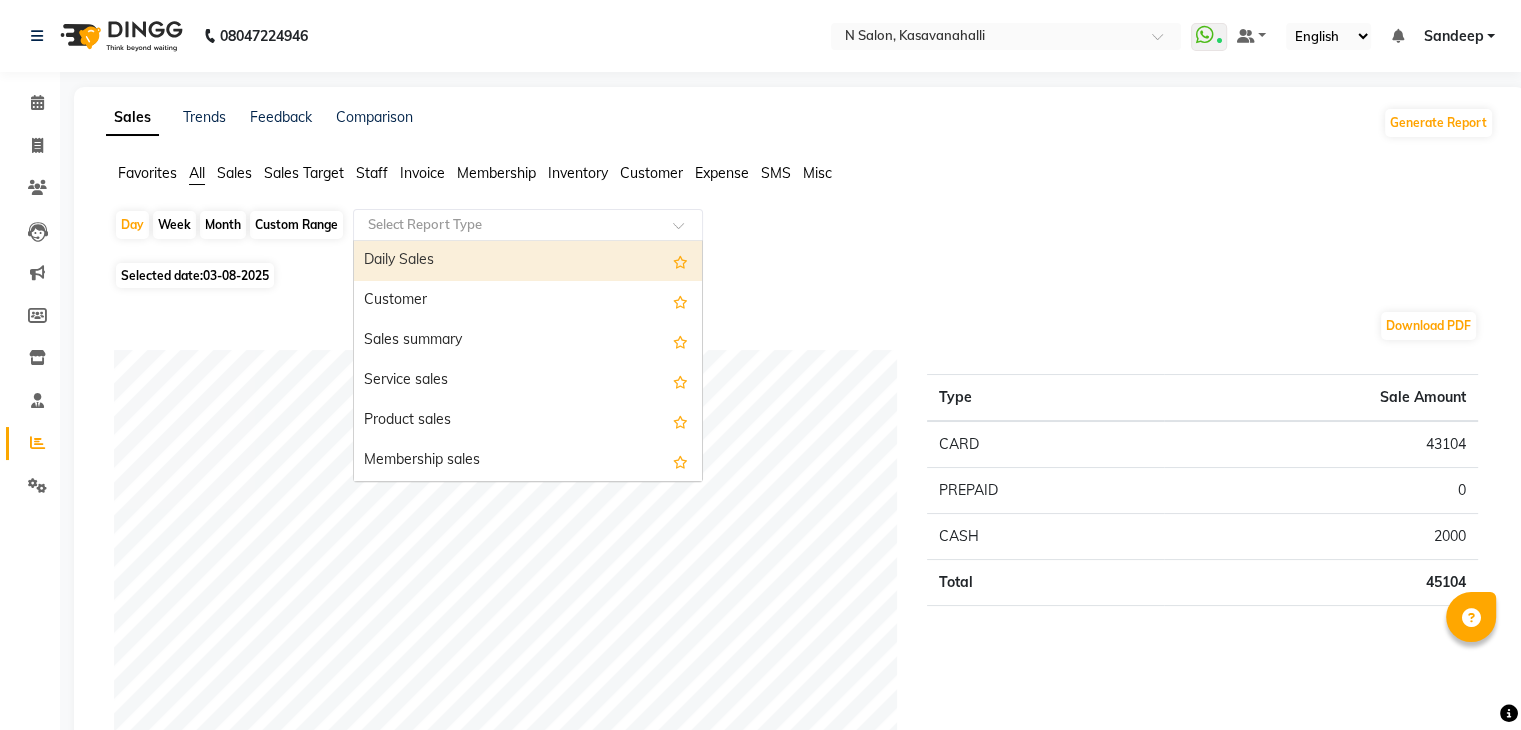 click on "Daily Sales" at bounding box center (528, 261) 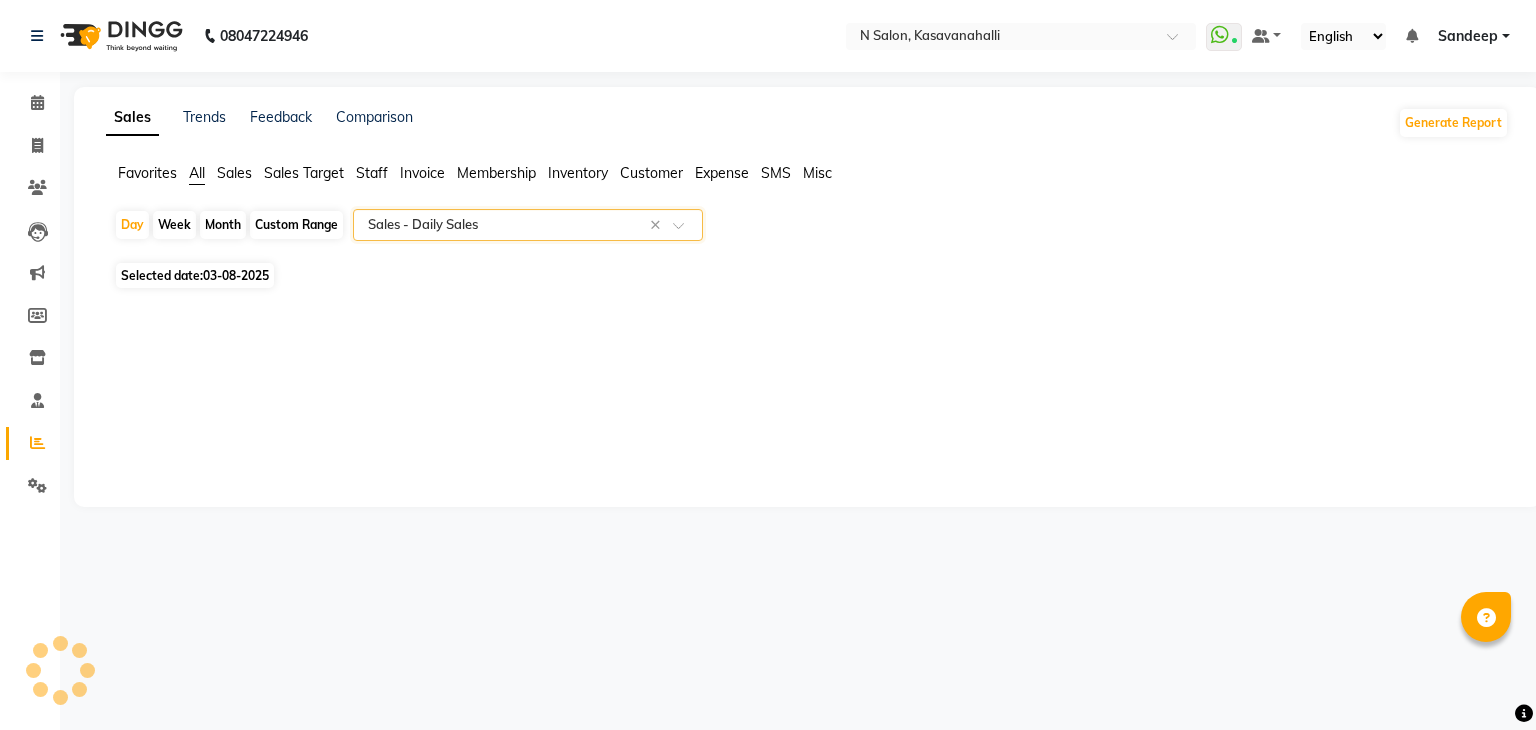 select on "full_report" 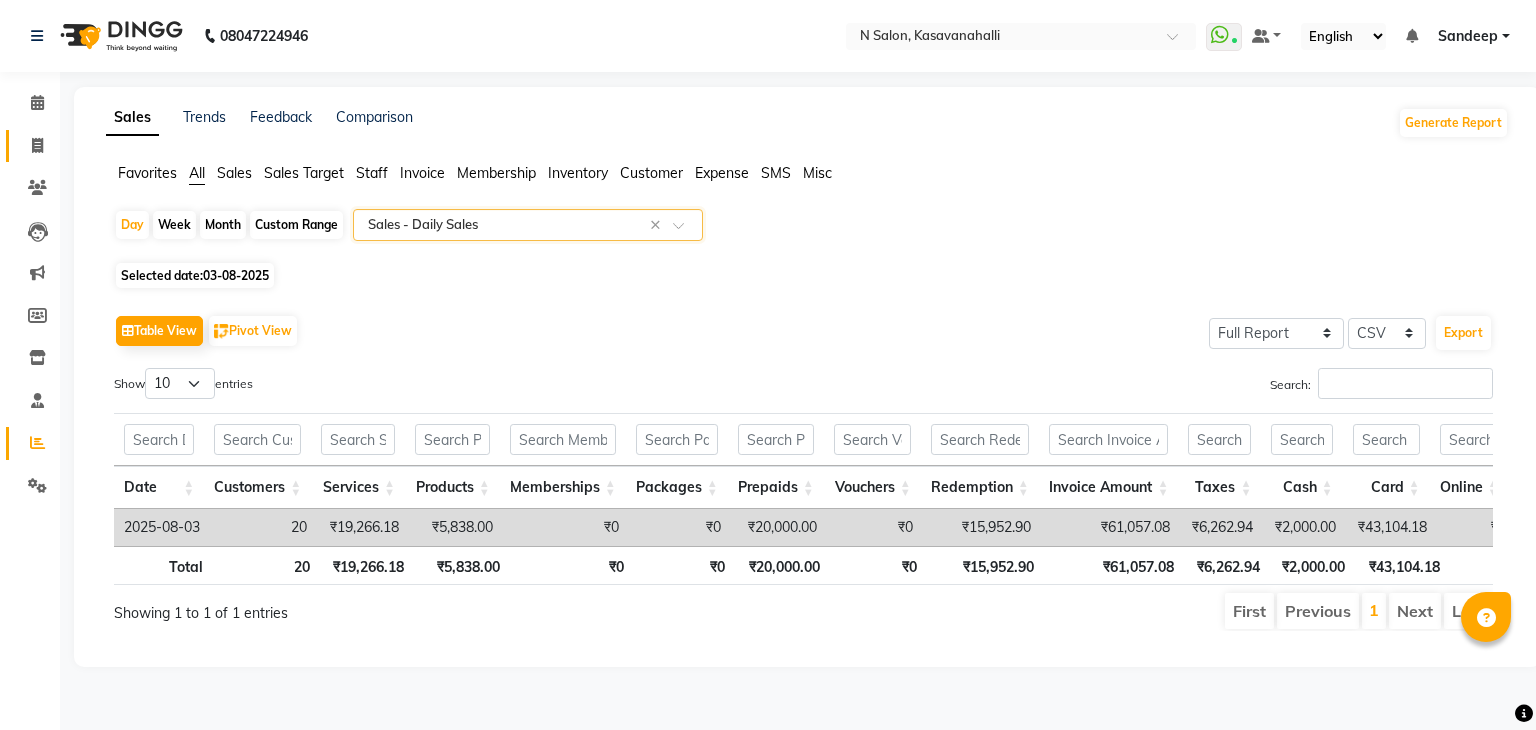 click 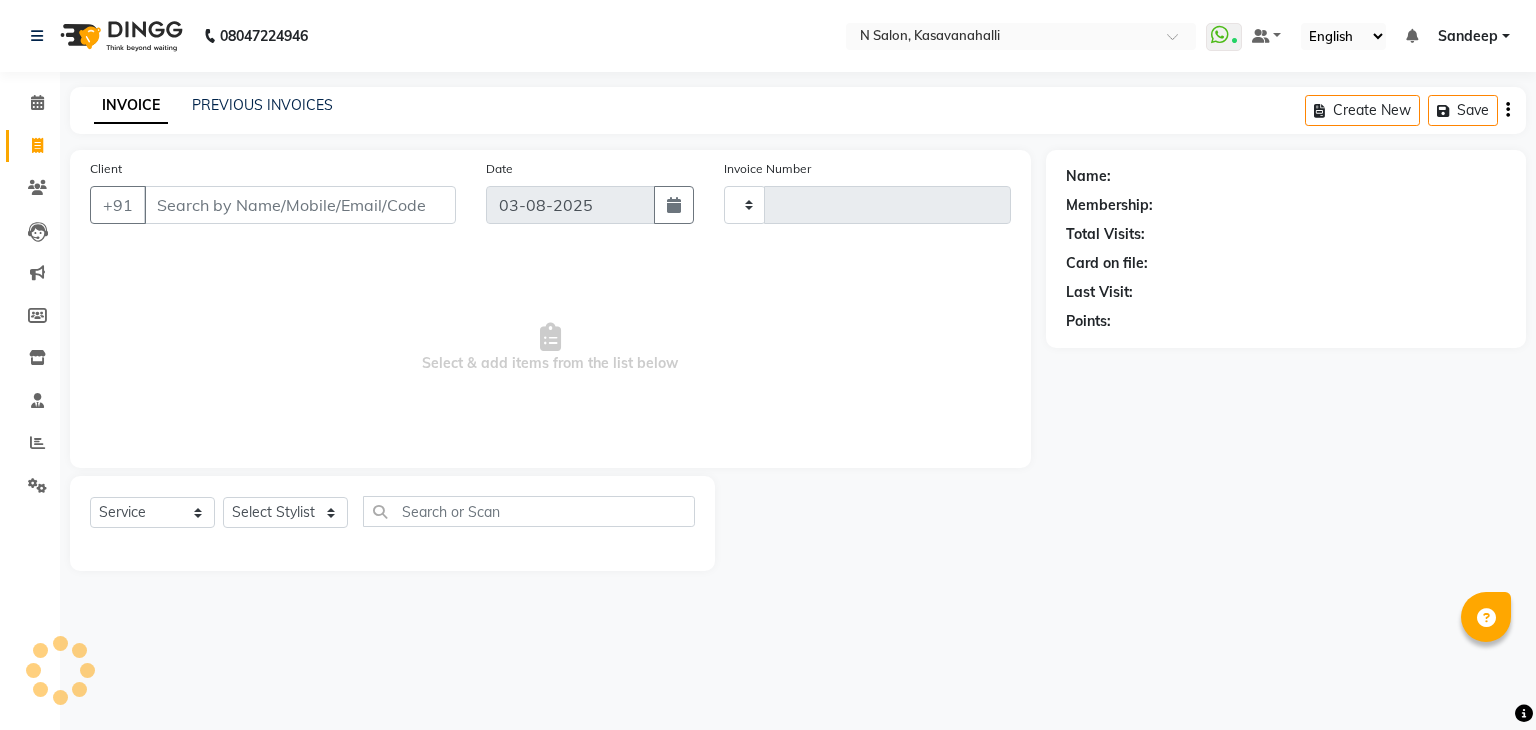 click on "Calendar  Invoice  Clients  Leads   Marketing  Members  Inventory  Staff  Reports  Settings Upcoming Tentative Confirm Bookings Generate Report Segments Page Builder" 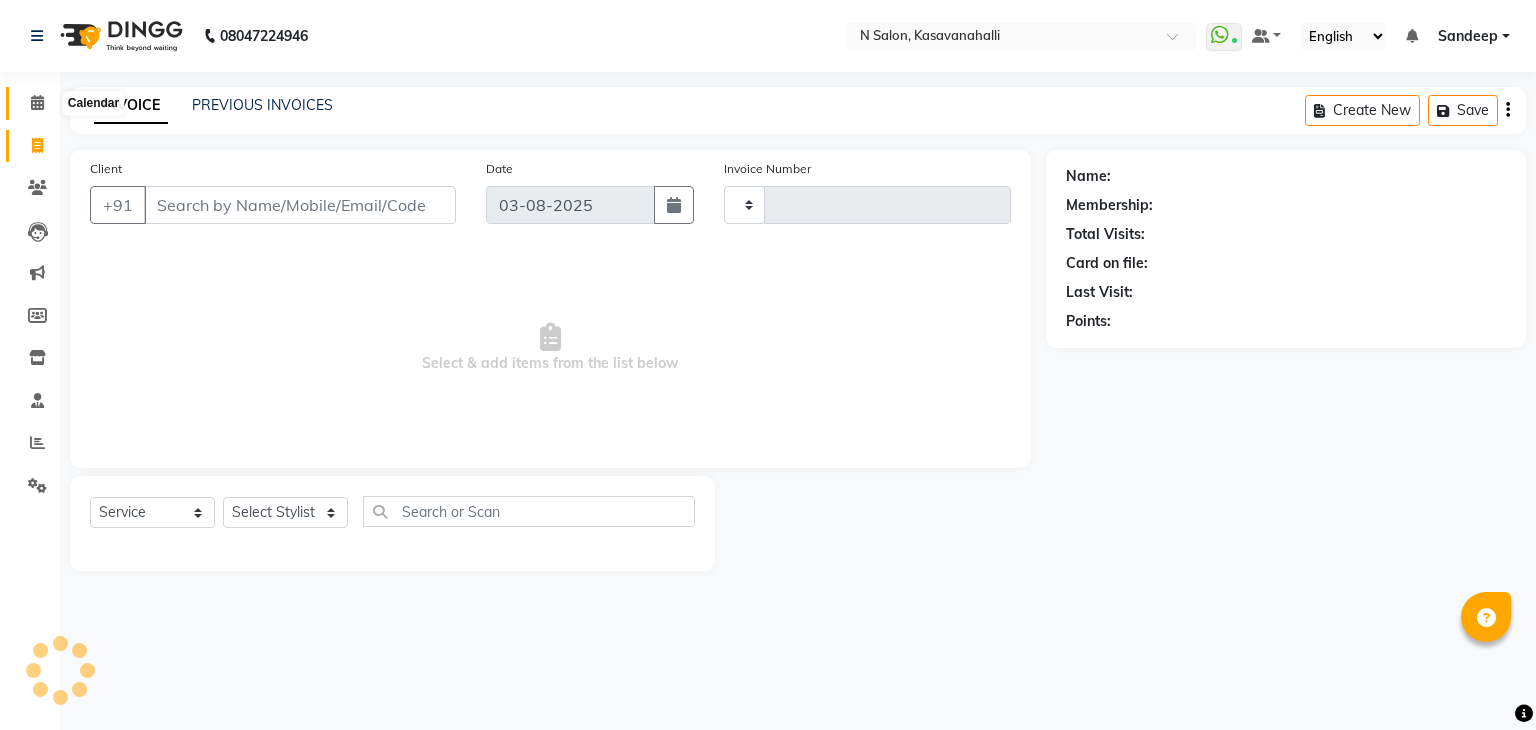click 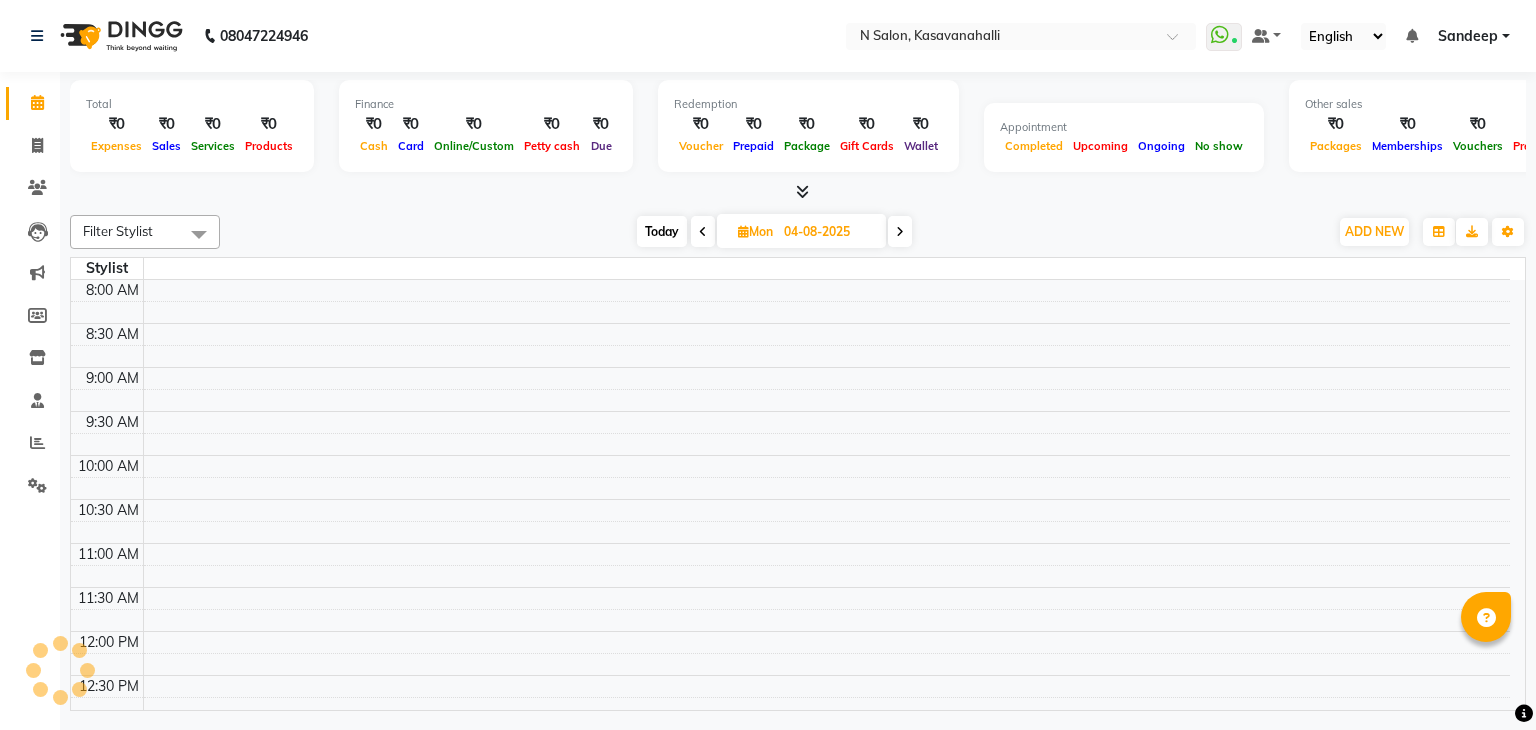 click at bounding box center (900, 231) 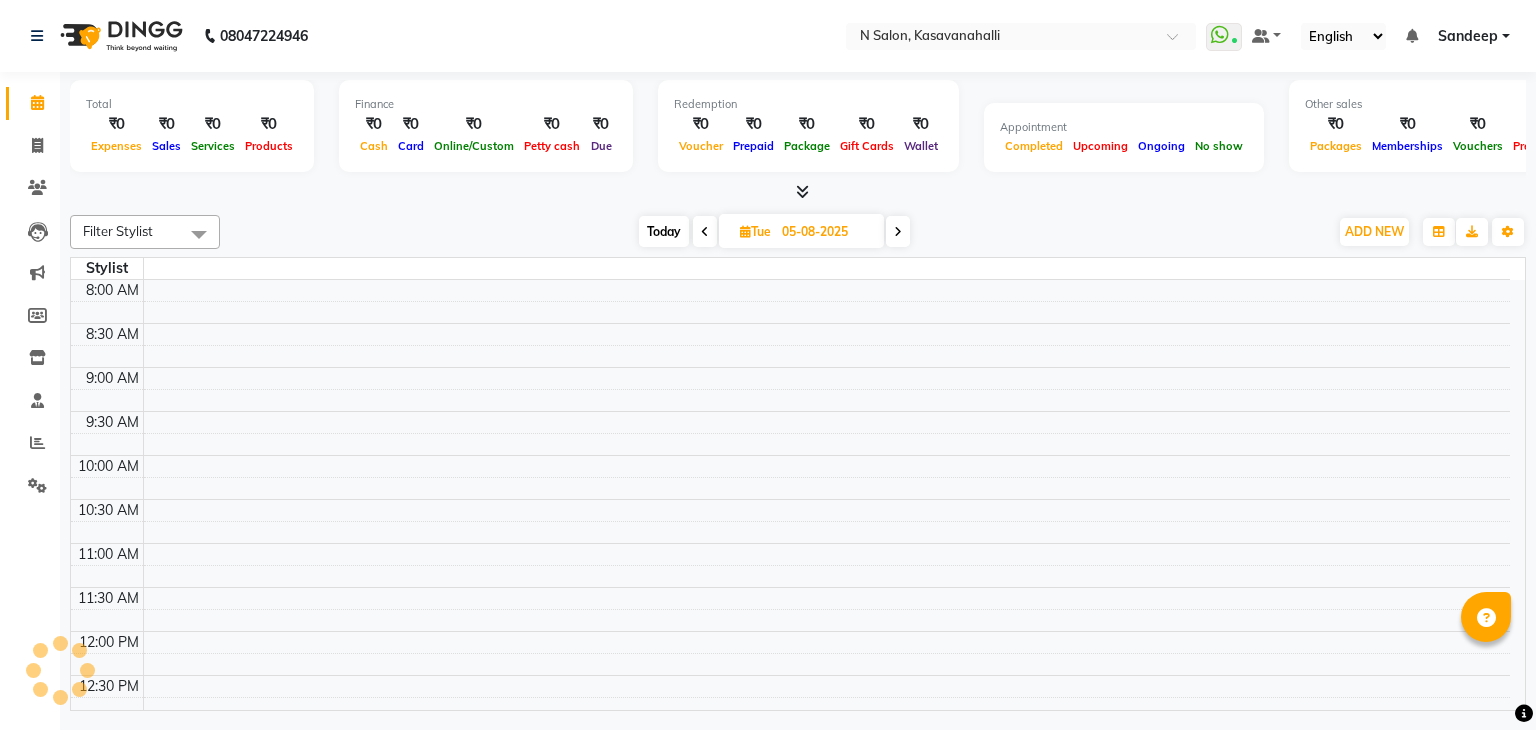 click at bounding box center [705, 232] 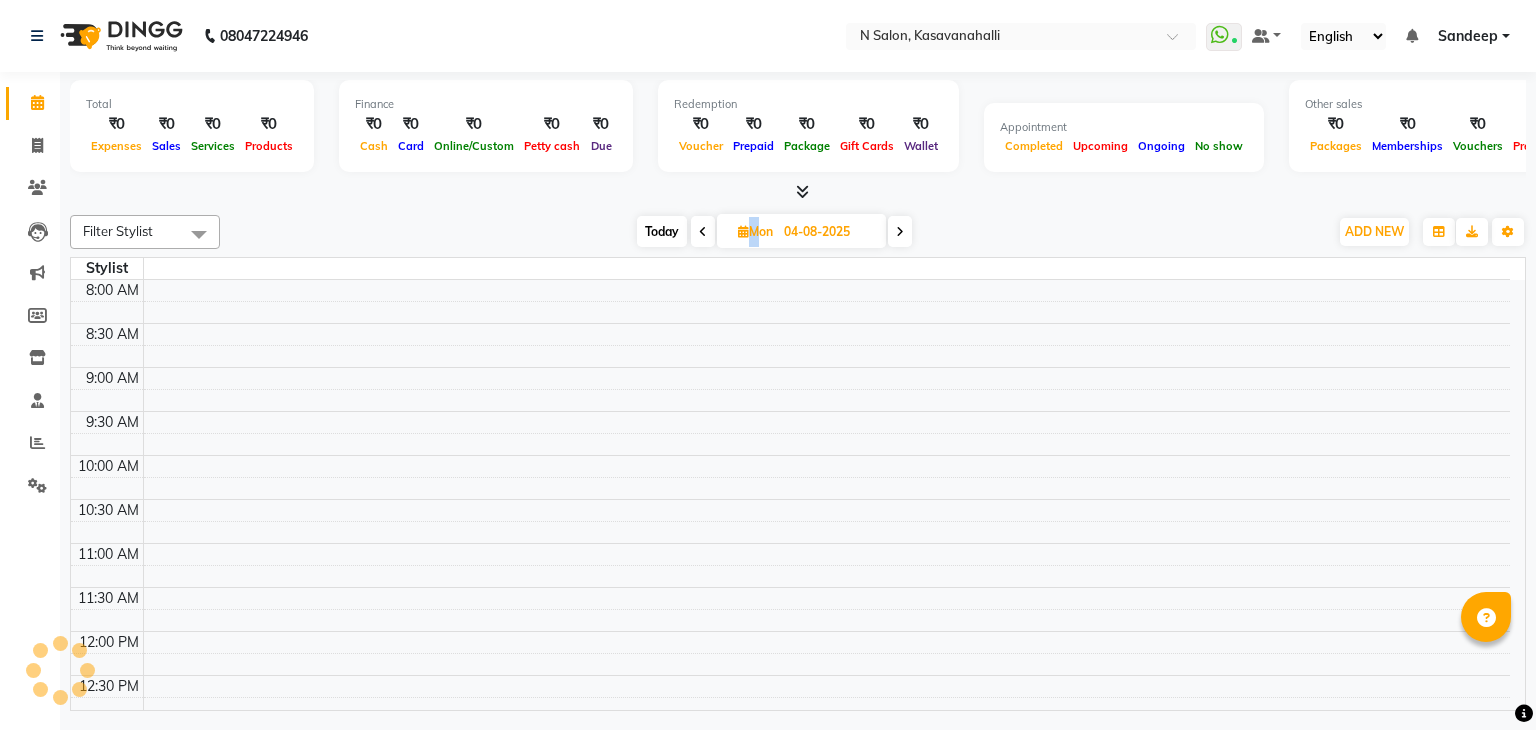 click at bounding box center (703, 232) 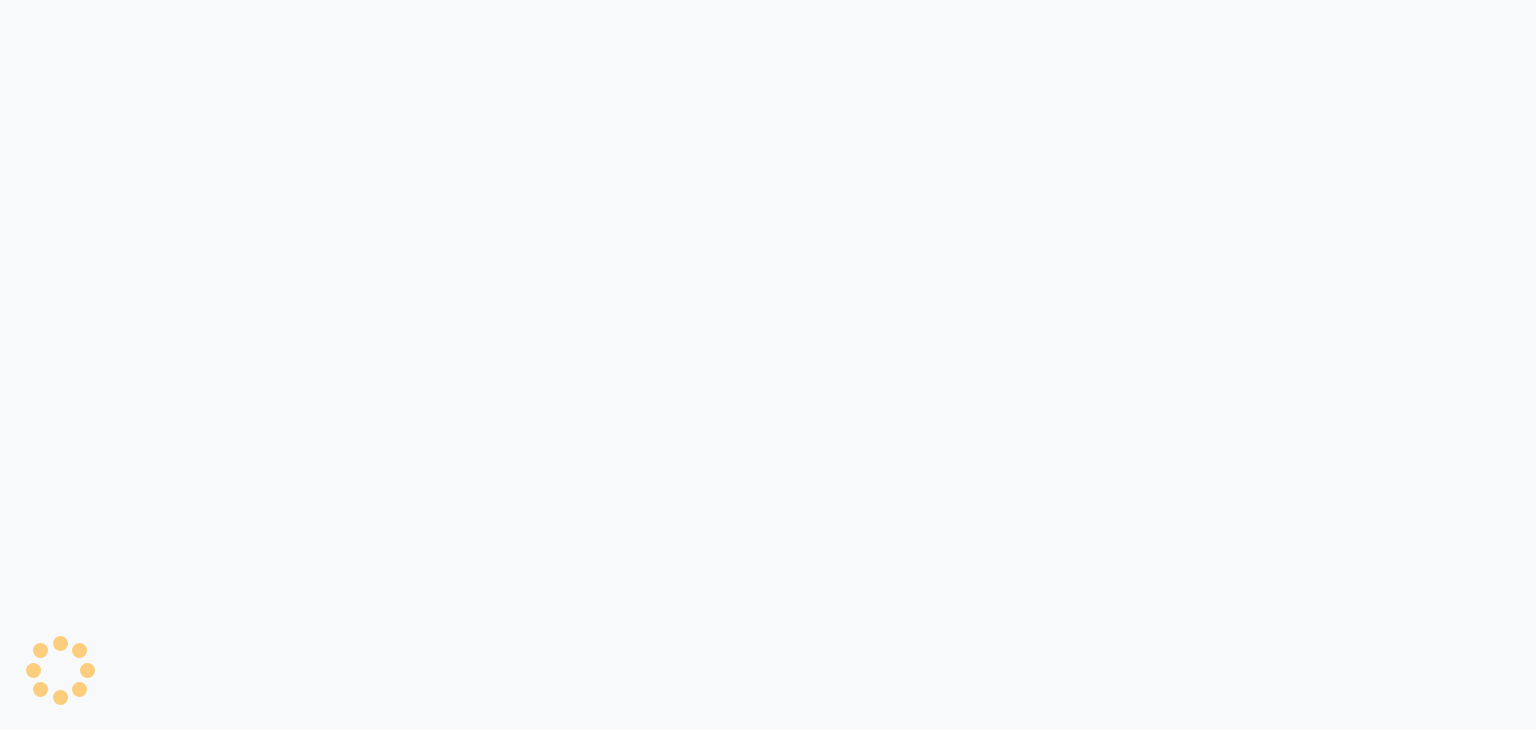 scroll, scrollTop: 0, scrollLeft: 0, axis: both 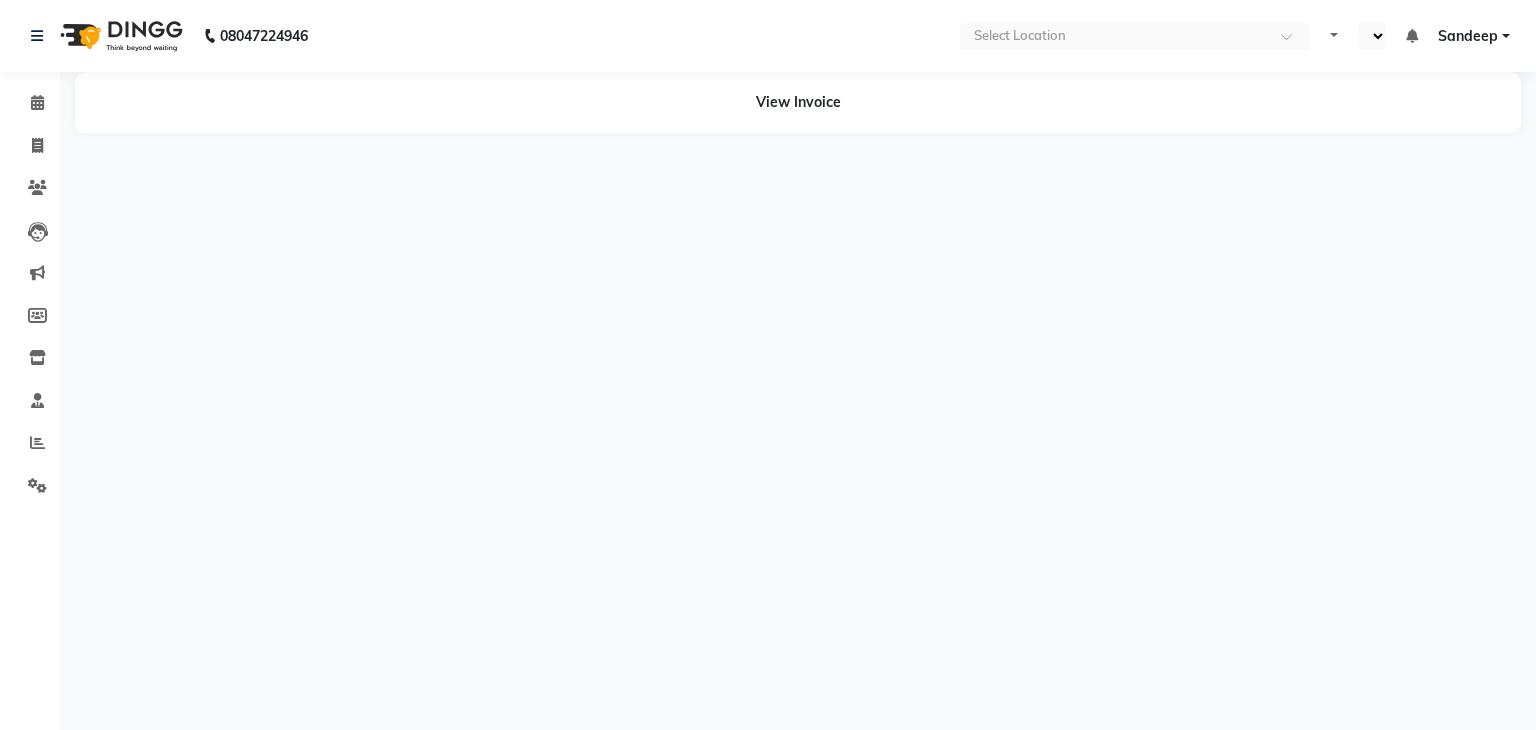 select on "en" 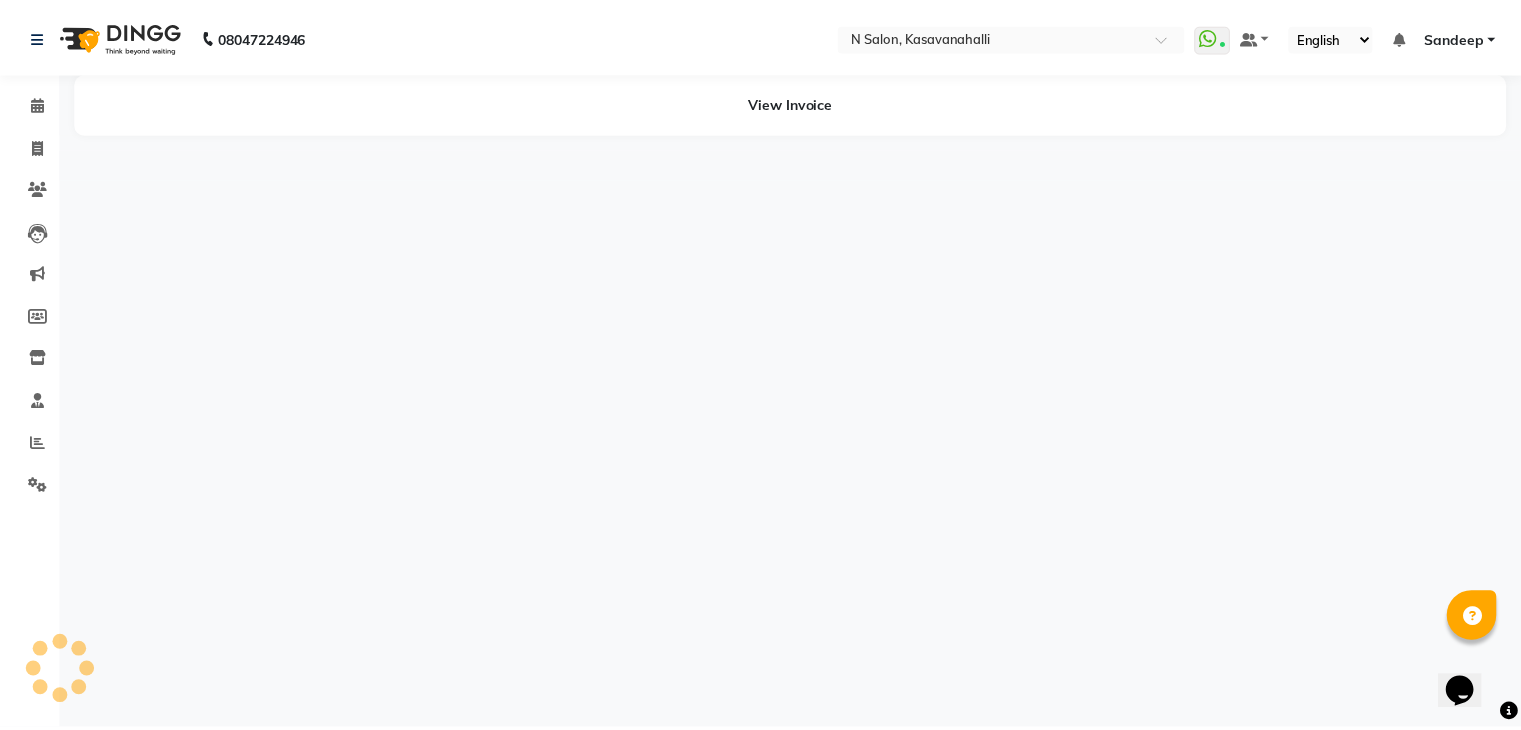 scroll, scrollTop: 0, scrollLeft: 0, axis: both 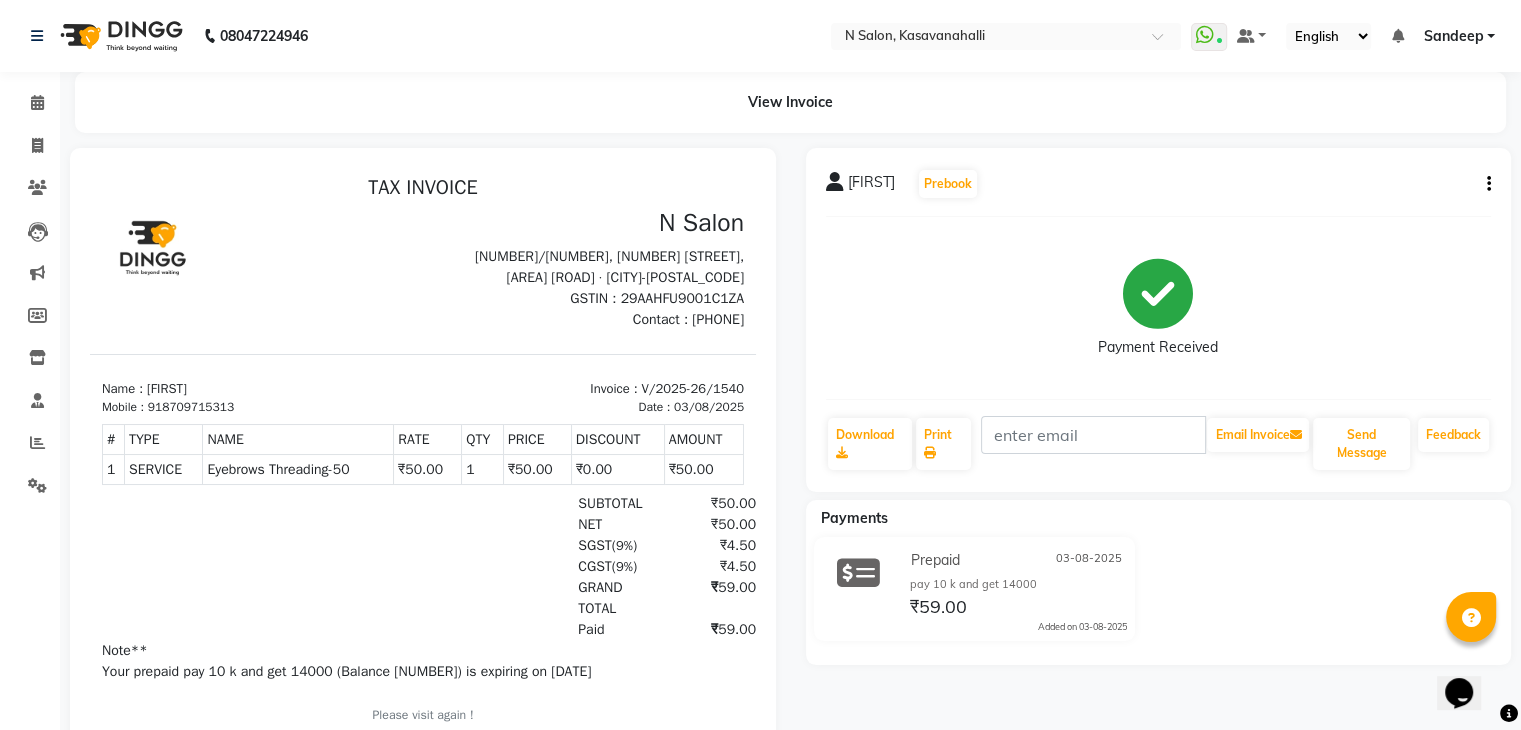 click 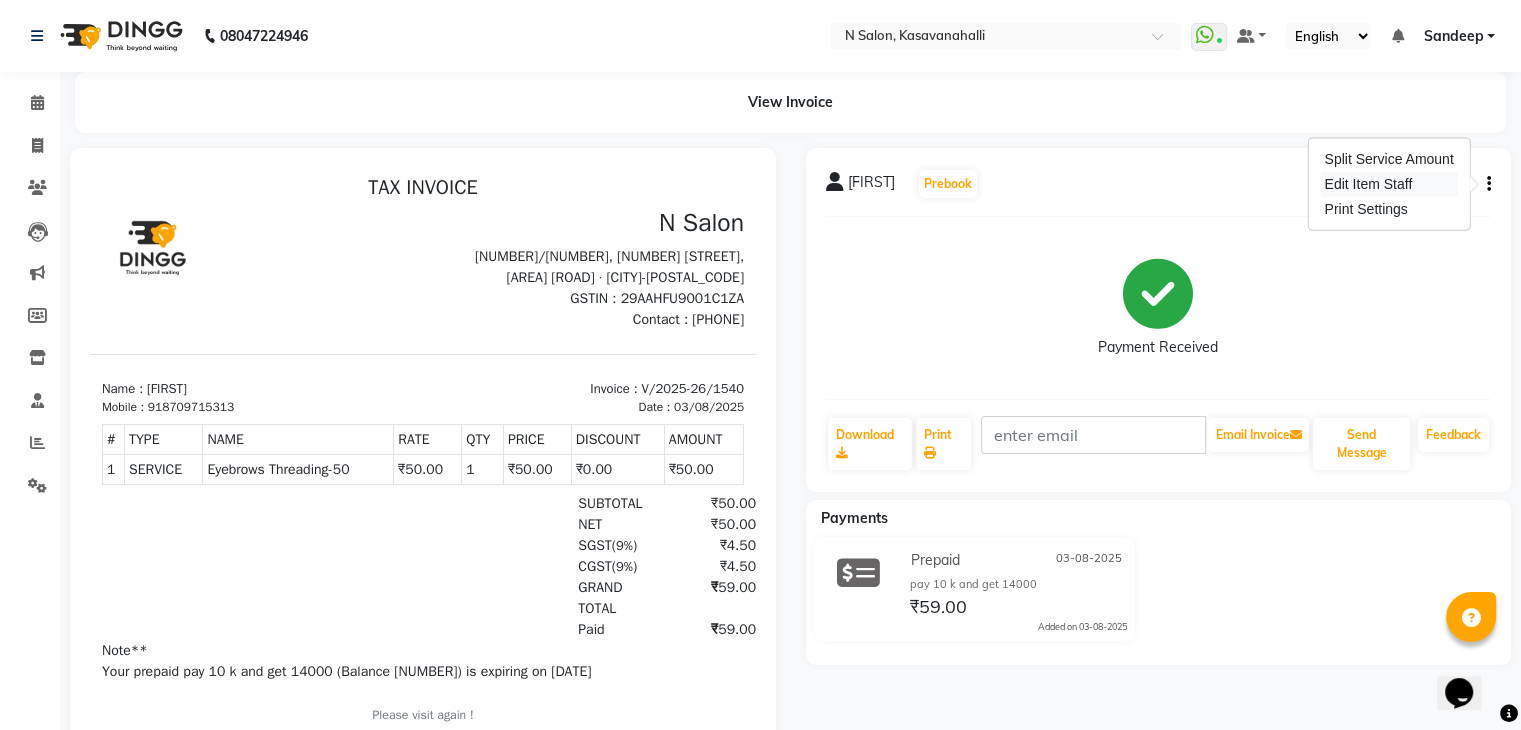 click on "Edit Item Staff" at bounding box center [1388, 184] 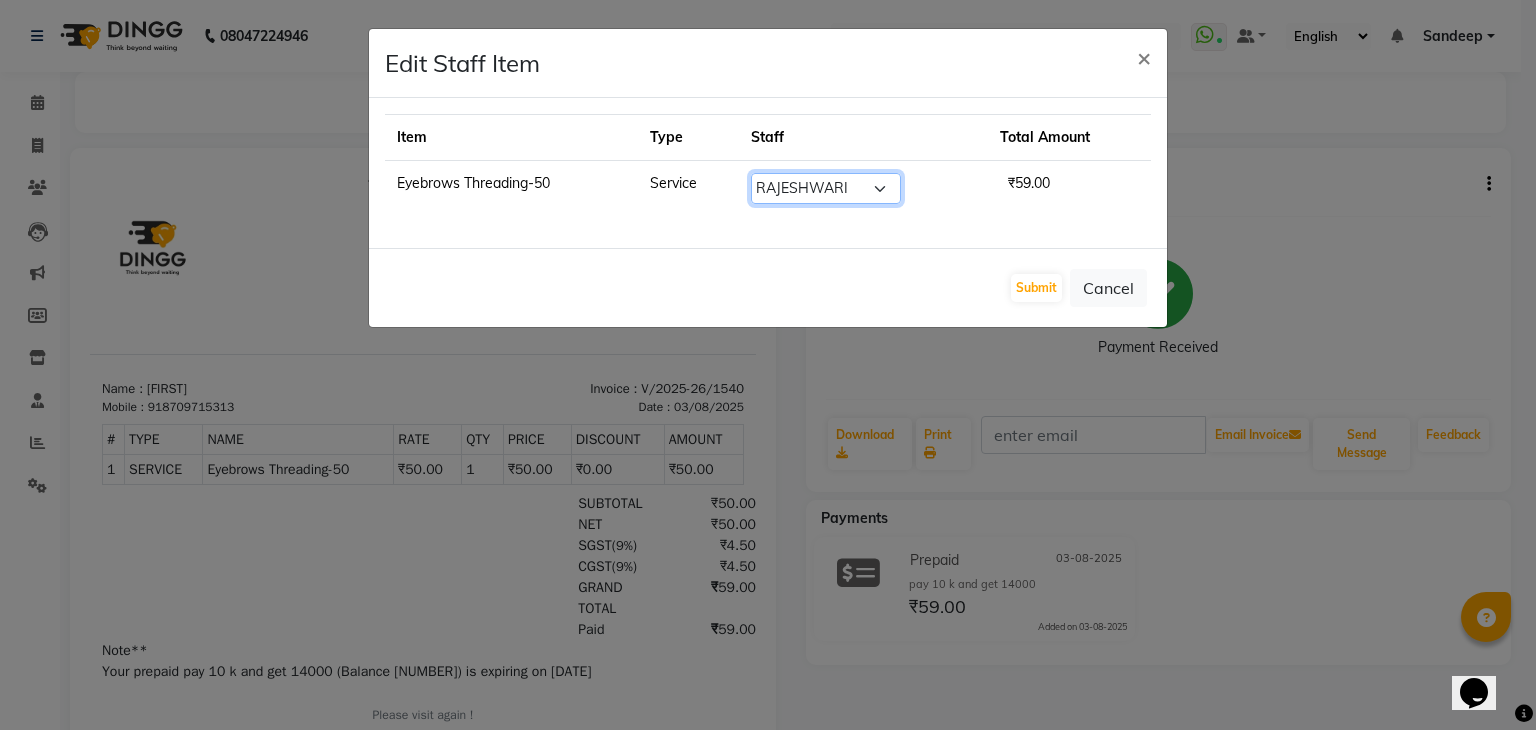 click on "Select  [FIRST]   [LAST]    [NAME]   [TITLE]   [FIRST]    [LAST]    [FIRST]   [LAST]" 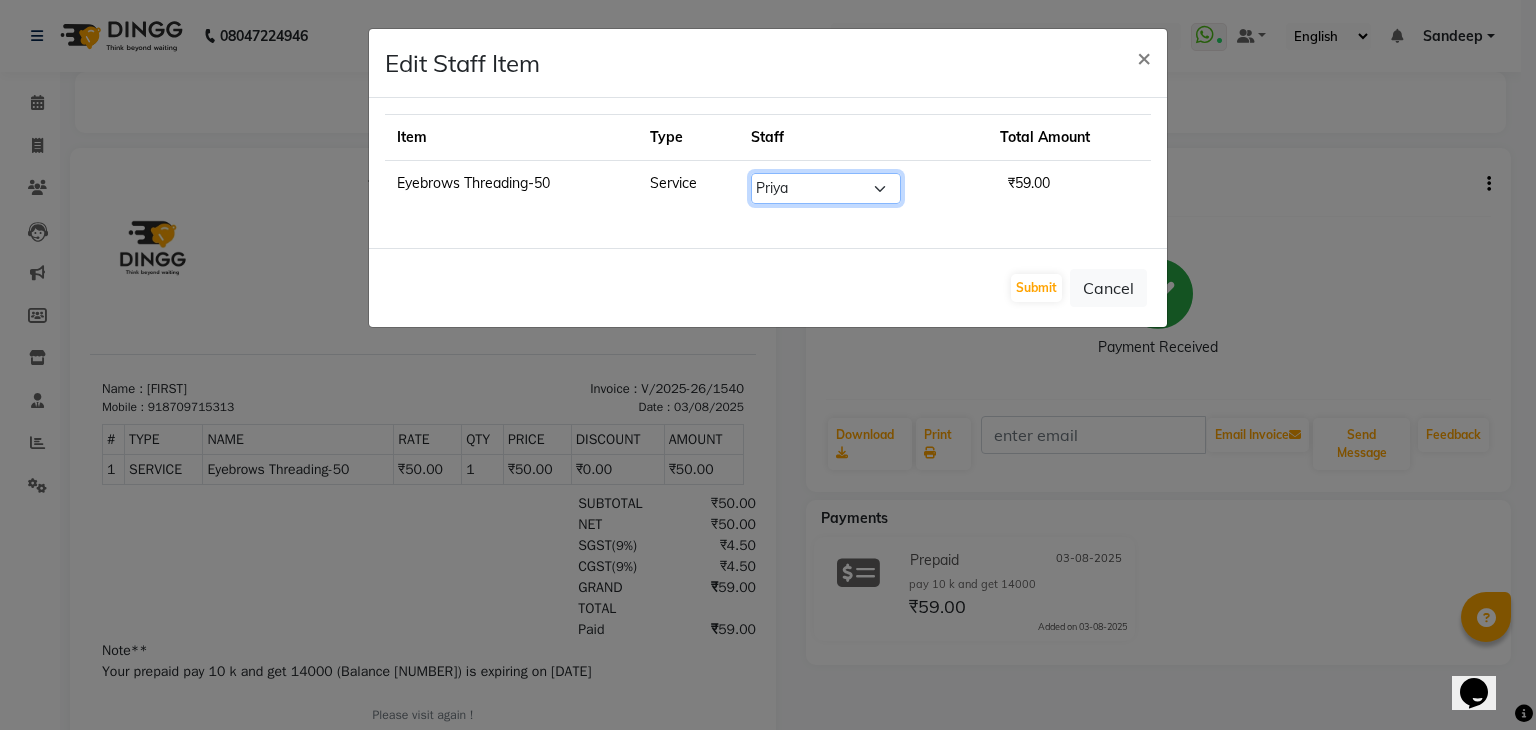 click on "Select  [FIRST]   [FIRST]    [FIRST]   Owner   [FIRST]    [FIRST]    [FIRST]   [FIRST]" 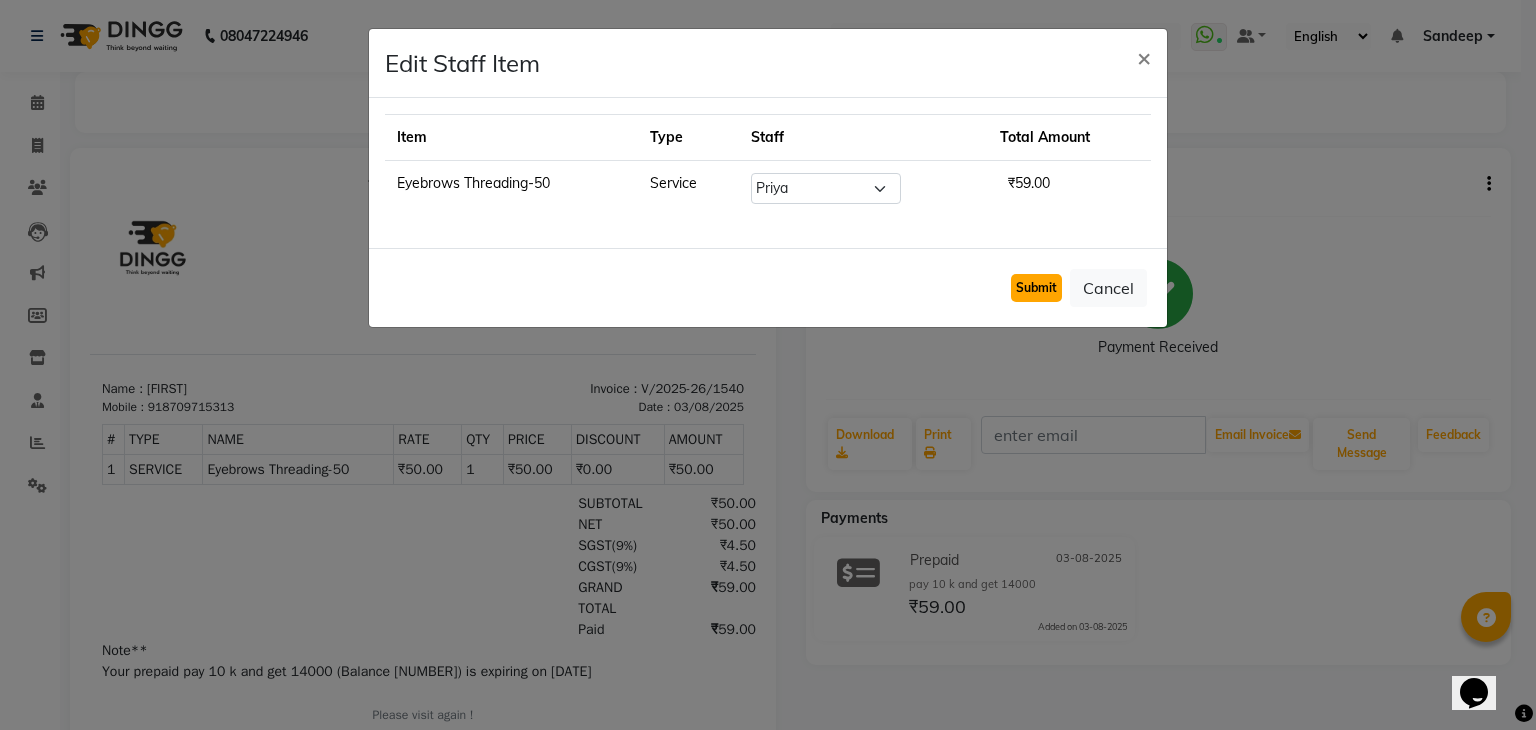 click on "Submit" 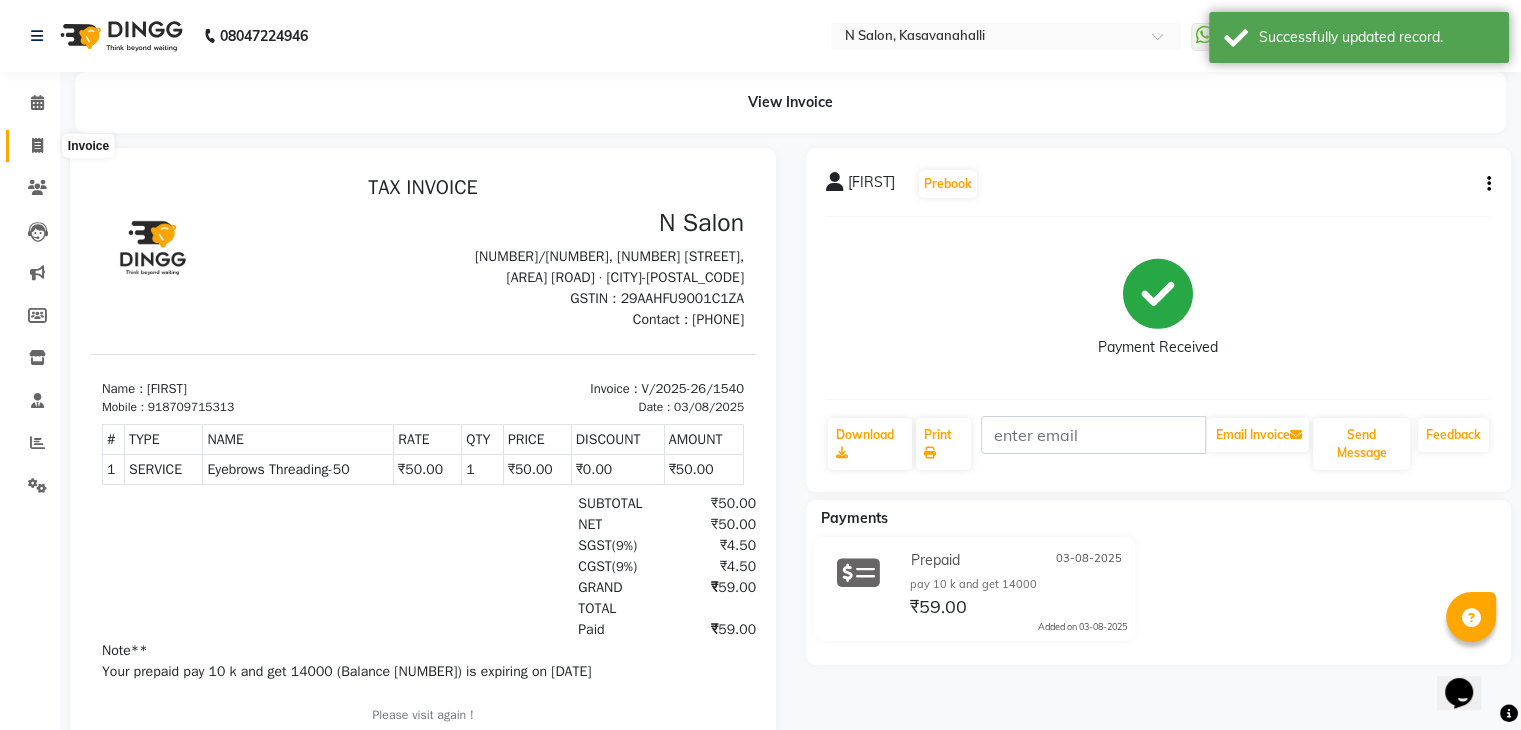 click 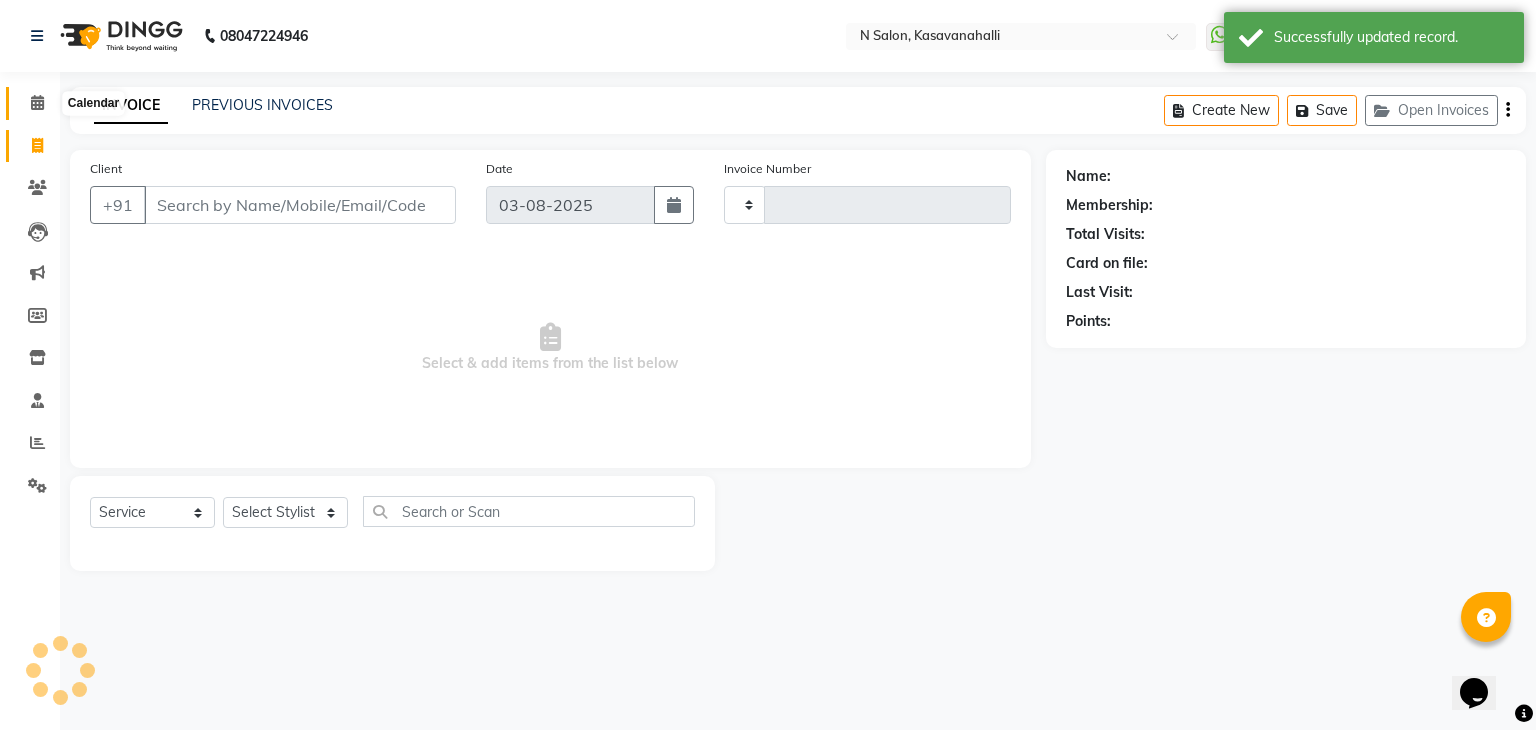 click 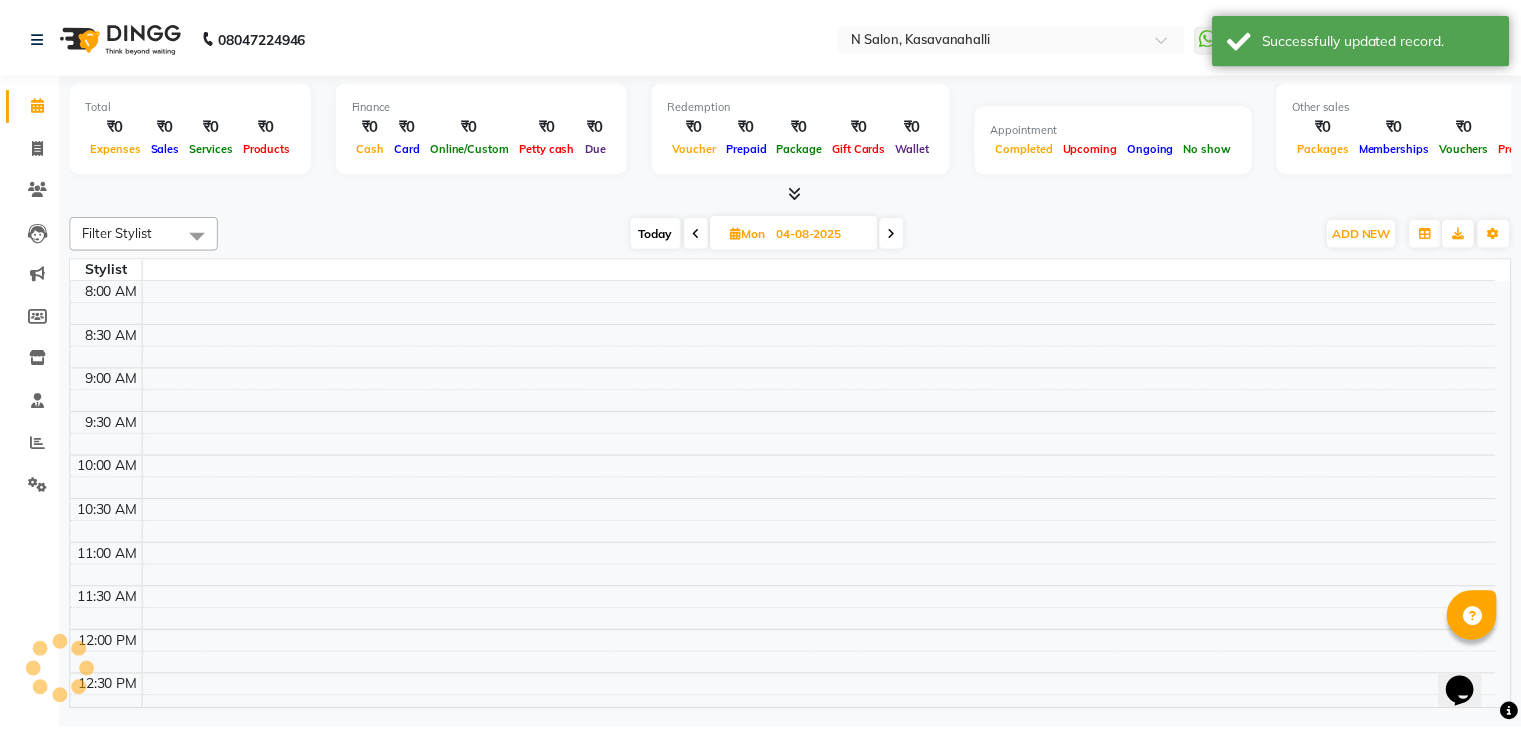 scroll, scrollTop: 0, scrollLeft: 0, axis: both 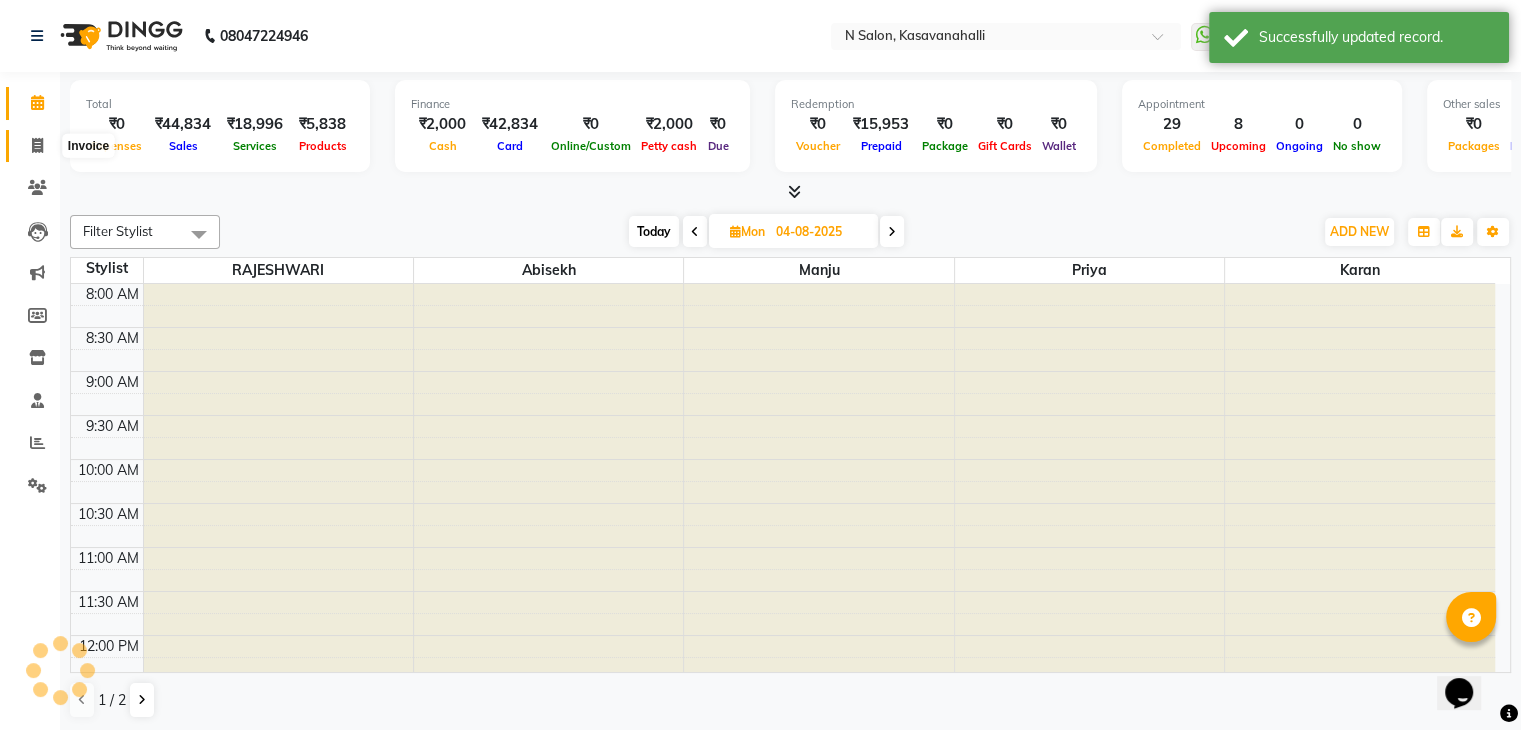 click 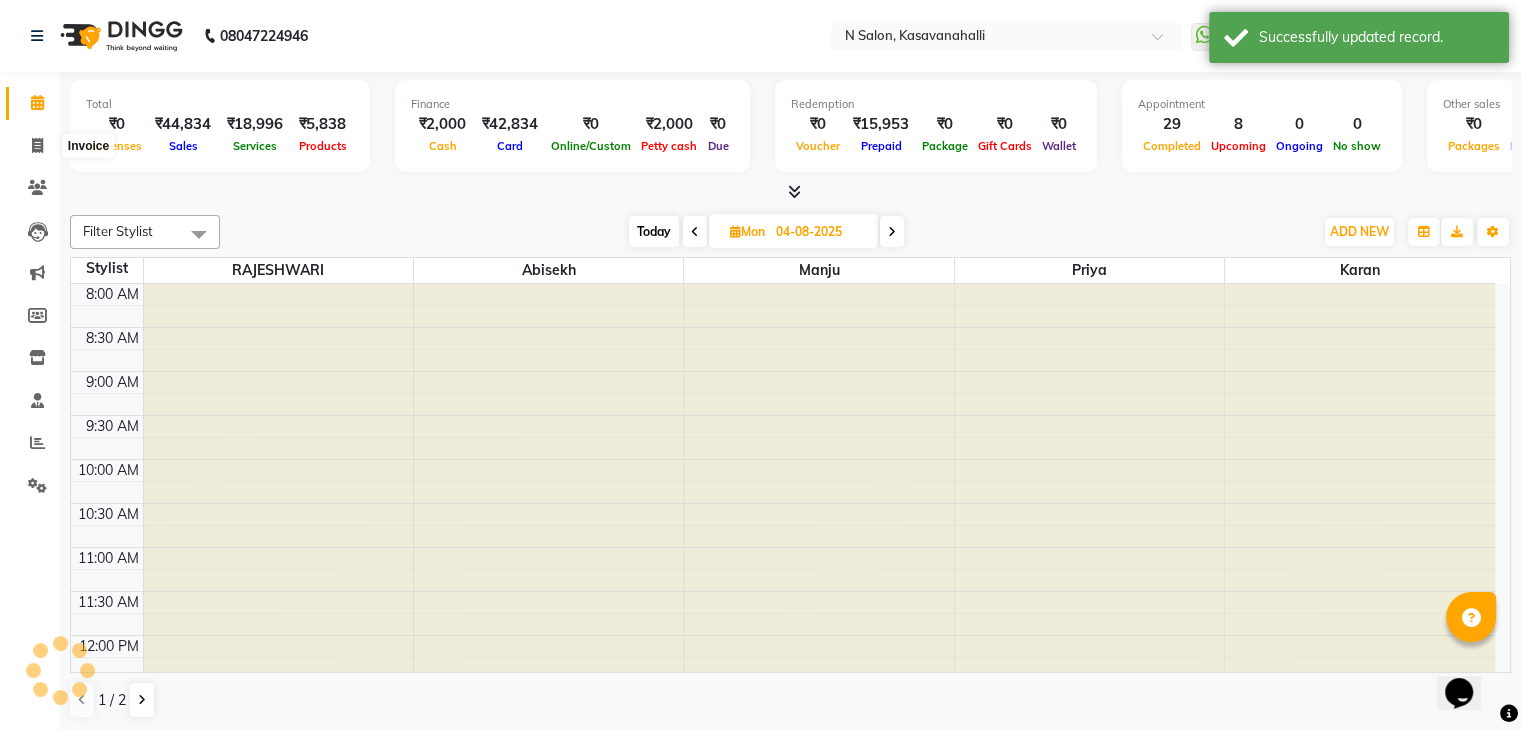 select on "service" 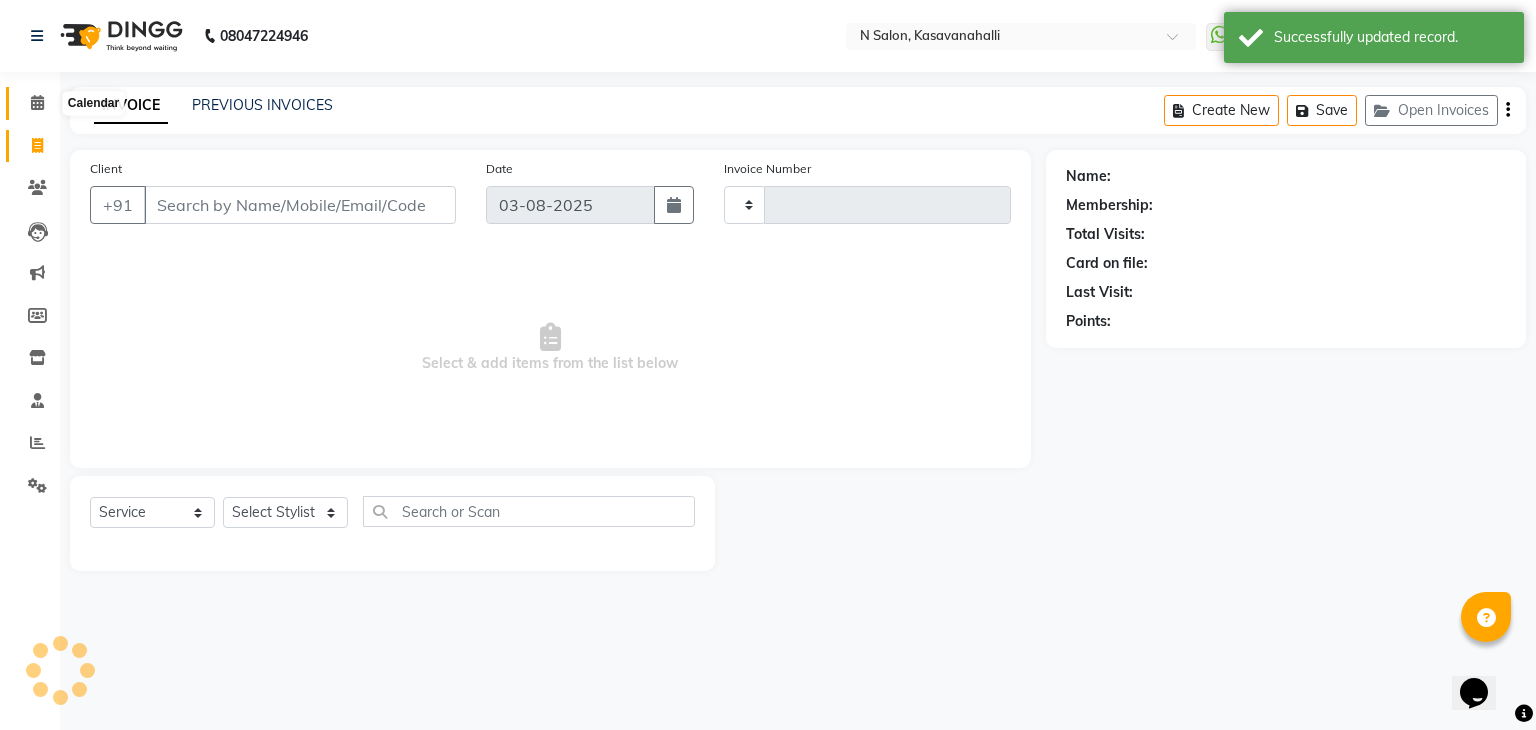 click 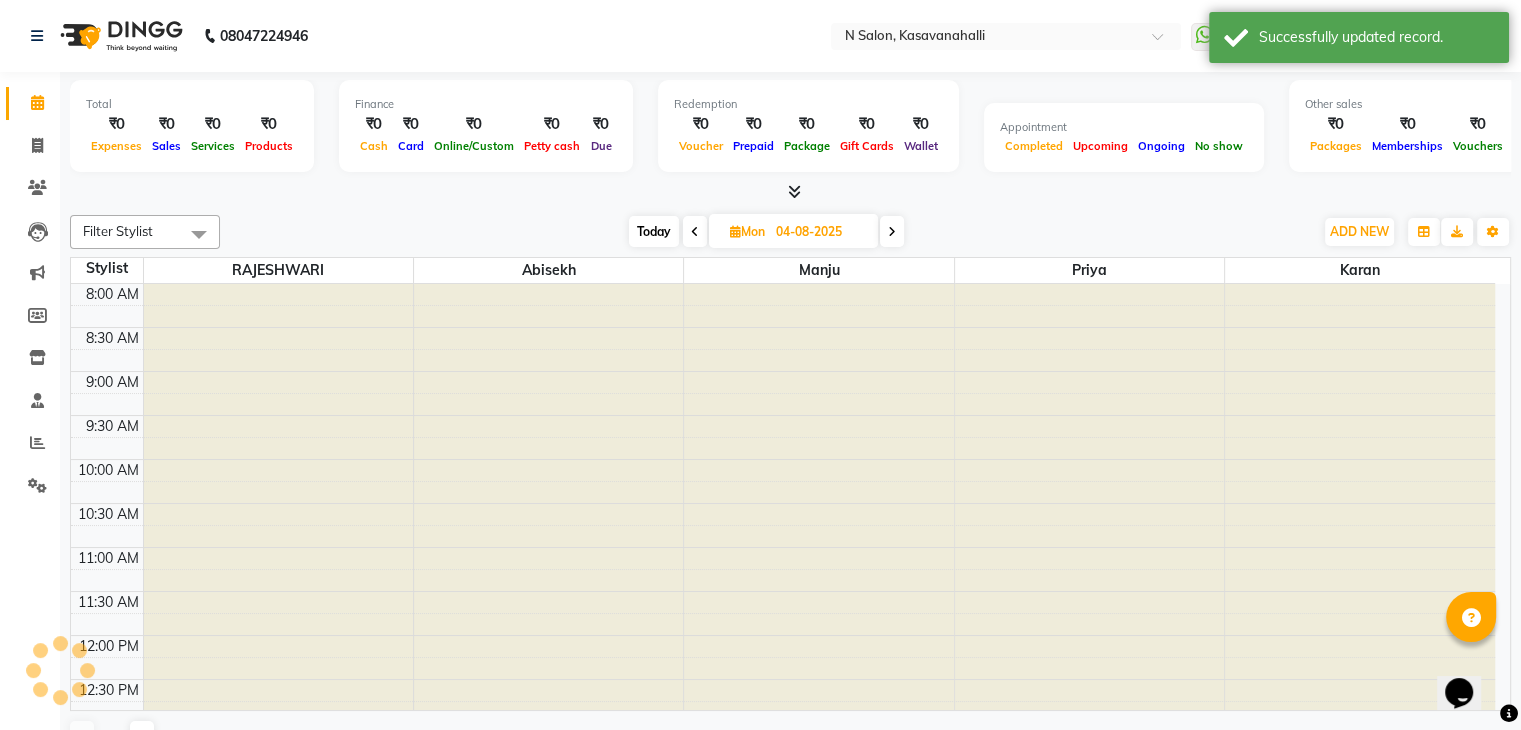 scroll, scrollTop: 0, scrollLeft: 0, axis: both 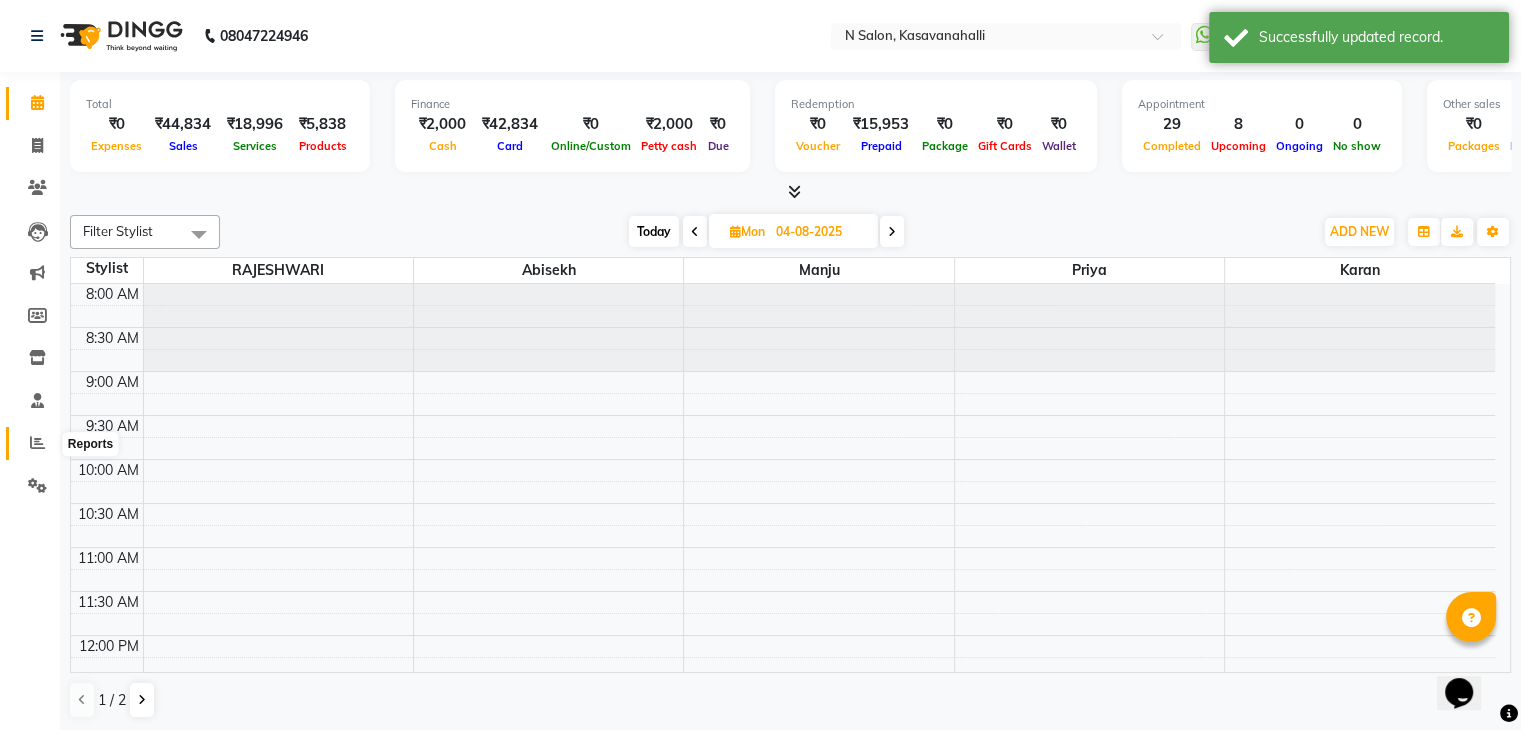 click 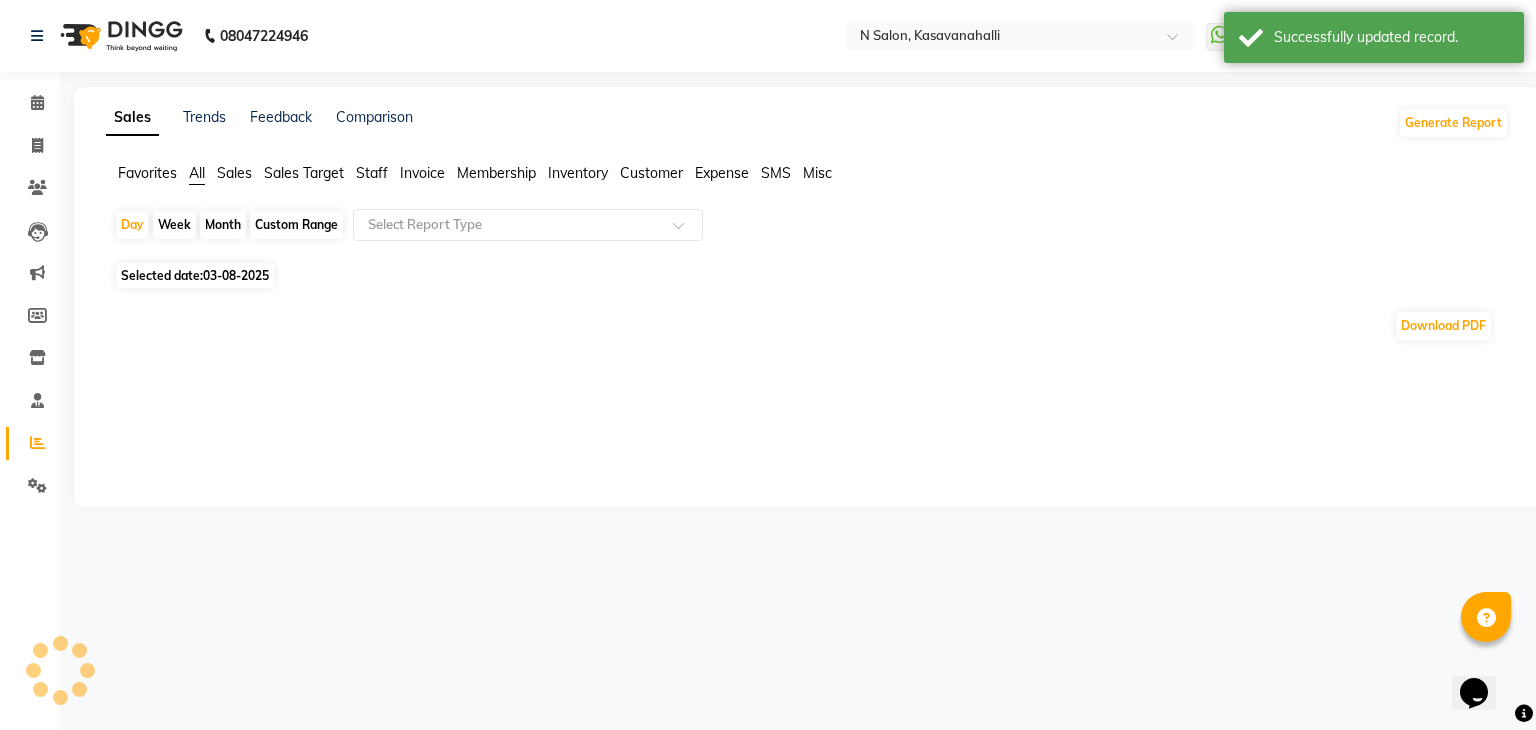 click on "Day   Week   Month   Custom Range  Select Report Type" 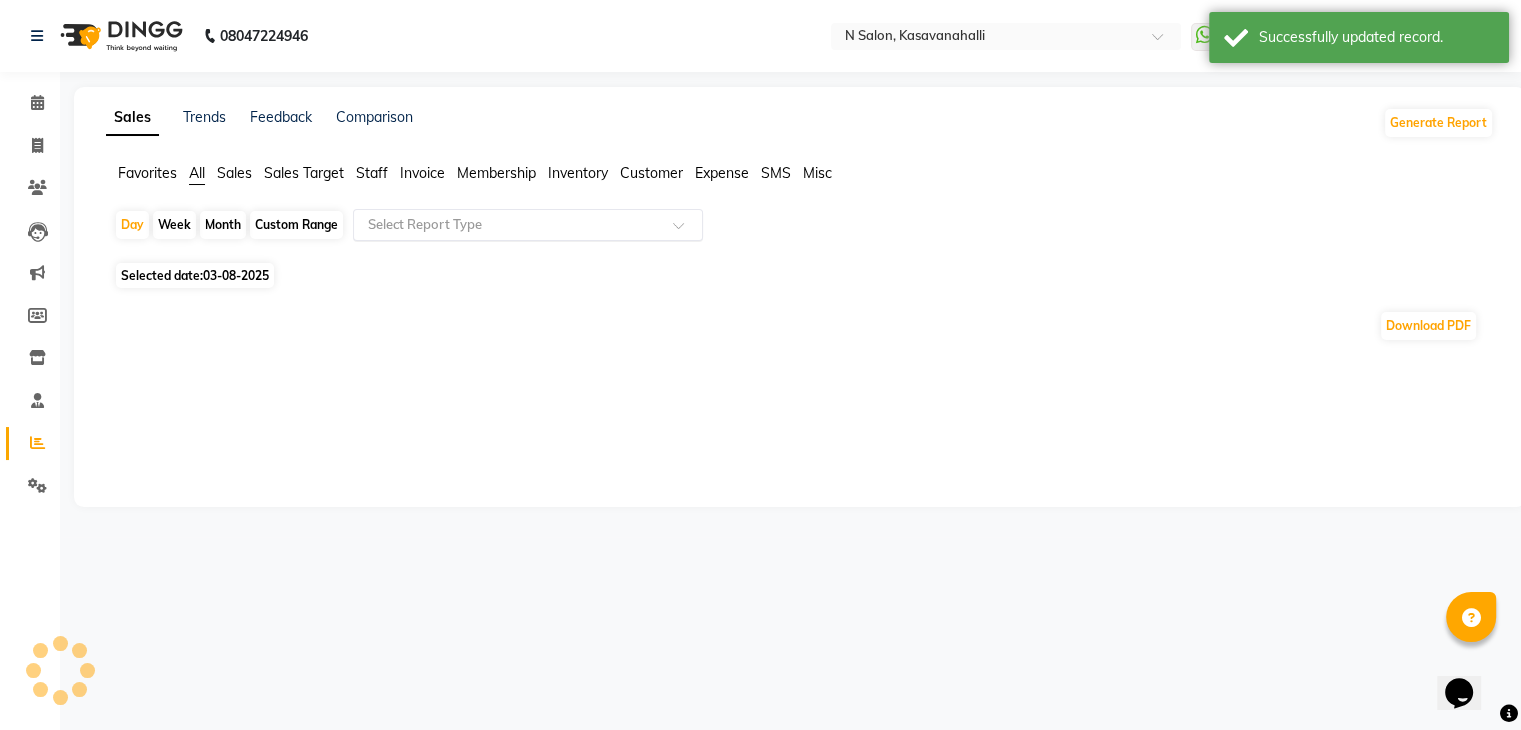 click 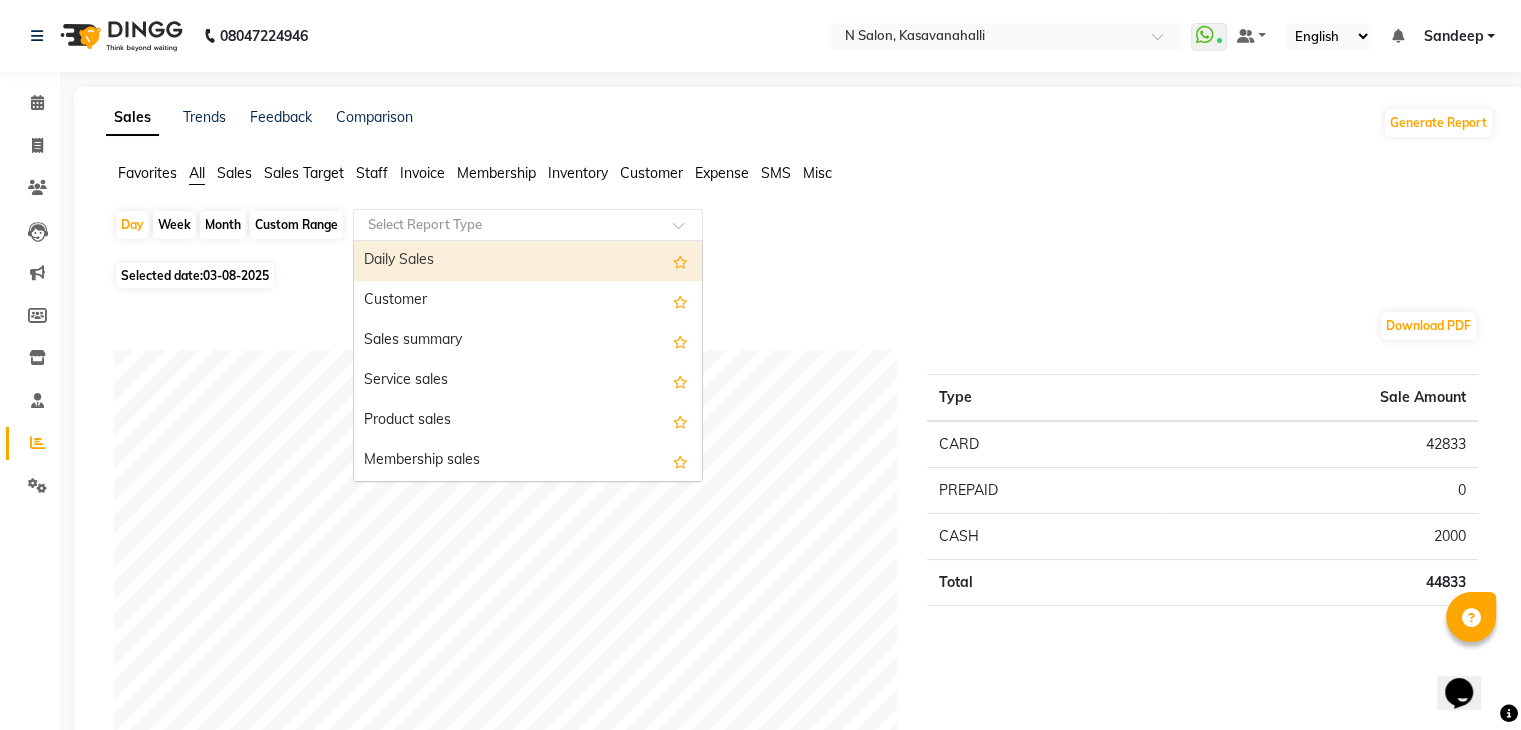 click on "Staff" 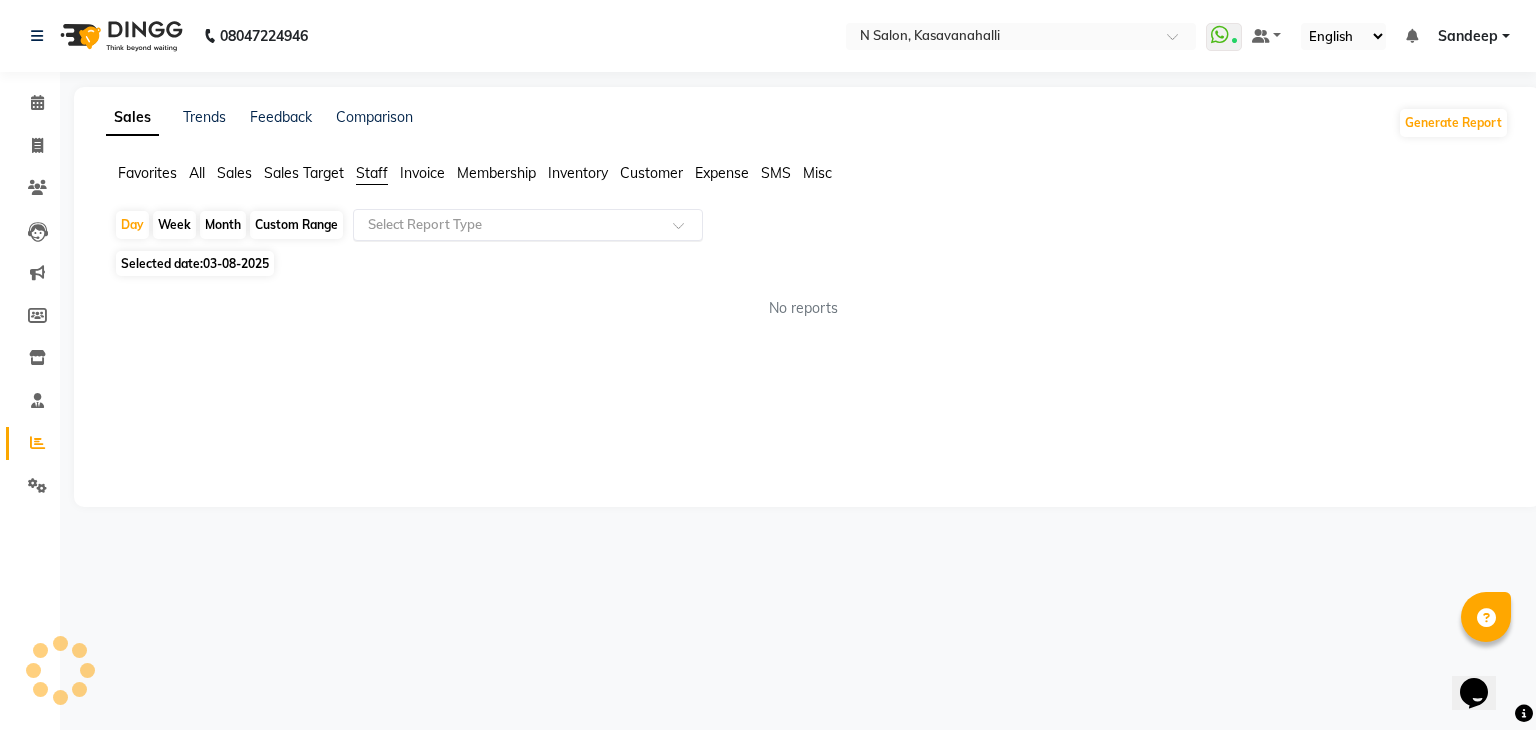click on "Select Report Type" 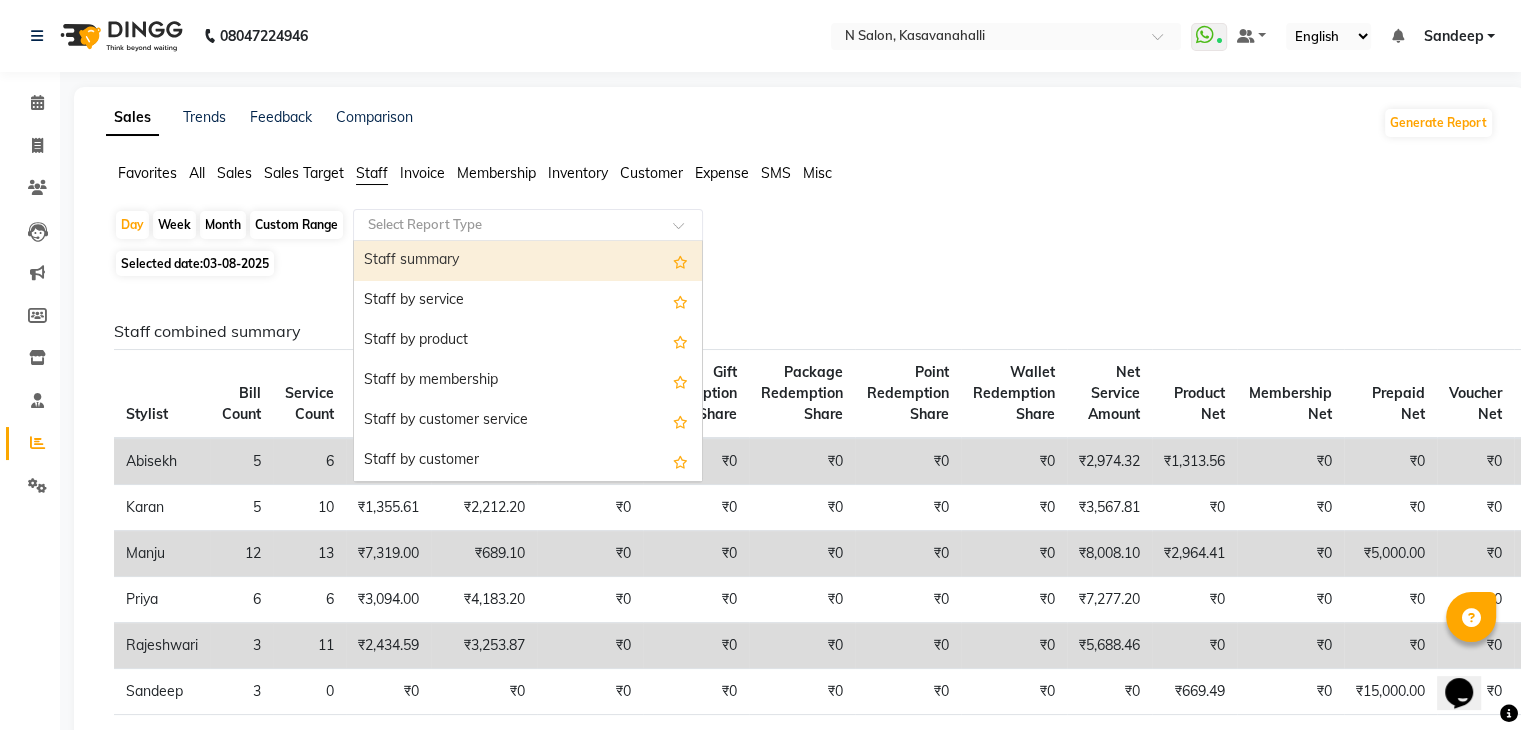 click on "Staff summary" at bounding box center (528, 261) 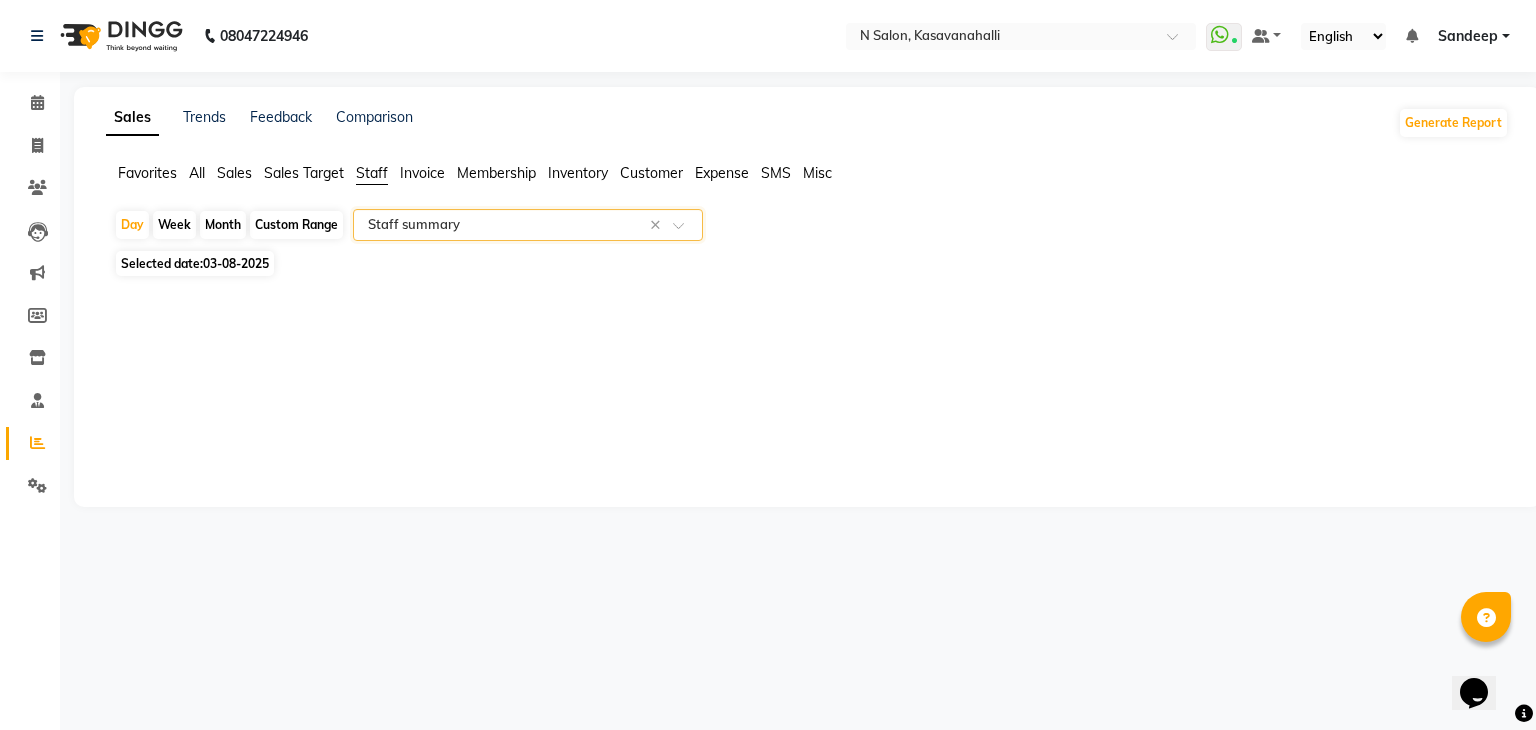 select on "full_report" 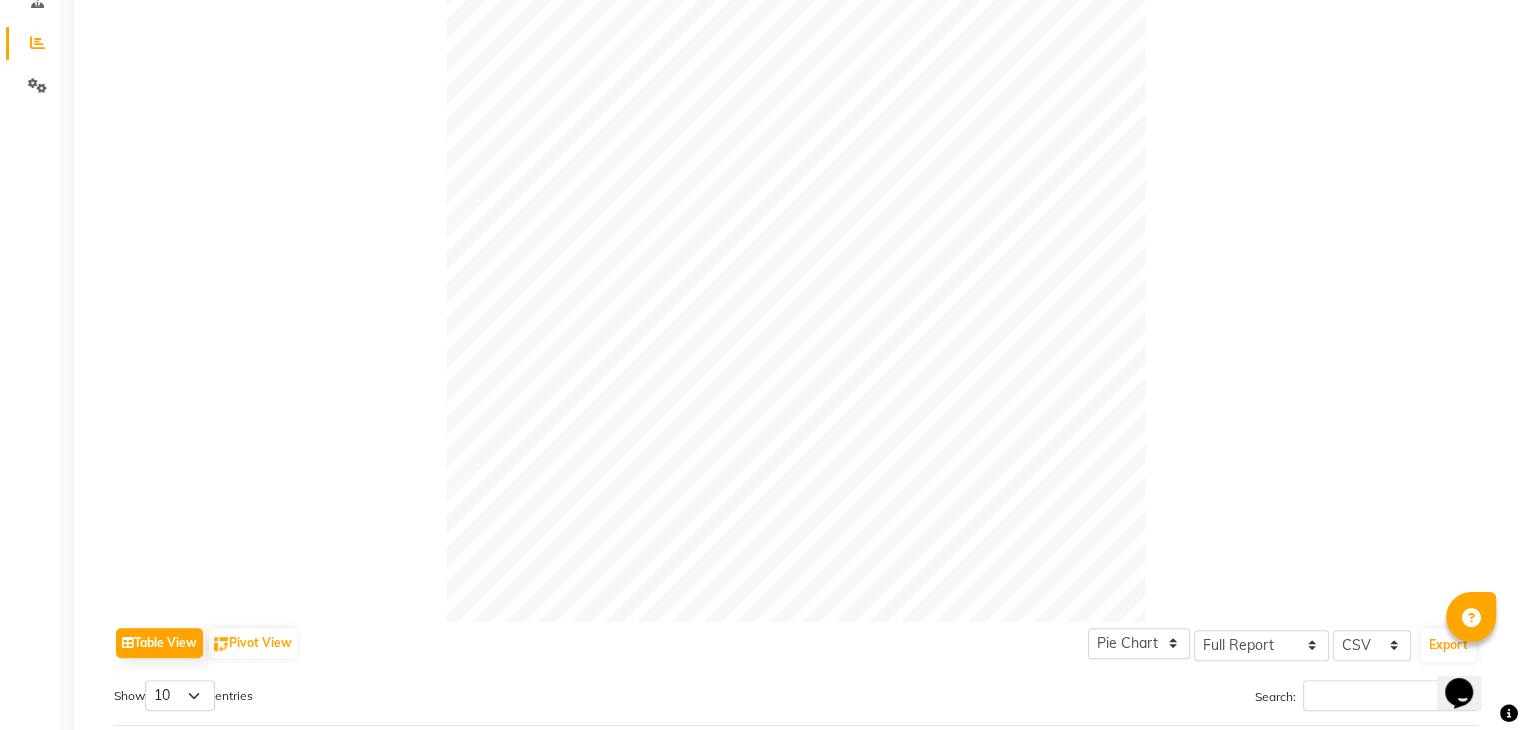 scroll, scrollTop: 893, scrollLeft: 0, axis: vertical 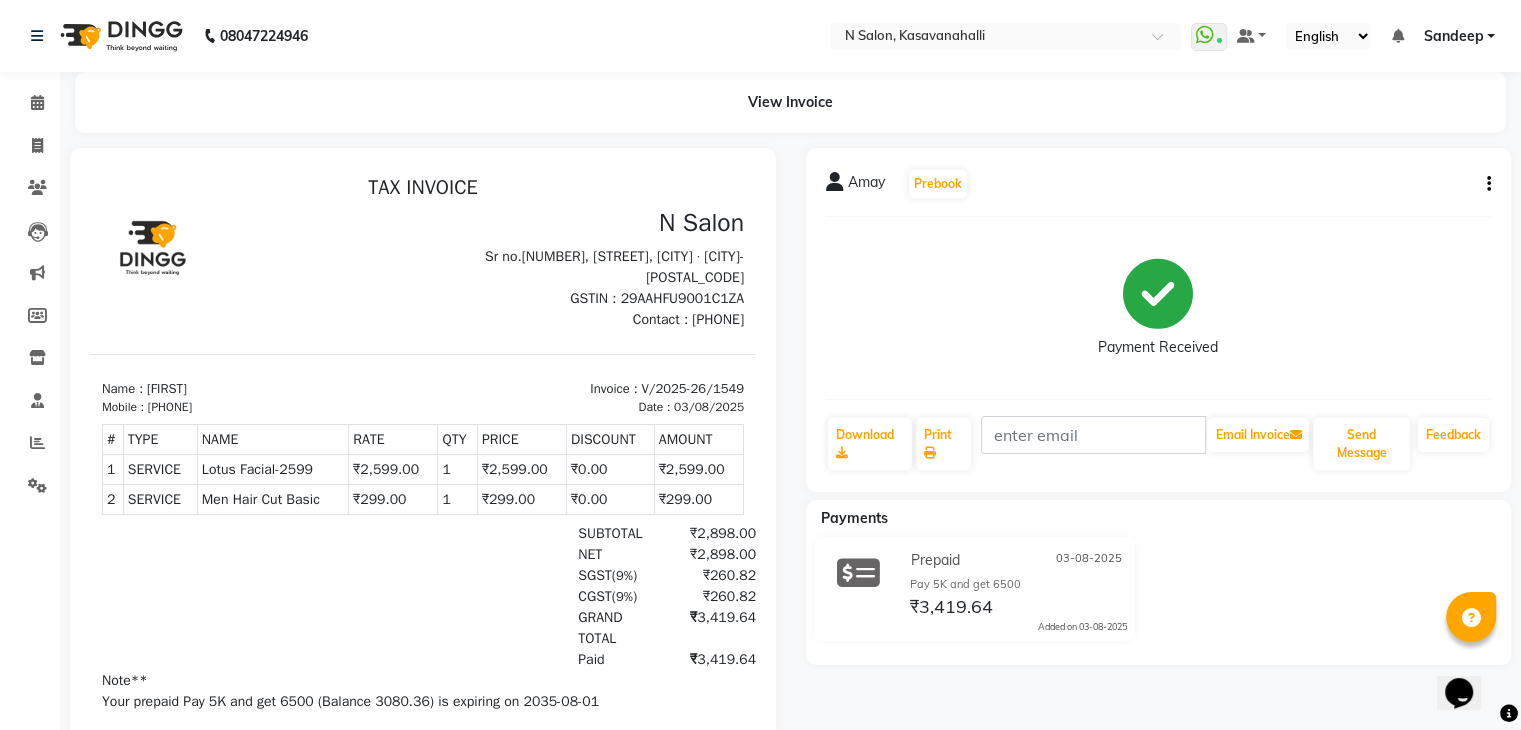 click on "[PHONE]" at bounding box center (170, 407) 